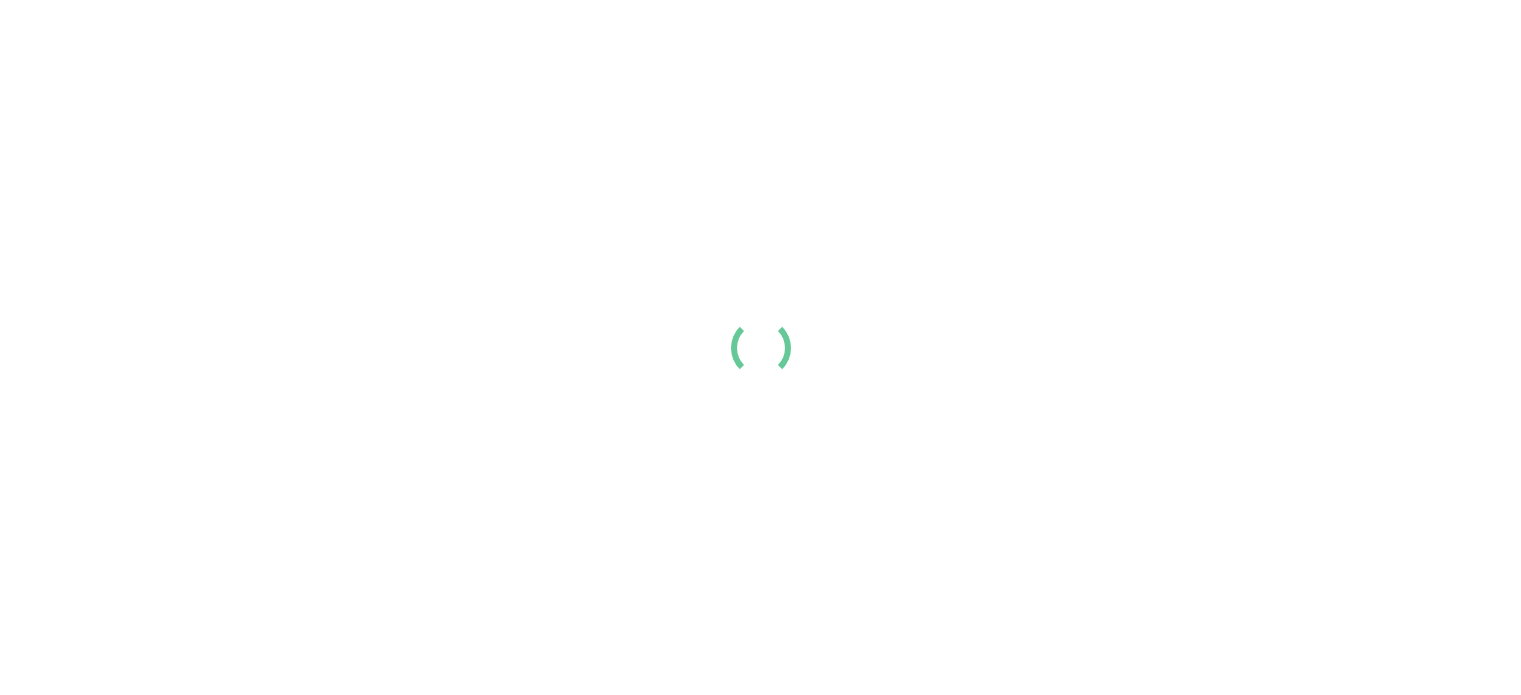 scroll, scrollTop: 0, scrollLeft: 0, axis: both 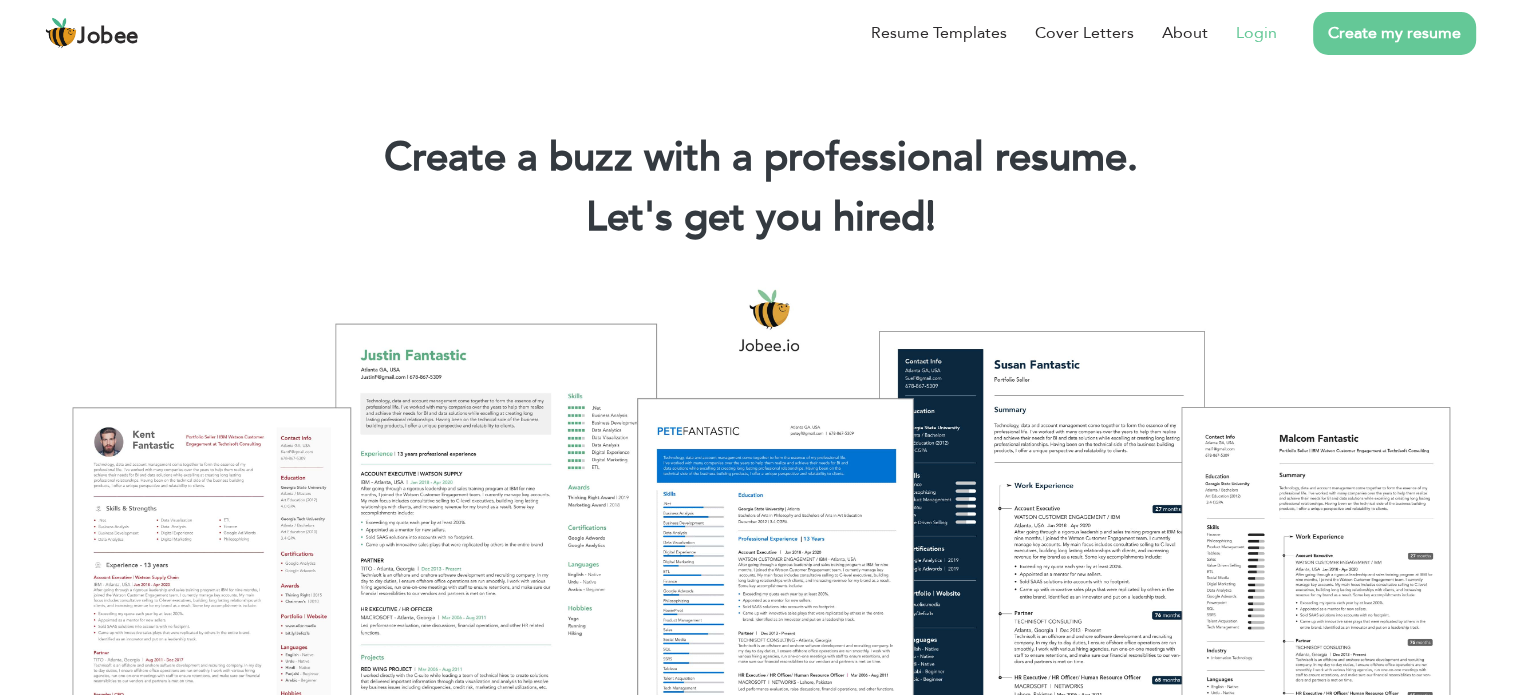 click on "Login" at bounding box center [1256, 33] 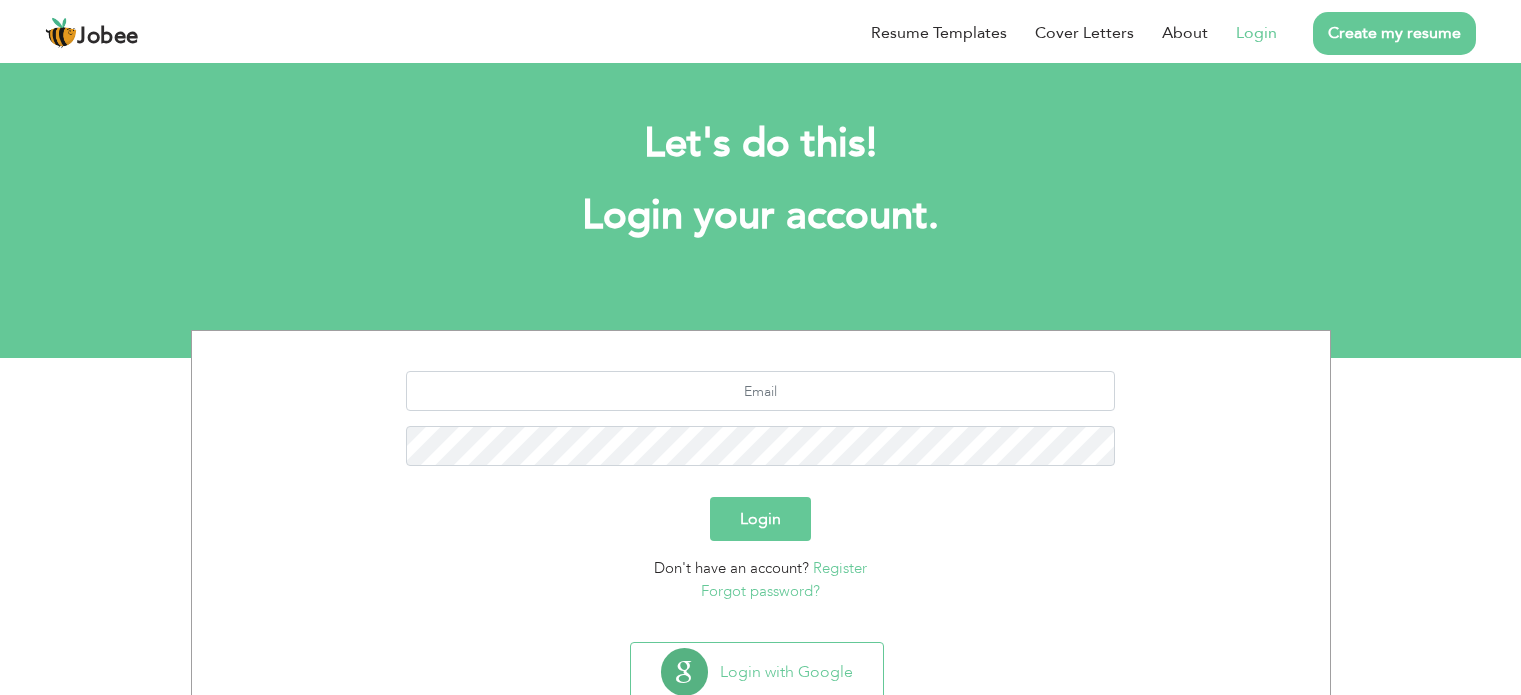 scroll, scrollTop: 0, scrollLeft: 0, axis: both 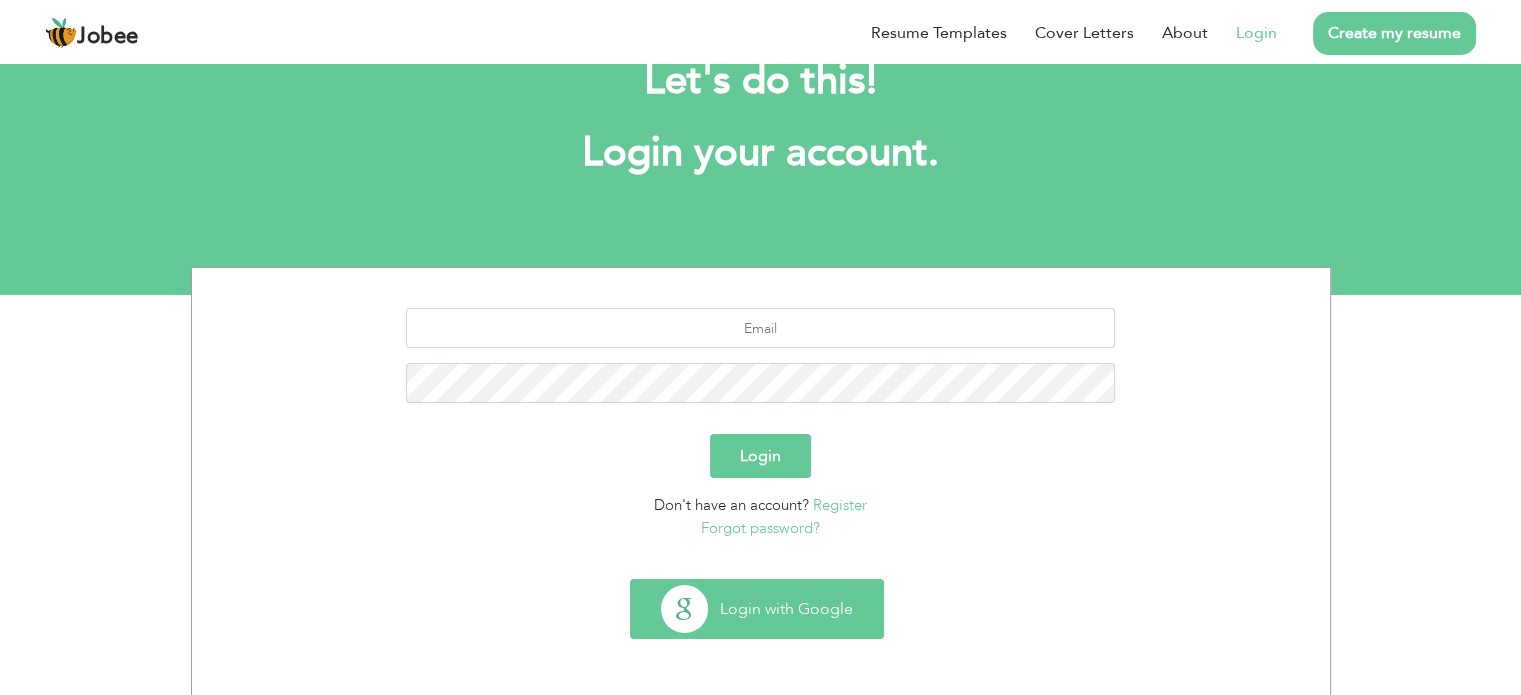 click on "Login with Google" at bounding box center [757, 609] 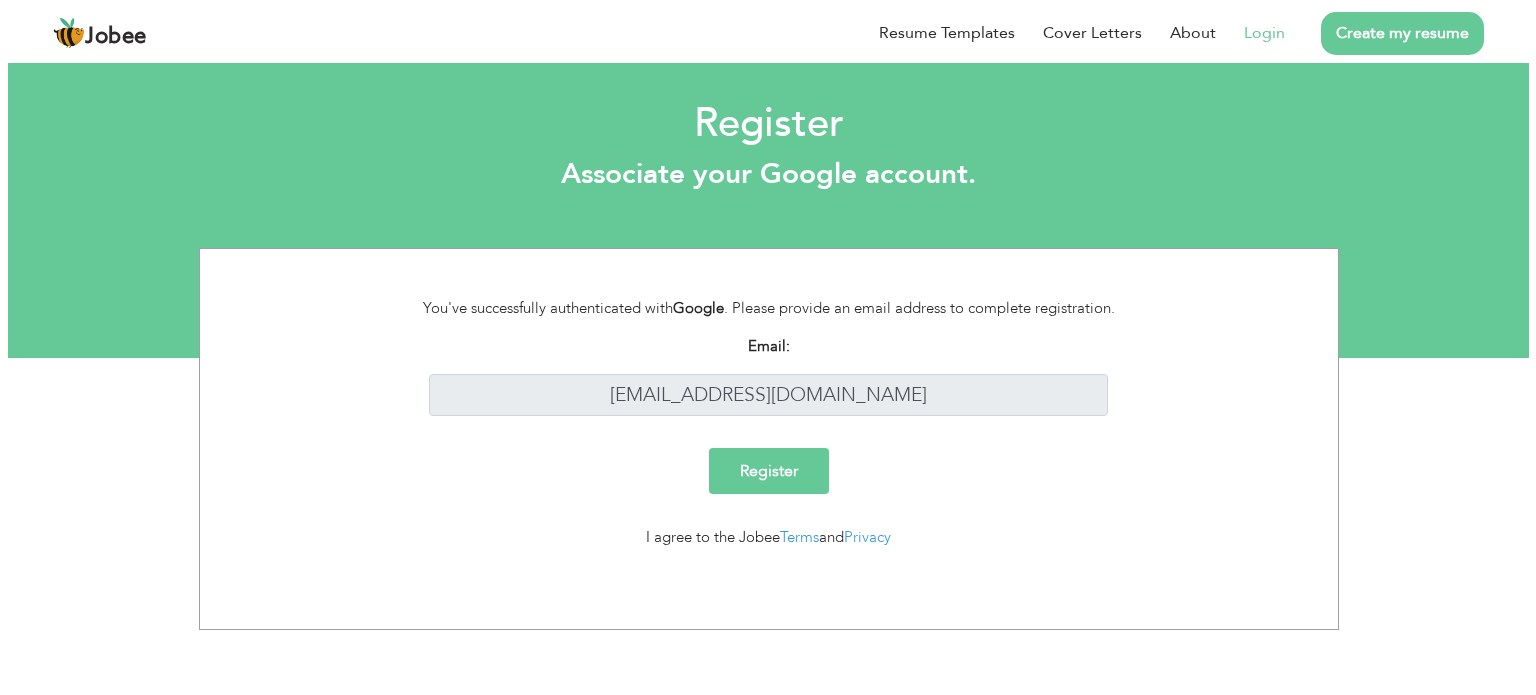 scroll, scrollTop: 0, scrollLeft: 0, axis: both 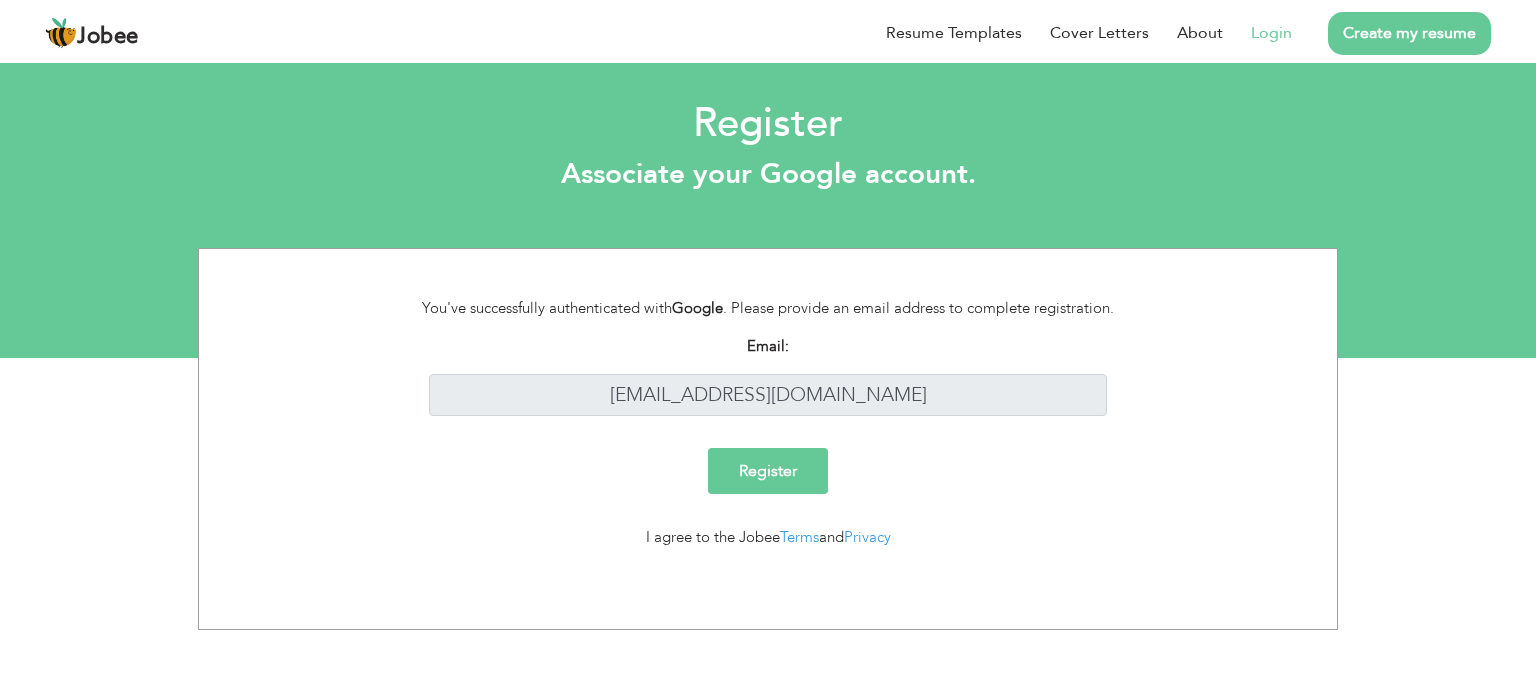 click on "Register" at bounding box center (768, 471) 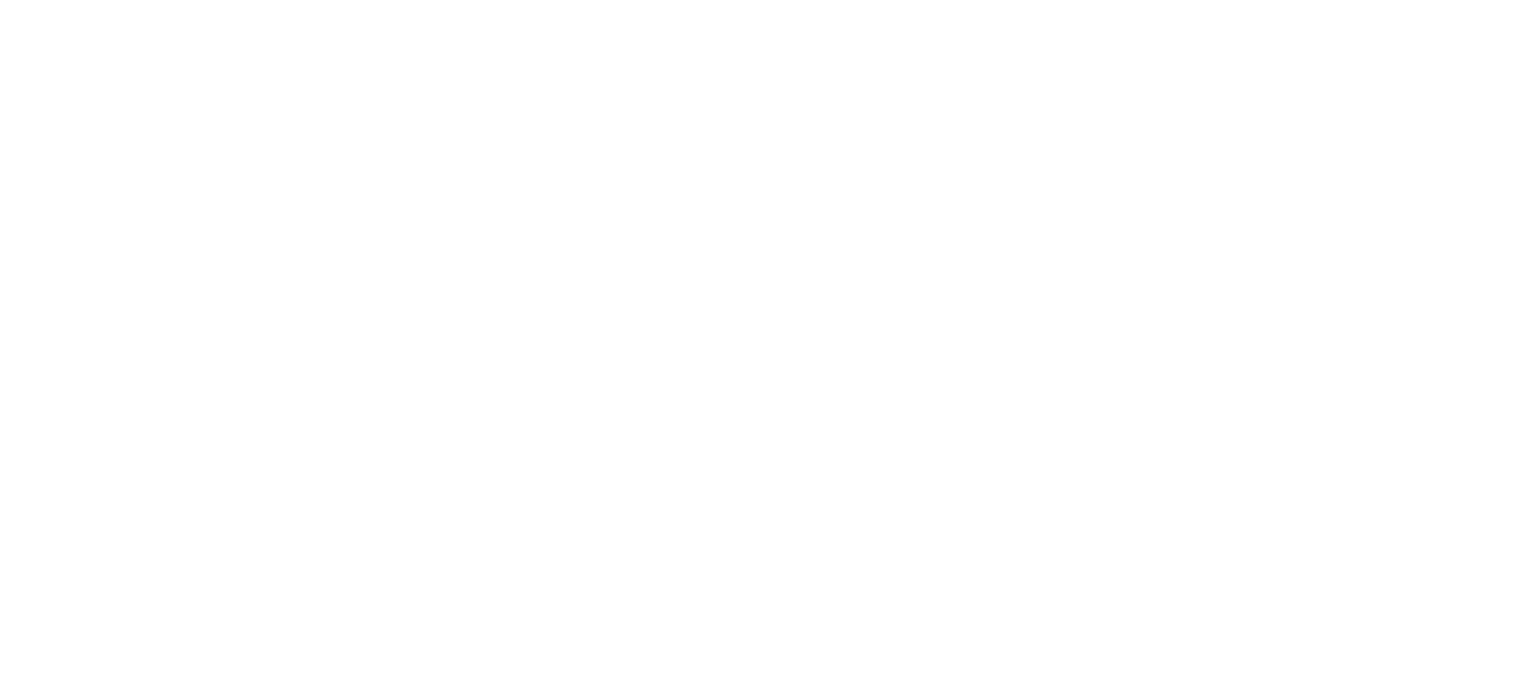 scroll, scrollTop: 0, scrollLeft: 0, axis: both 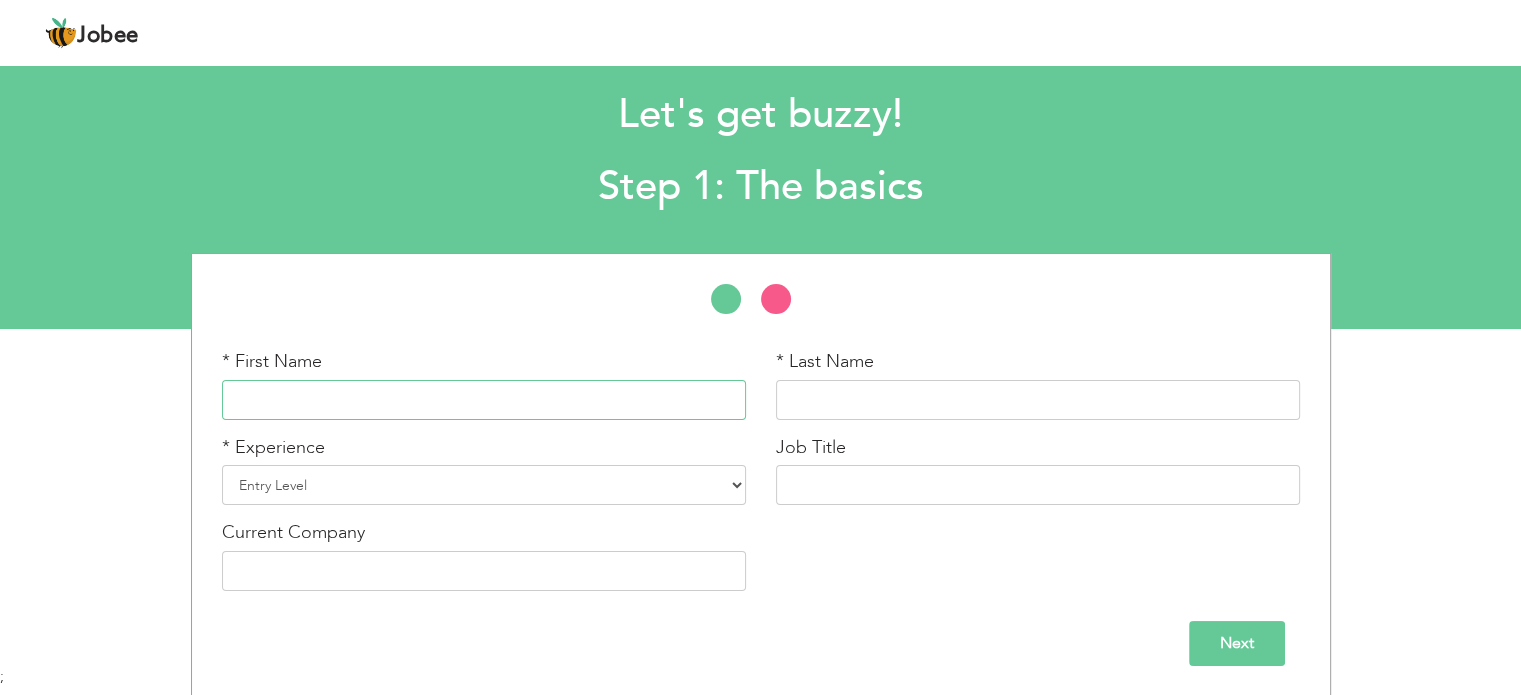 drag, startPoint x: 531, startPoint y: 409, endPoint x: 543, endPoint y: 415, distance: 13.416408 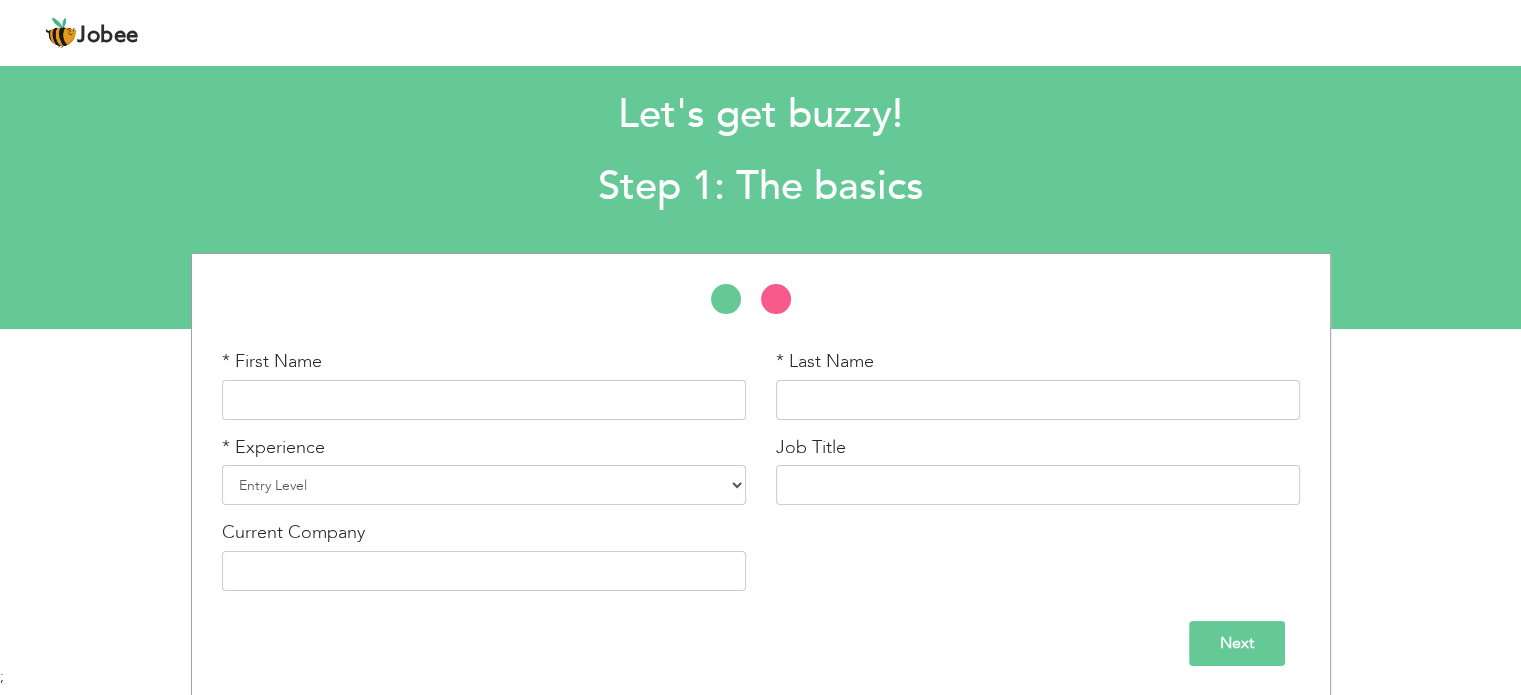 click on "* Experience
Entry Level
Less than 1 Year
1 Year
2 Years
3 Years
4 Years
5 Years
6 Years
7 Years
8 Years
9 Years
10 Years
11 Years
12 Years
13 Years
14 Years
15 Years
16 Years
17 Years
18 Years
19 Years
20 Years
21 Years
22 Years
23 Years
24 Years
25 Years
26 Years
27 Years
28 Years
29 Years
30 Years
31 Years
32 Years
33 Years
34 Years
35 Years
More than 35 Years" at bounding box center [484, 470] 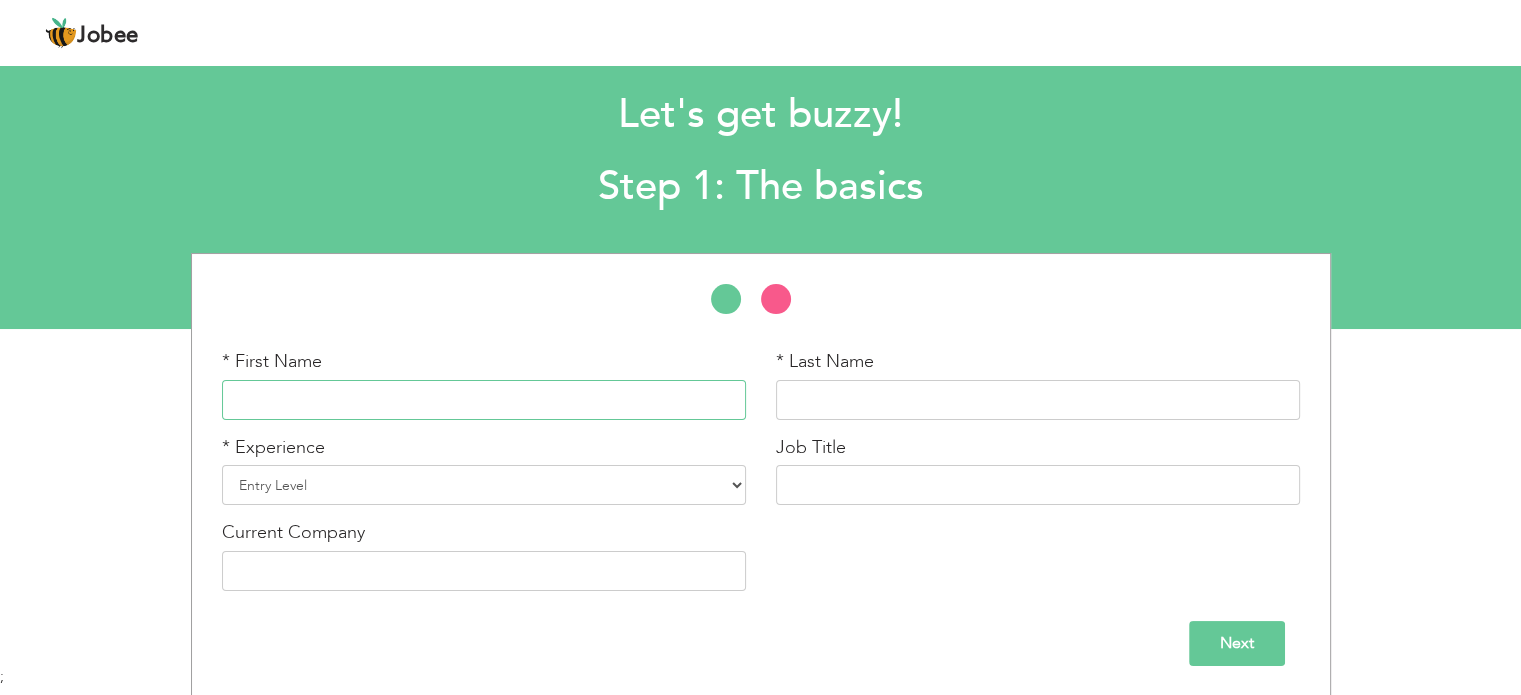 click at bounding box center (484, 400) 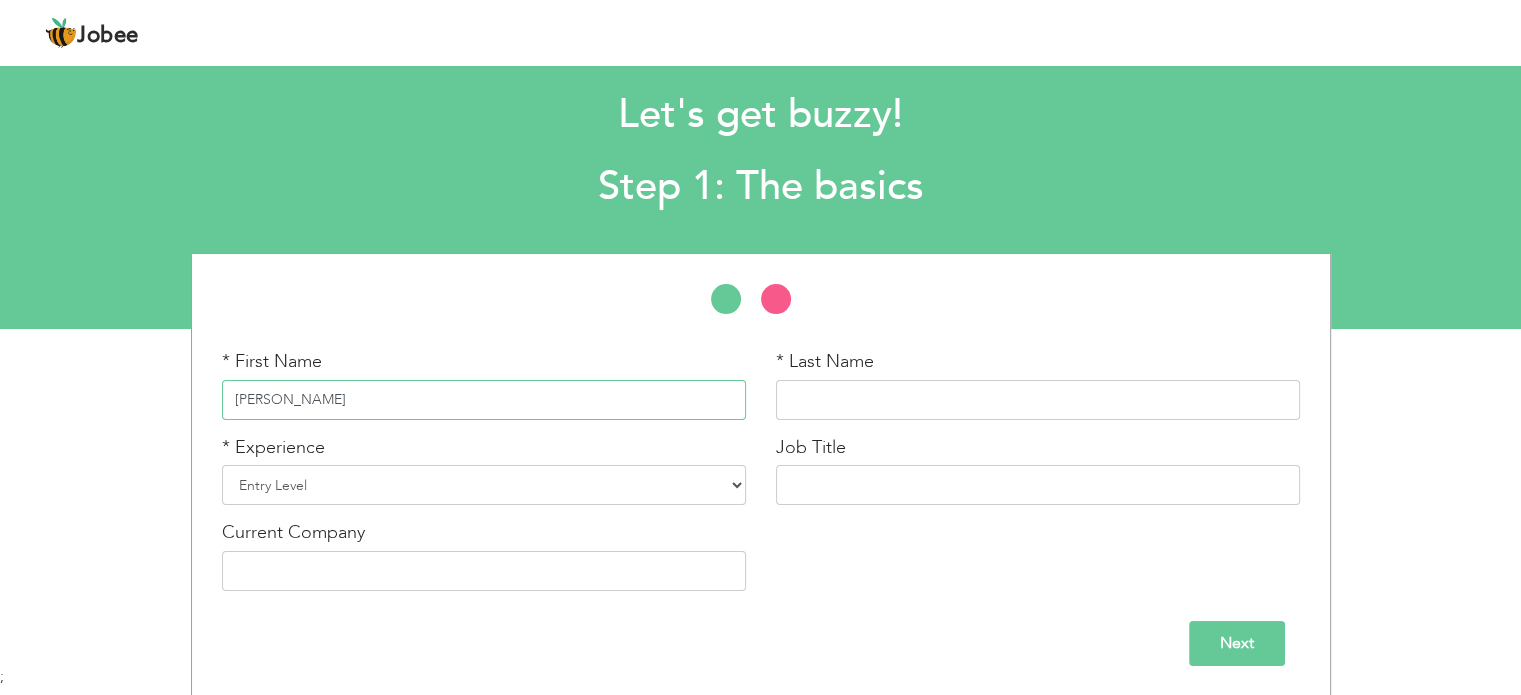 type on "MUHAMMAD UMAR" 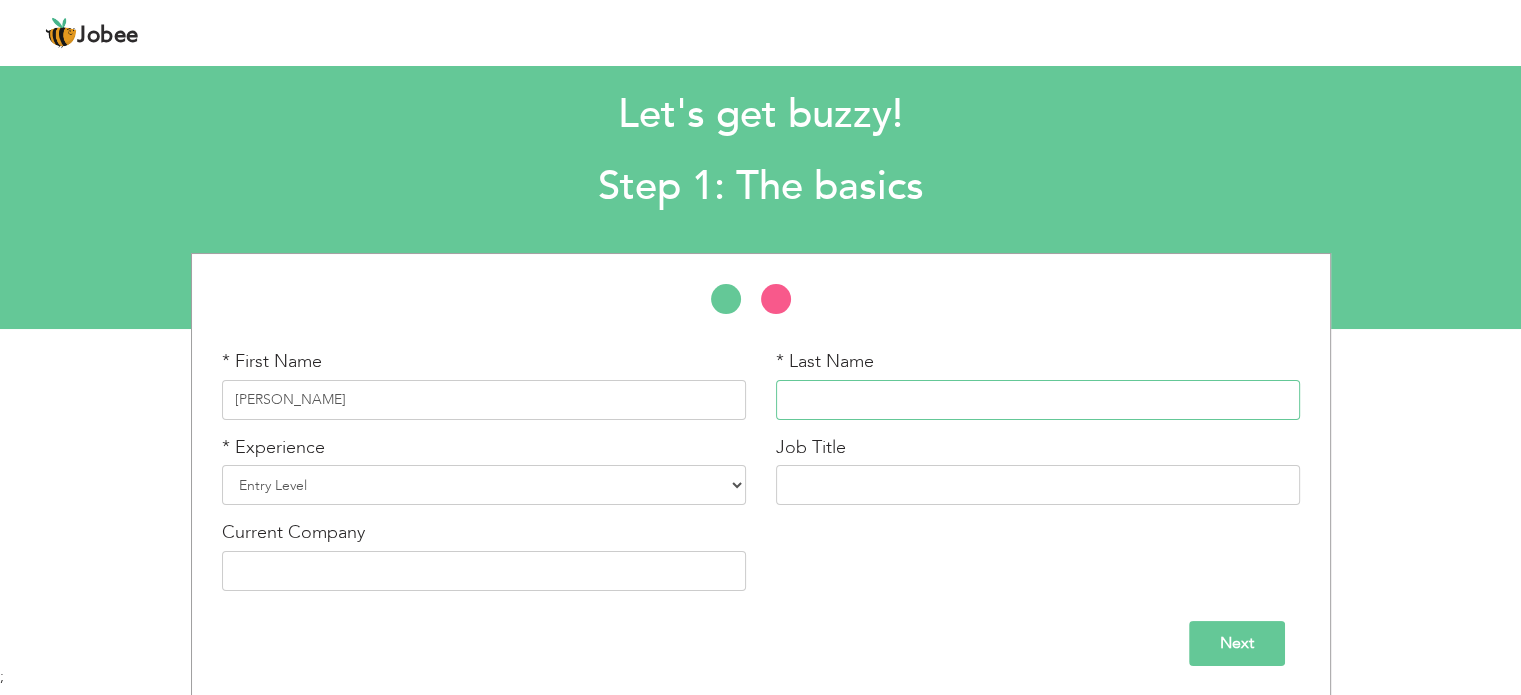 click at bounding box center (1038, 400) 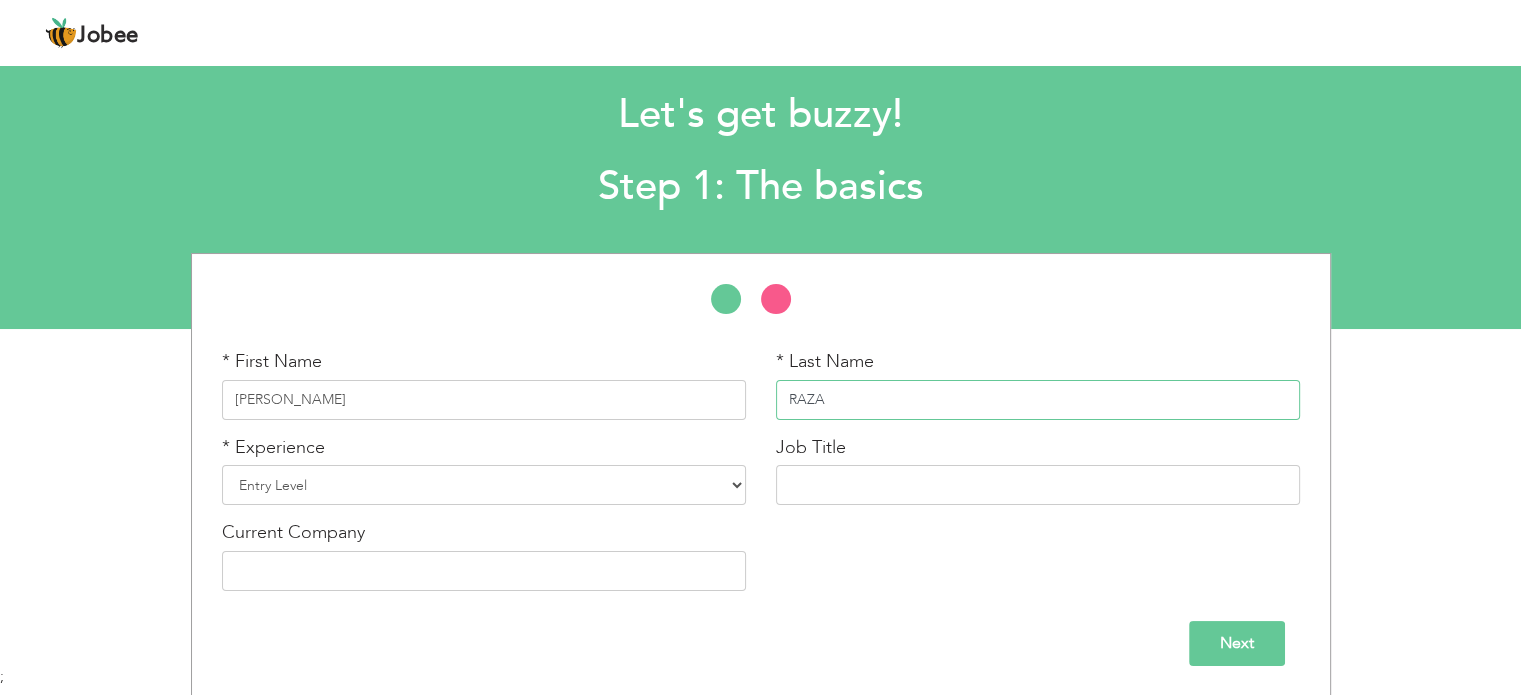 type on "RAZA" 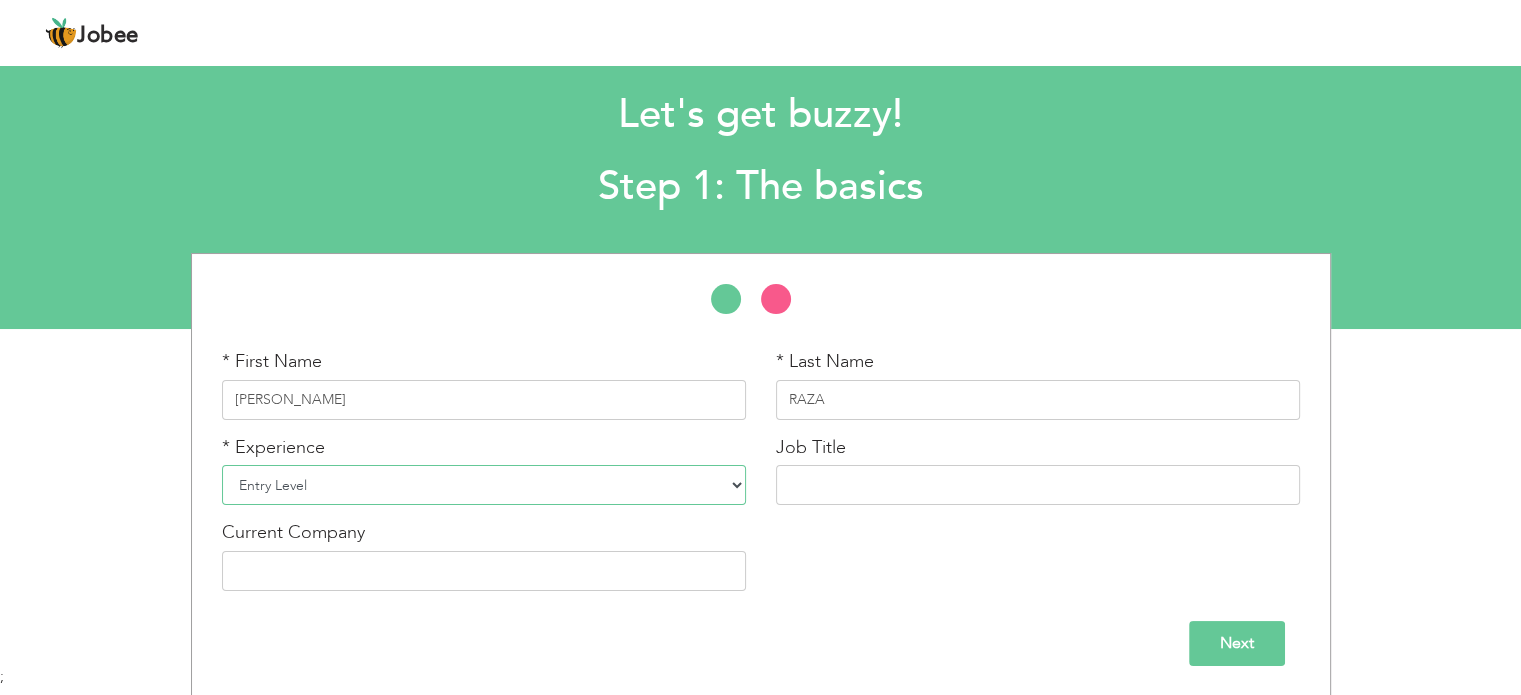 click on "Entry Level
Less than 1 Year
1 Year
2 Years
3 Years
4 Years
5 Years
6 Years
7 Years
8 Years
9 Years
10 Years
11 Years
12 Years
13 Years
14 Years
15 Years
16 Years
17 Years
18 Years
19 Years
20 Years
21 Years
22 Years
23 Years
24 Years
25 Years
26 Years
27 Years
28 Years
29 Years
30 Years
31 Years
32 Years
33 Years
34 Years
35 Years
More than 35 Years" at bounding box center (484, 485) 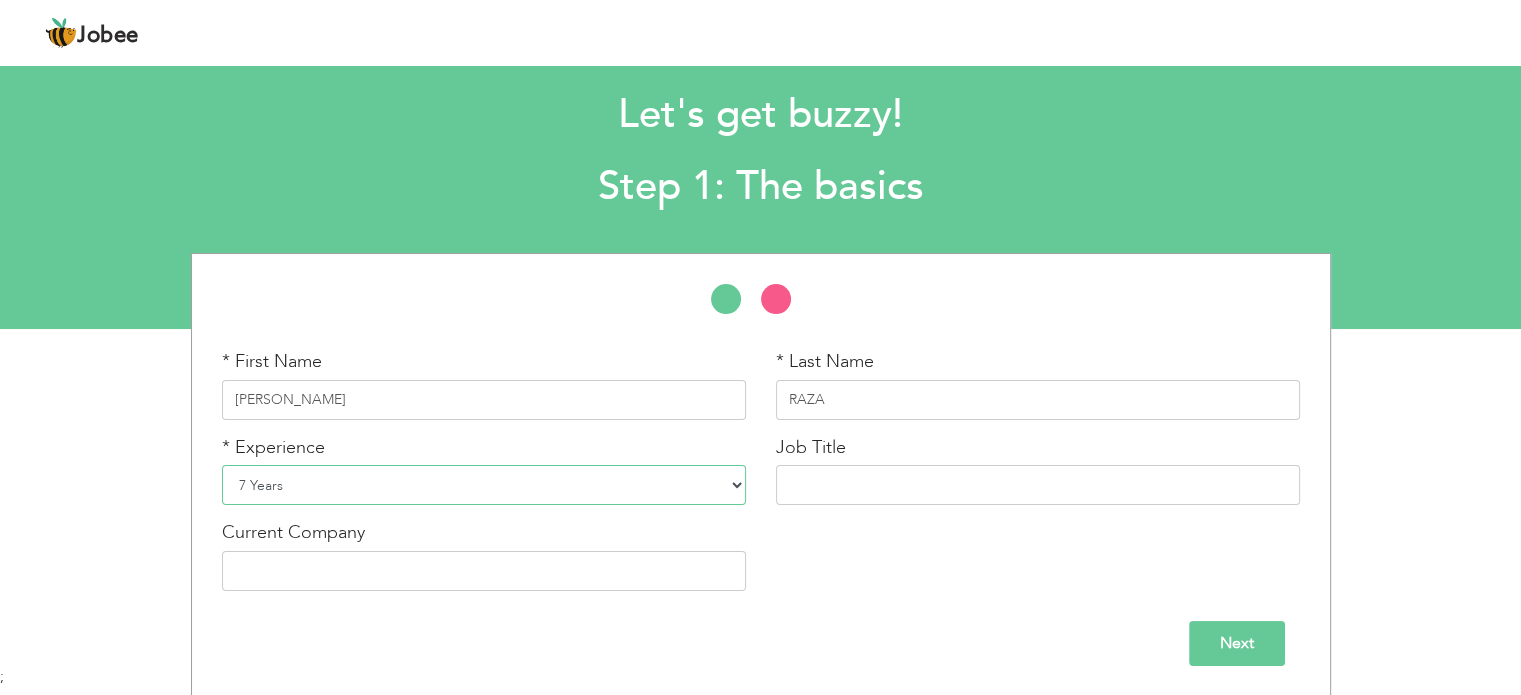 click on "Entry Level
Less than 1 Year
1 Year
2 Years
3 Years
4 Years
5 Years
6 Years
7 Years
8 Years
9 Years
10 Years
11 Years
12 Years
13 Years
14 Years
15 Years
16 Years
17 Years
18 Years
19 Years
20 Years
21 Years
22 Years
23 Years
24 Years
25 Years
26 Years
27 Years
28 Years
29 Years
30 Years
31 Years
32 Years
33 Years
34 Years
35 Years
More than 35 Years" at bounding box center (484, 485) 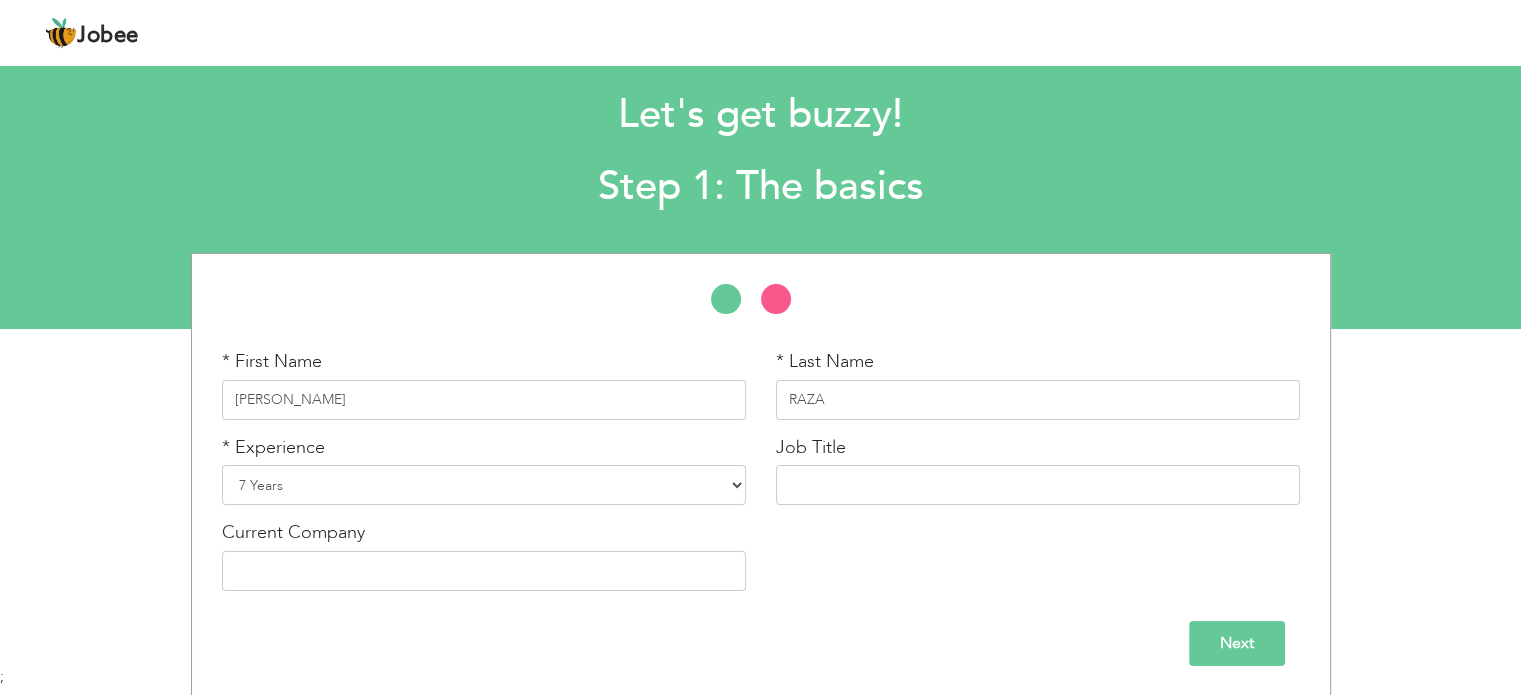 click on "Job Title" at bounding box center (1038, 478) 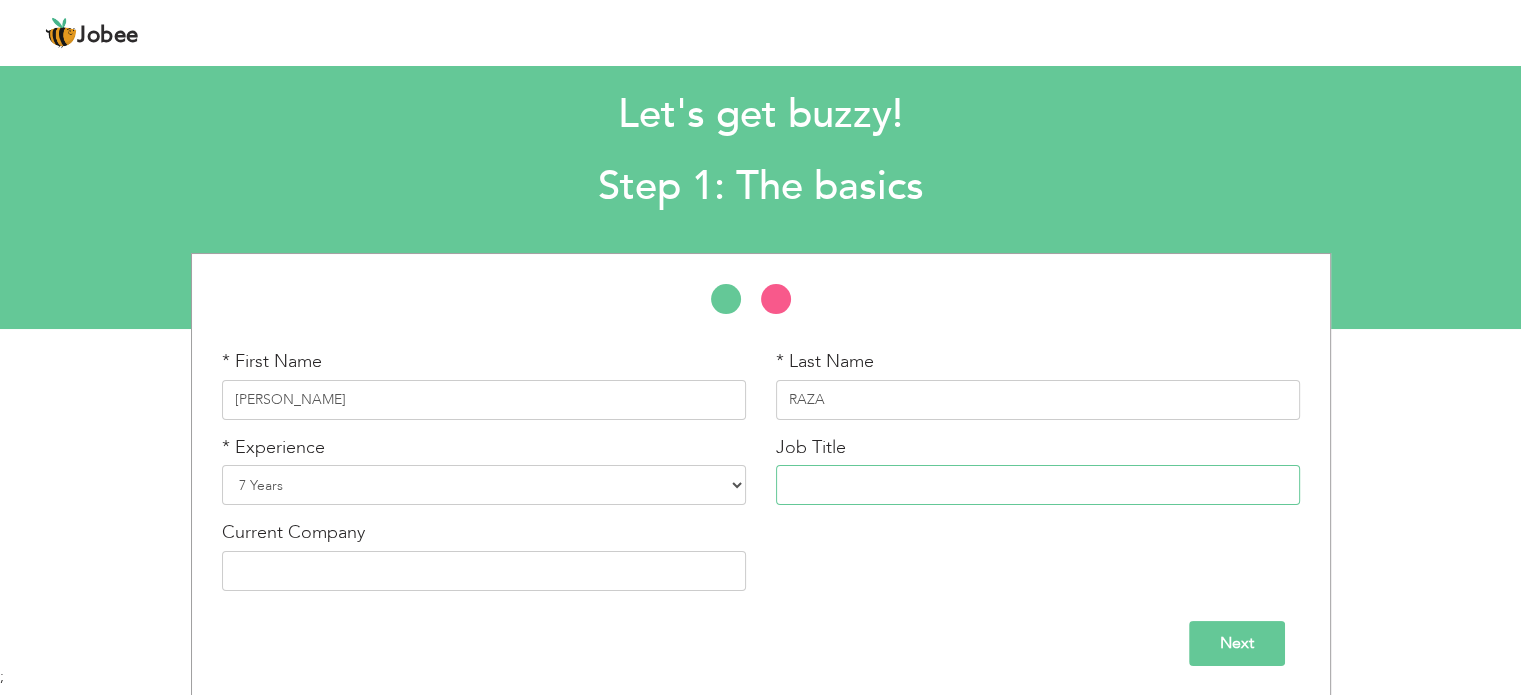 click at bounding box center (1038, 485) 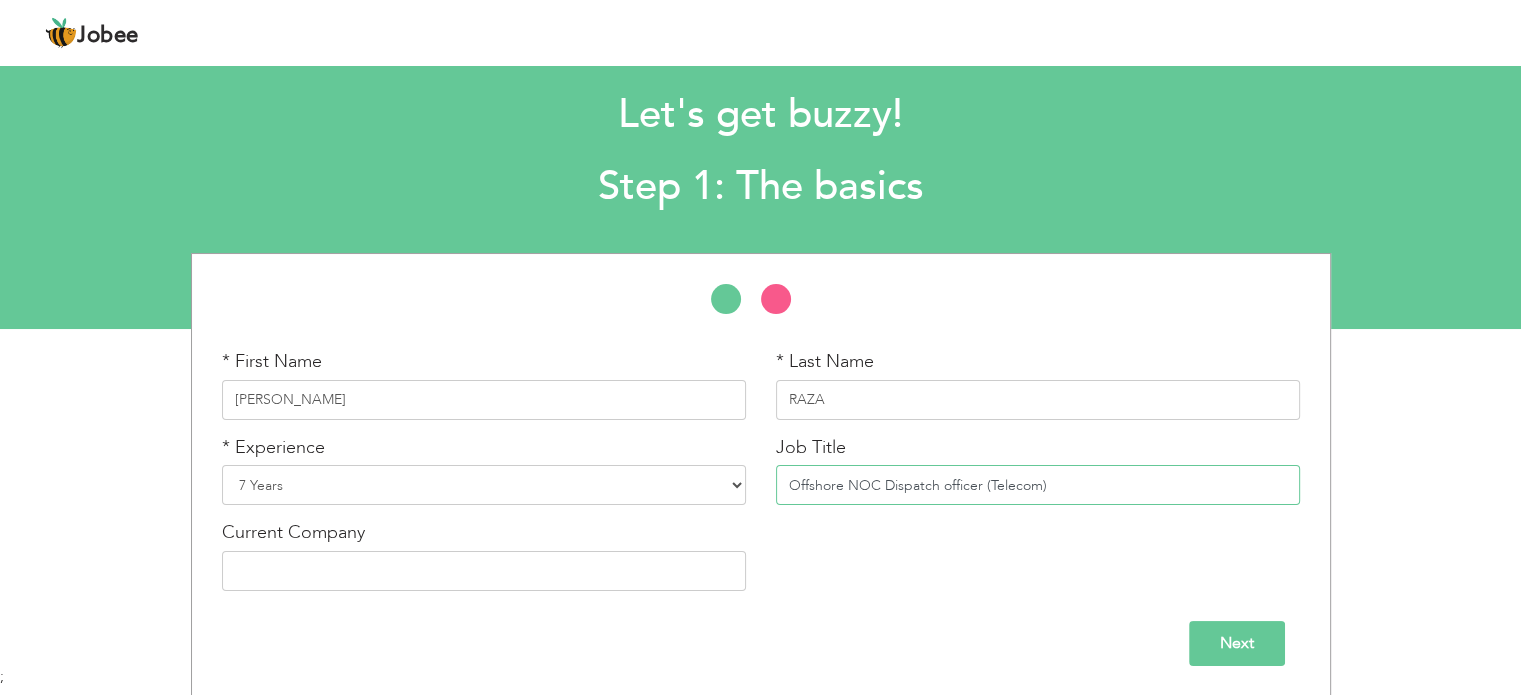 type on "Offshore NOC Dispatch officer (Telecom)" 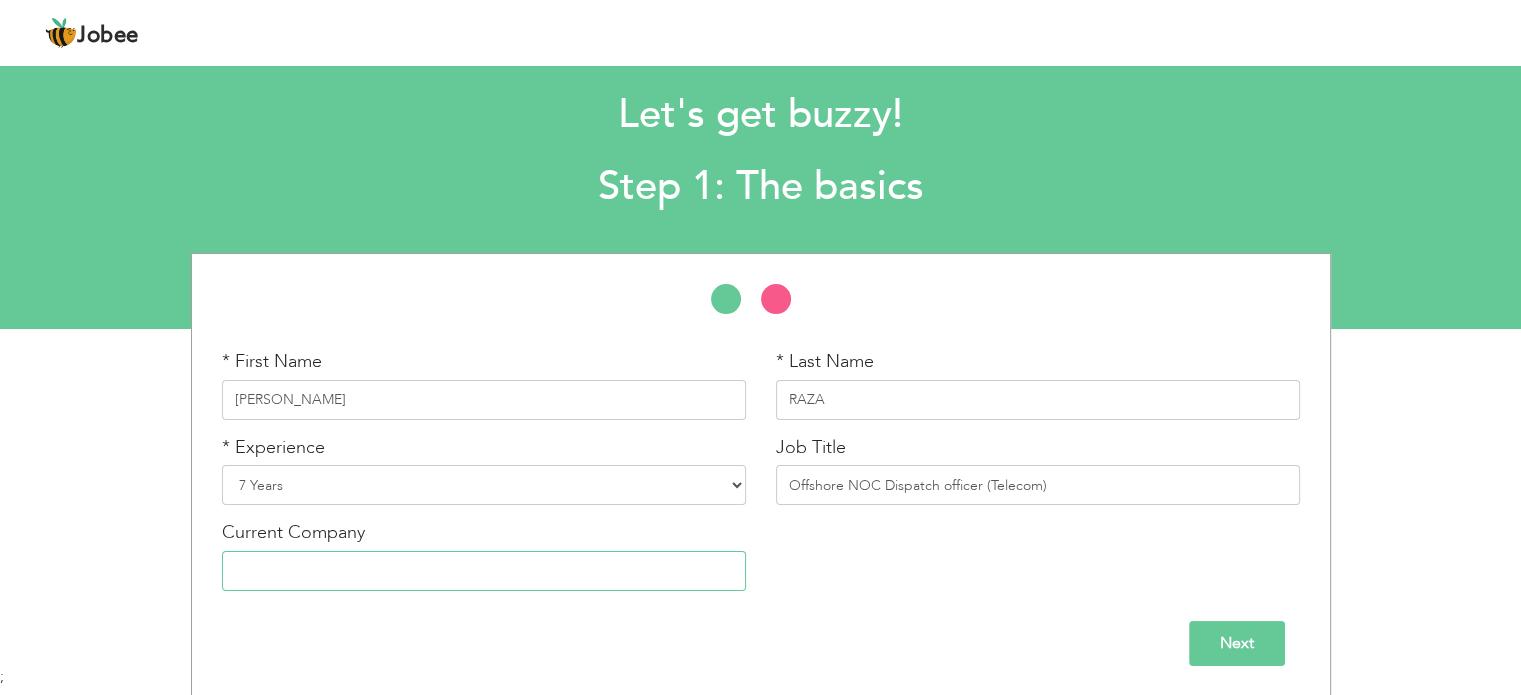 click at bounding box center [484, 571] 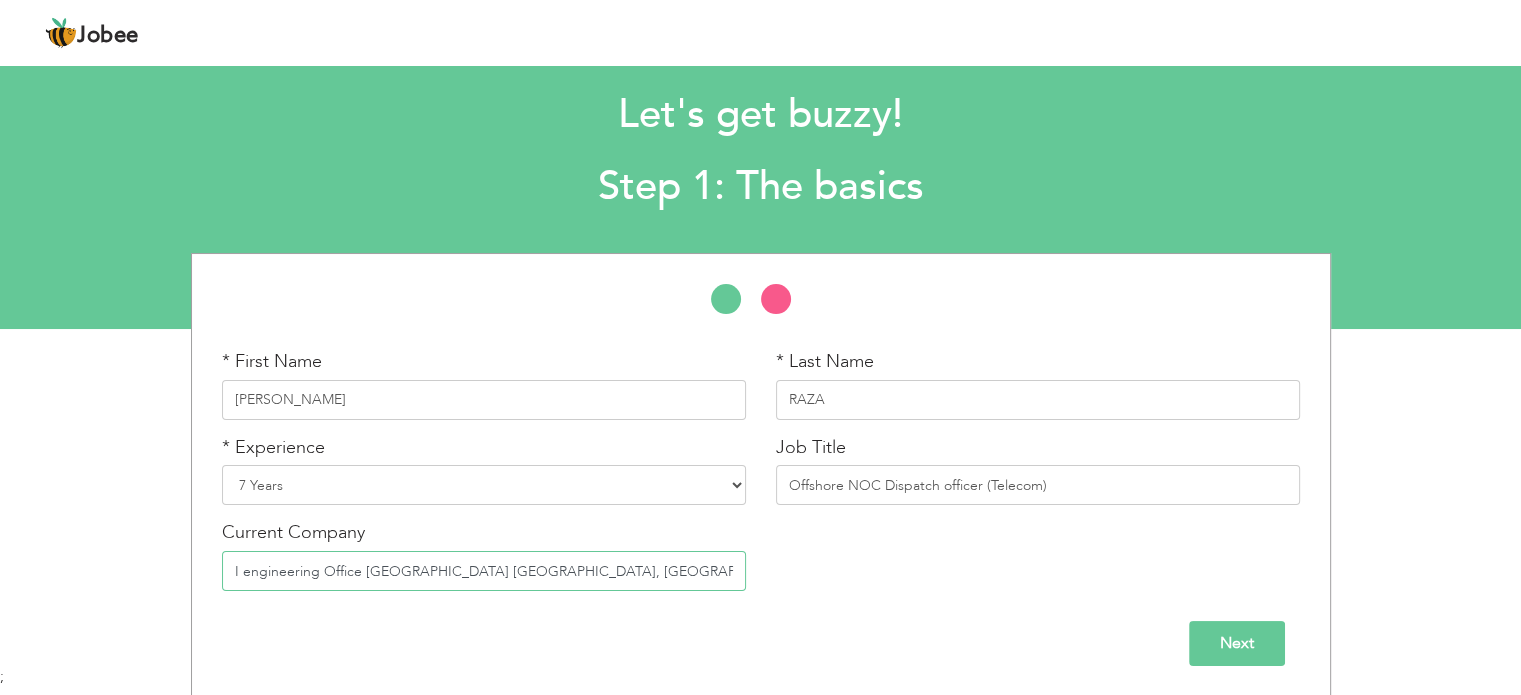 drag, startPoint x: 356, startPoint y: 567, endPoint x: 580, endPoint y: 567, distance: 224 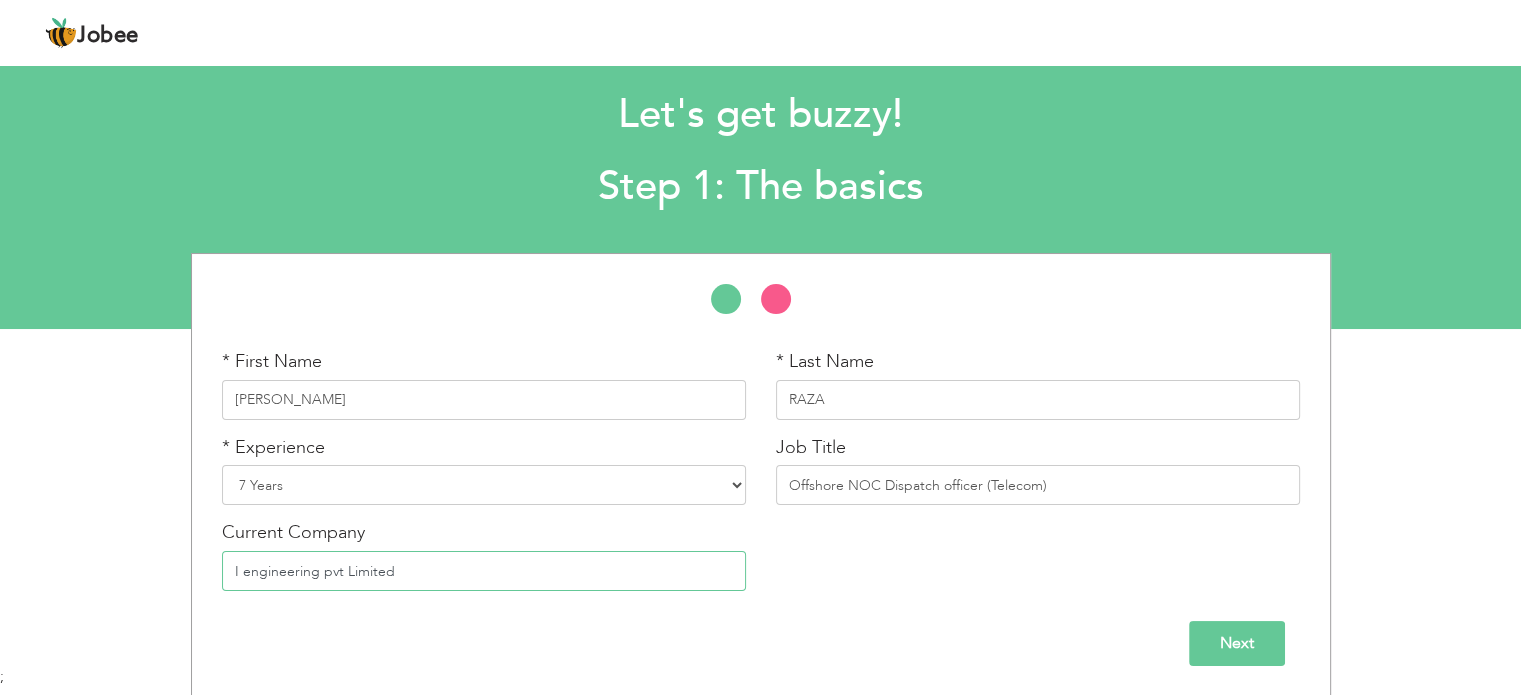 type on "I engineering pvt Limited" 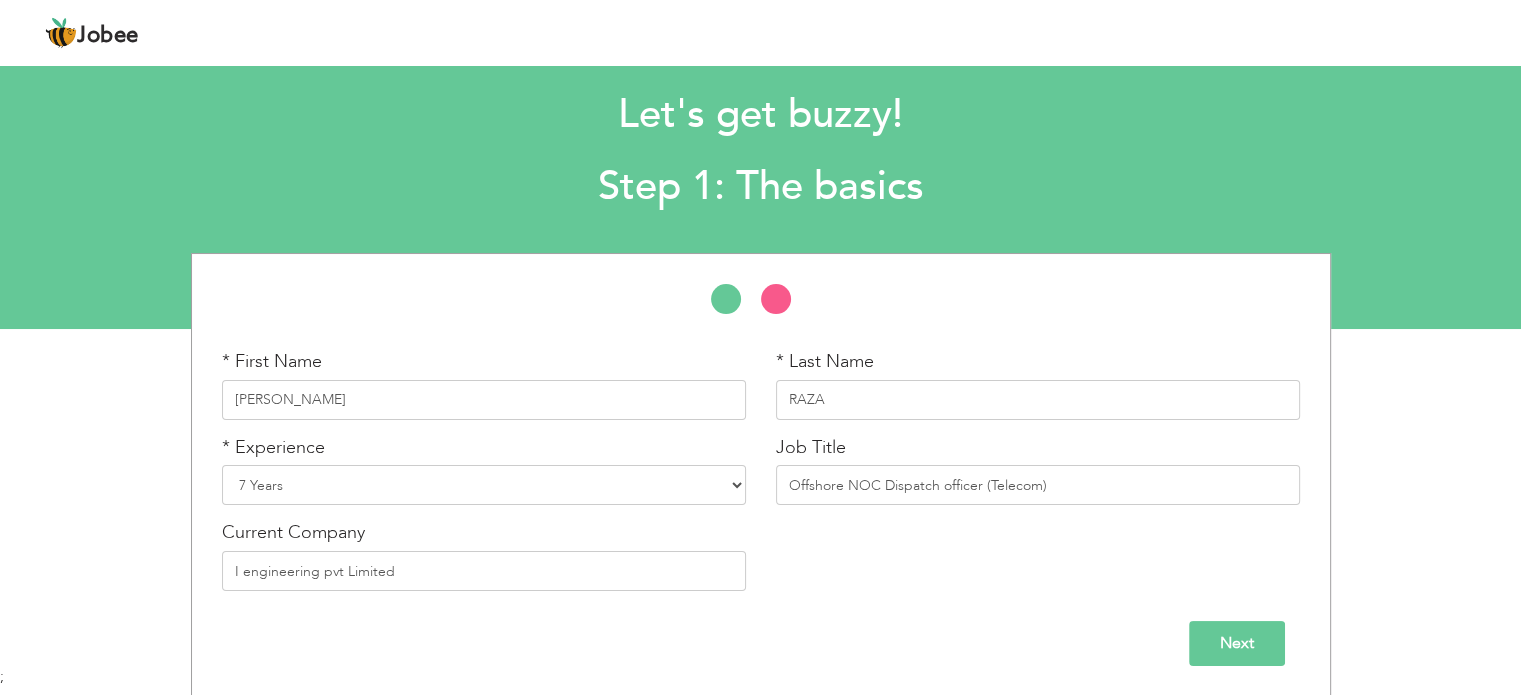 drag, startPoint x: 335, startPoint y: 571, endPoint x: 801, endPoint y: 573, distance: 466.0043 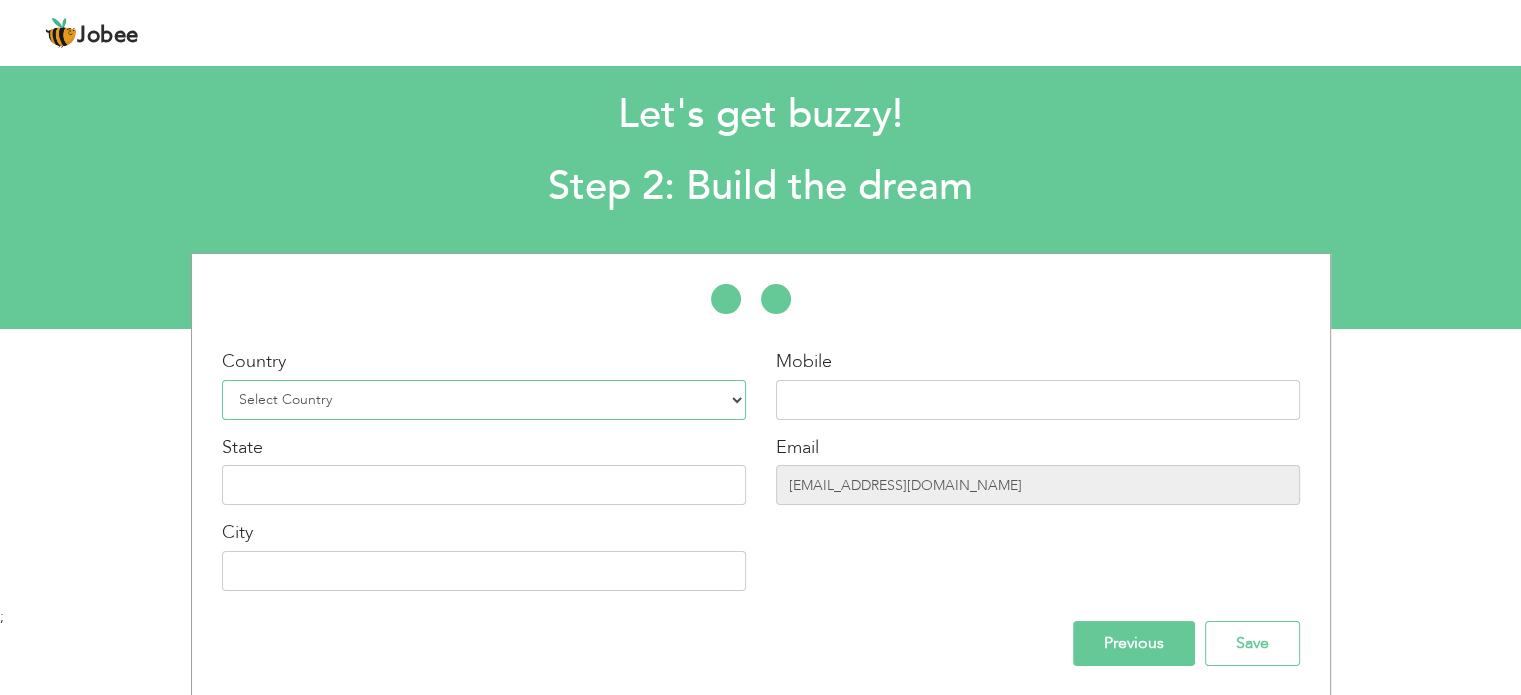 click on "Select Country
Afghanistan
Albania
Algeria
American Samoa
Andorra
Angola
Anguilla
Antarctica
Antigua and Barbuda
Argentina
Armenia
Aruba
Australia
Austria
Azerbaijan
Bahamas
Bahrain
Bangladesh
Barbados
Belarus
Belgium
Belize
Benin
Bermuda
Bhutan
Bolivia
Bosnia-Herzegovina
Botswana
Bouvet Island
Brazil
British Indian Ocean Territory
Brunei Darussalam
Bulgaria
Burkina Faso
Burundi
Cambodia
Cameroon
Canada
Cape Verde
Cayman Islands
Central African Republic
Chad
Chile
China
Christmas Island
Cocos (Keeling) Islands
Colombia
Comoros
Congo
Congo, Dem. Republic
Cook Islands
Costa Rica
Croatia
Cuba
Cyprus
Czech Rep
Denmark
Djibouti
Dominica
Dominican Republic
Ecuador
Egypt
El Salvador
Equatorial Guinea
Eritrea
Estonia
Ethiopia
European Union
Falkland Islands (Malvinas)
Faroe Islands
Fiji
Finland
France
French Guiana
French Southern Territories
Gabon
Gambia
Georgia" at bounding box center (484, 400) 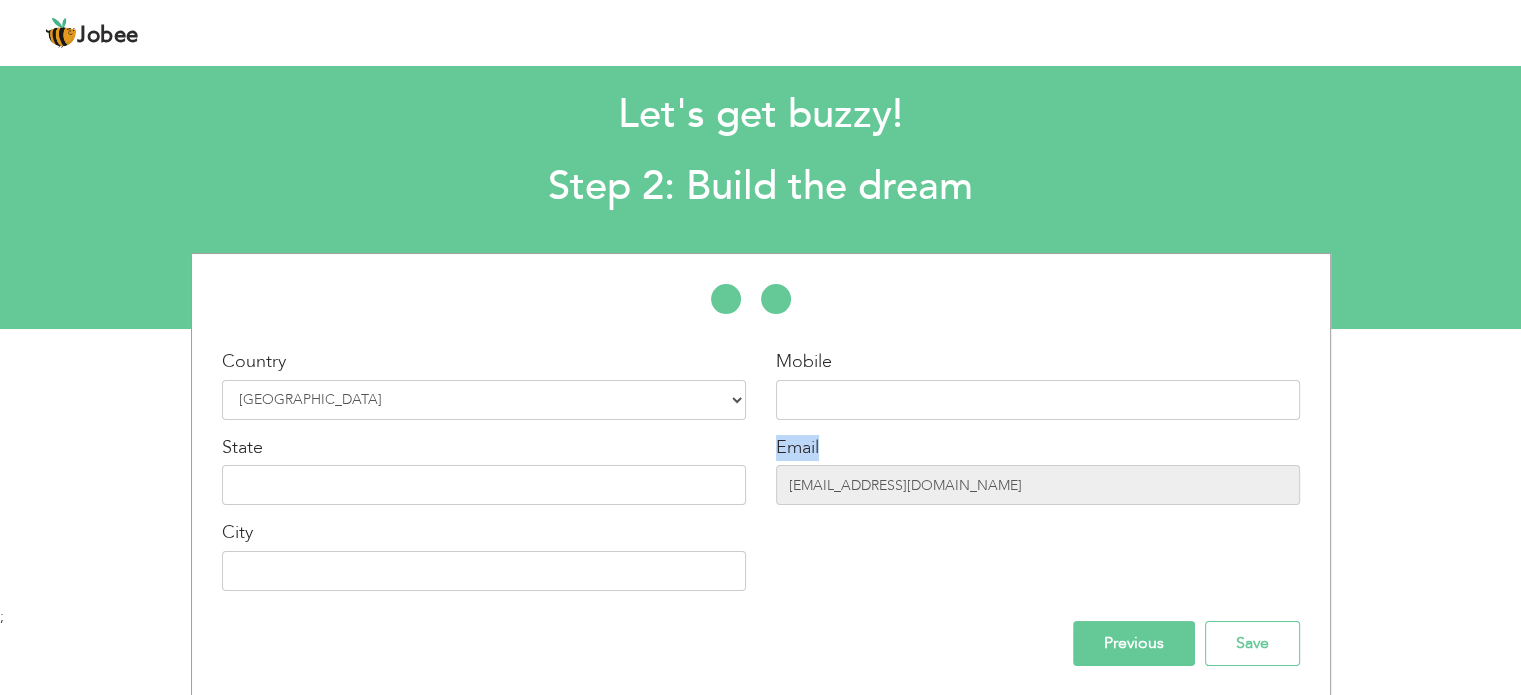 drag, startPoint x: 885, startPoint y: 419, endPoint x: 920, endPoint y: 397, distance: 41.340054 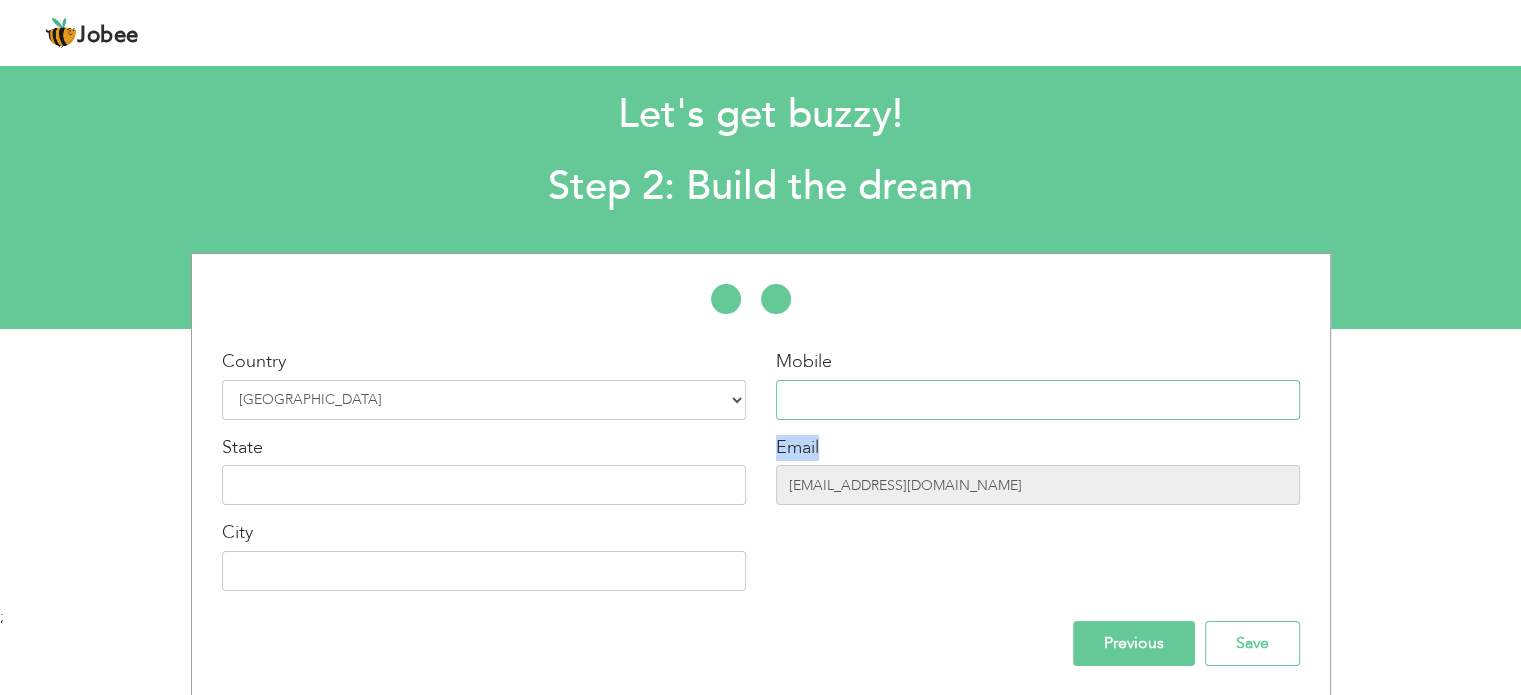 click at bounding box center [1038, 400] 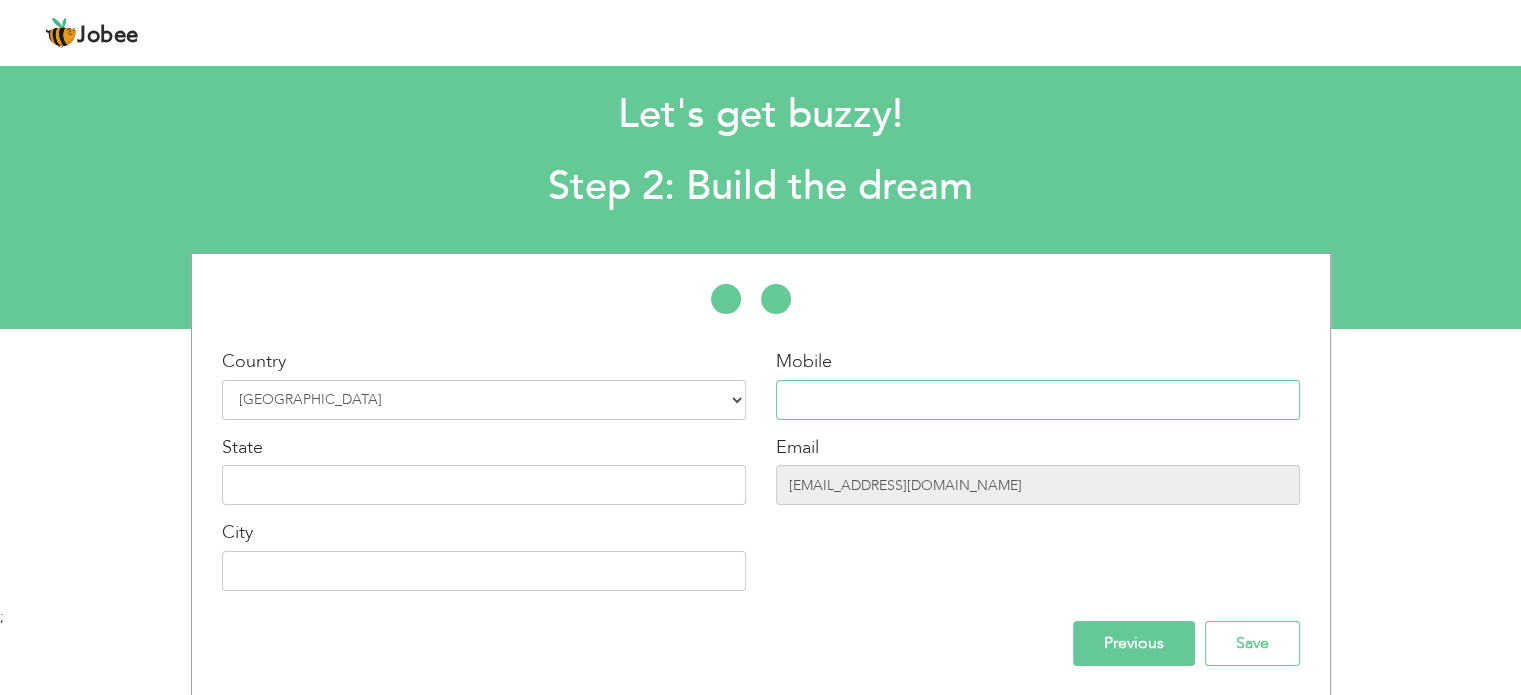 click at bounding box center (1038, 400) 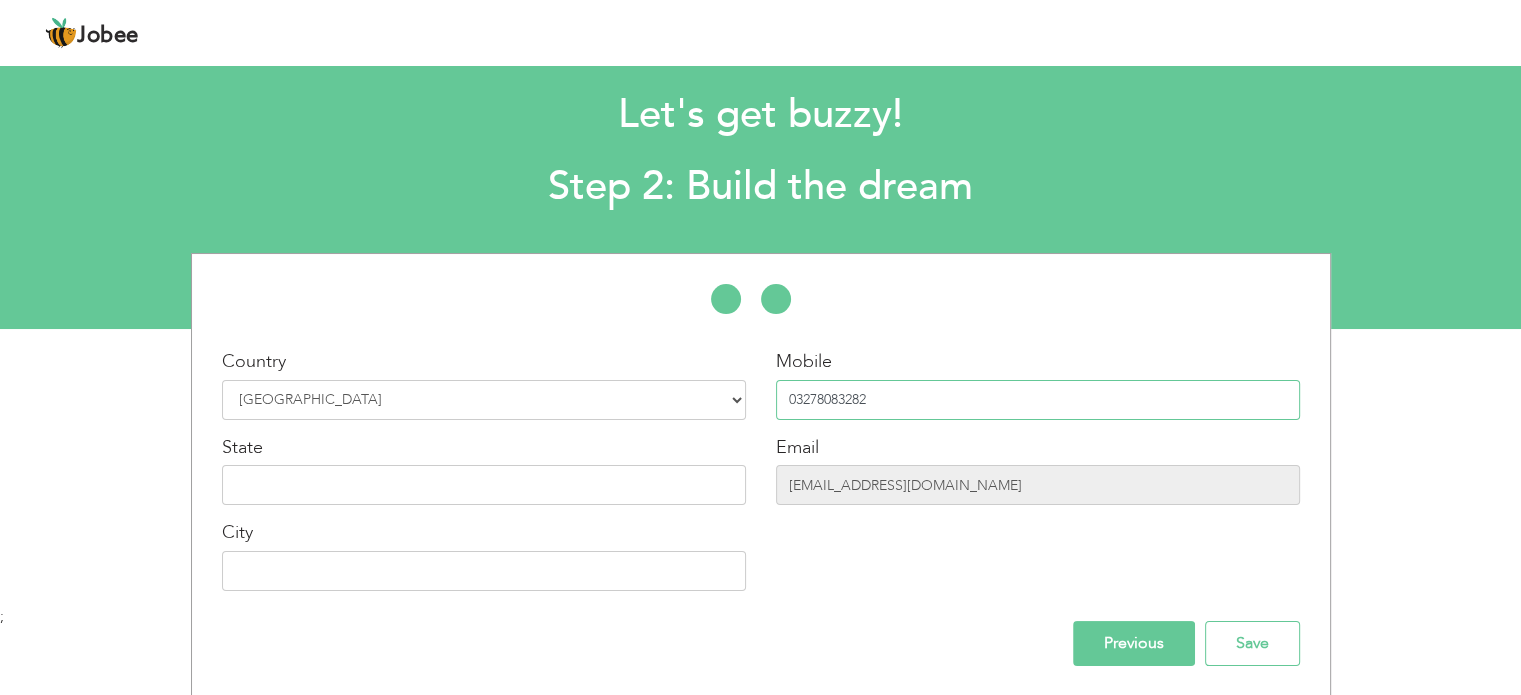 type on "03278083282" 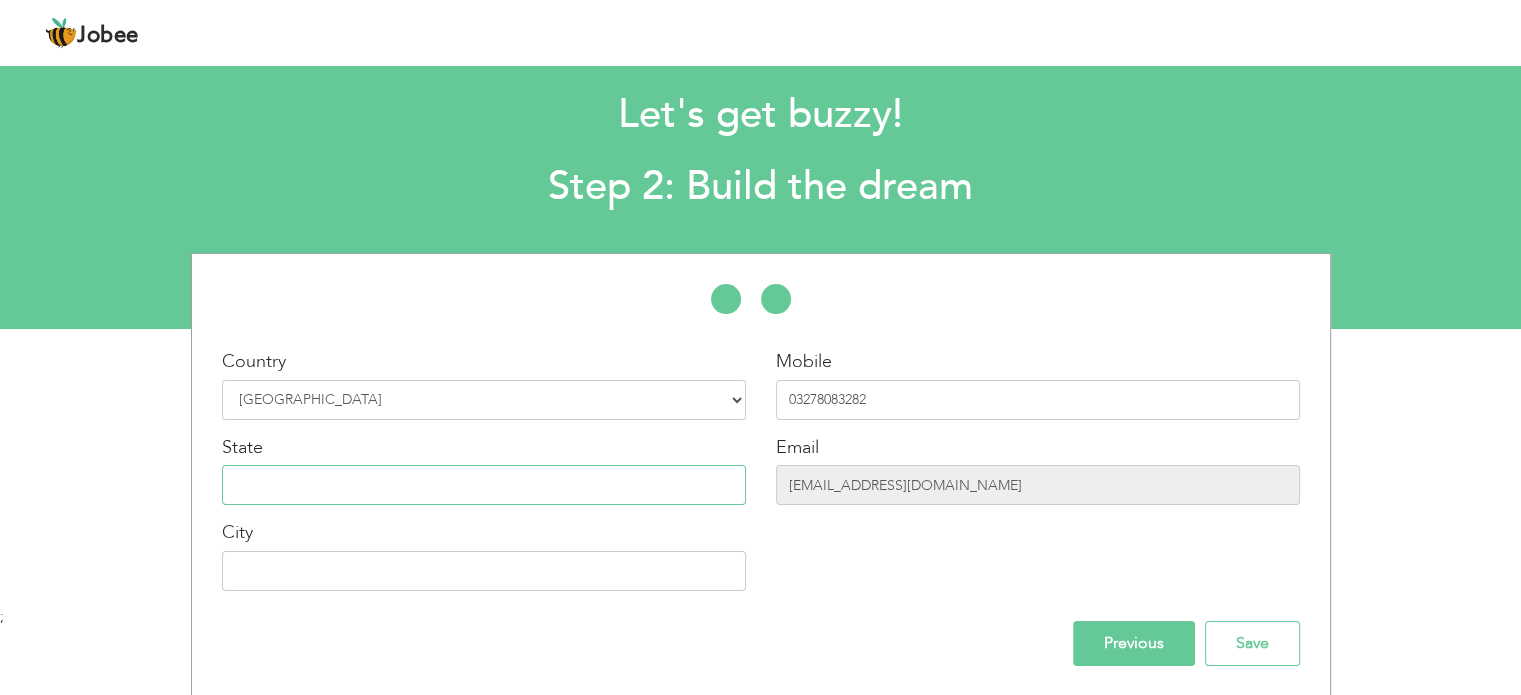 click at bounding box center [484, 485] 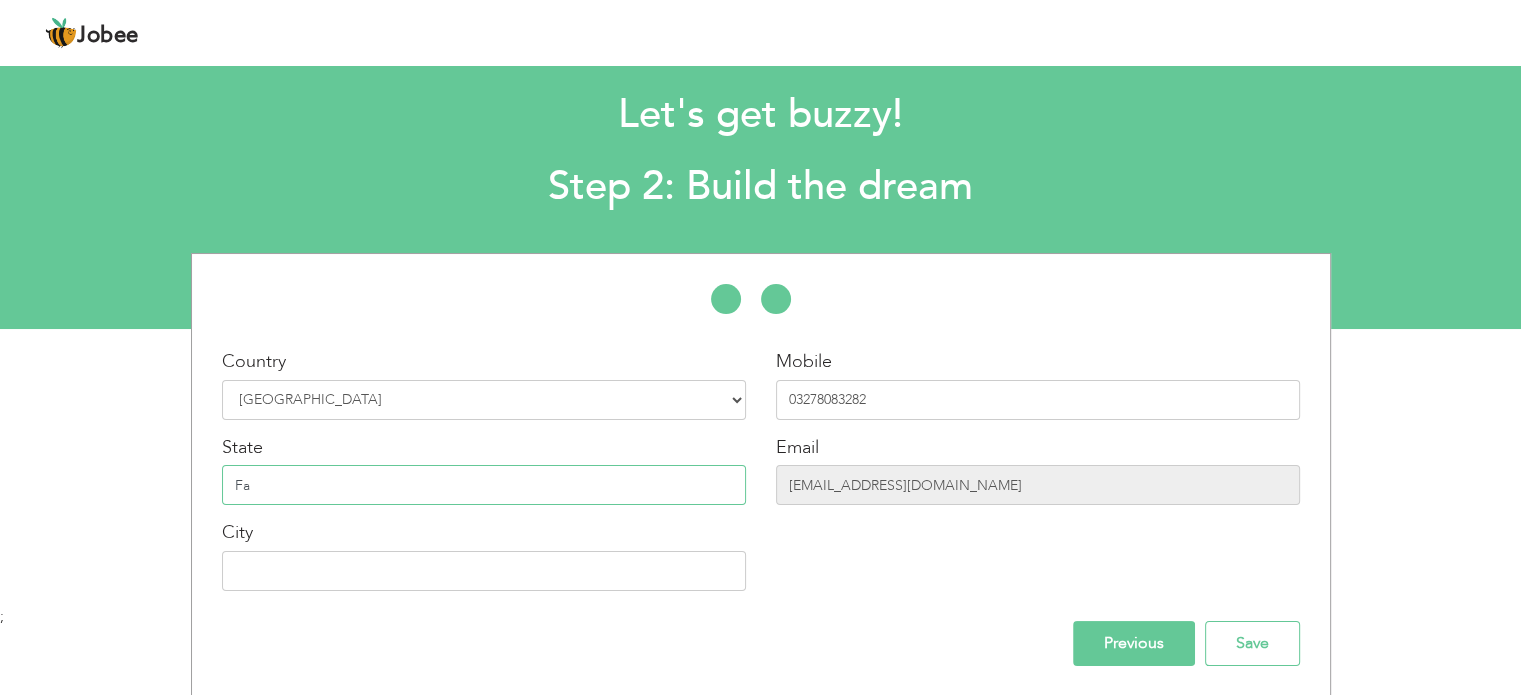 type on "F" 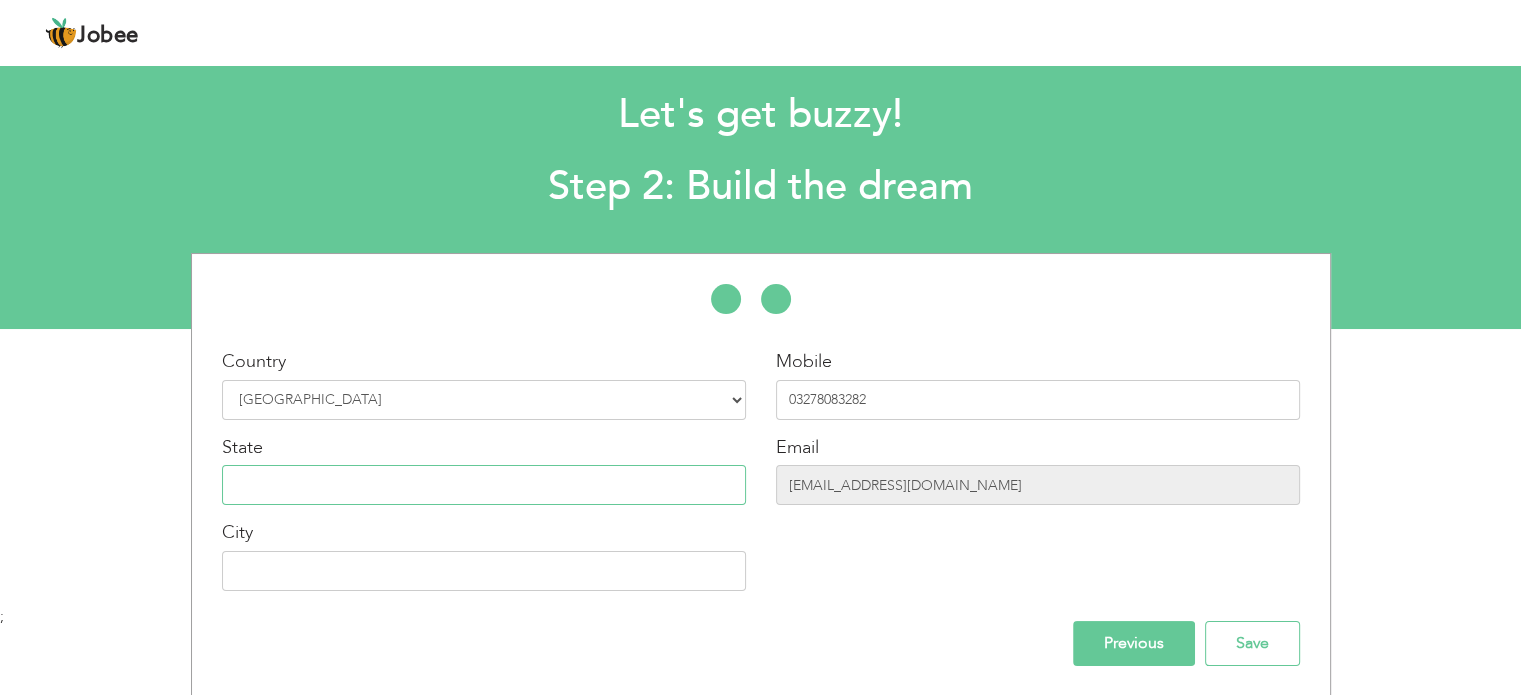 type on "P" 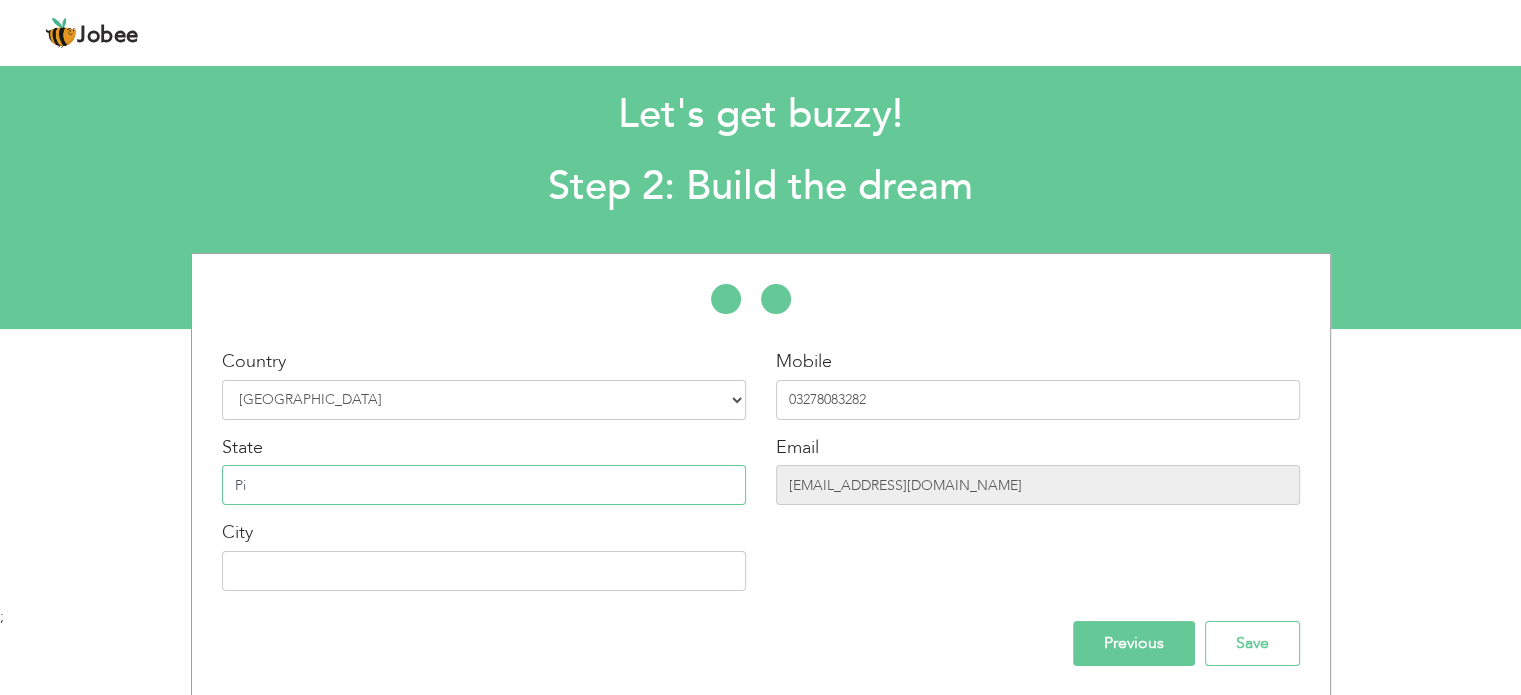 type on "P" 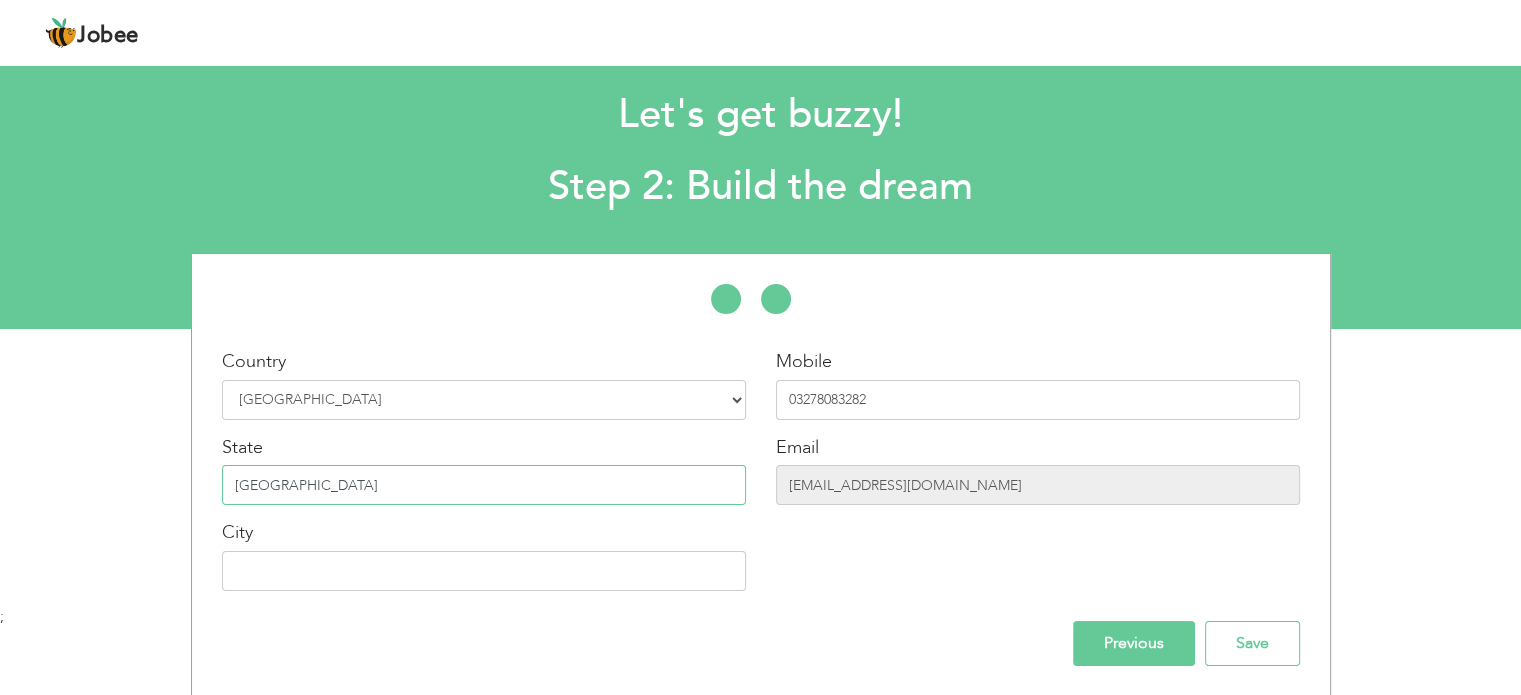 type on "[GEOGRAPHIC_DATA]" 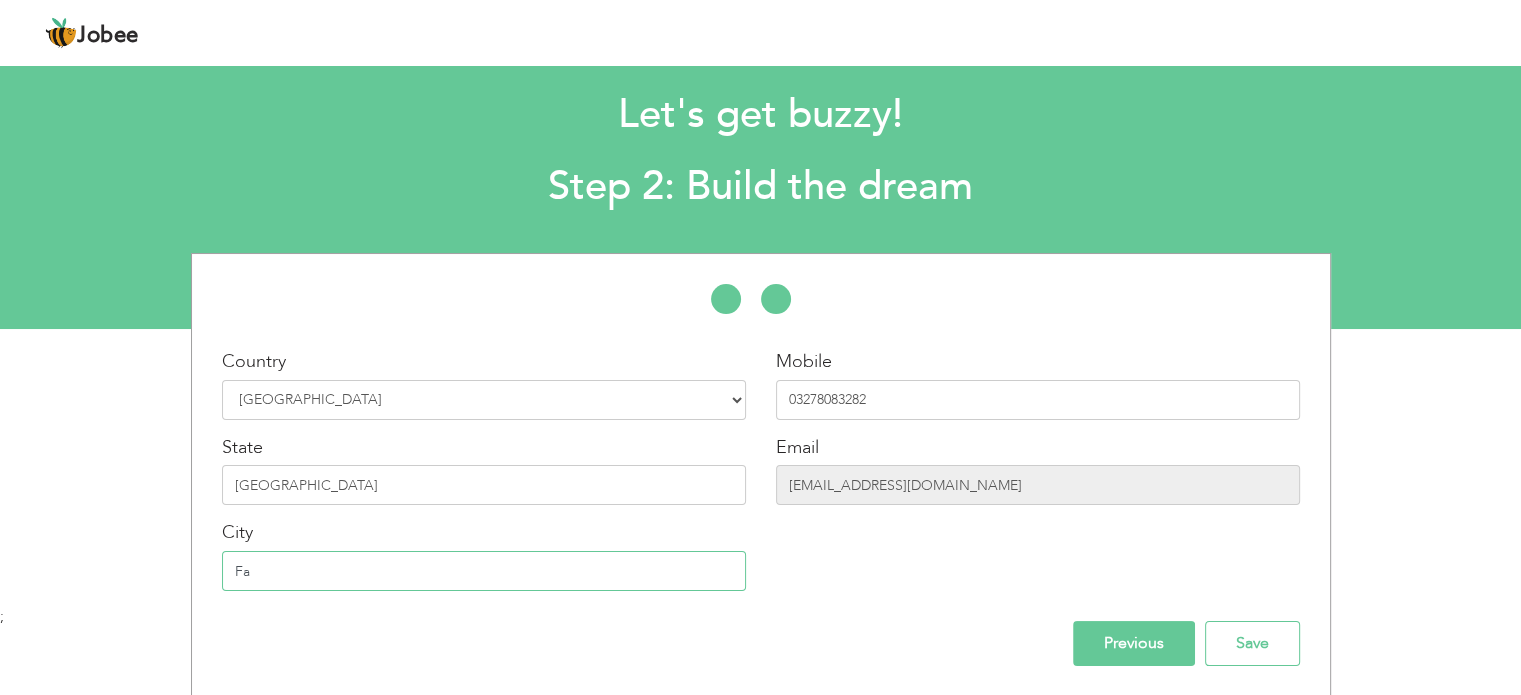type on "[GEOGRAPHIC_DATA]" 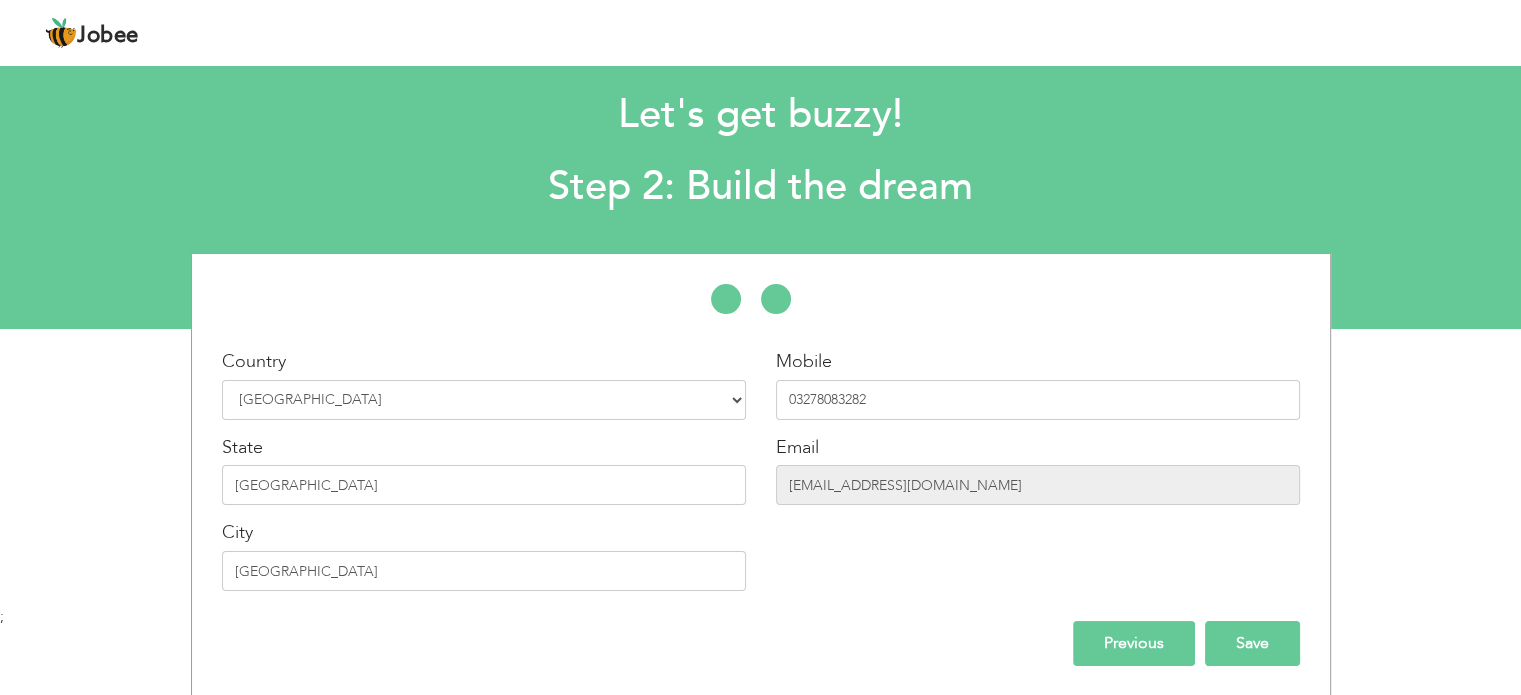click on "Save" at bounding box center [1252, 643] 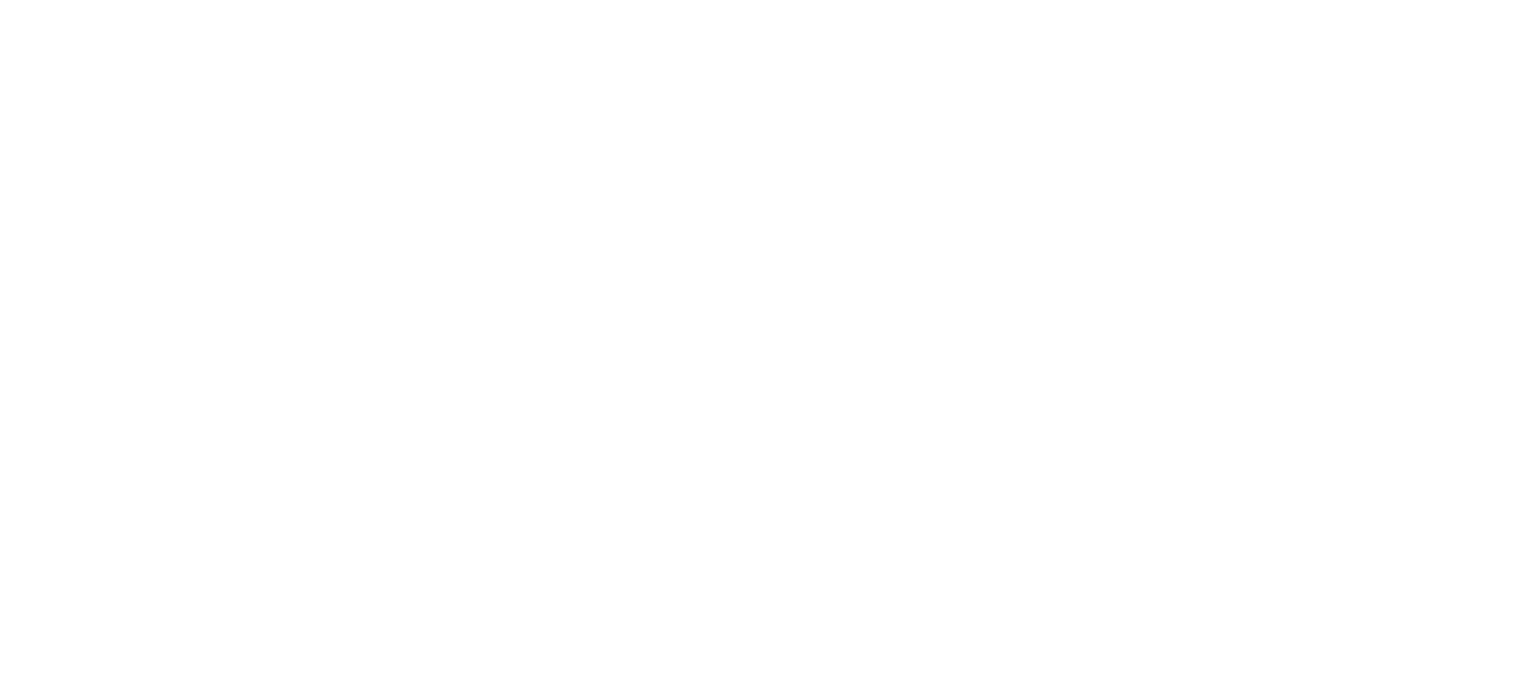scroll, scrollTop: 0, scrollLeft: 0, axis: both 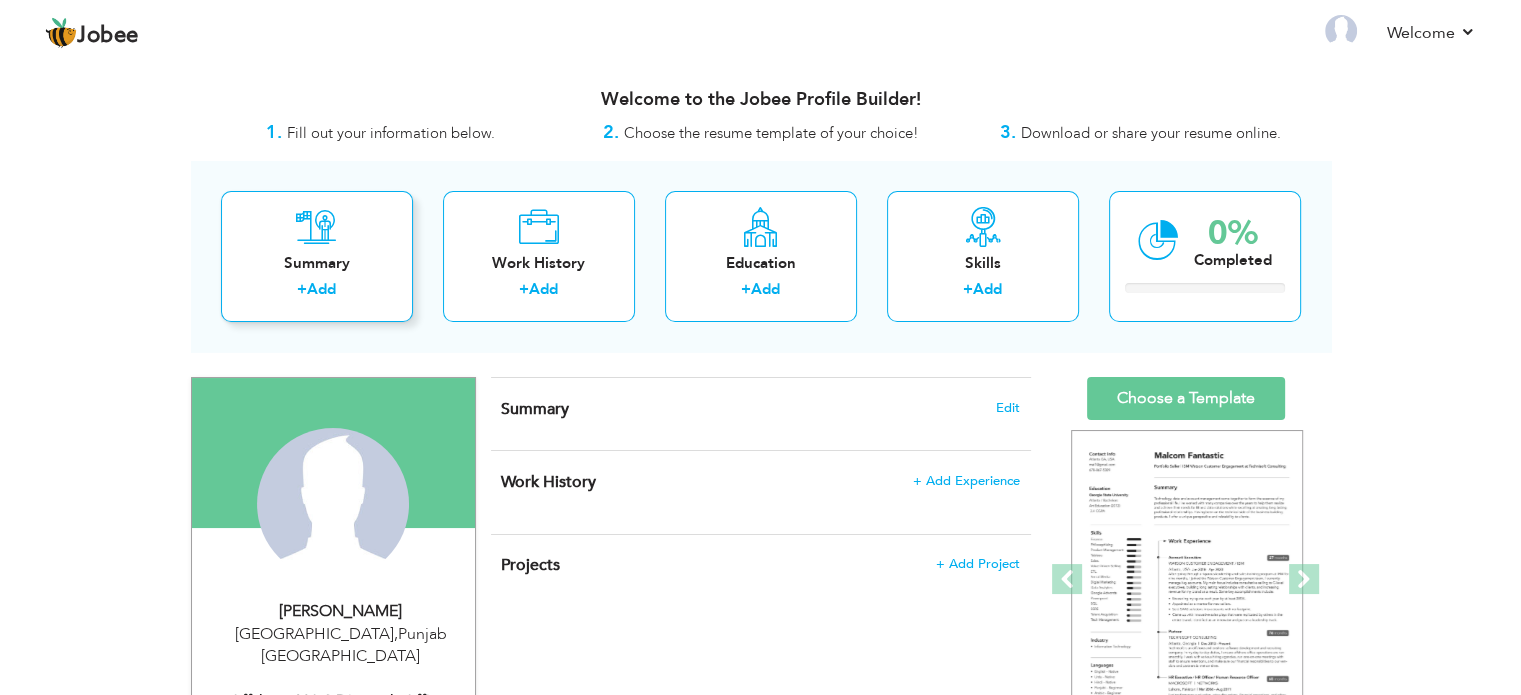 click on "+" at bounding box center [302, 289] 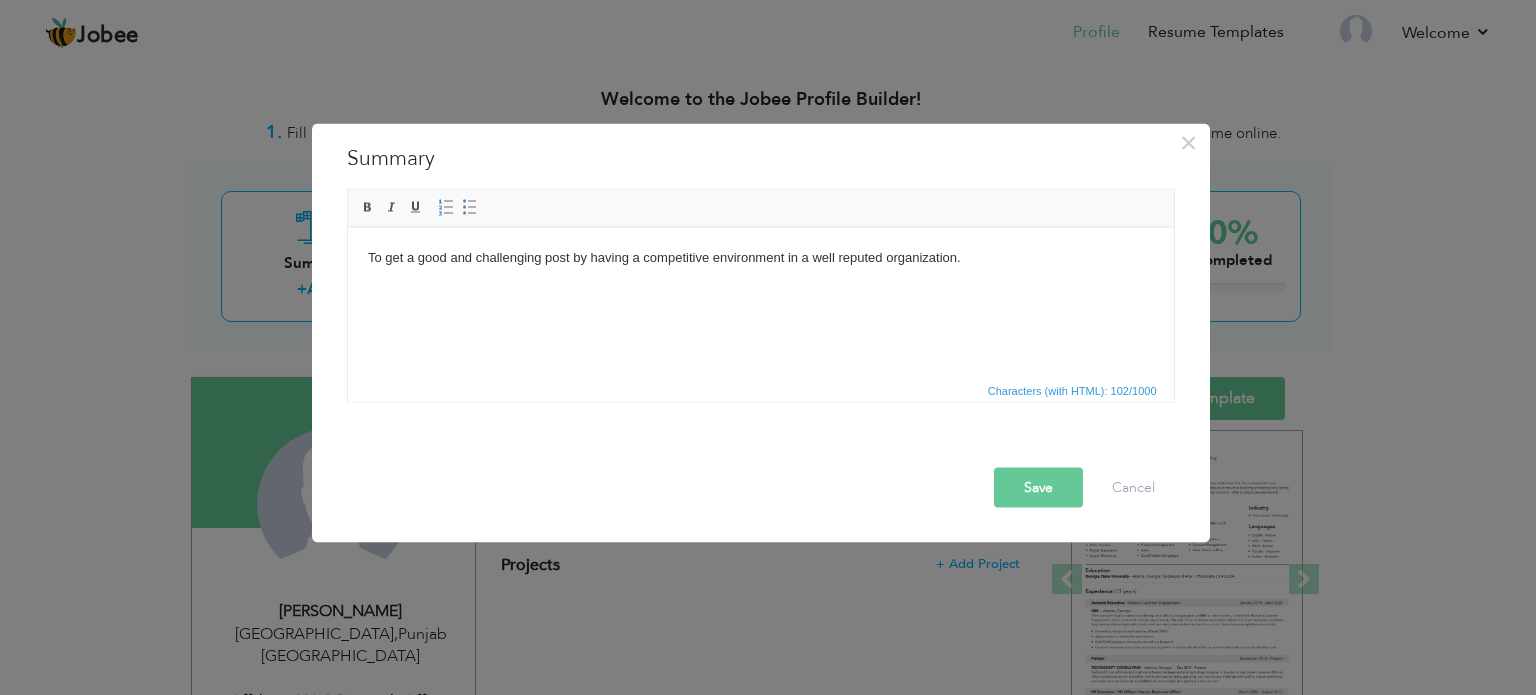 click on "Save" at bounding box center (1038, 487) 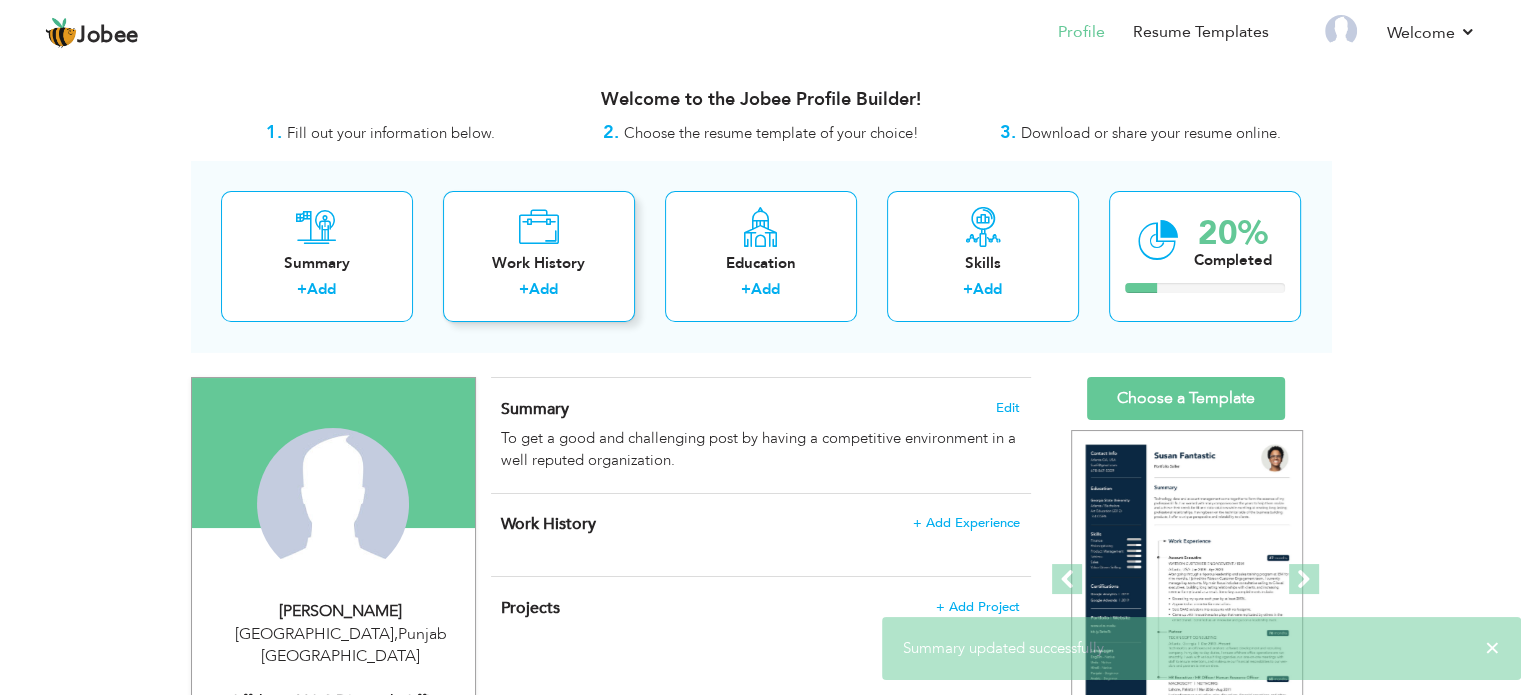 click on "Work History
+  Add" at bounding box center (539, 256) 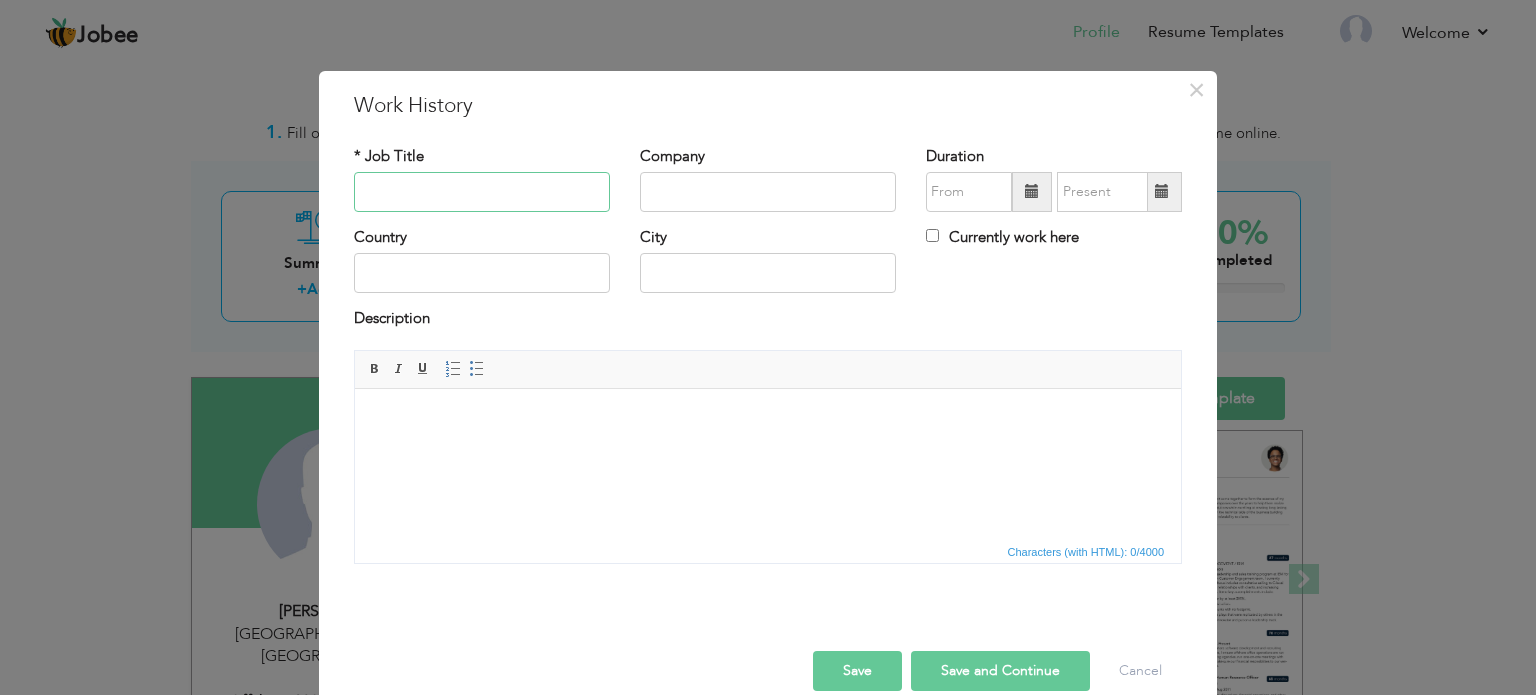 paste on "NOC Dispatcher (Power & Telecom)" 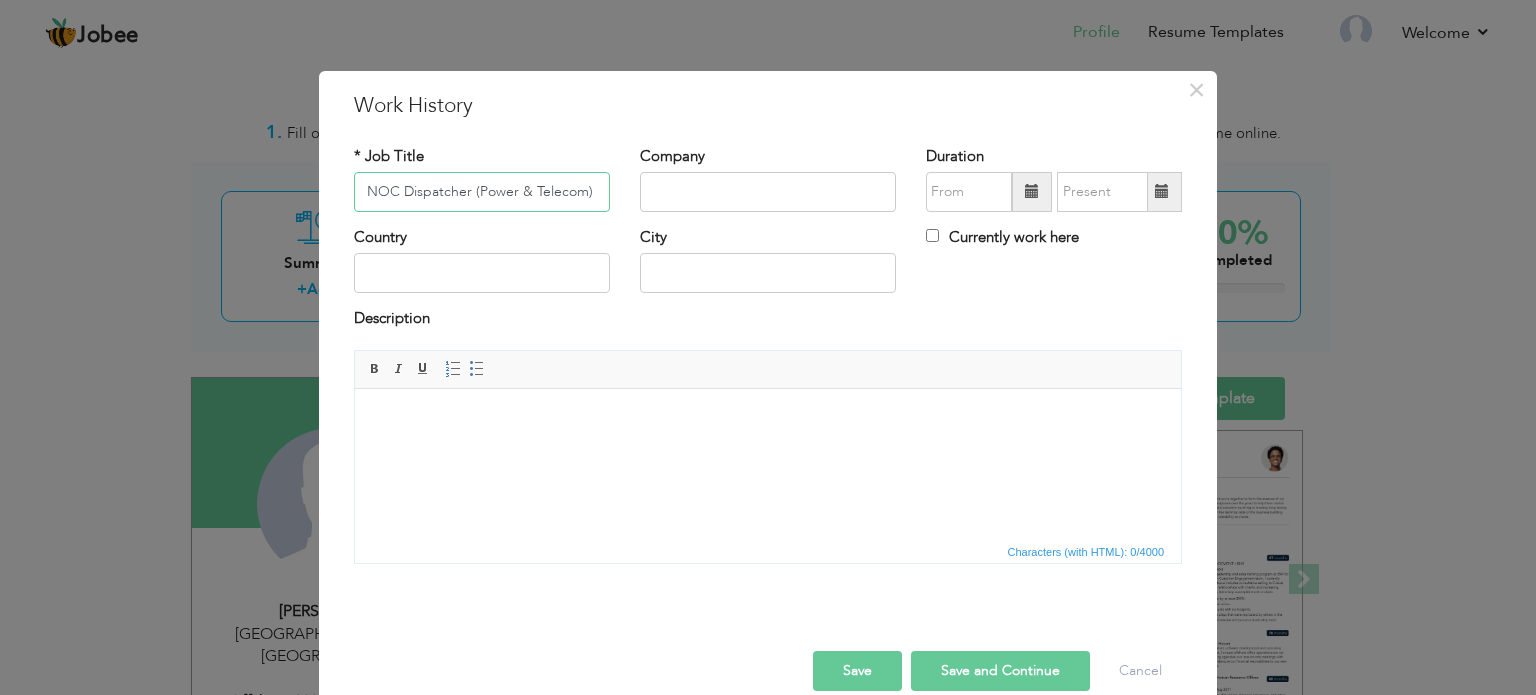 type on "NOC Dispatcher (Power & Telecom)" 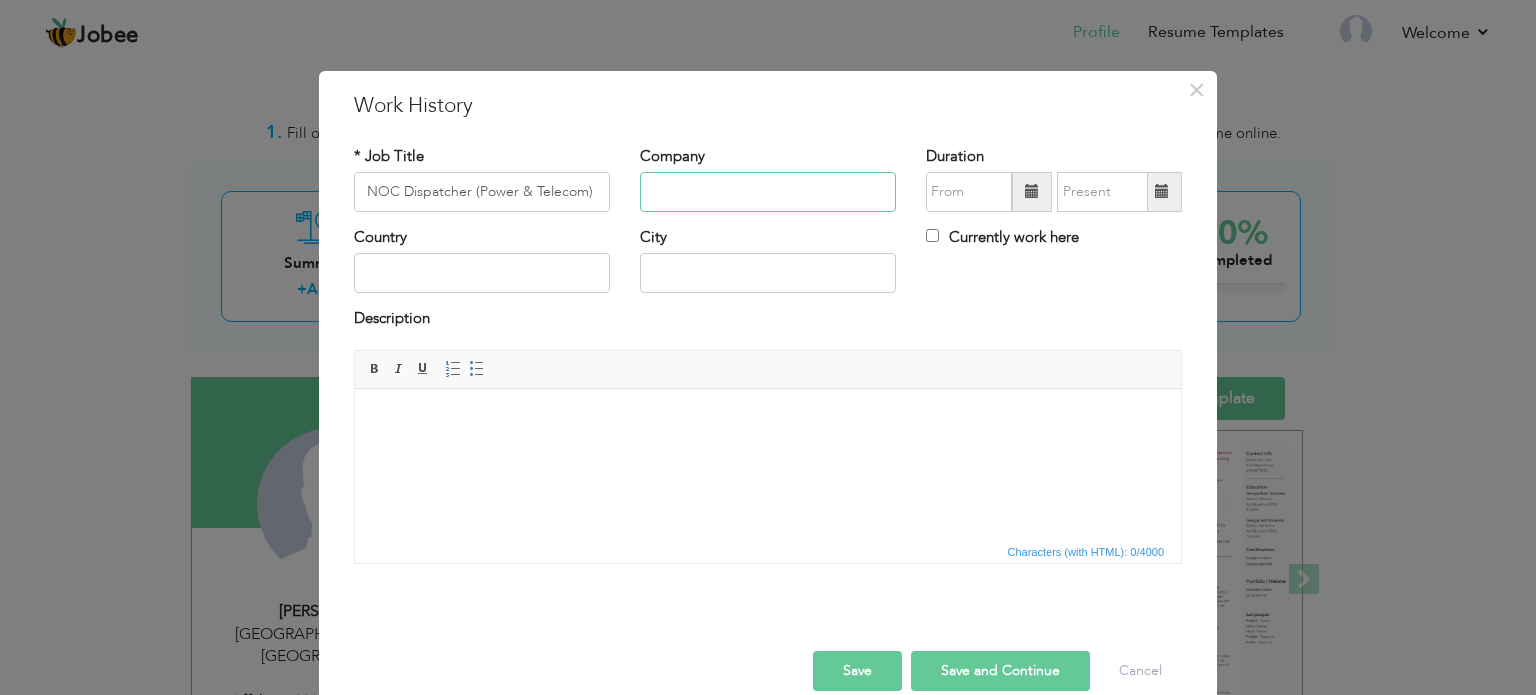 click at bounding box center [768, 192] 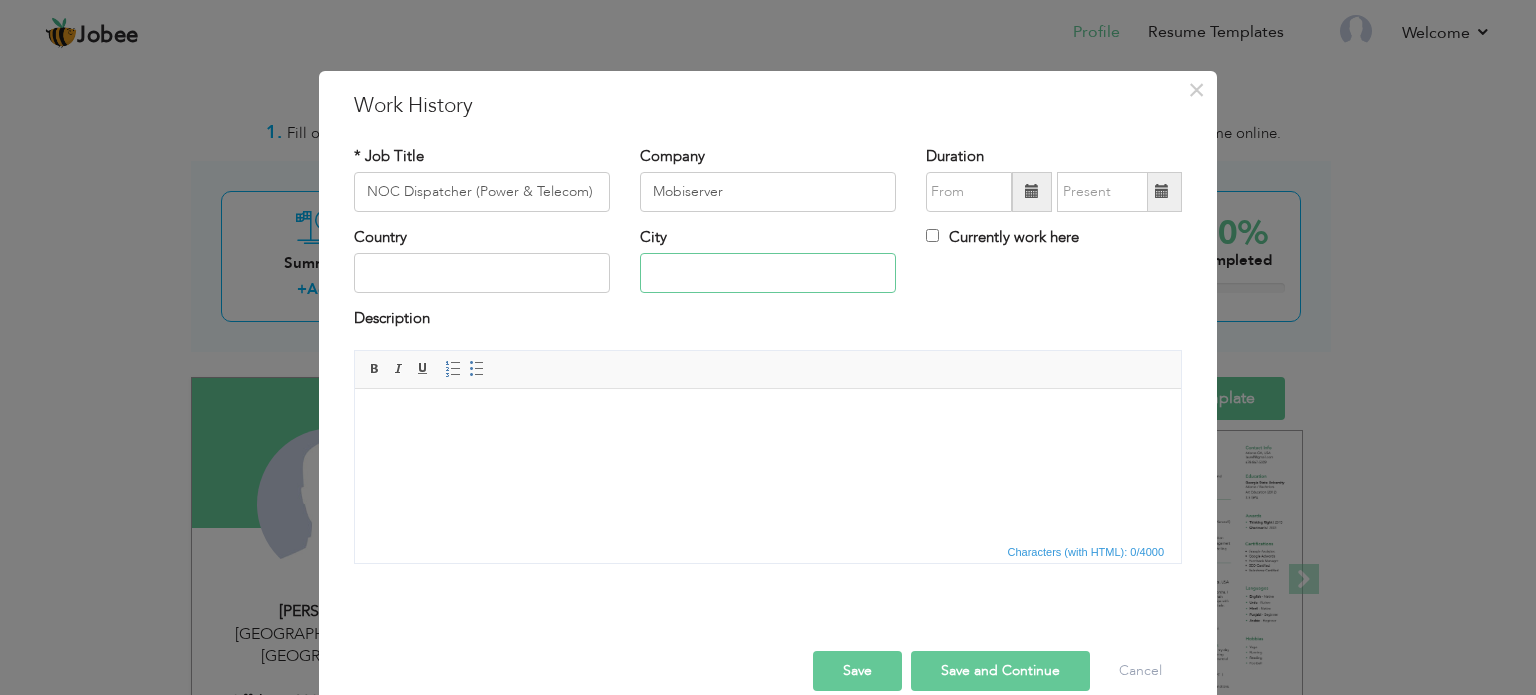 click at bounding box center (768, 273) 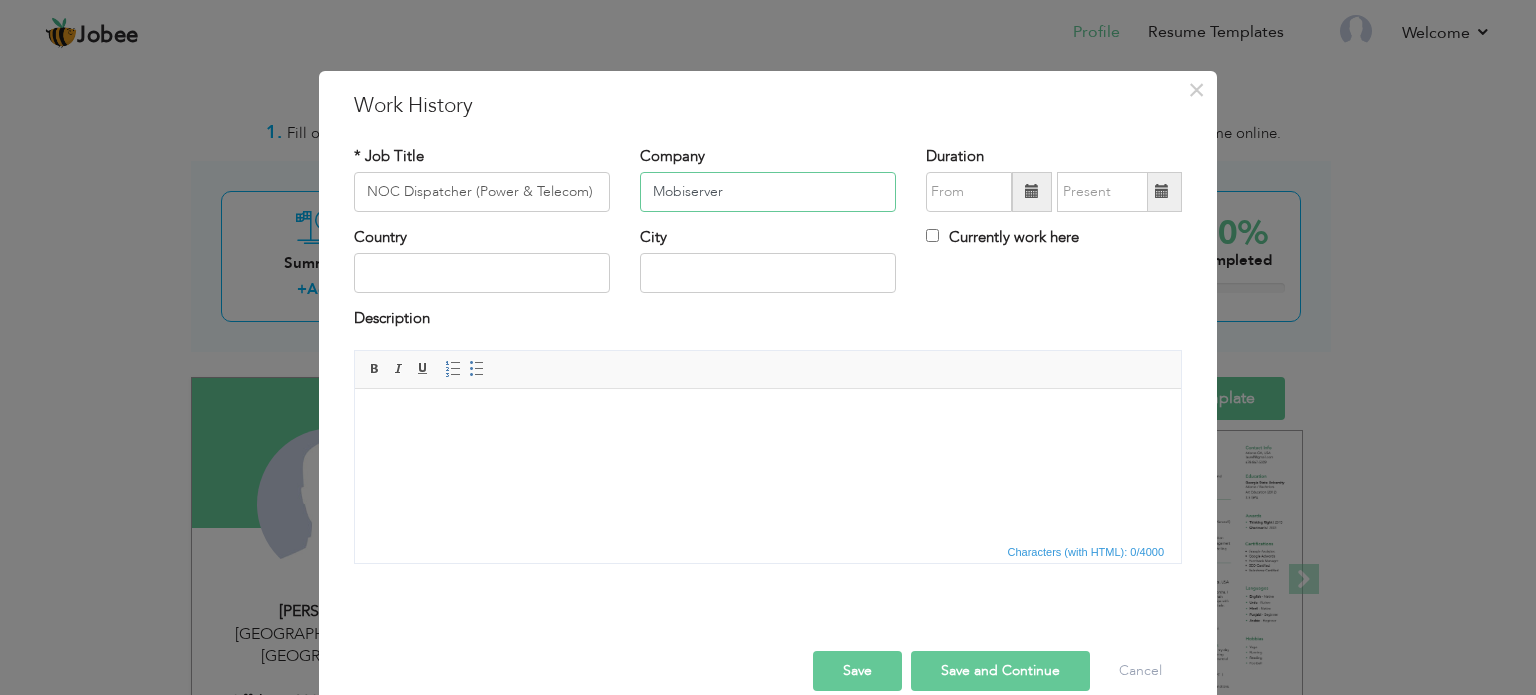 click on "Mobiserver" at bounding box center (768, 192) 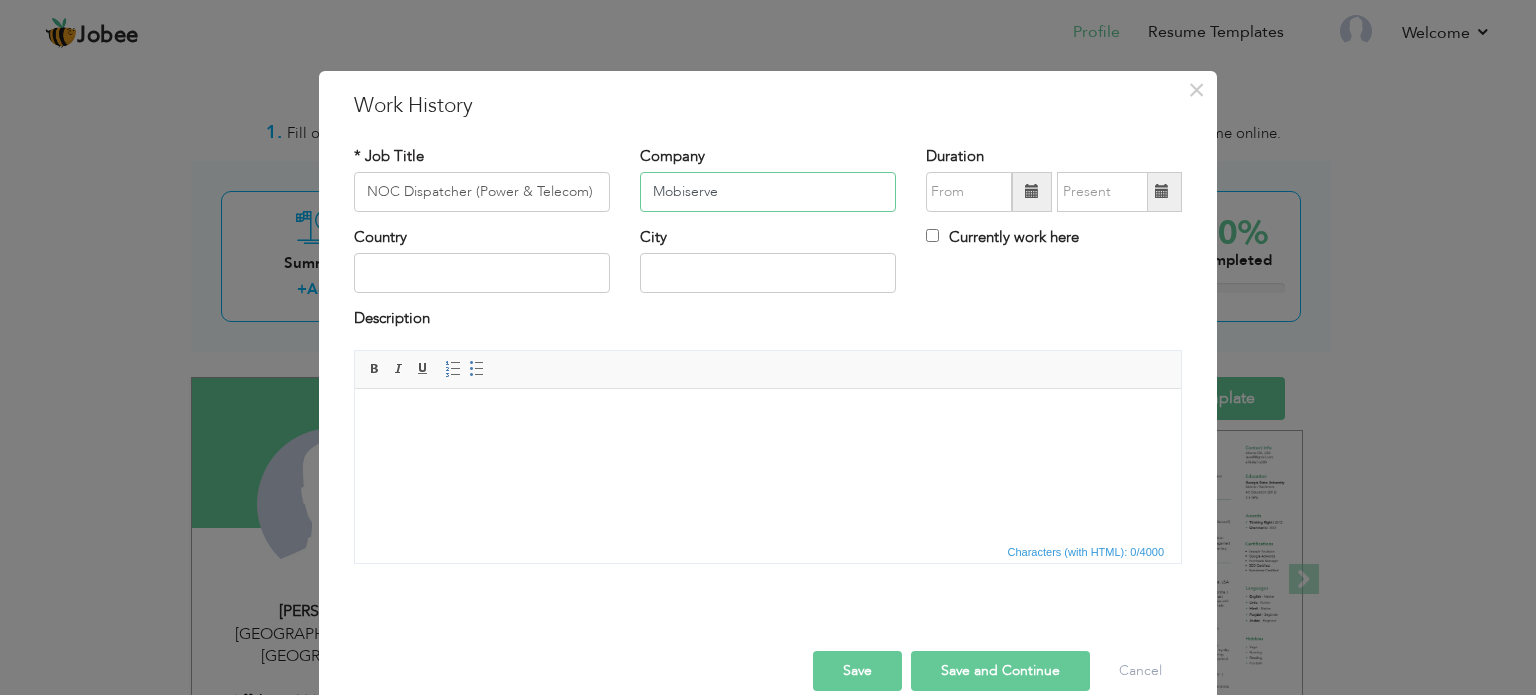 type on "Mobiserve" 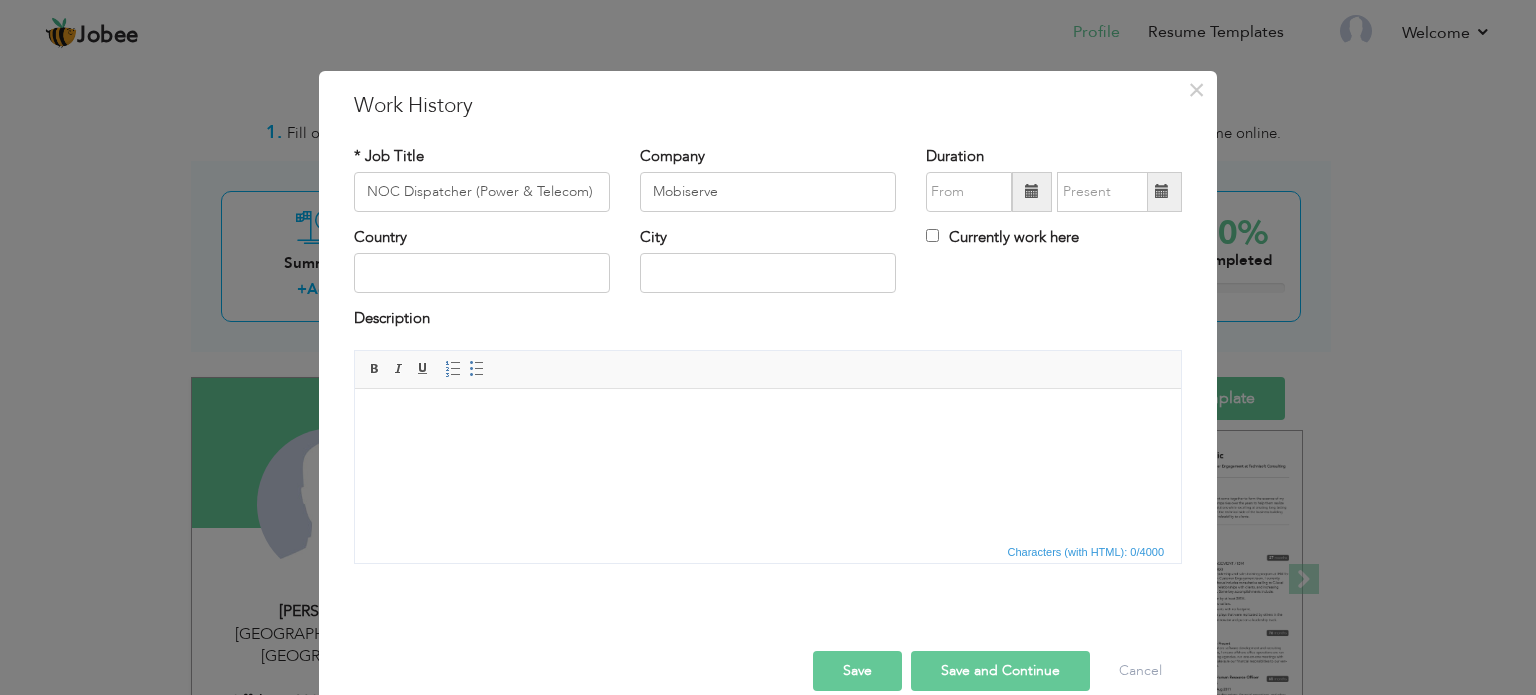 click at bounding box center (1032, 192) 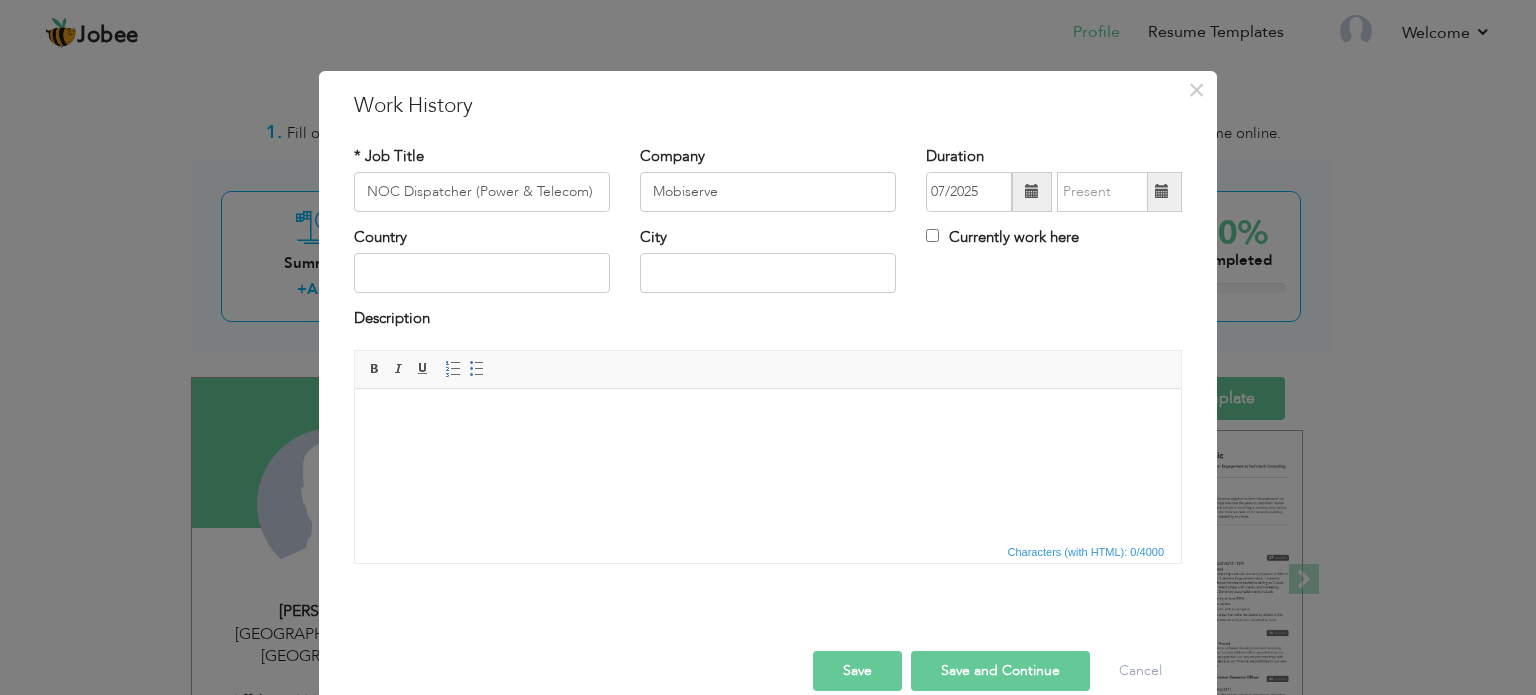 click at bounding box center [1032, 192] 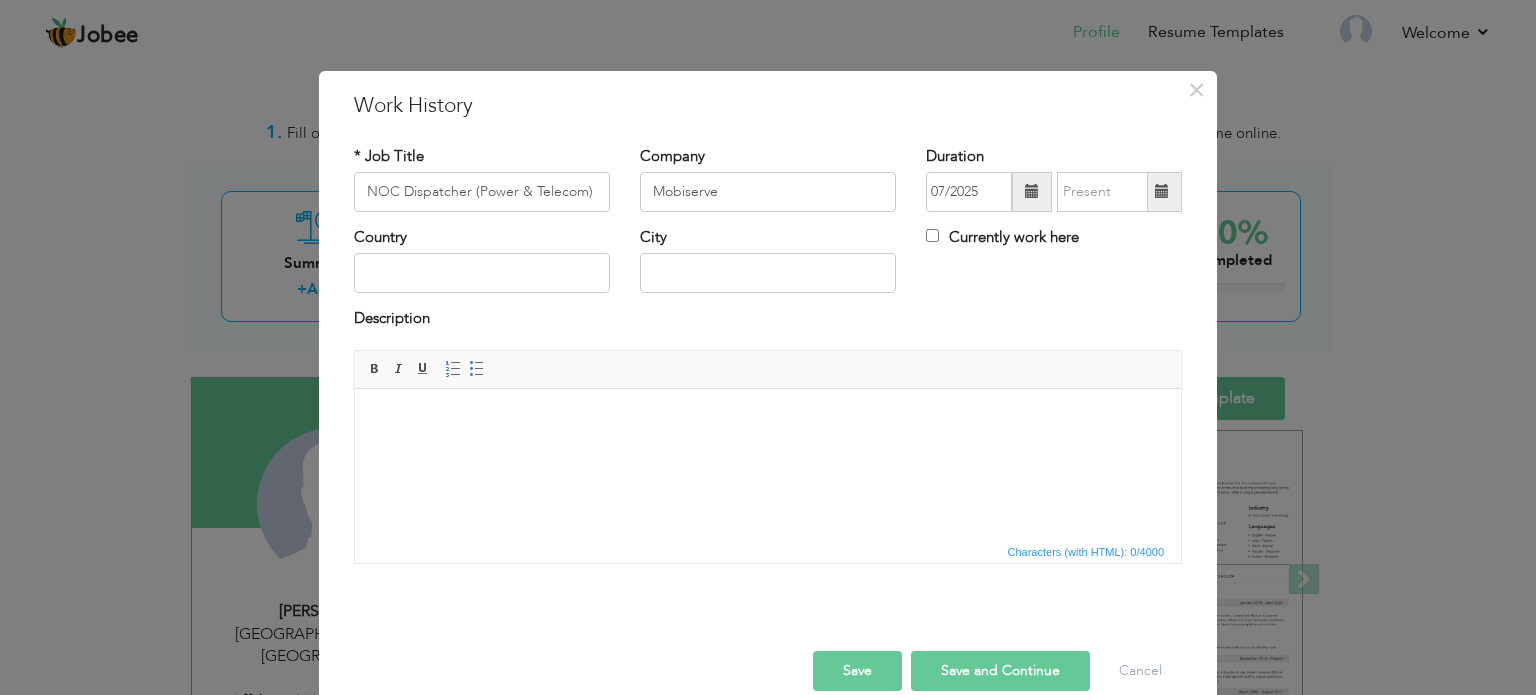 click at bounding box center [1032, 192] 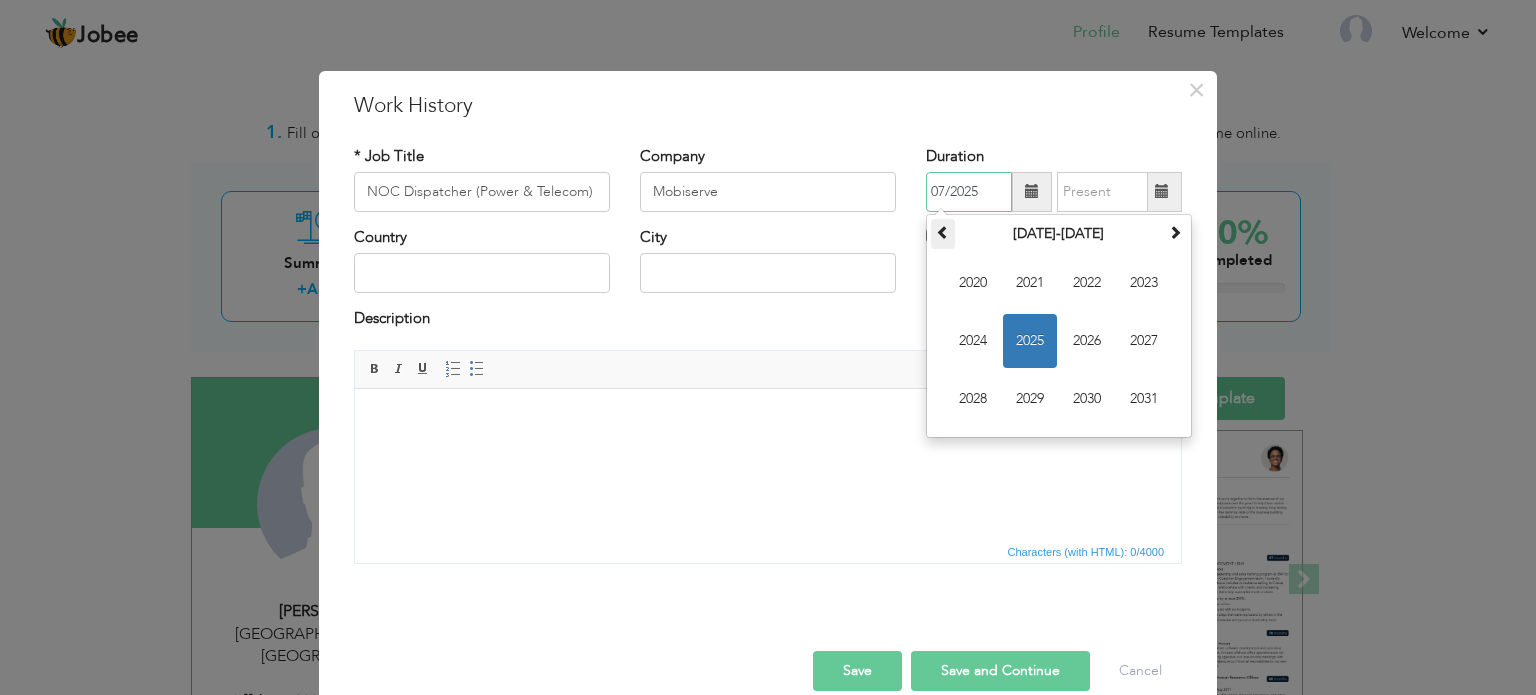 click at bounding box center [943, 232] 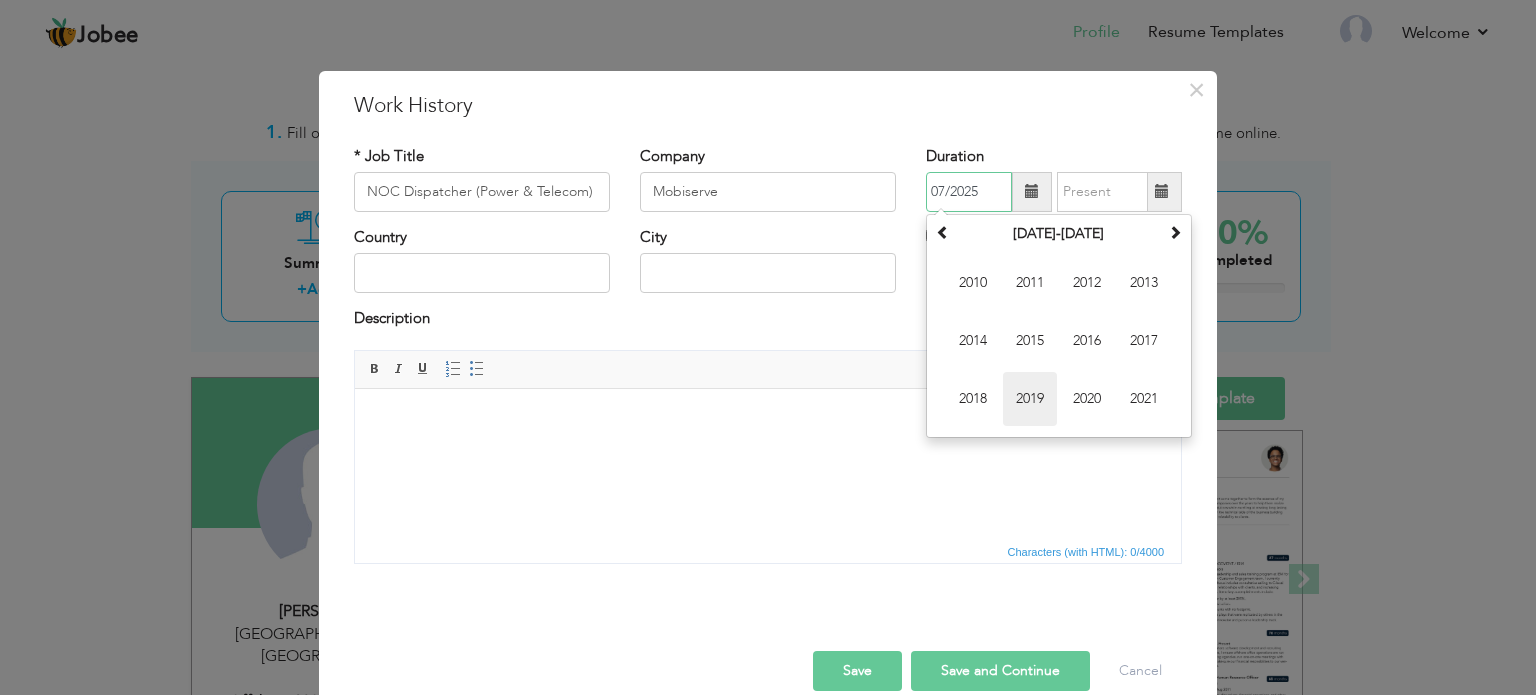 click on "2019" at bounding box center (1030, 399) 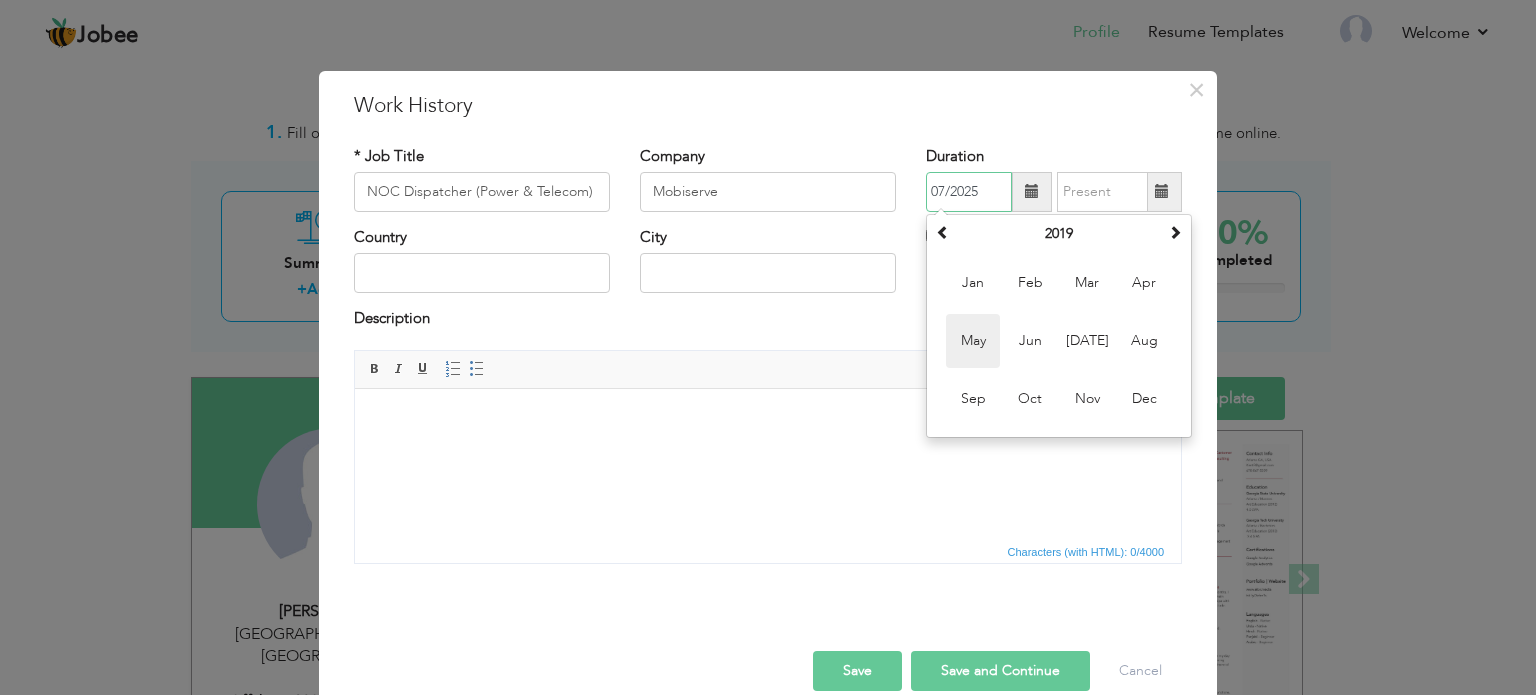 click on "May" at bounding box center (973, 341) 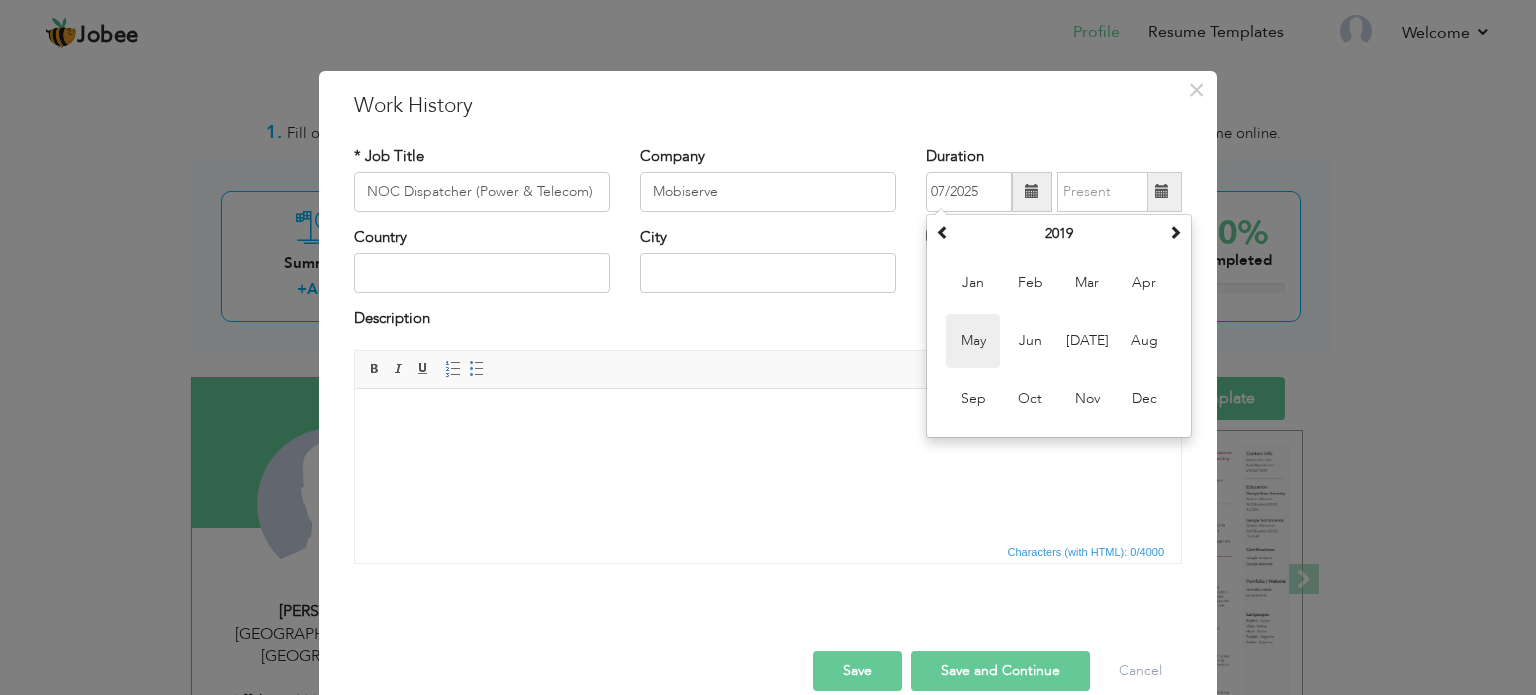 type on "05/2019" 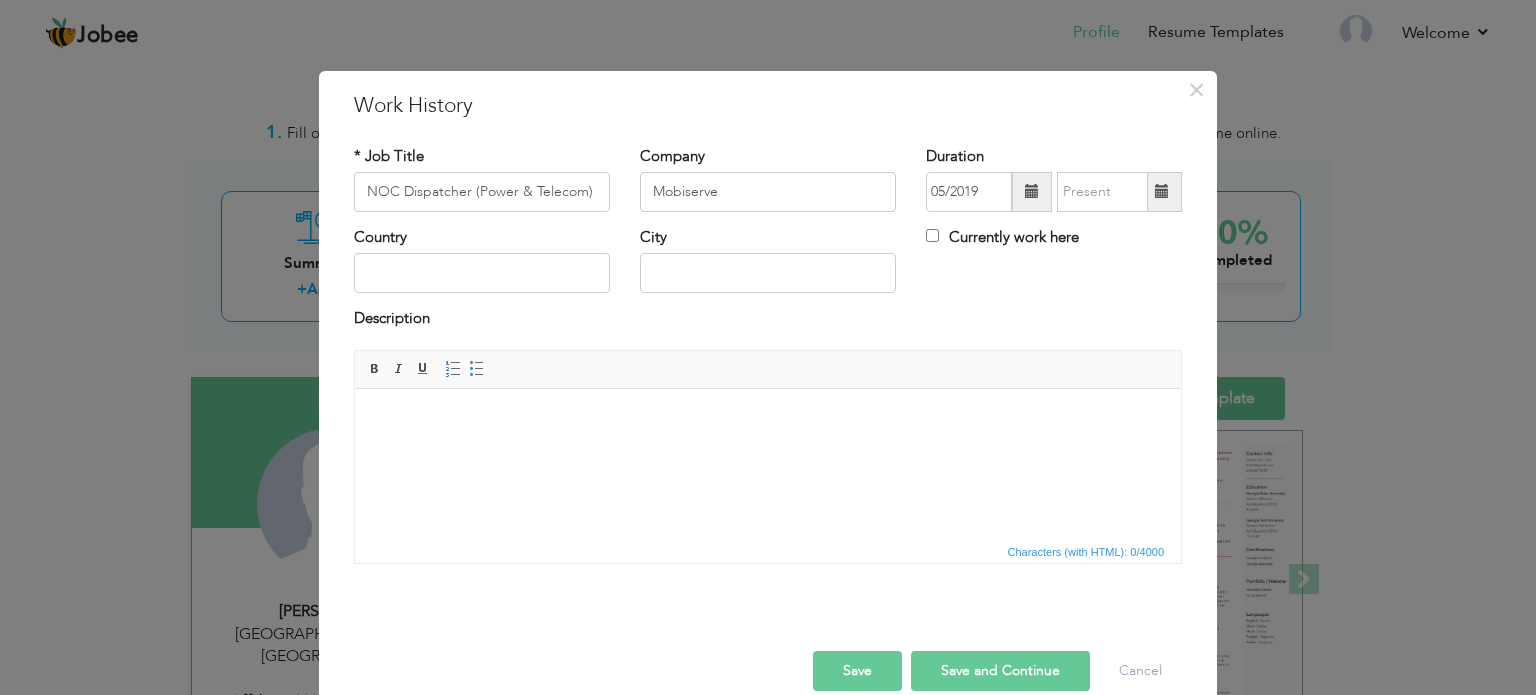 click at bounding box center [1162, 192] 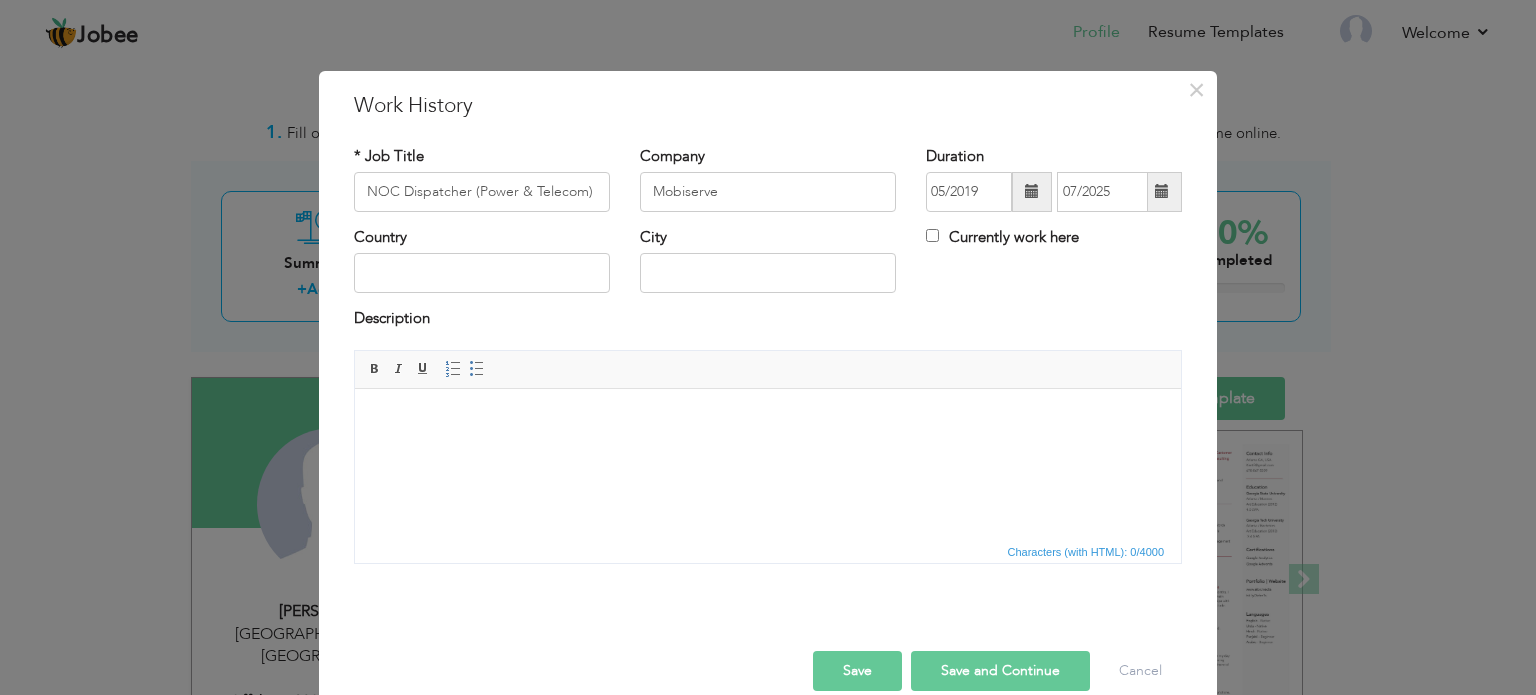 click at bounding box center (1162, 191) 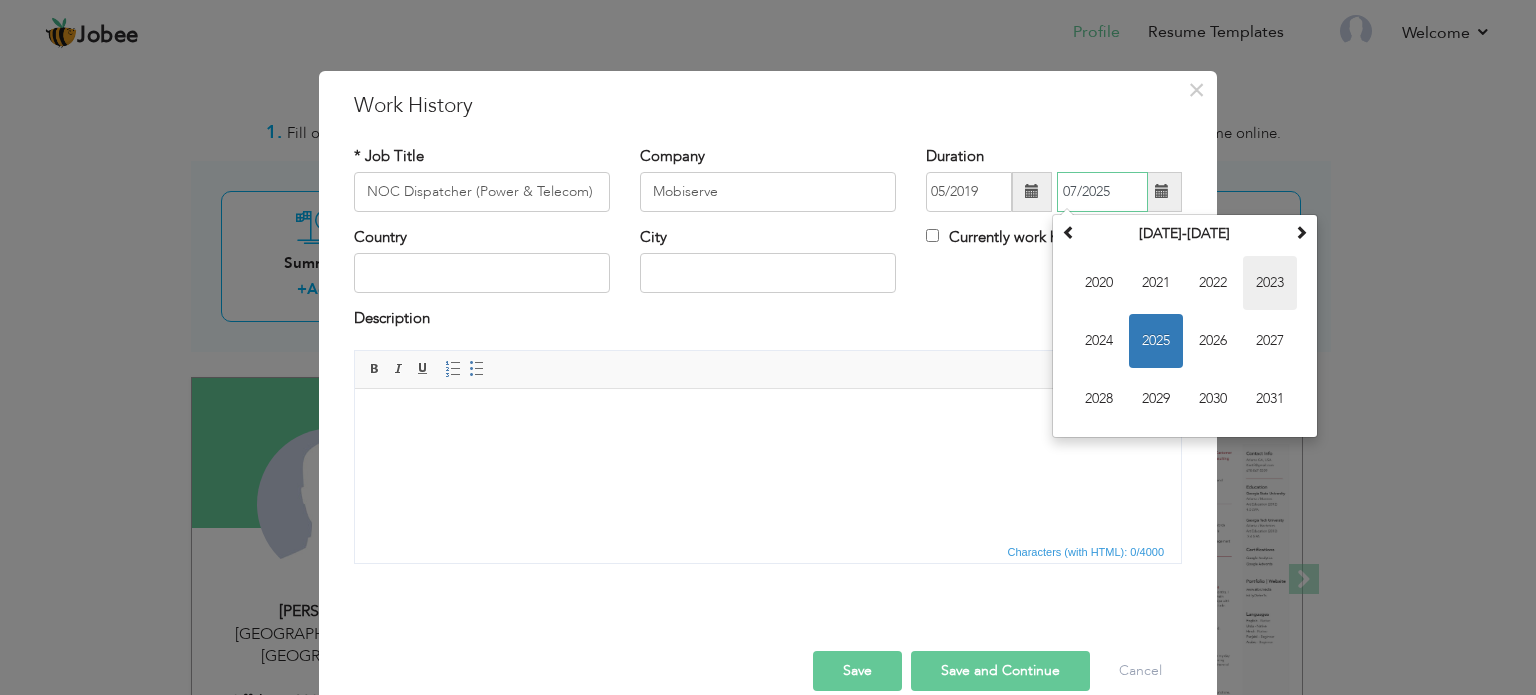 click on "2023" at bounding box center [1270, 283] 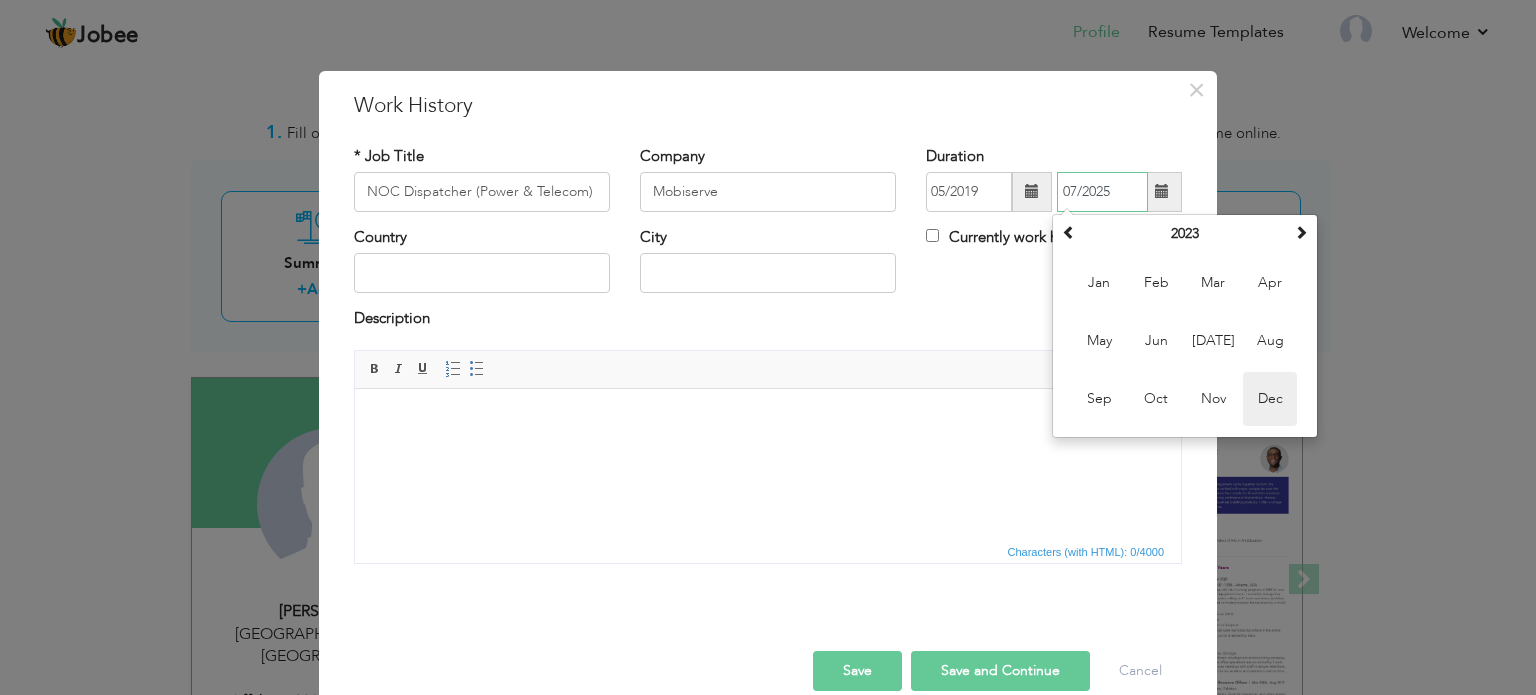 click on "Dec" at bounding box center (1270, 399) 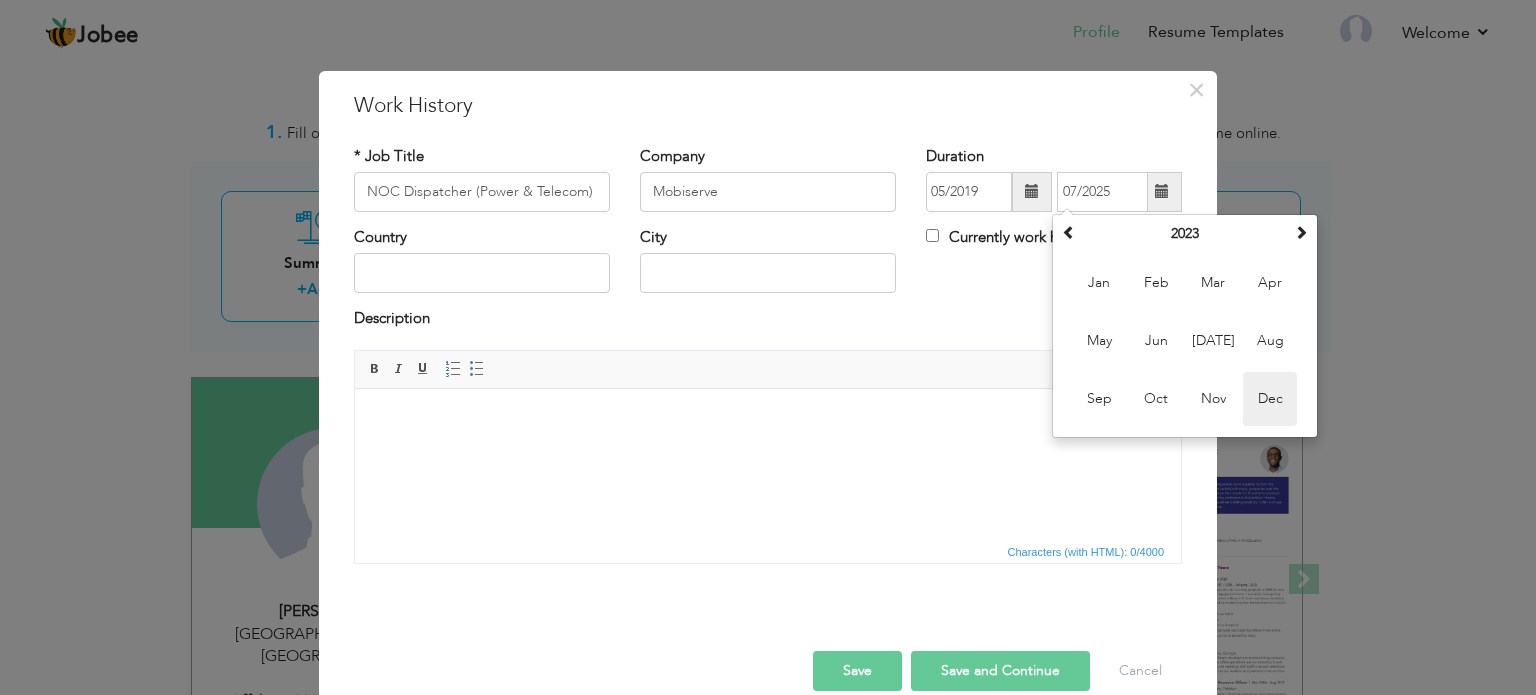 type on "12/2023" 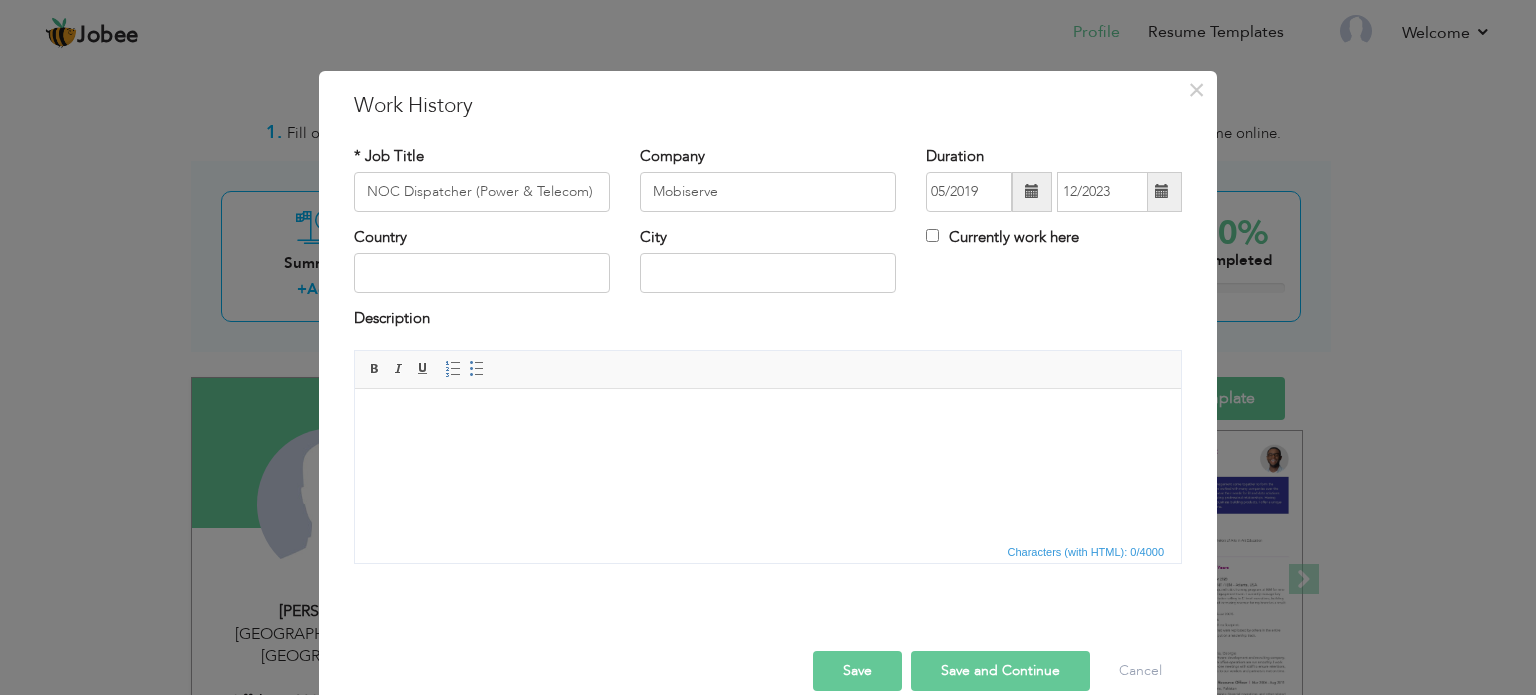 click on "Description" at bounding box center (768, 328) 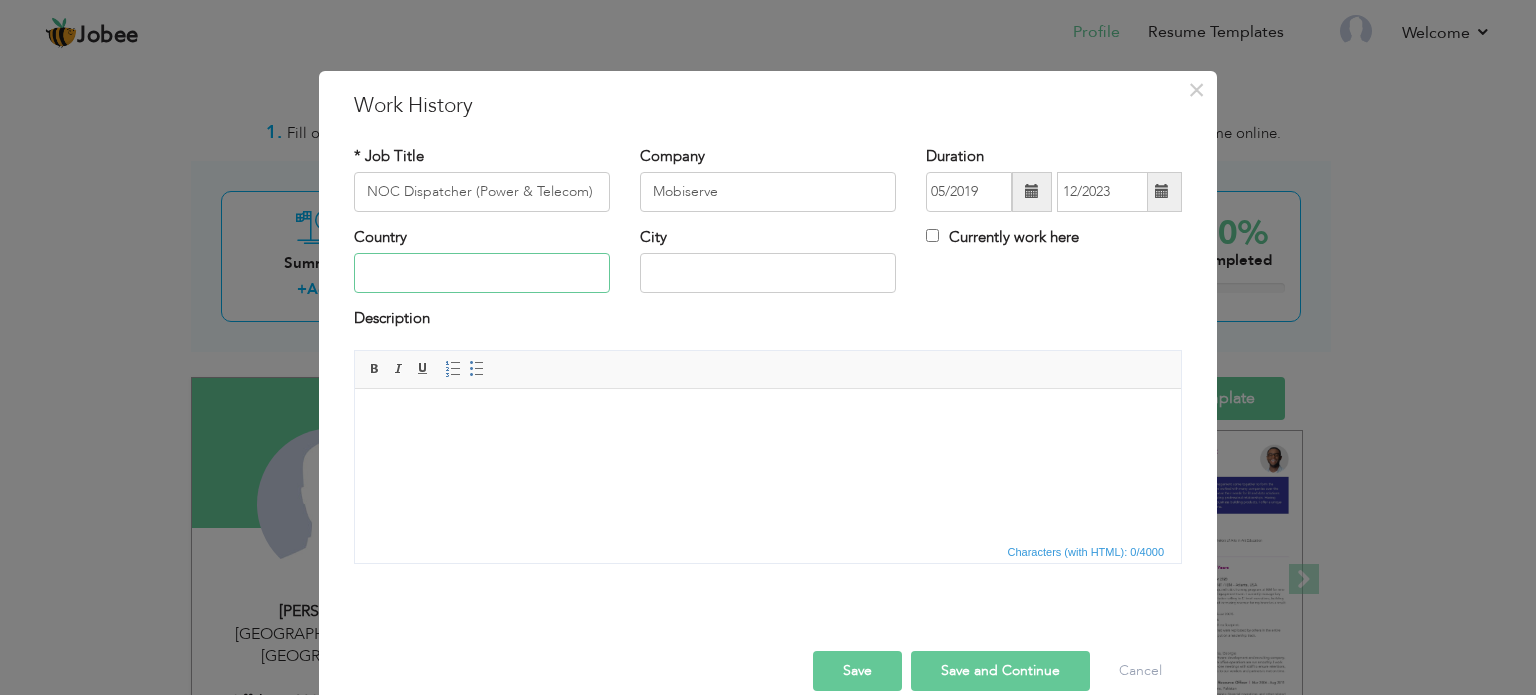 click at bounding box center [482, 273] 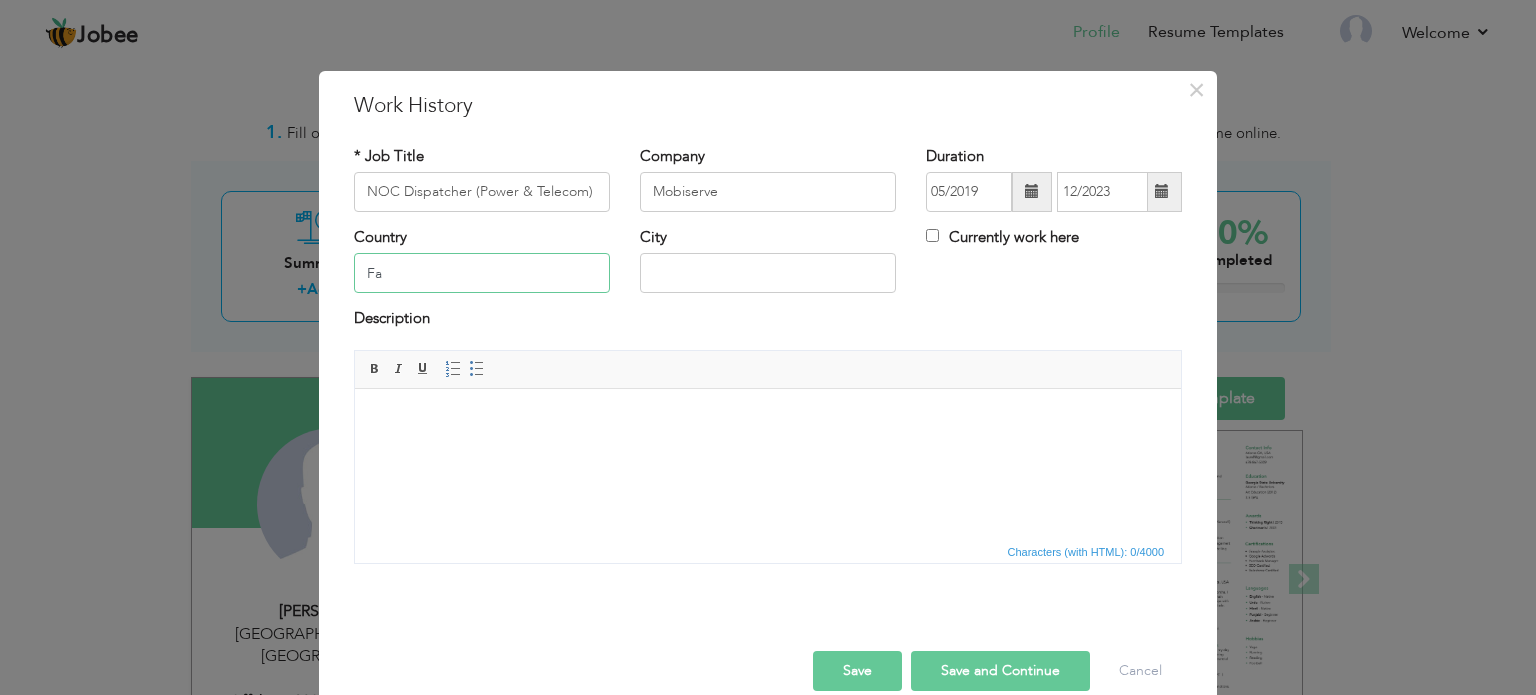 type on "F" 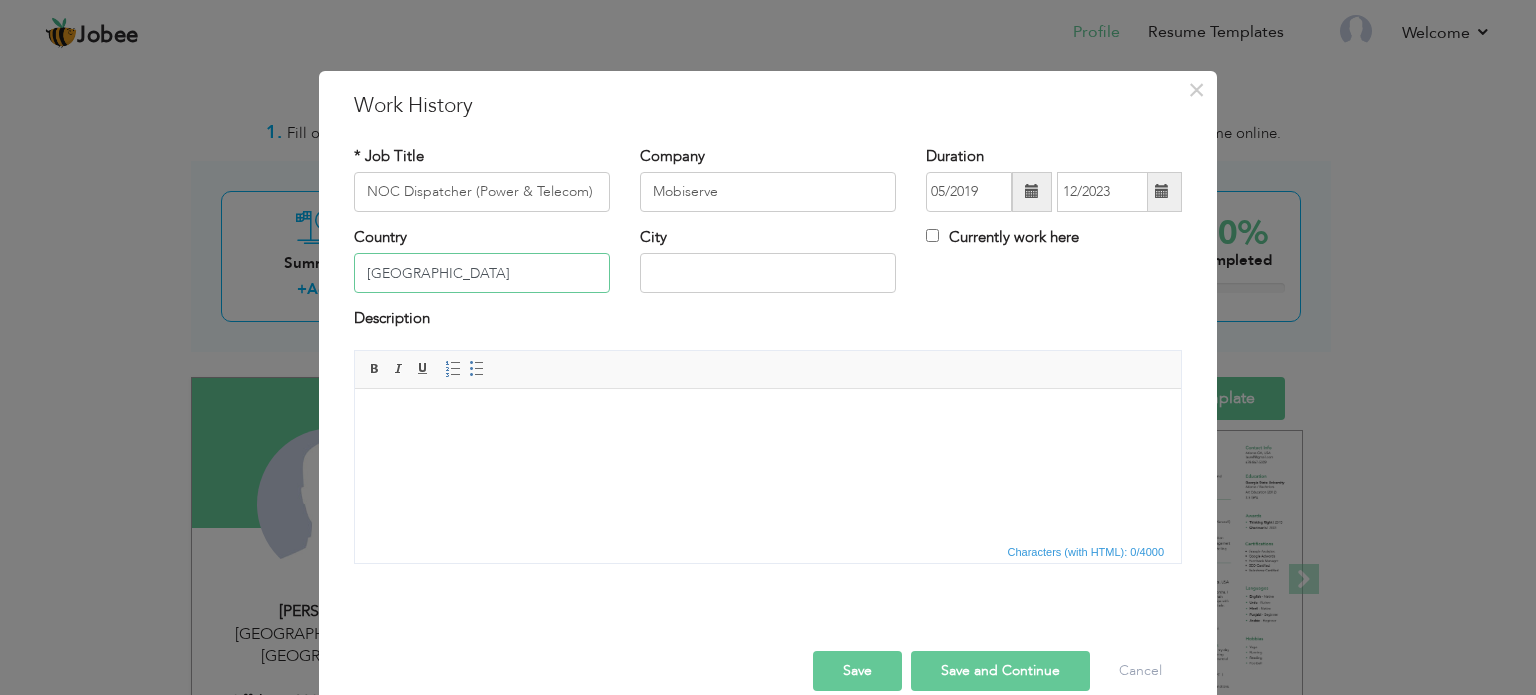 type on "[GEOGRAPHIC_DATA]" 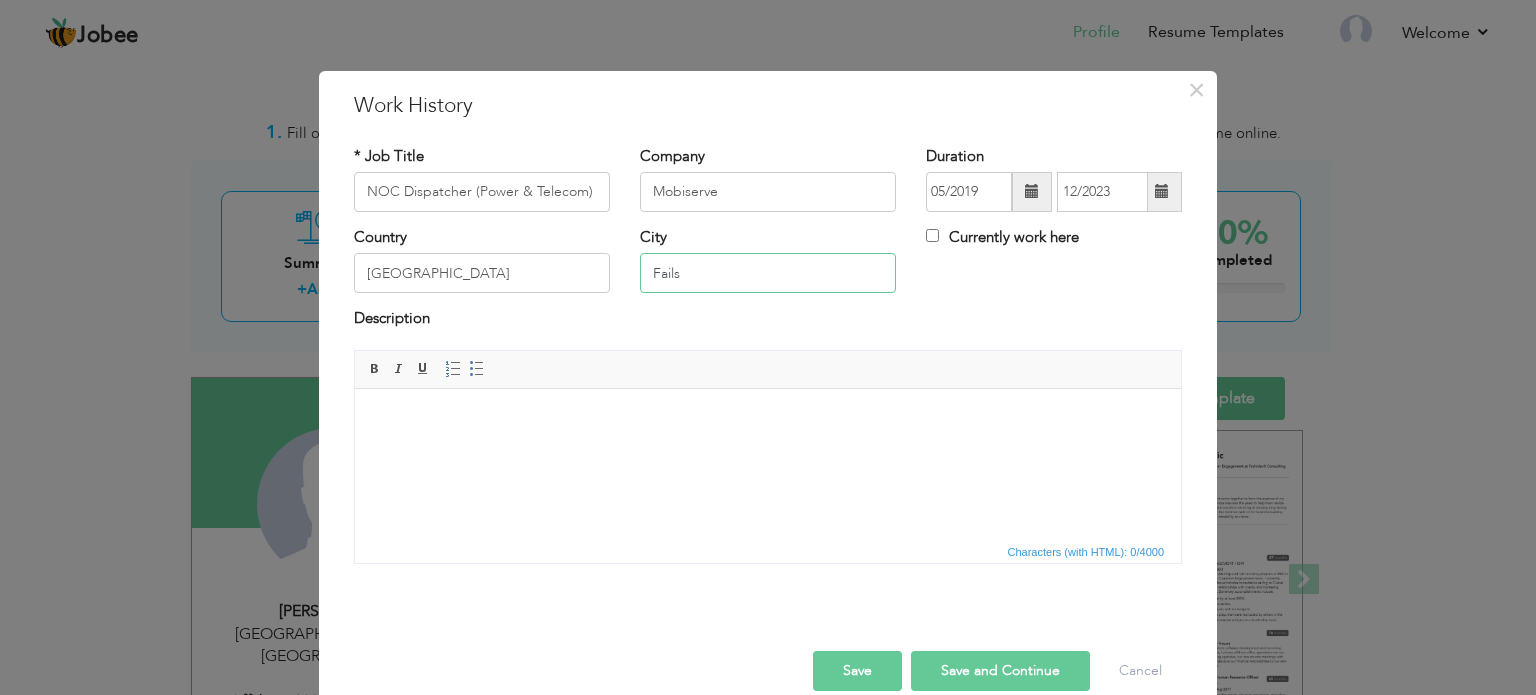 click on "Fails" at bounding box center (768, 273) 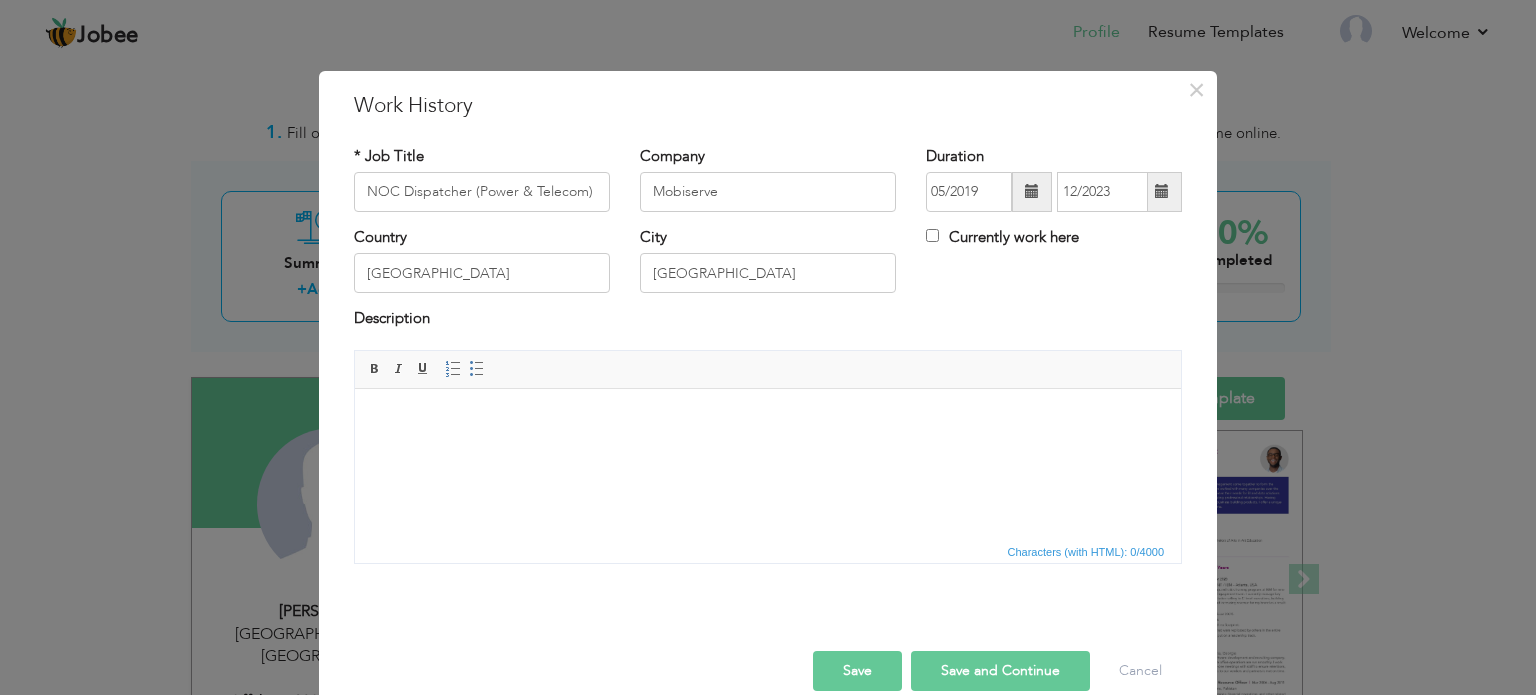 click at bounding box center [768, 418] 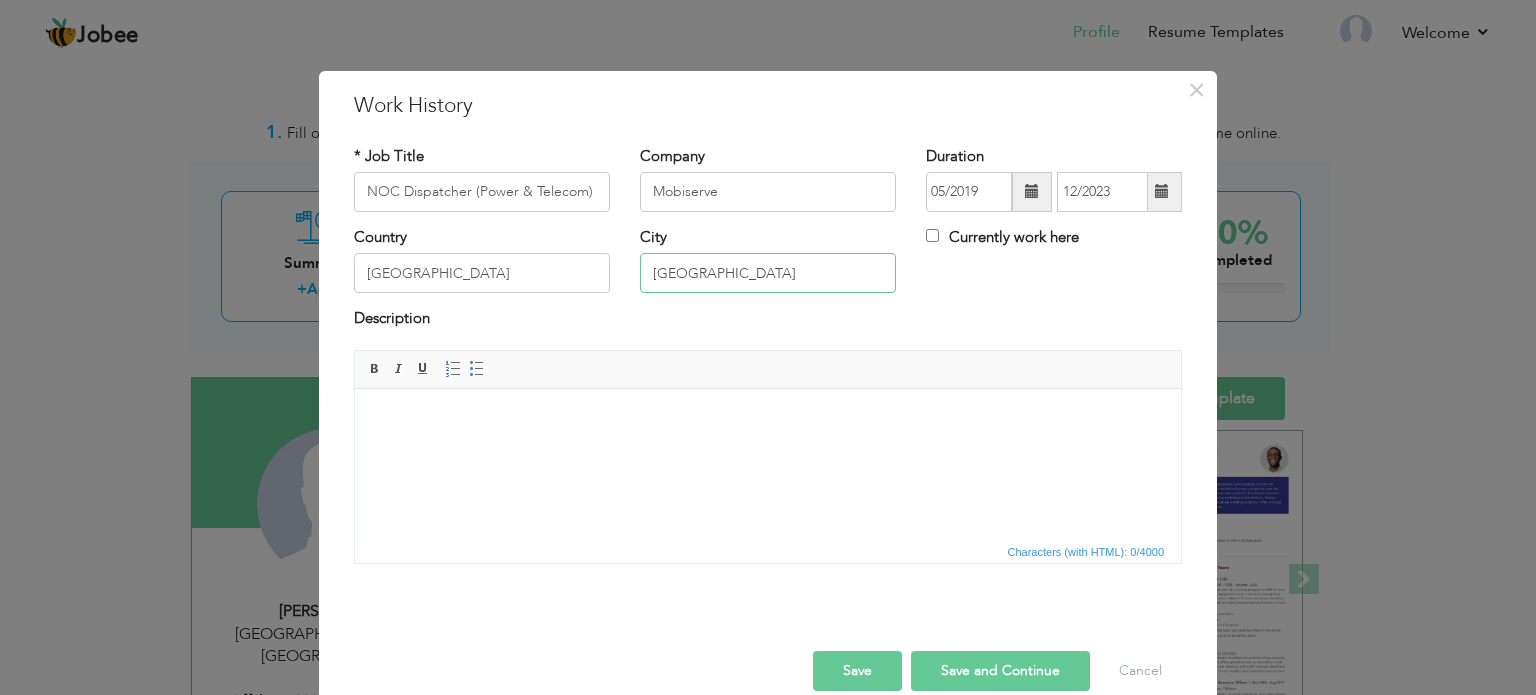 click on "Faisalbad" at bounding box center (768, 273) 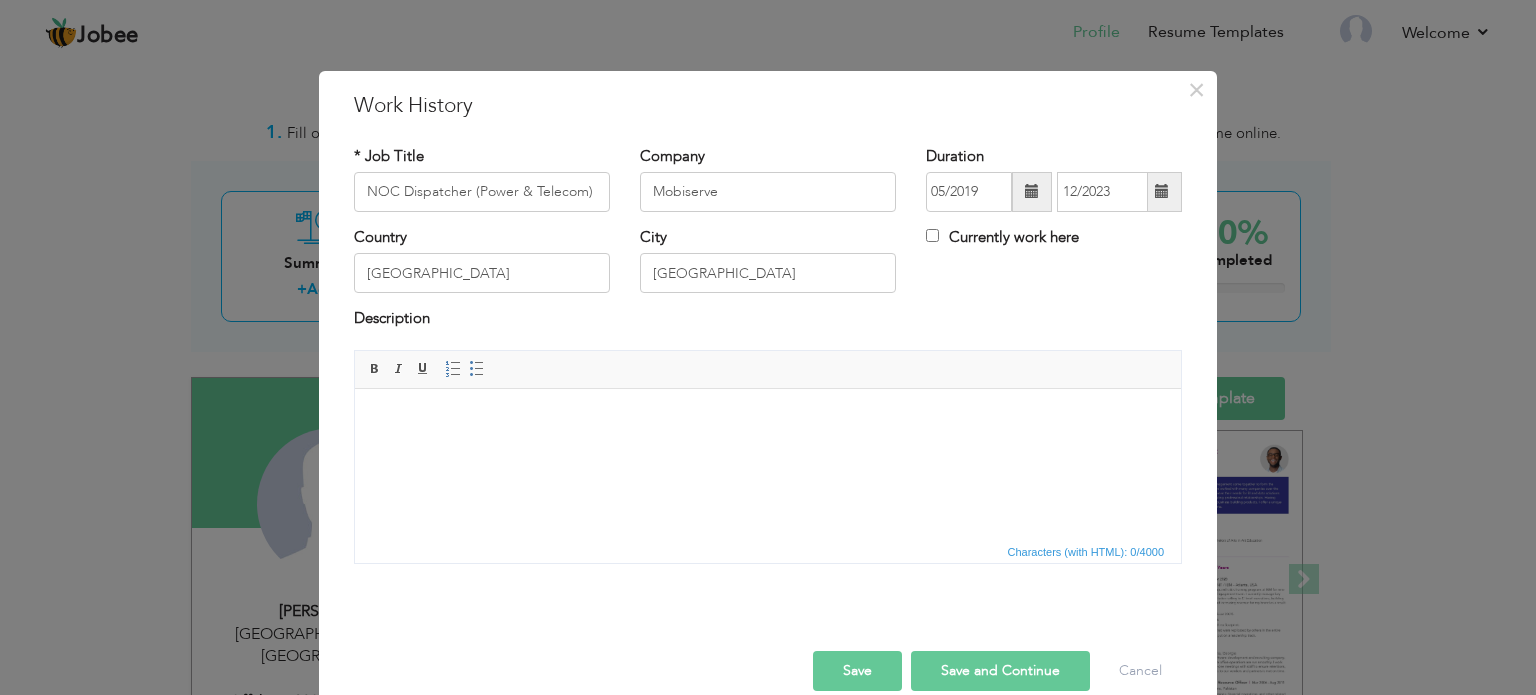 drag, startPoint x: 659, startPoint y: 278, endPoint x: 615, endPoint y: 324, distance: 63.655323 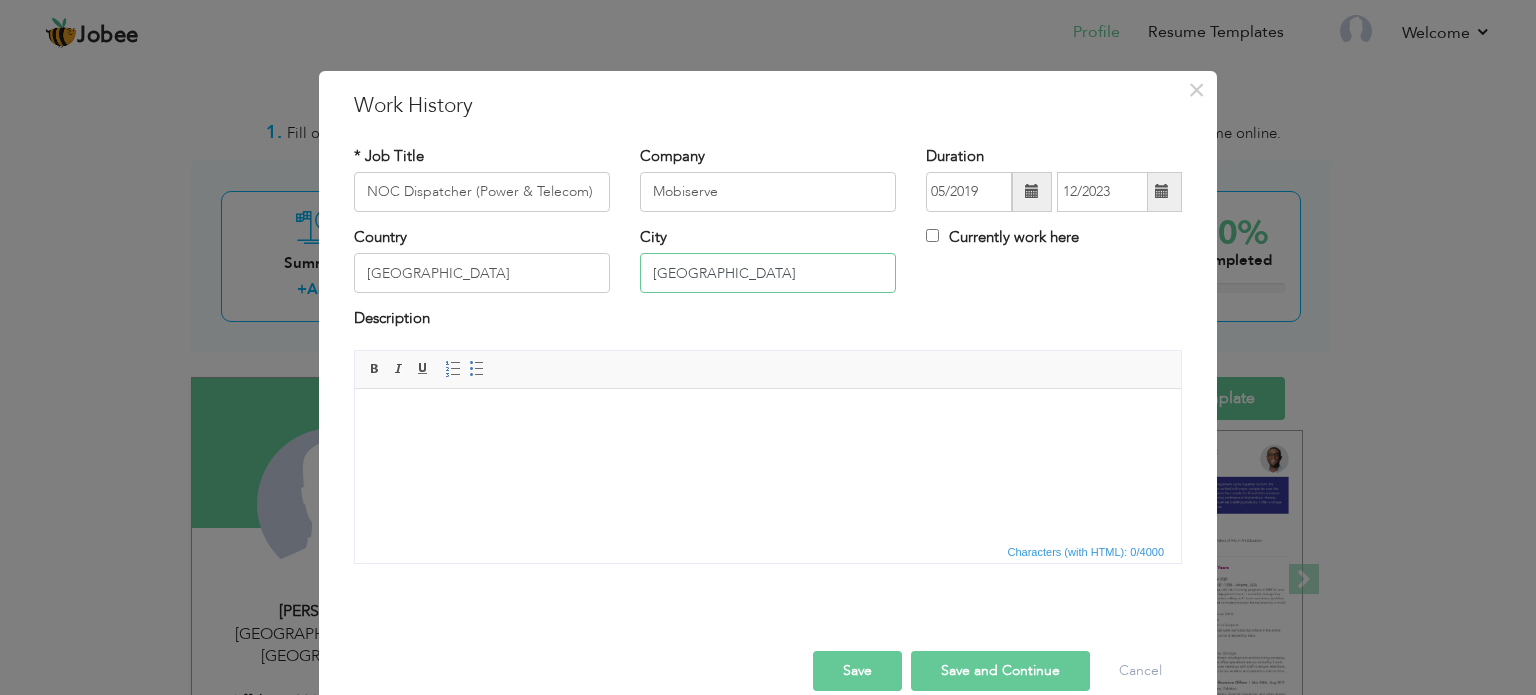 click on "Faisalbad" at bounding box center [768, 273] 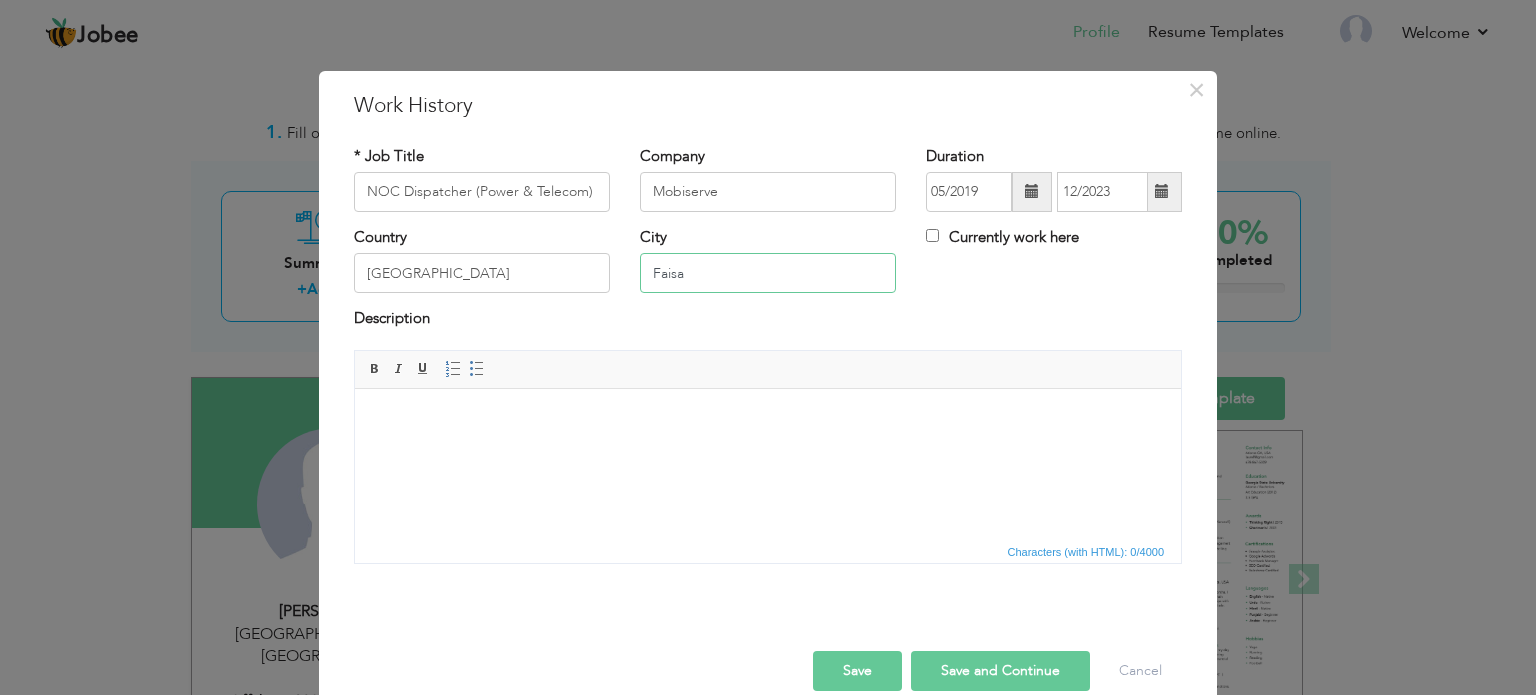 type on "[GEOGRAPHIC_DATA]" 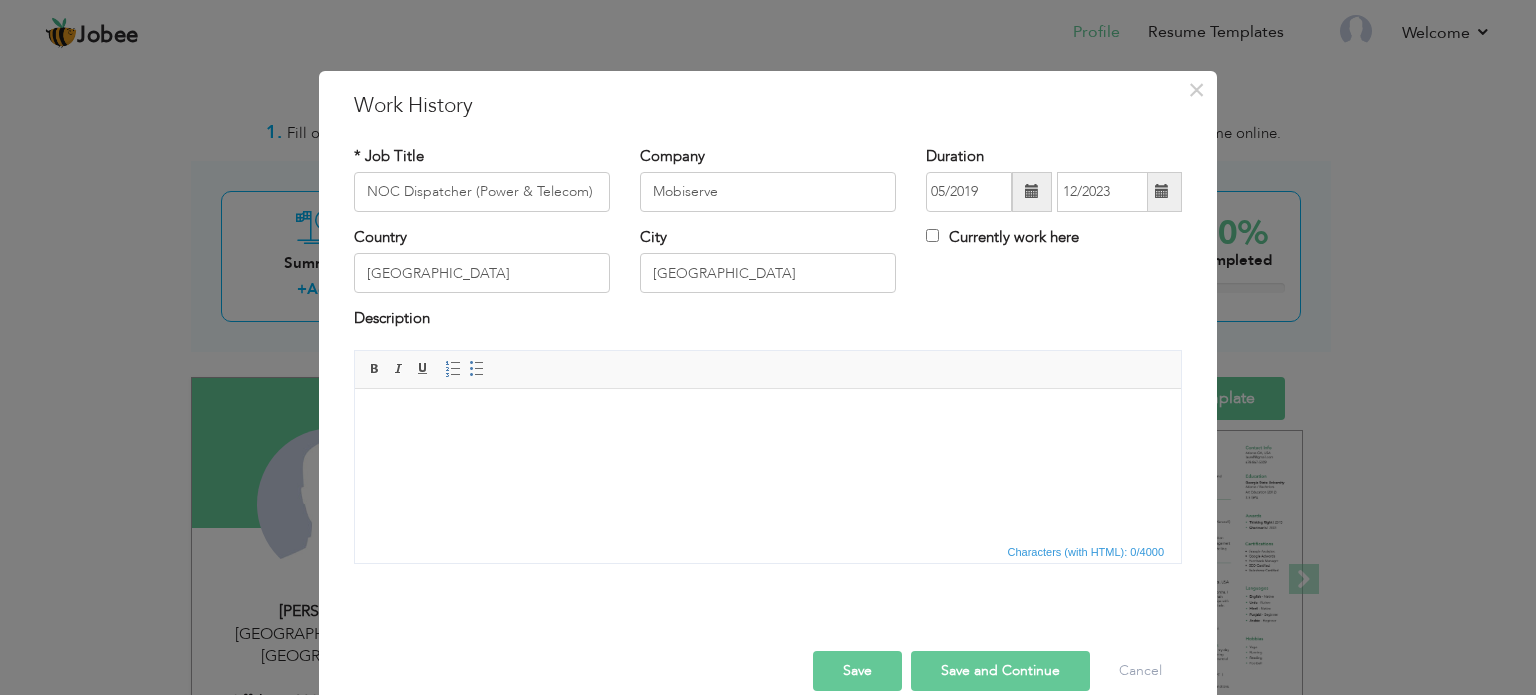 click at bounding box center [768, 418] 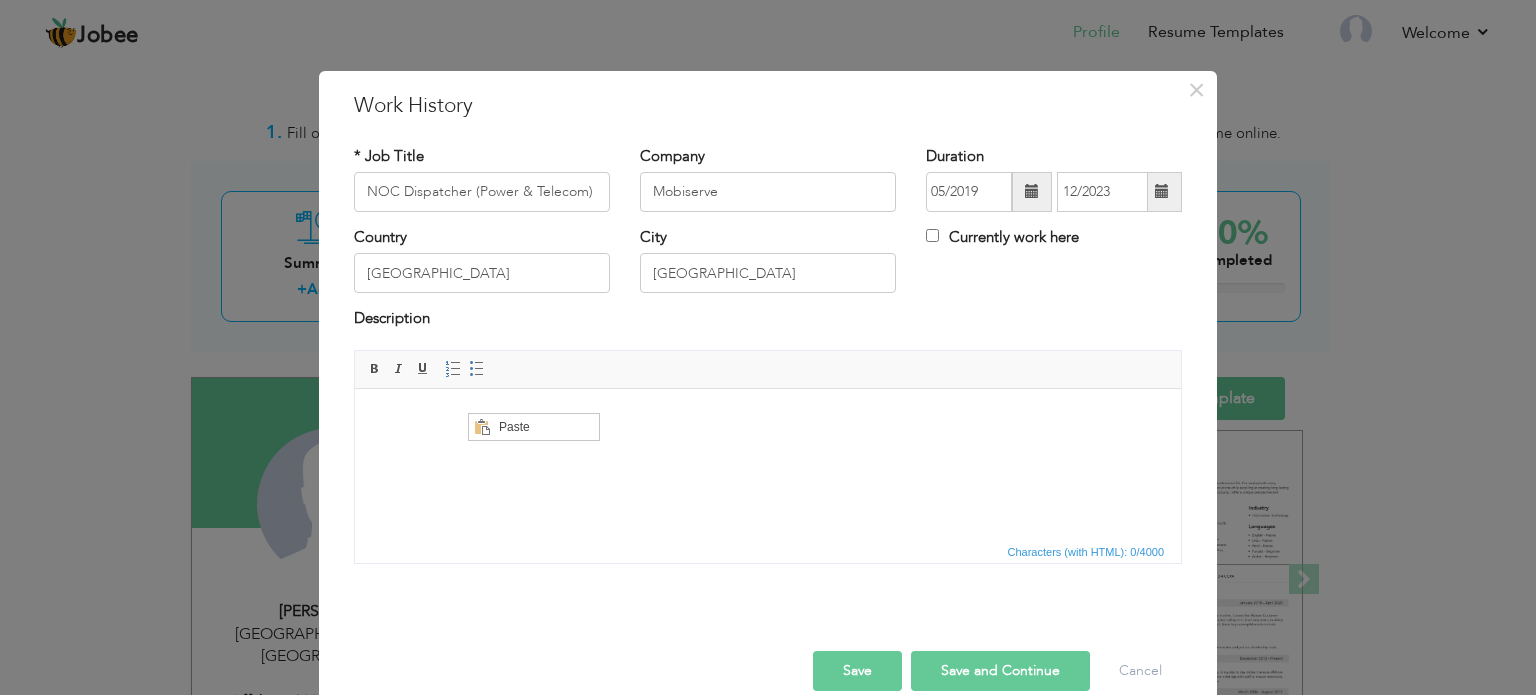 scroll, scrollTop: 0, scrollLeft: 0, axis: both 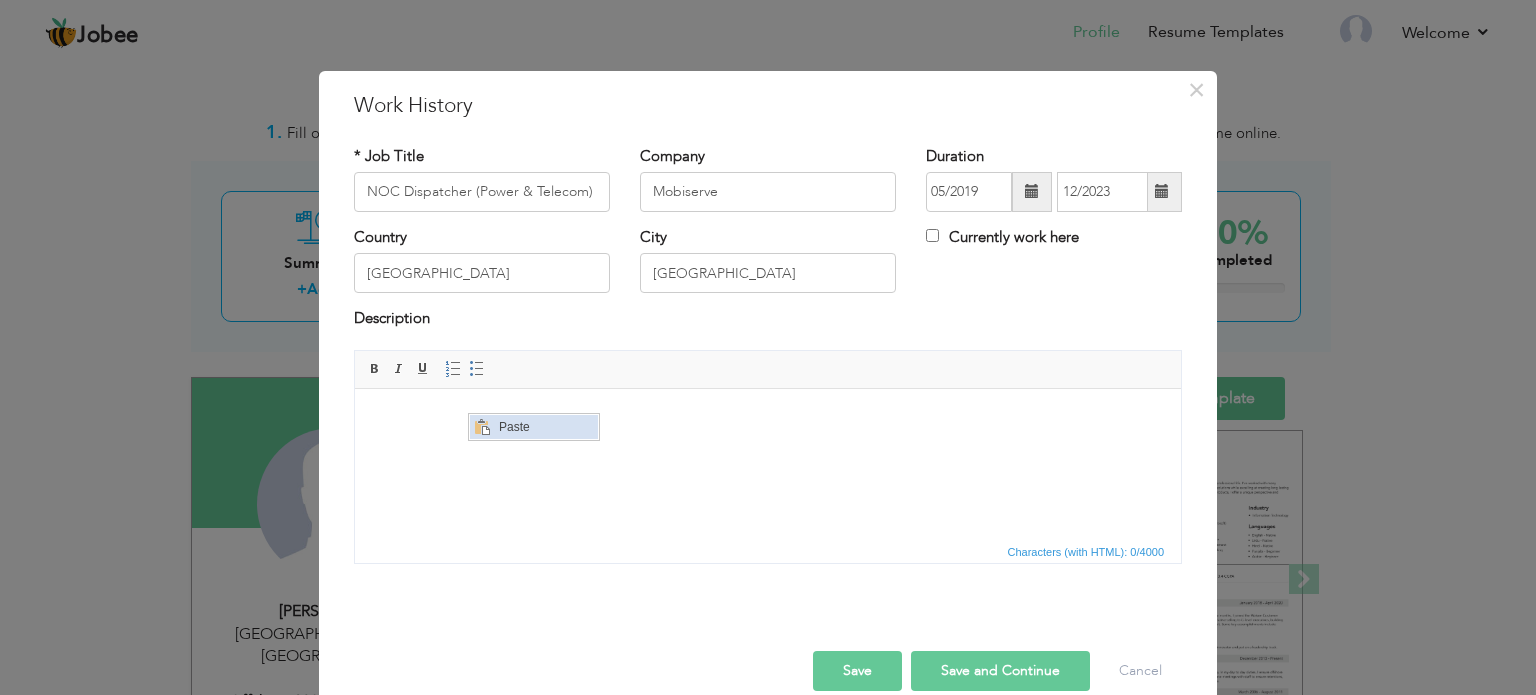 click on "Paste" at bounding box center [546, 426] 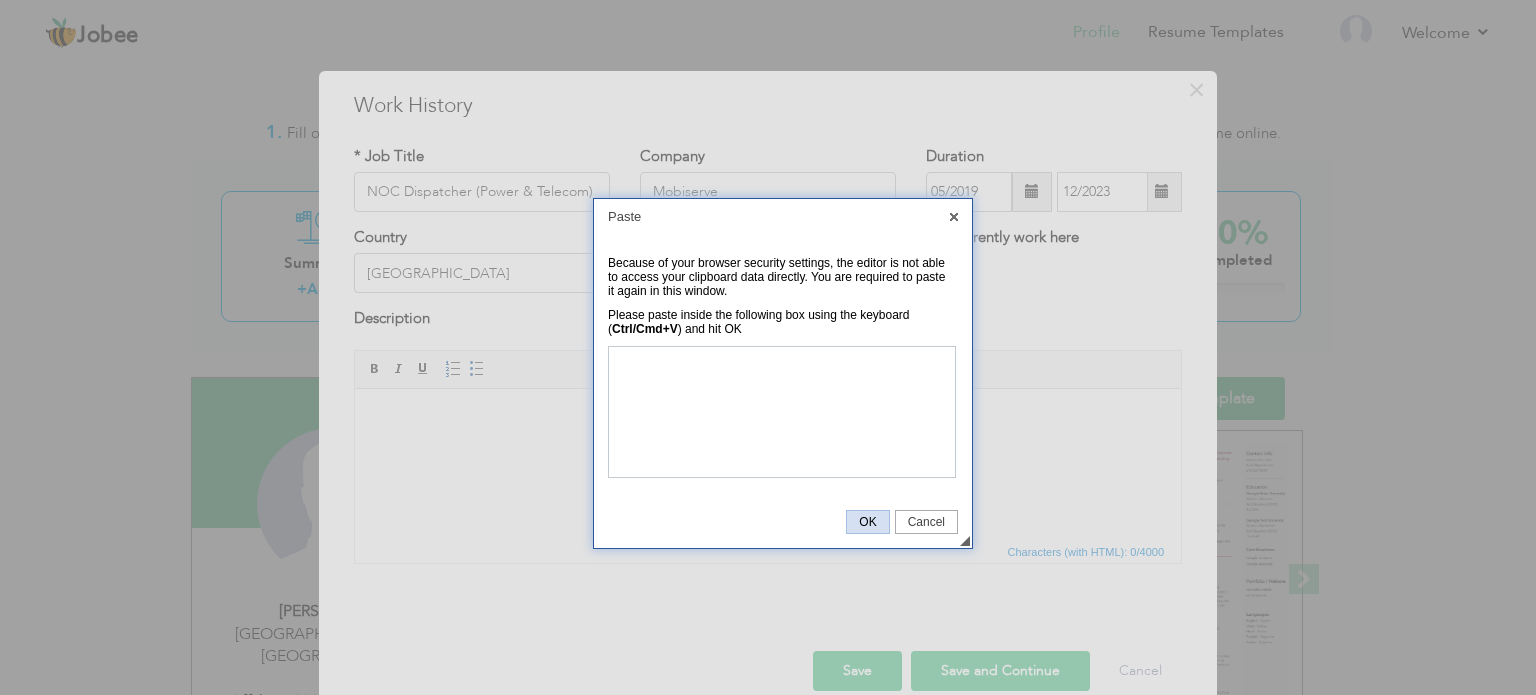 click on "OK" at bounding box center (867, 522) 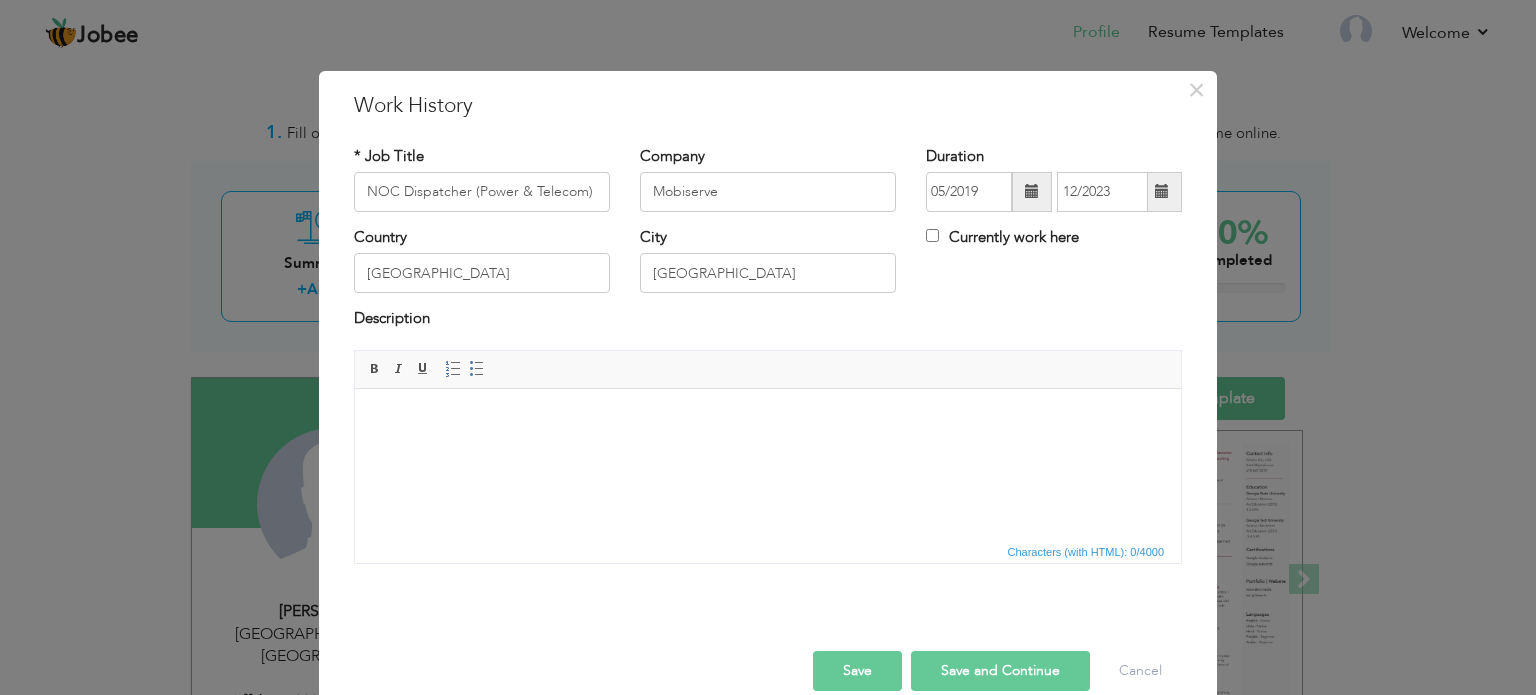 click at bounding box center (768, 418) 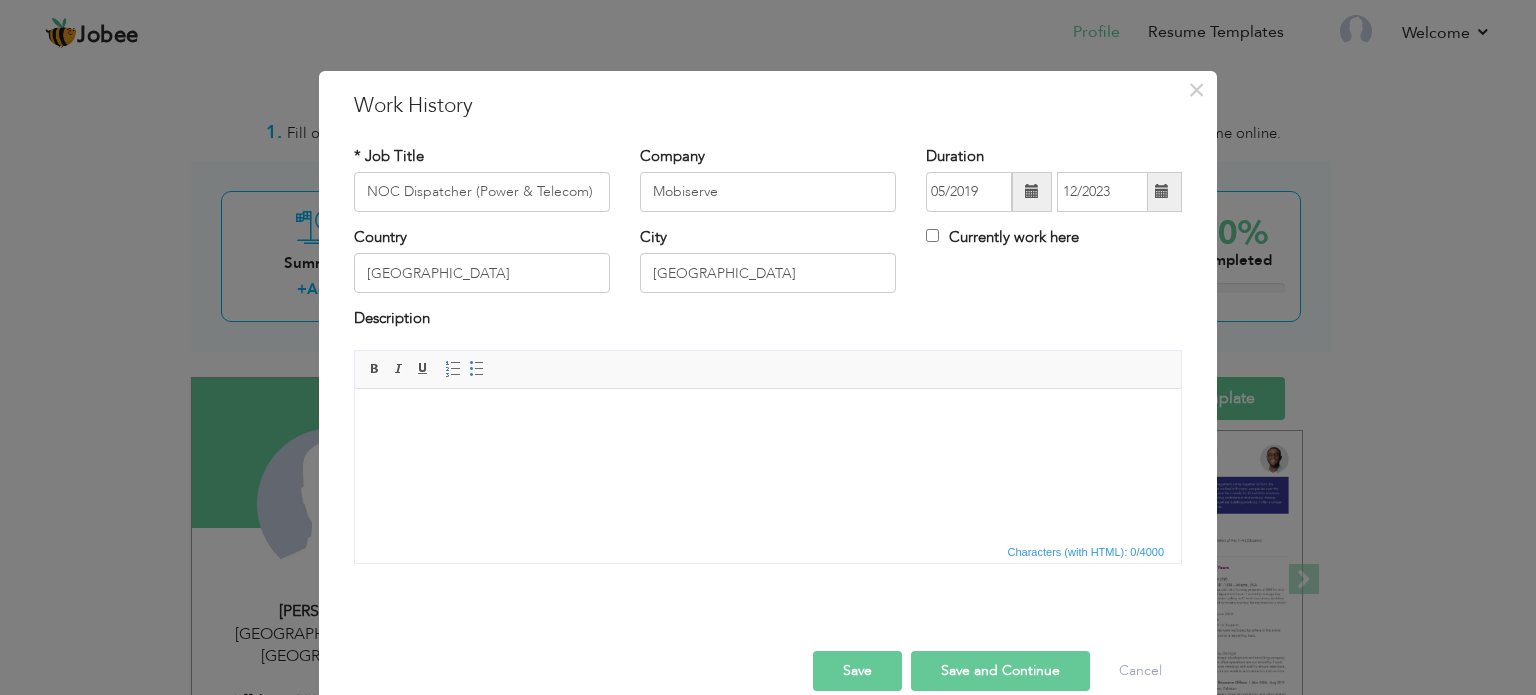 click at bounding box center [768, 418] 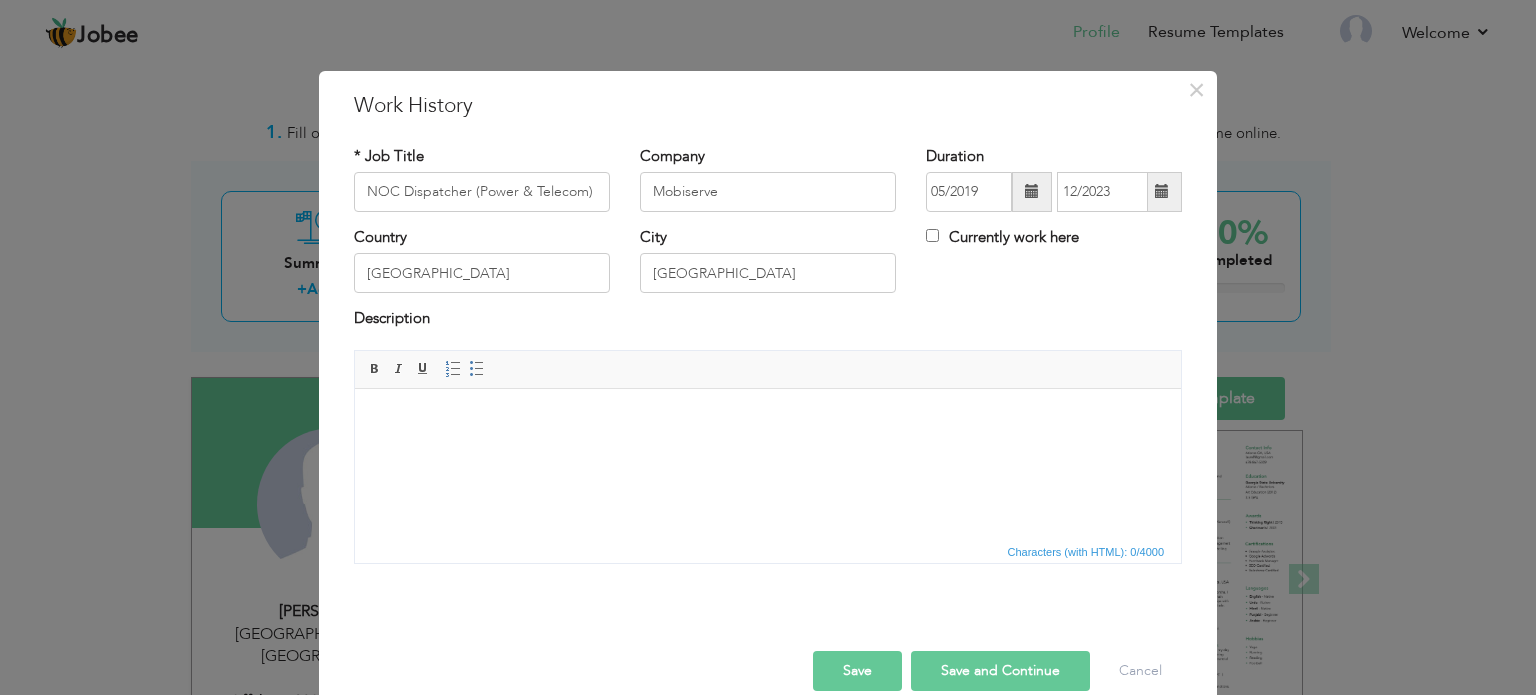click at bounding box center (768, 418) 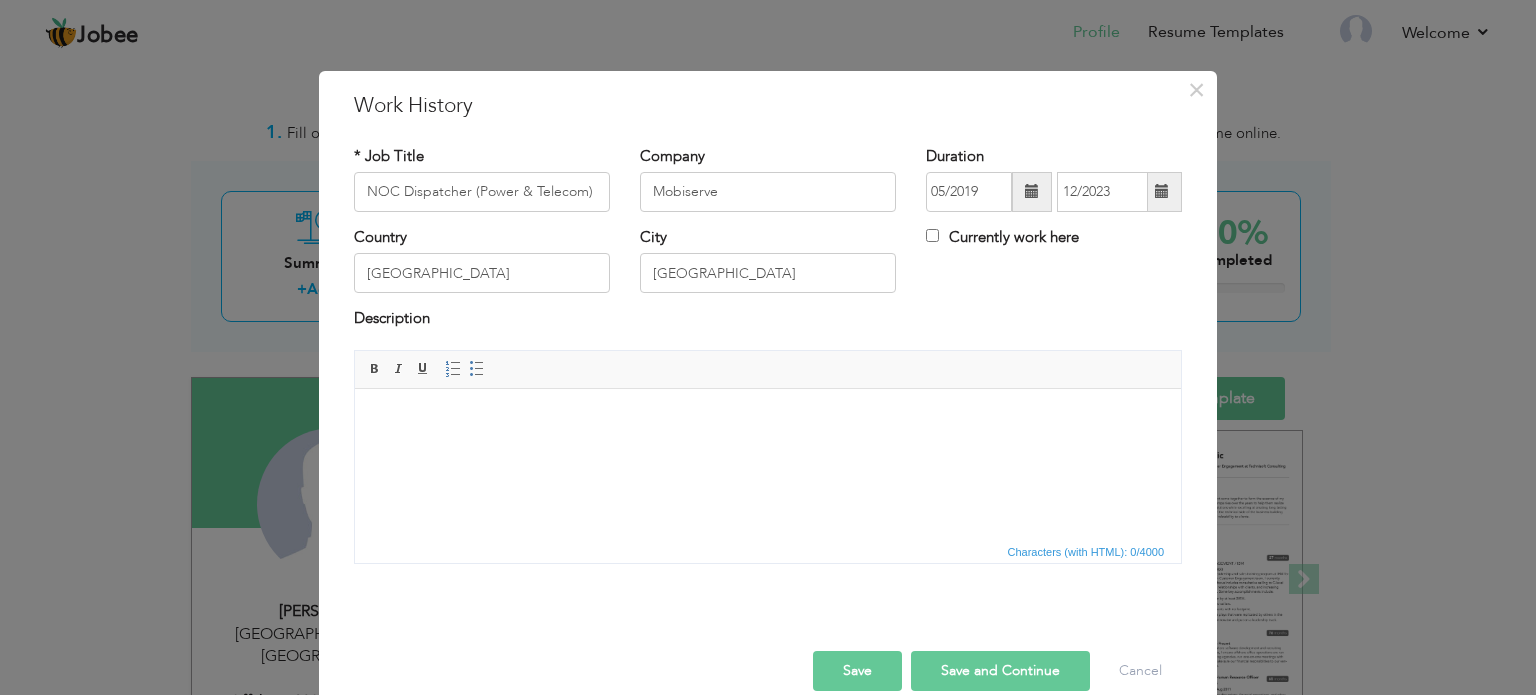 click at bounding box center (768, 418) 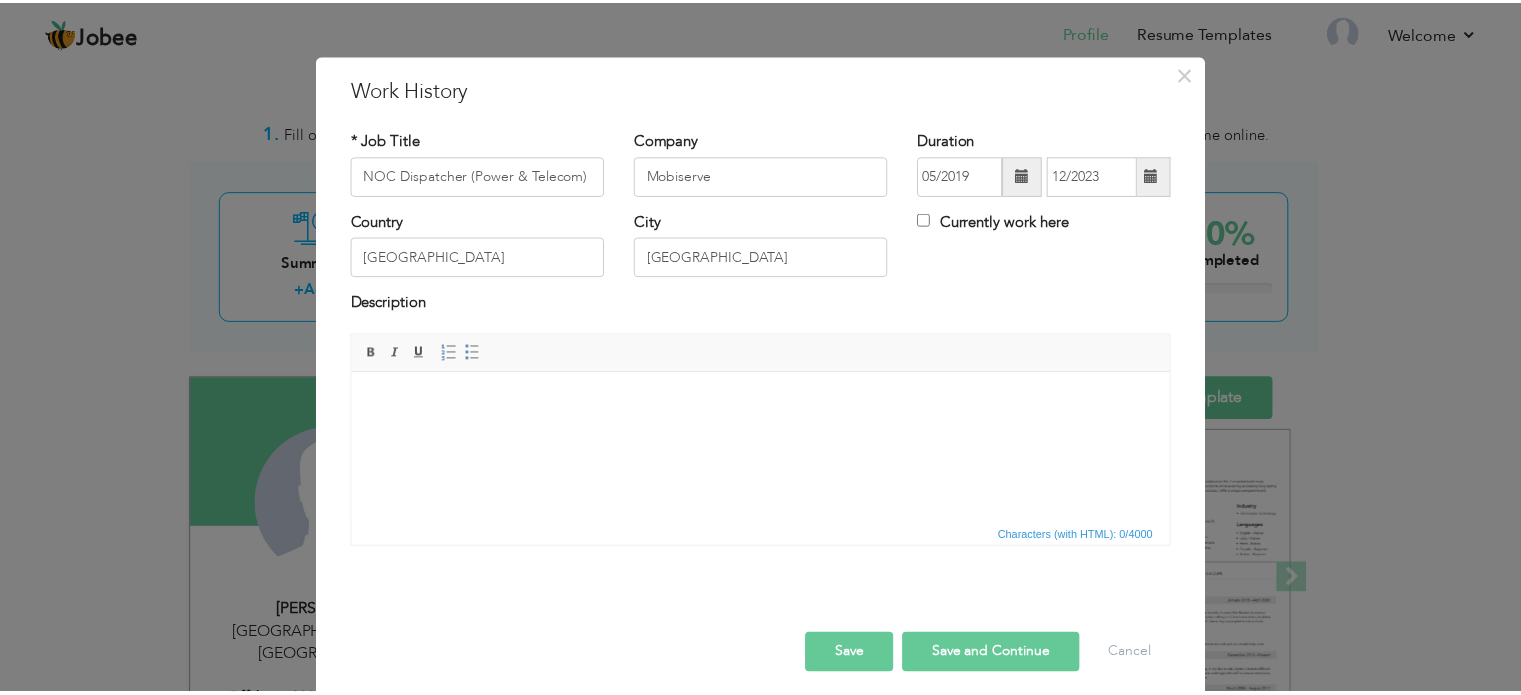 scroll, scrollTop: 29, scrollLeft: 0, axis: vertical 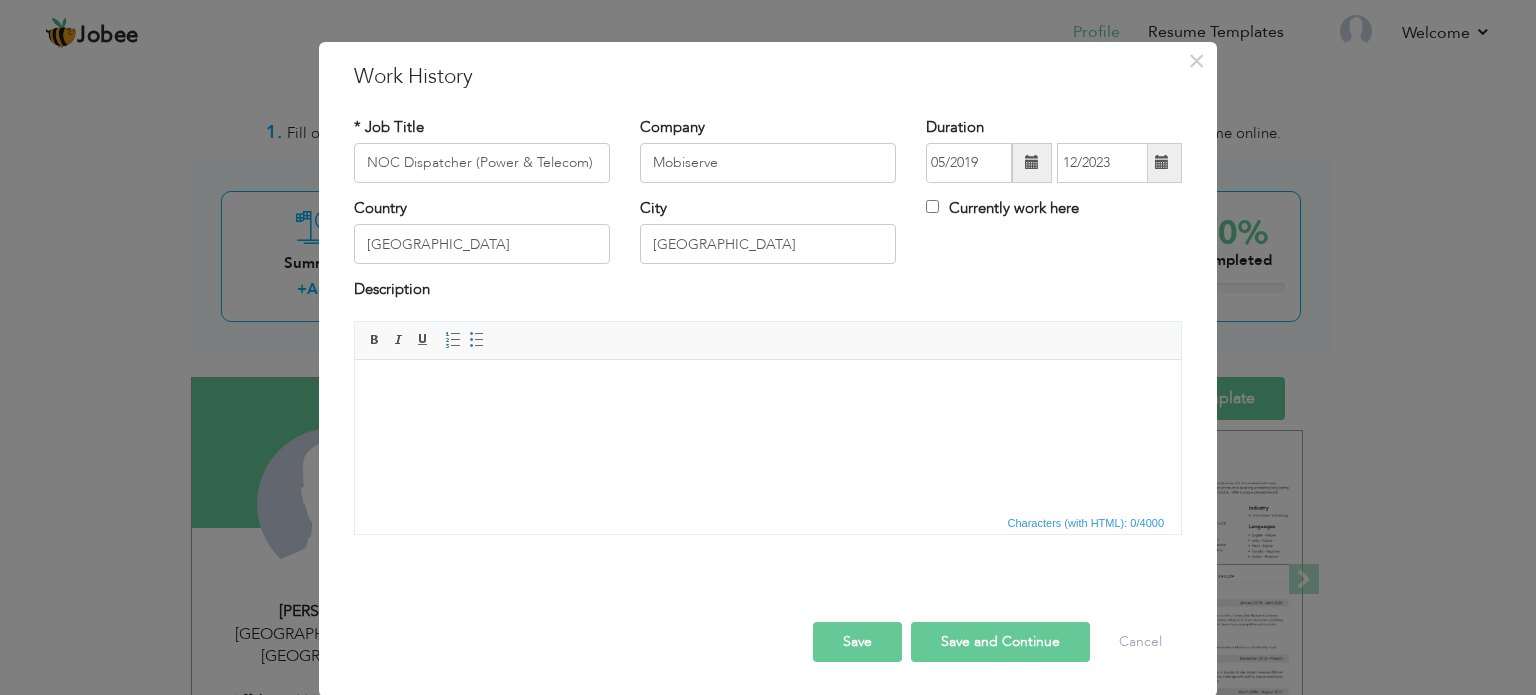 click on "Save" at bounding box center [857, 642] 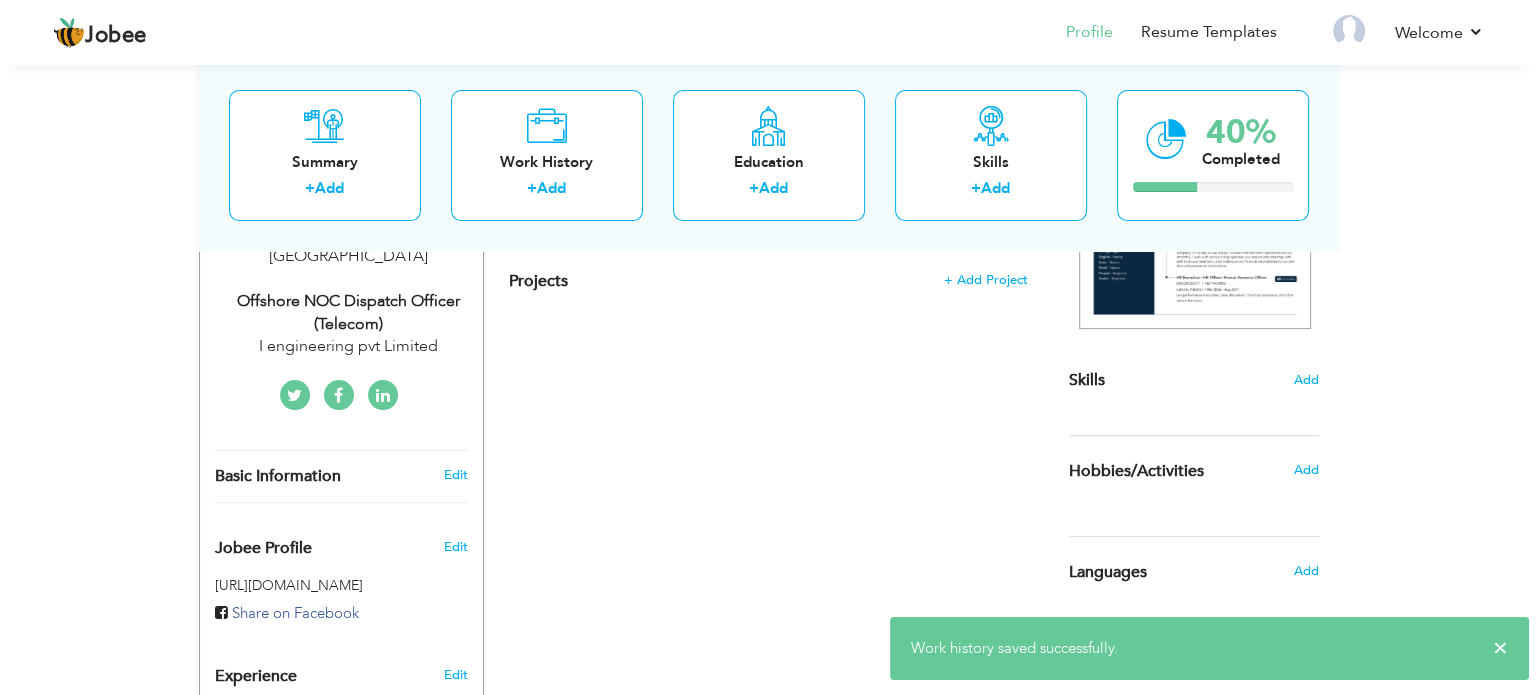 scroll, scrollTop: 200, scrollLeft: 0, axis: vertical 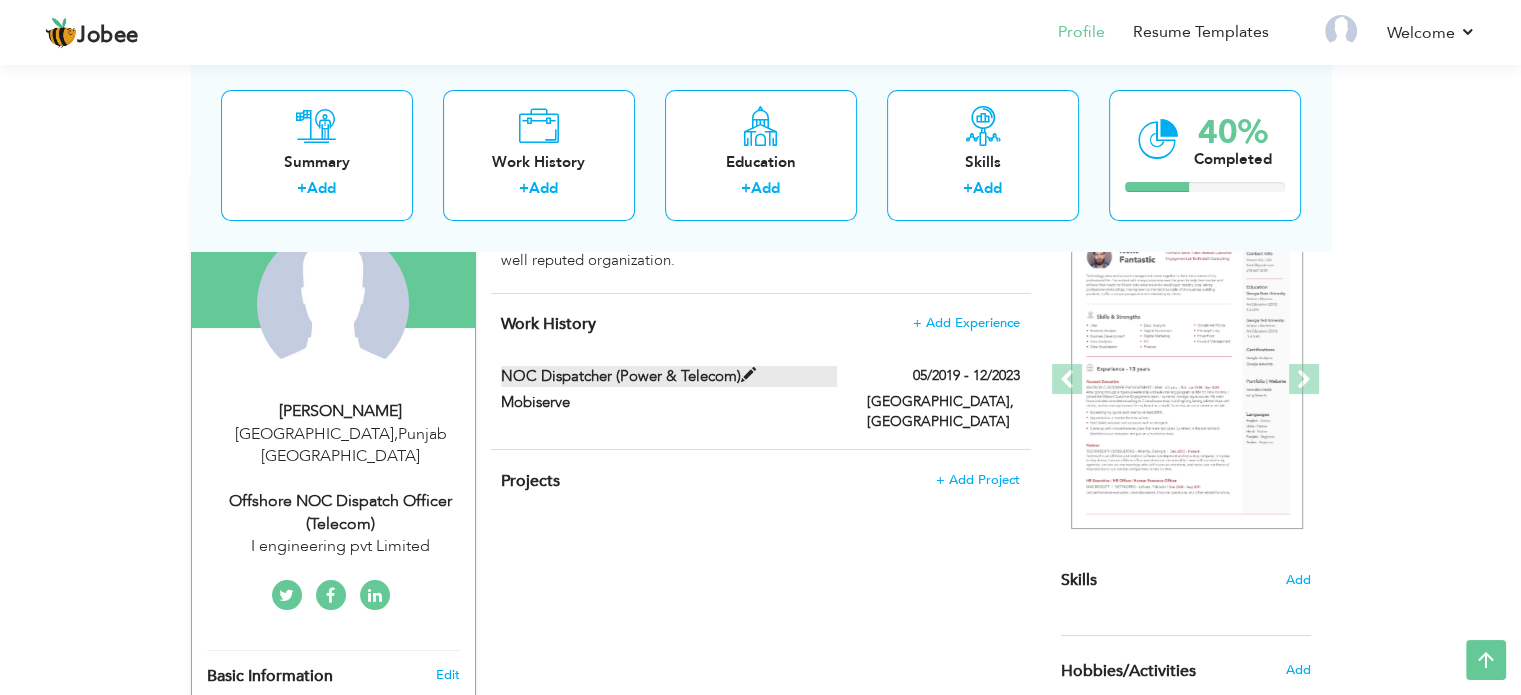 click on "NOC Dispatcher (Power & Telecom)" at bounding box center [669, 376] 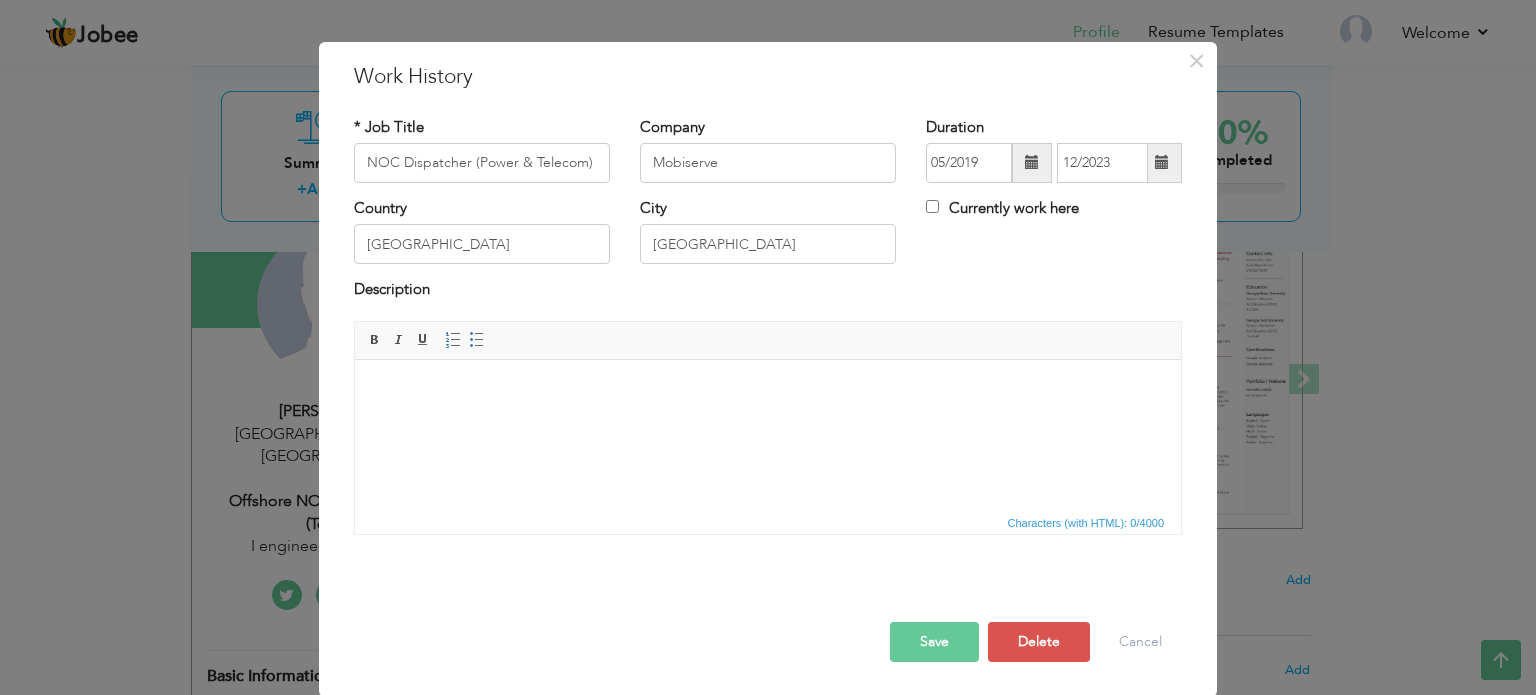 scroll, scrollTop: 0, scrollLeft: 0, axis: both 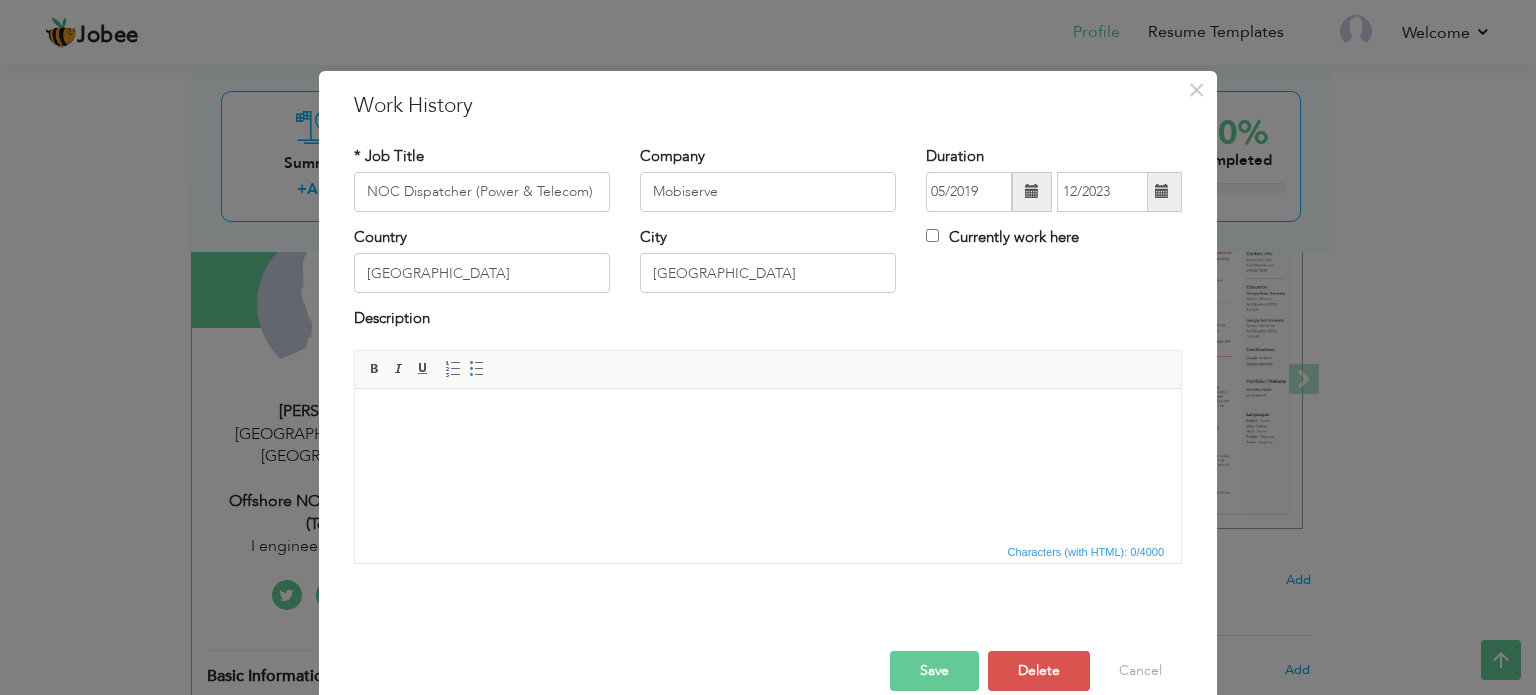 click at bounding box center [768, 418] 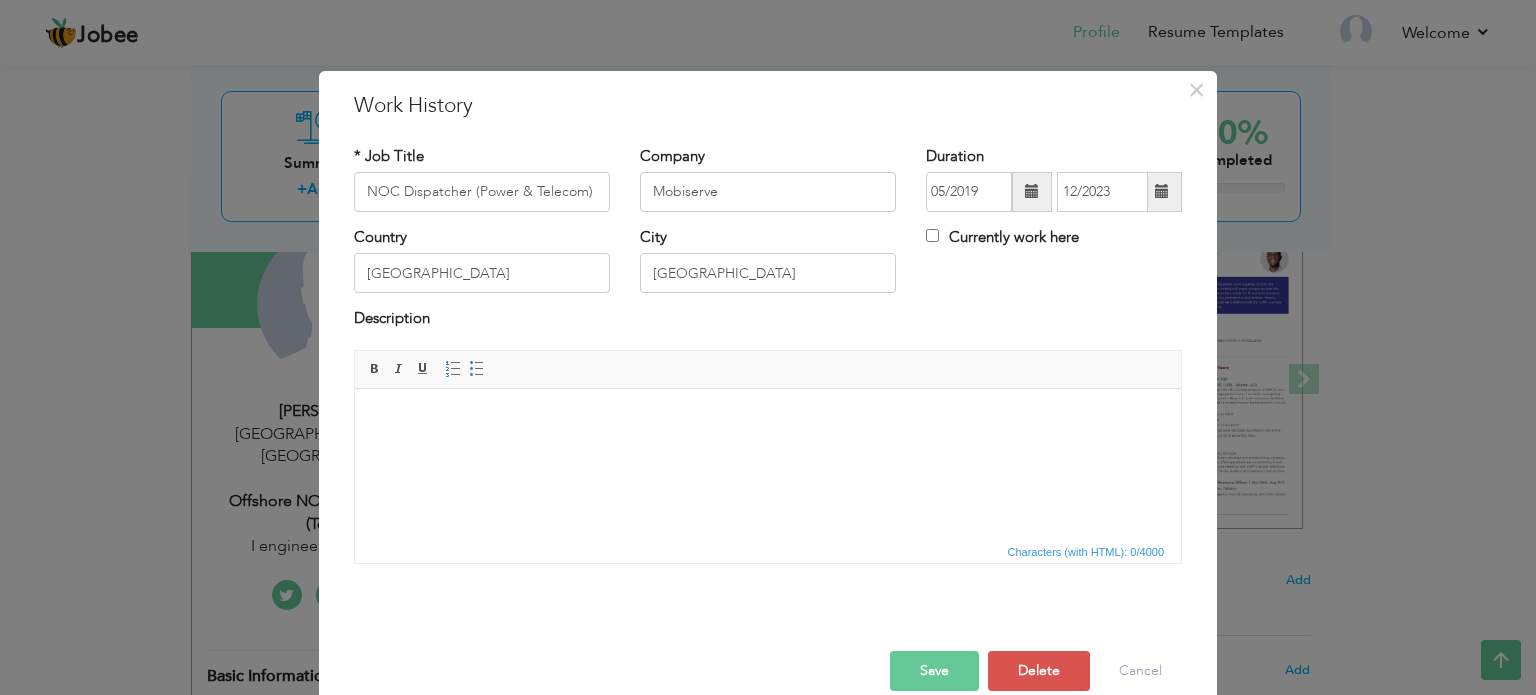 click at bounding box center (768, 418) 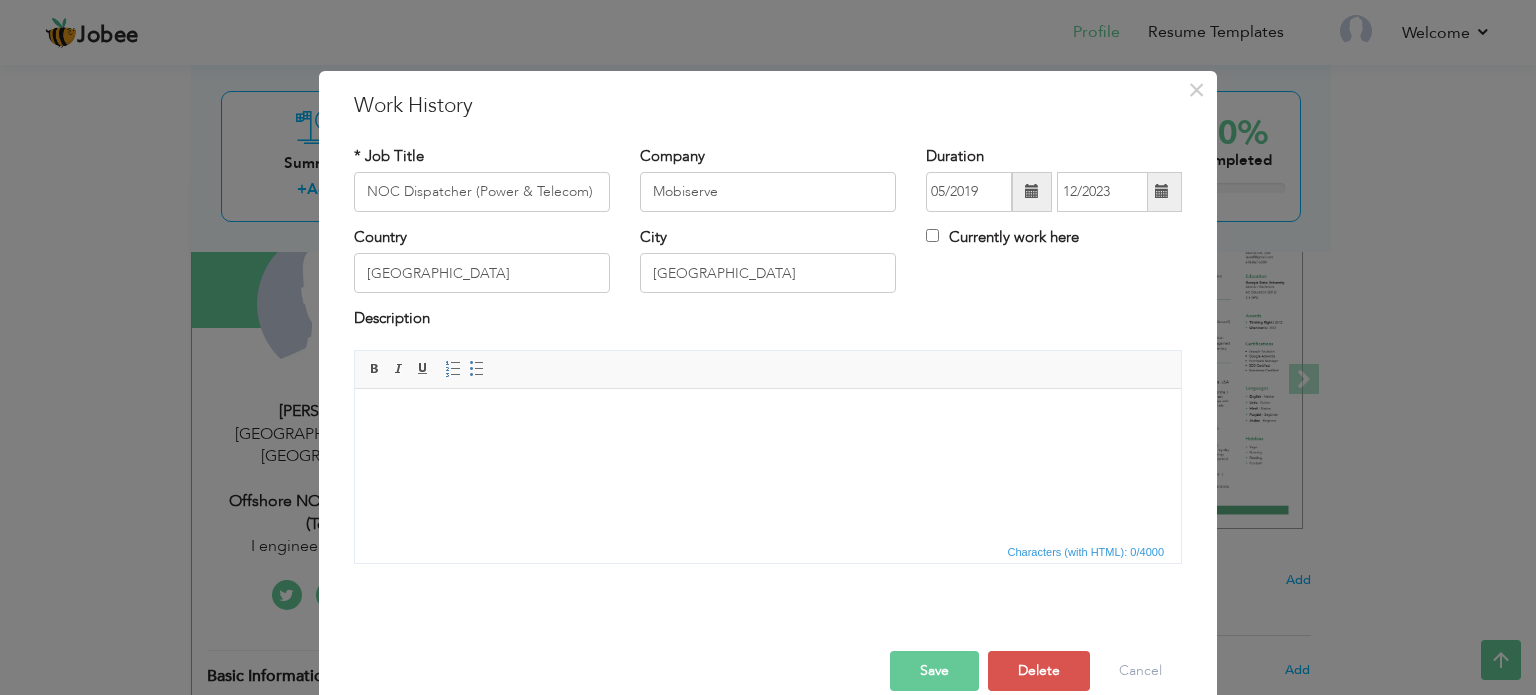 drag, startPoint x: 640, startPoint y: 480, endPoint x: 646, endPoint y: 521, distance: 41.4367 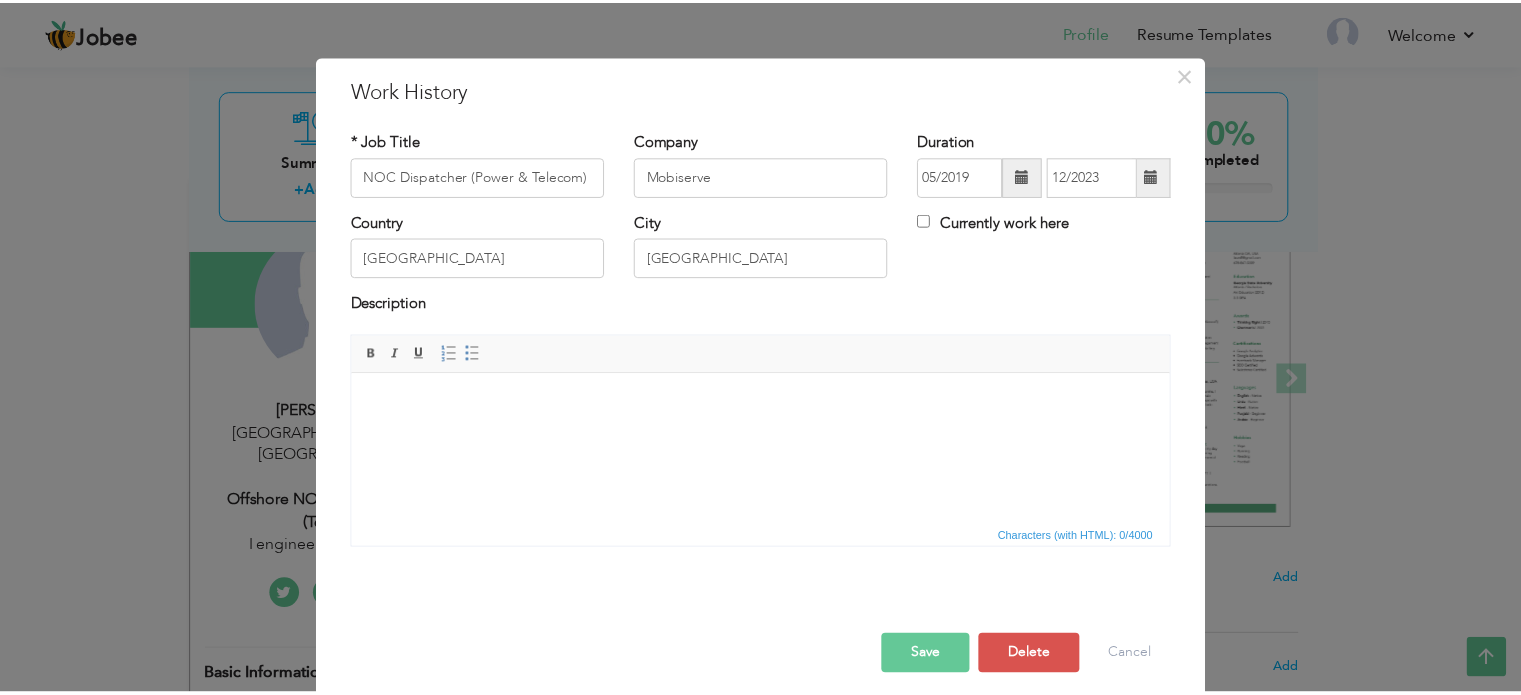 scroll, scrollTop: 29, scrollLeft: 0, axis: vertical 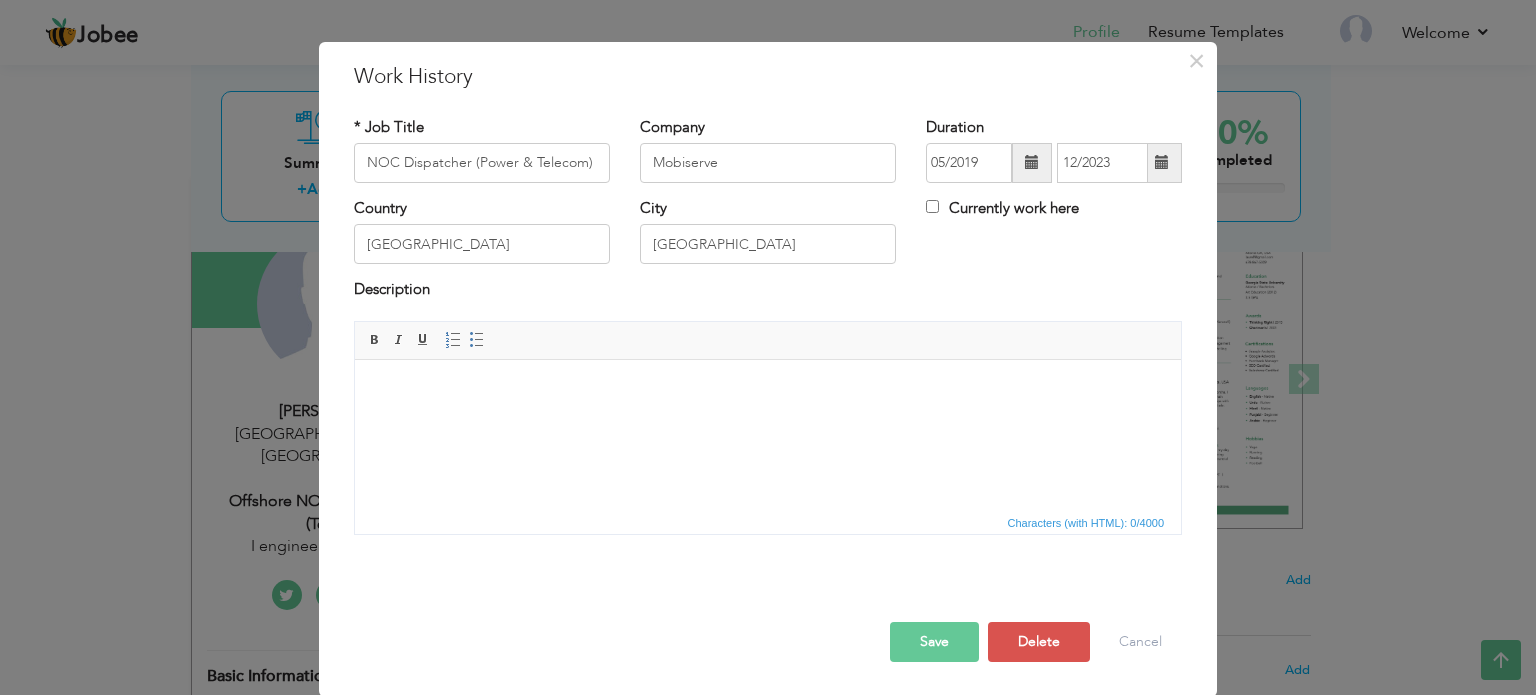 click on "Characters (with HTML): 0/4000" at bounding box center (1086, 523) 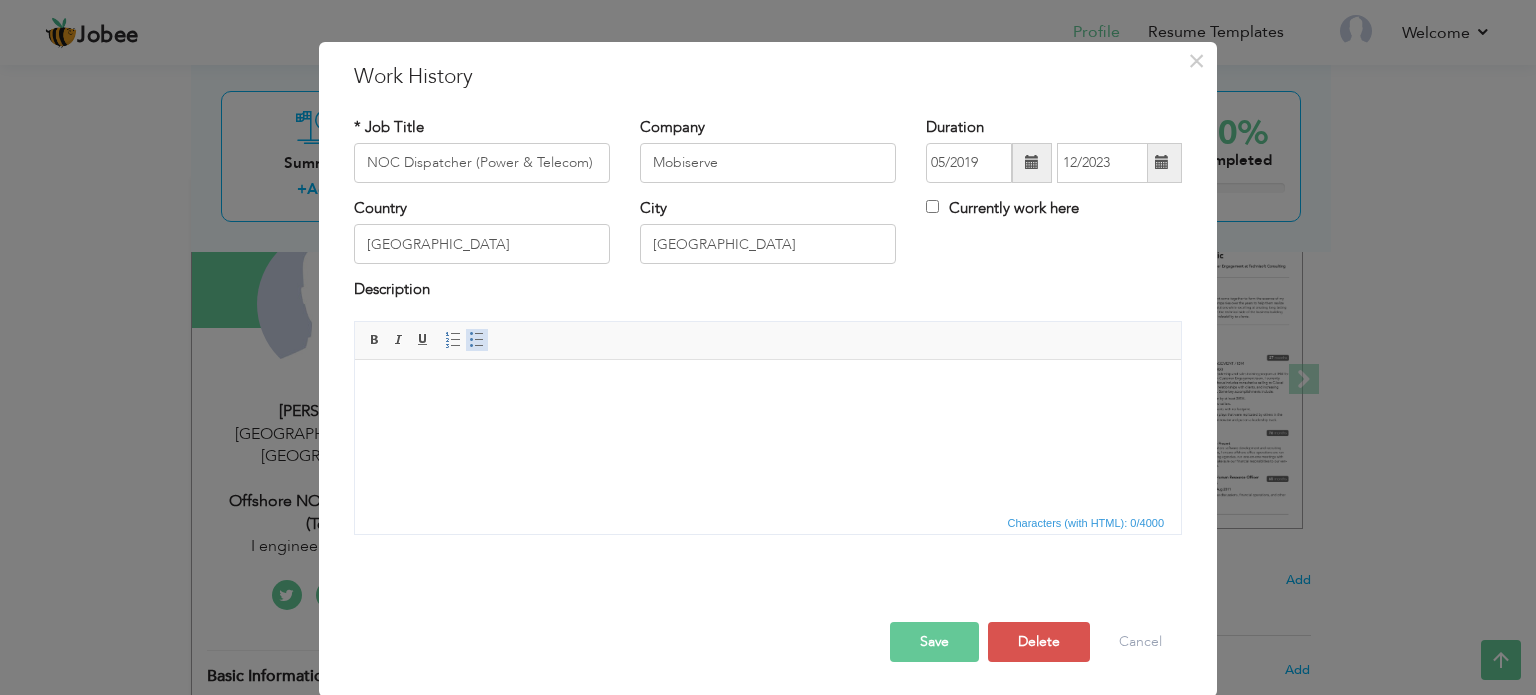 click on "Insert/Remove Bulleted List" at bounding box center [477, 340] 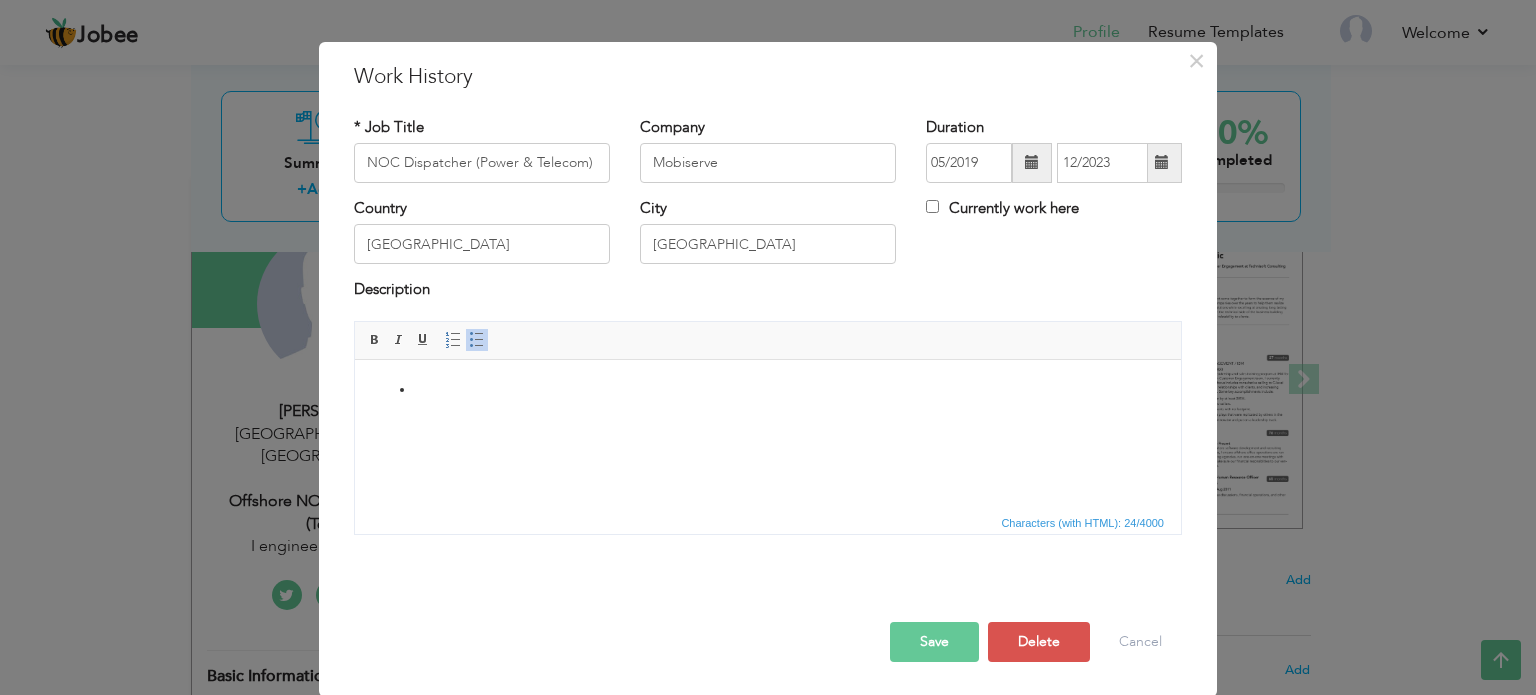 click at bounding box center (768, 389) 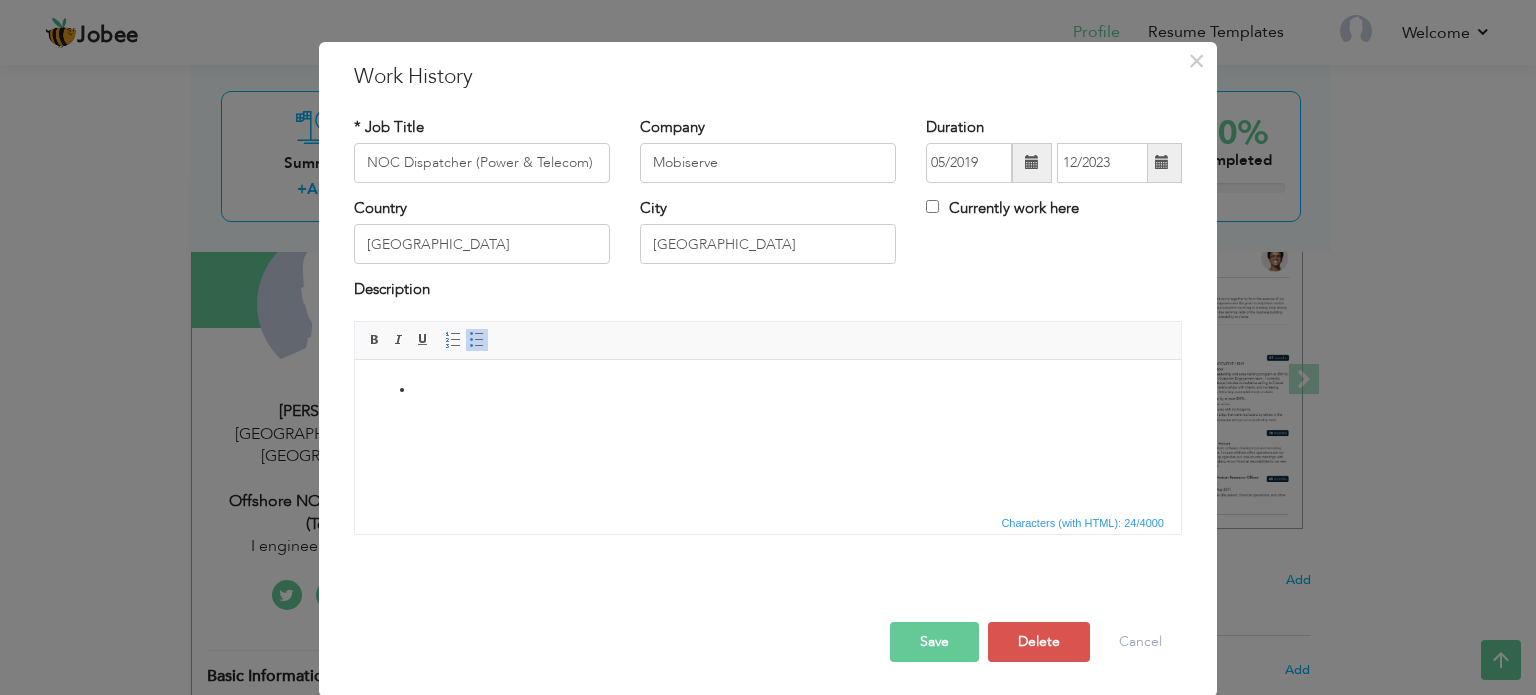 drag, startPoint x: 660, startPoint y: 507, endPoint x: 560, endPoint y: 449, distance: 115.60277 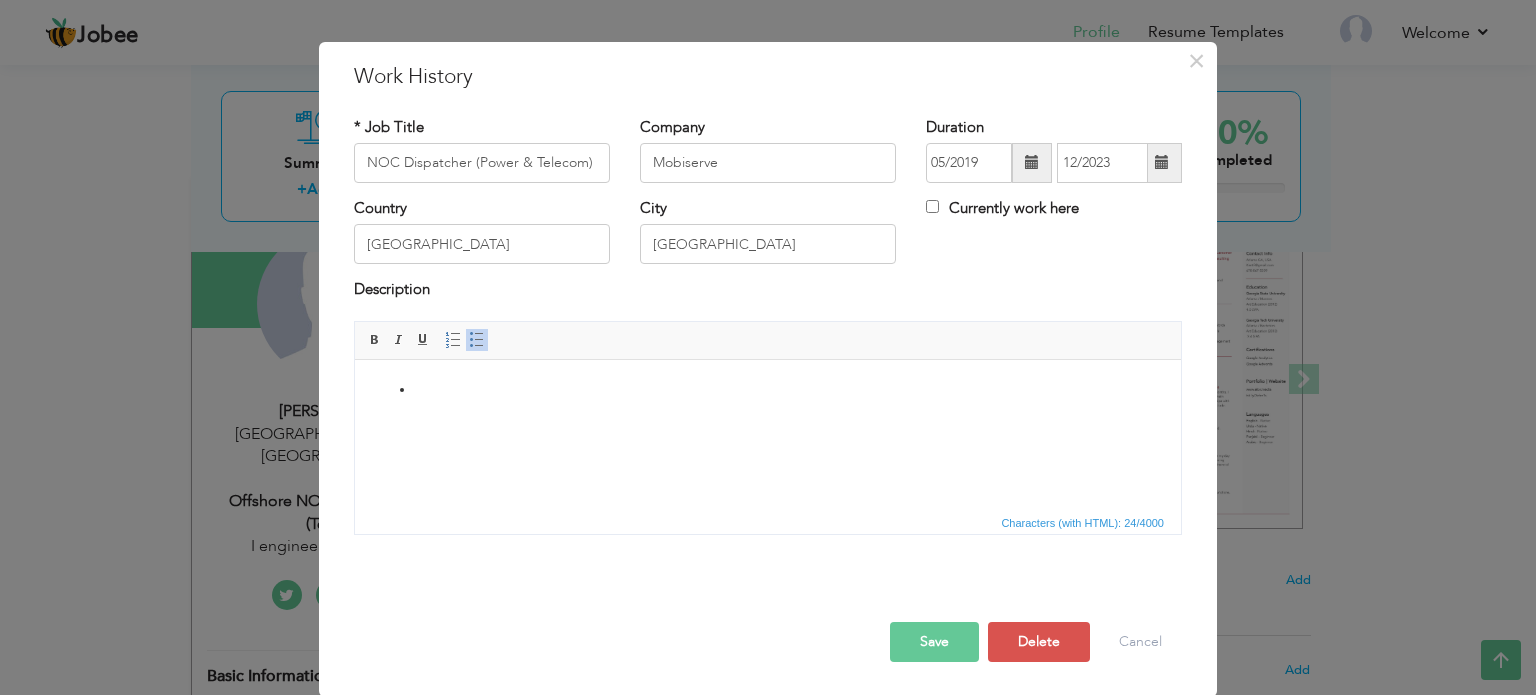 click on "Editor toolbars Basic Styles   Bold   Italic   Underline Paragraph   Insert/Remove Numbered List   Insert/Remove Bulleted List" at bounding box center [768, 341] 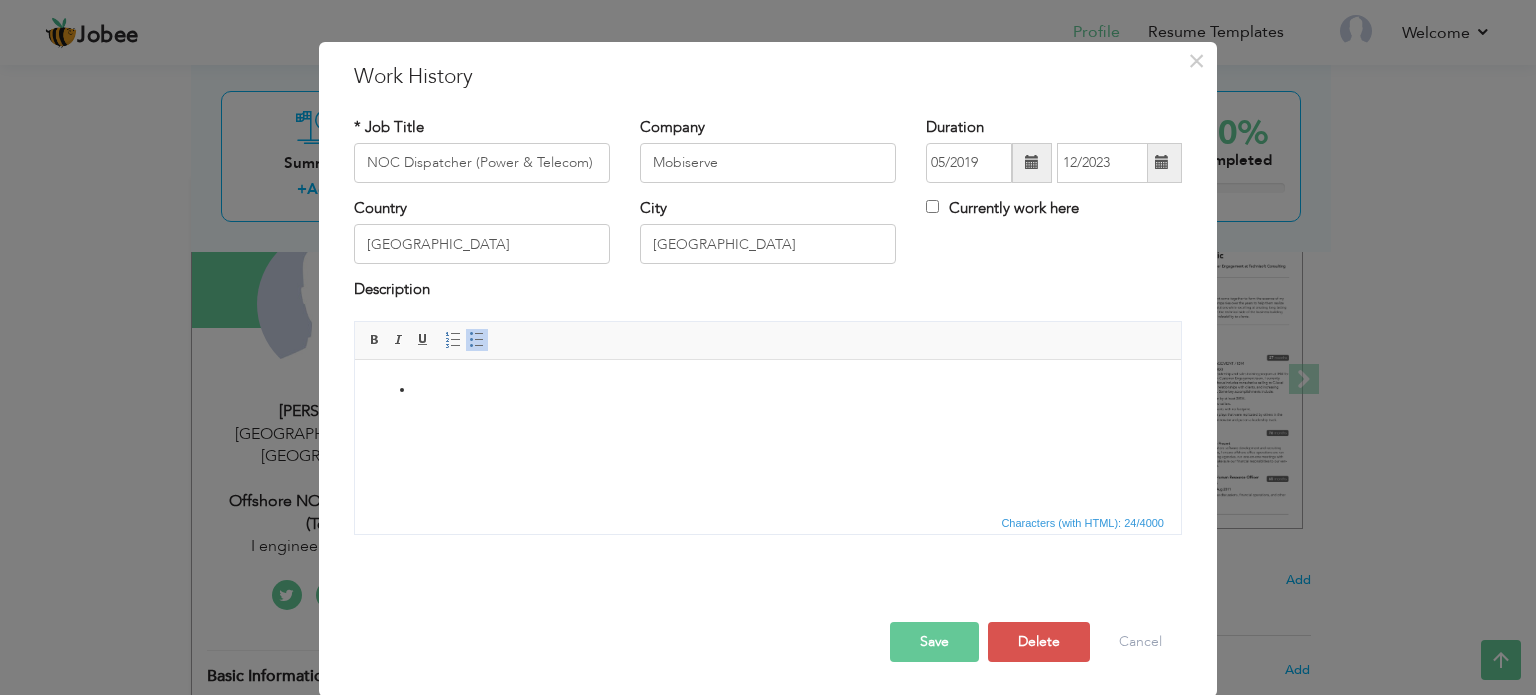 drag, startPoint x: 1436, startPoint y: 2, endPoint x: 1084, endPoint y: 307, distance: 465.75638 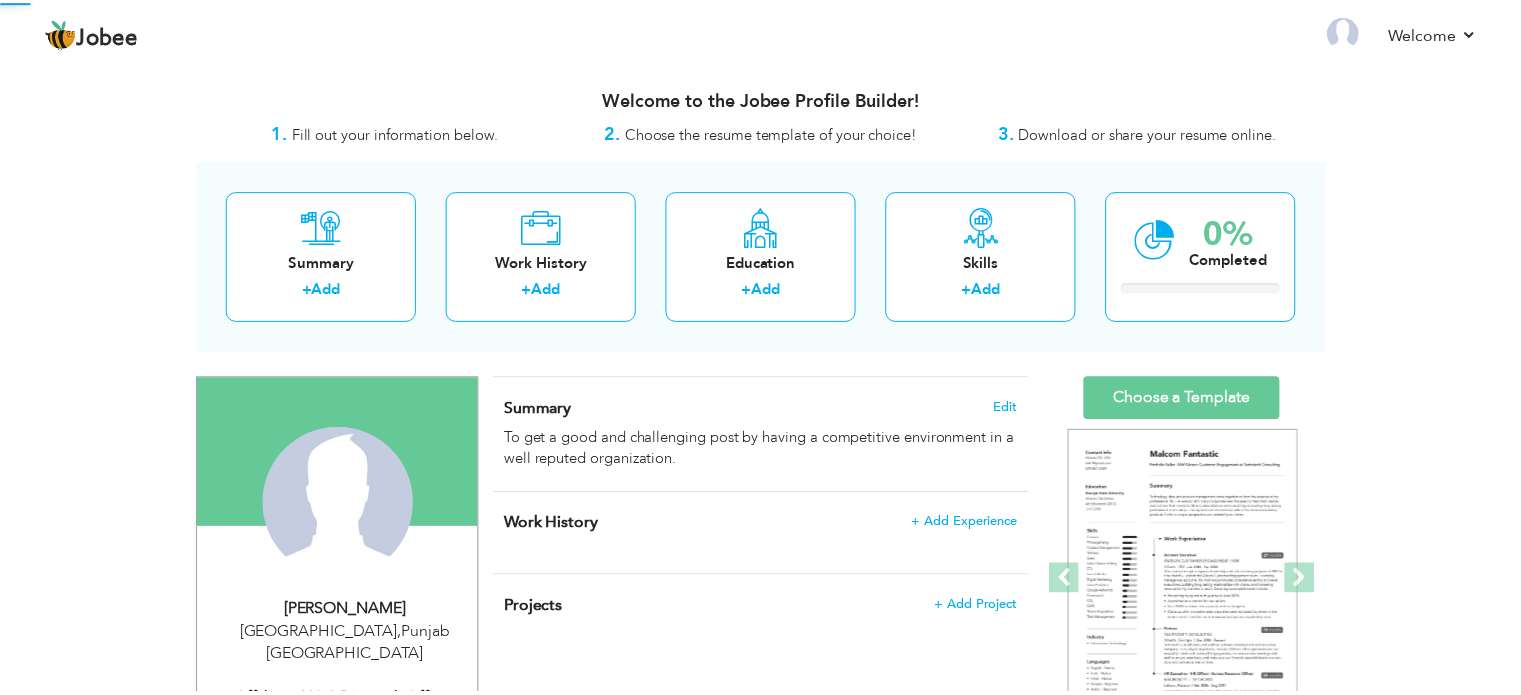scroll, scrollTop: 0, scrollLeft: 0, axis: both 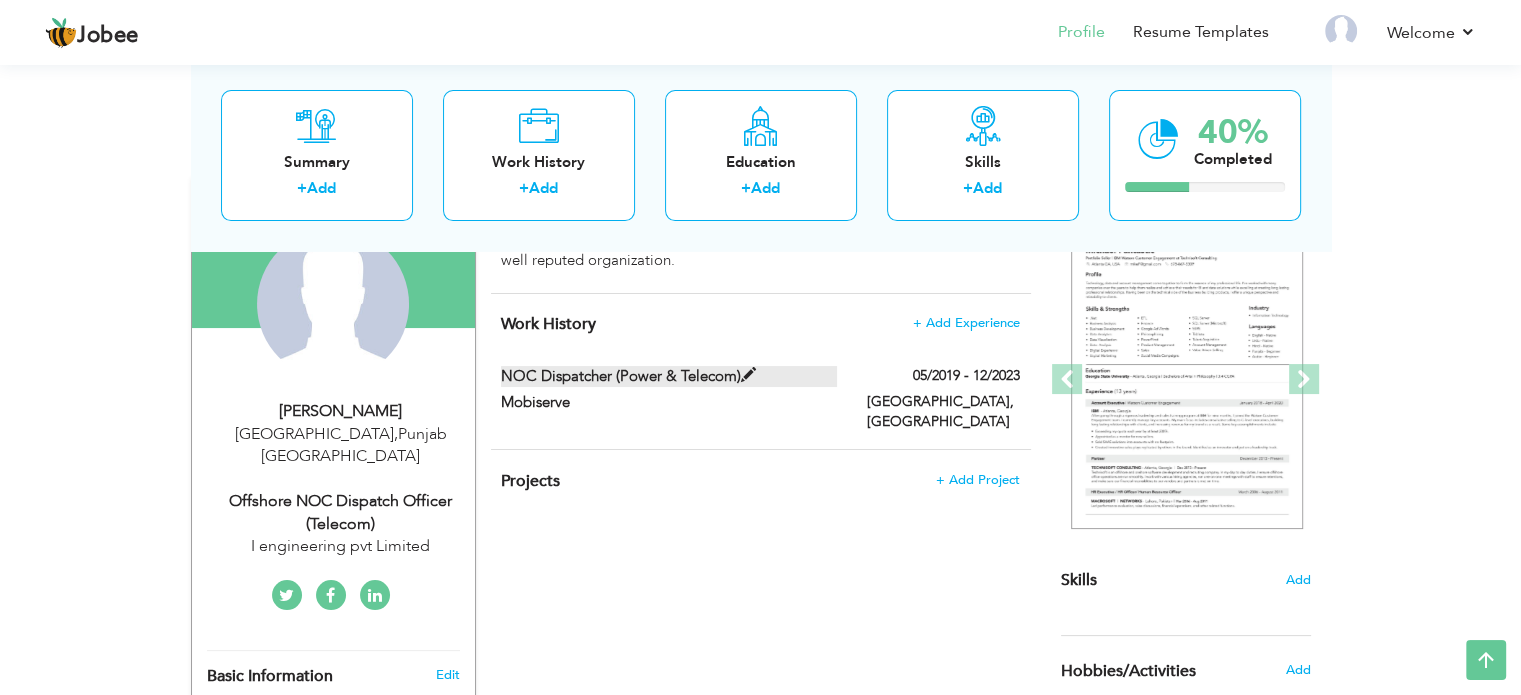 click on "NOC Dispatcher (Power & Telecom)" at bounding box center (669, 376) 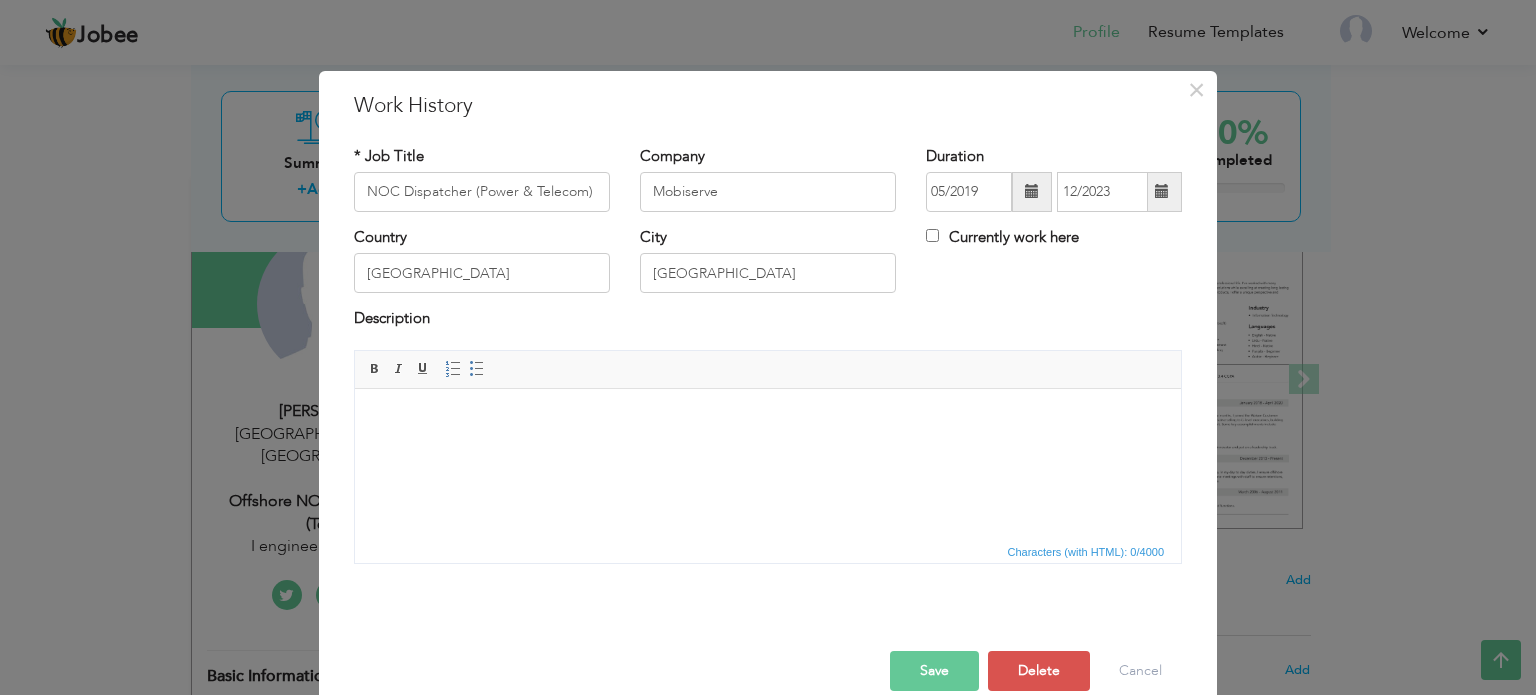 click at bounding box center [768, 418] 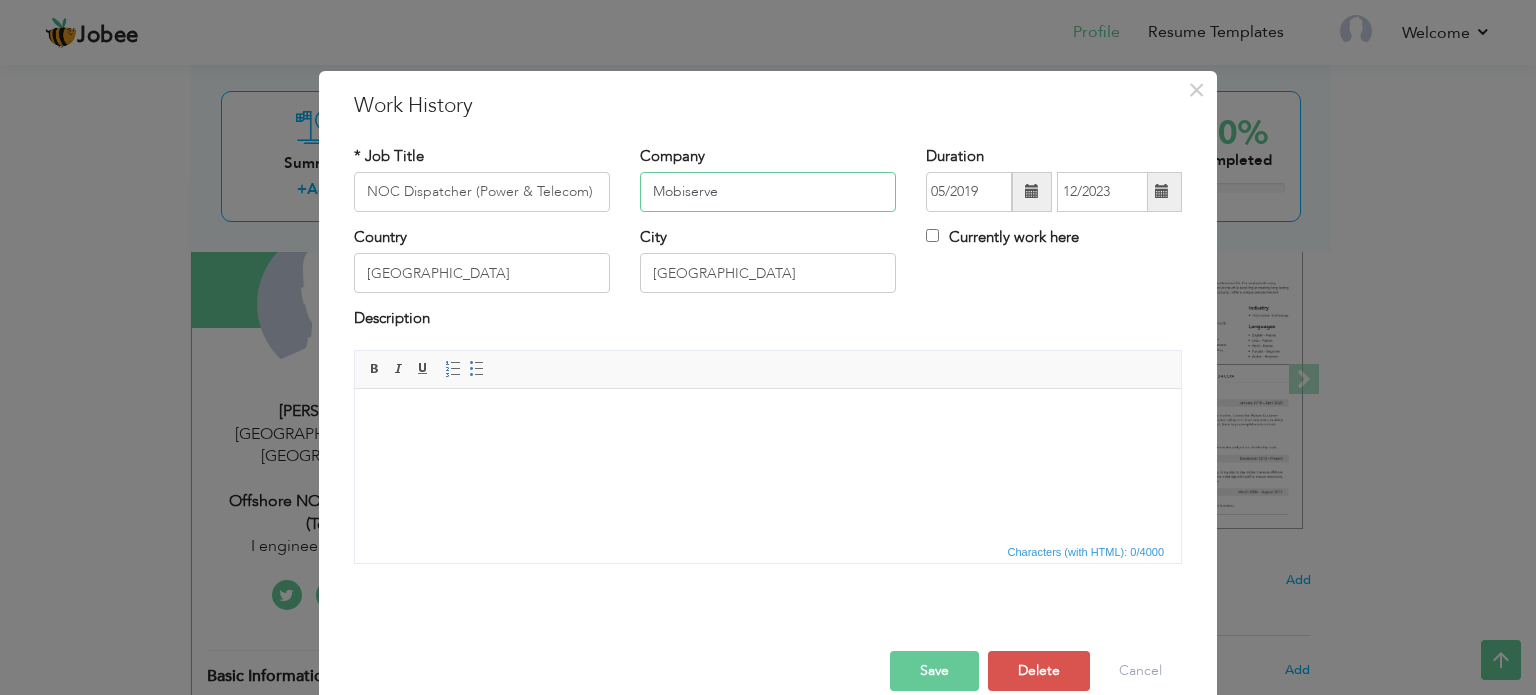 click on "Mobiserve" at bounding box center (768, 192) 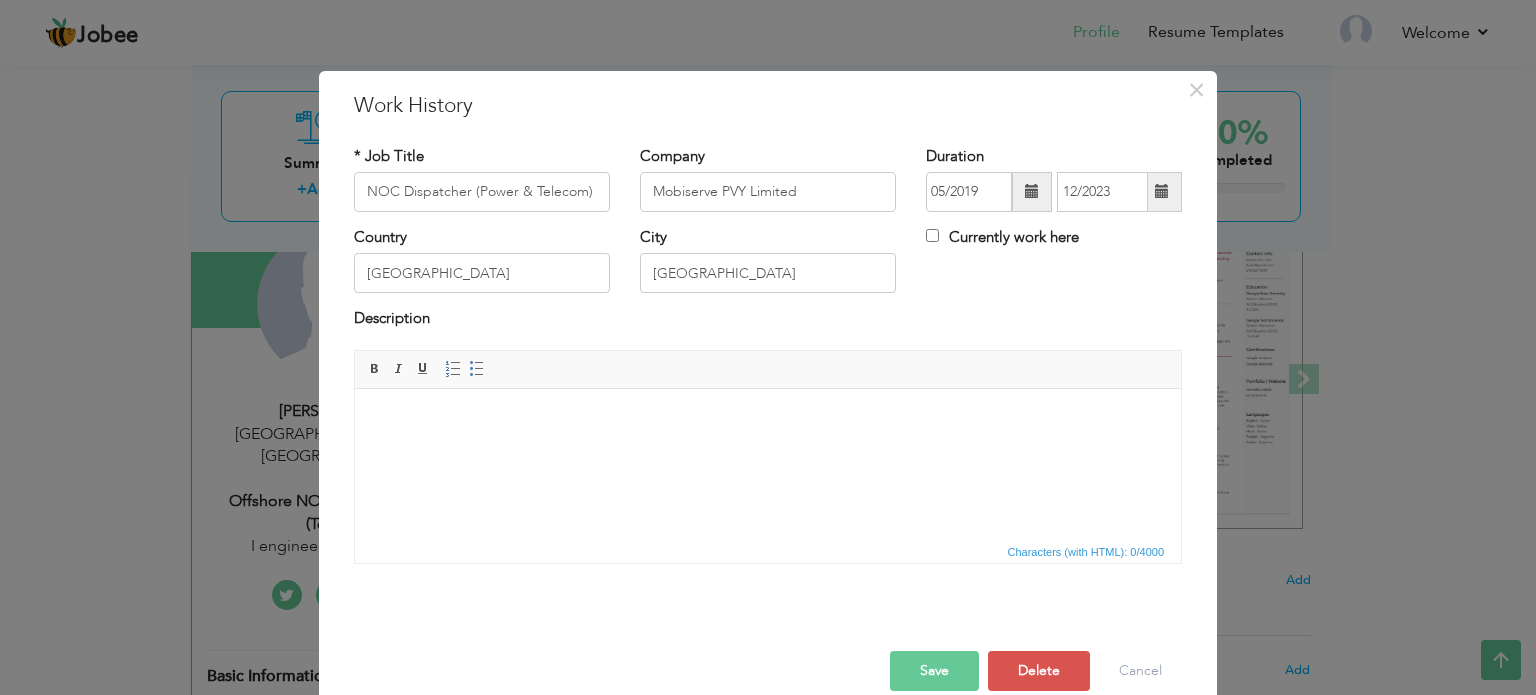 click at bounding box center [768, 418] 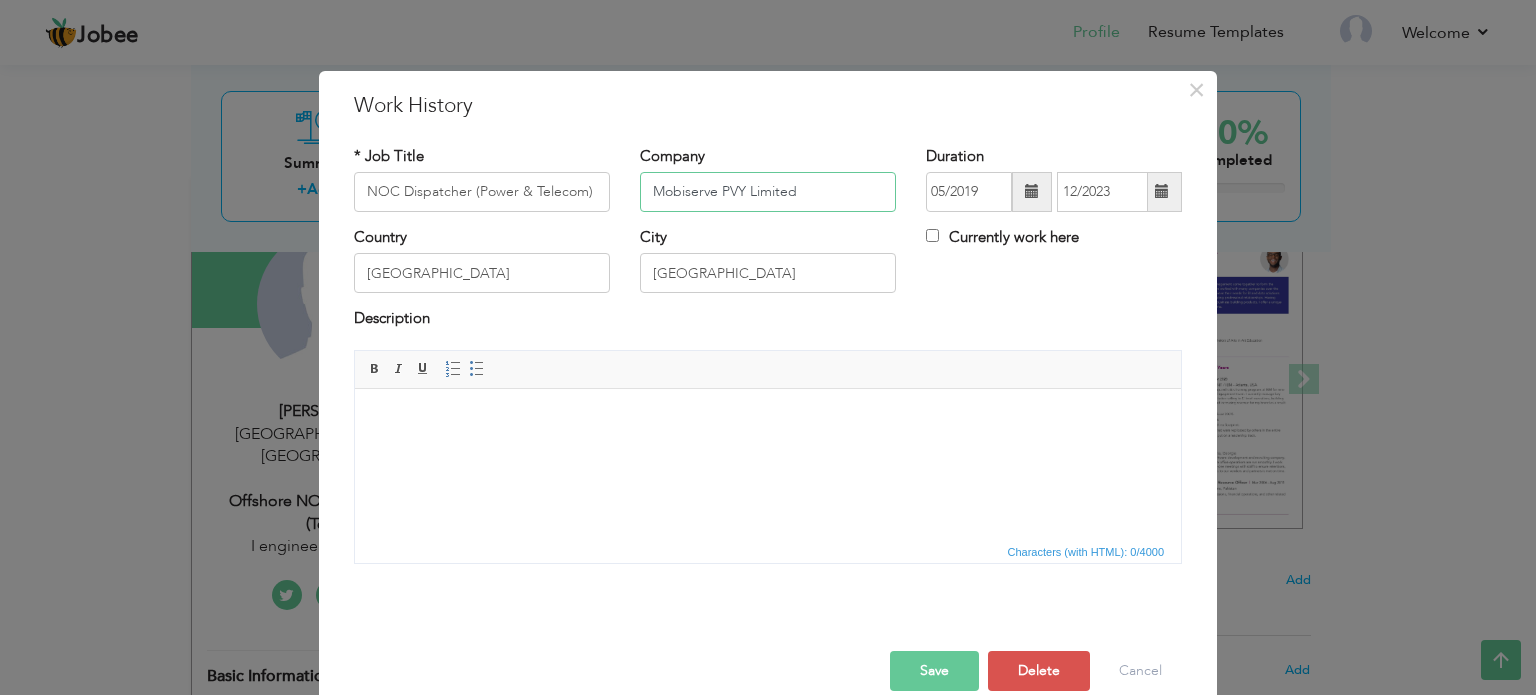 click on "Mobiserve PVY Limited" at bounding box center (768, 192) 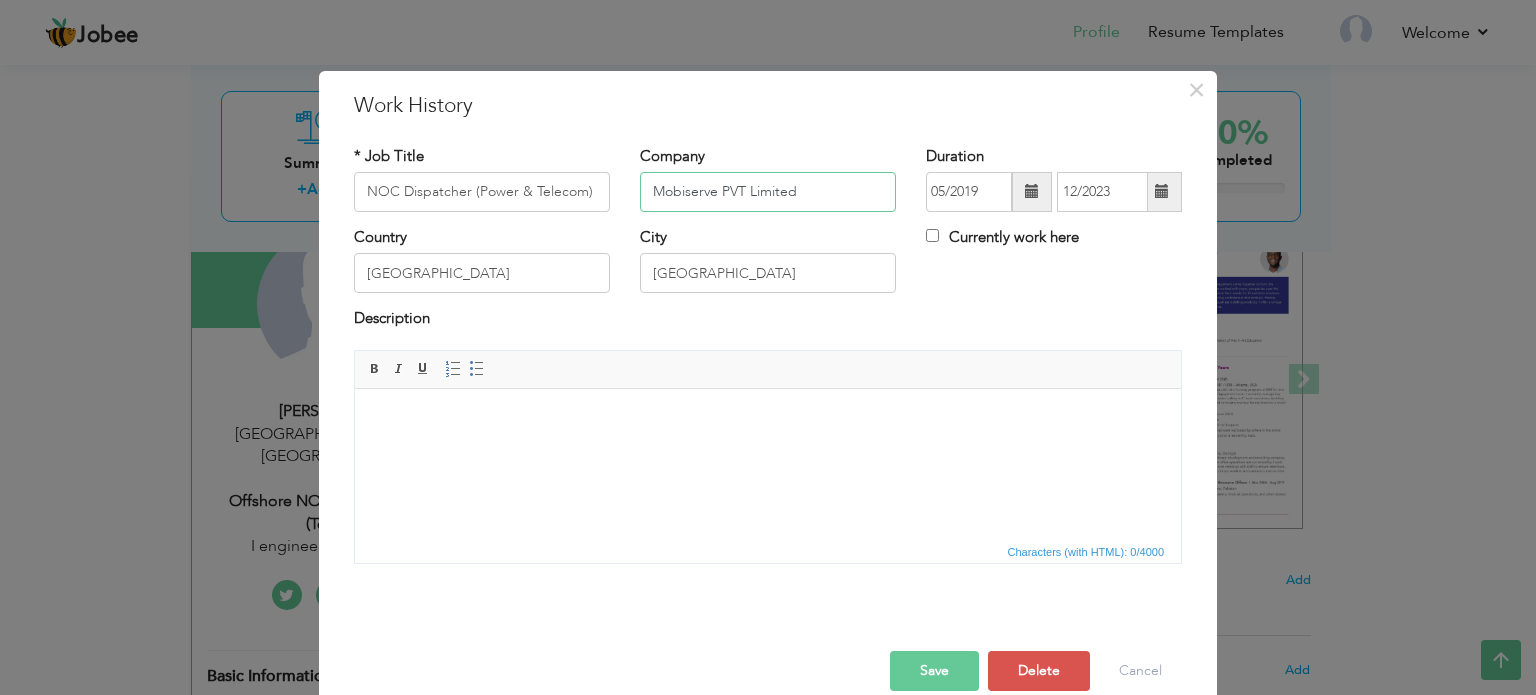 type on "Mobiserve PVT Limited" 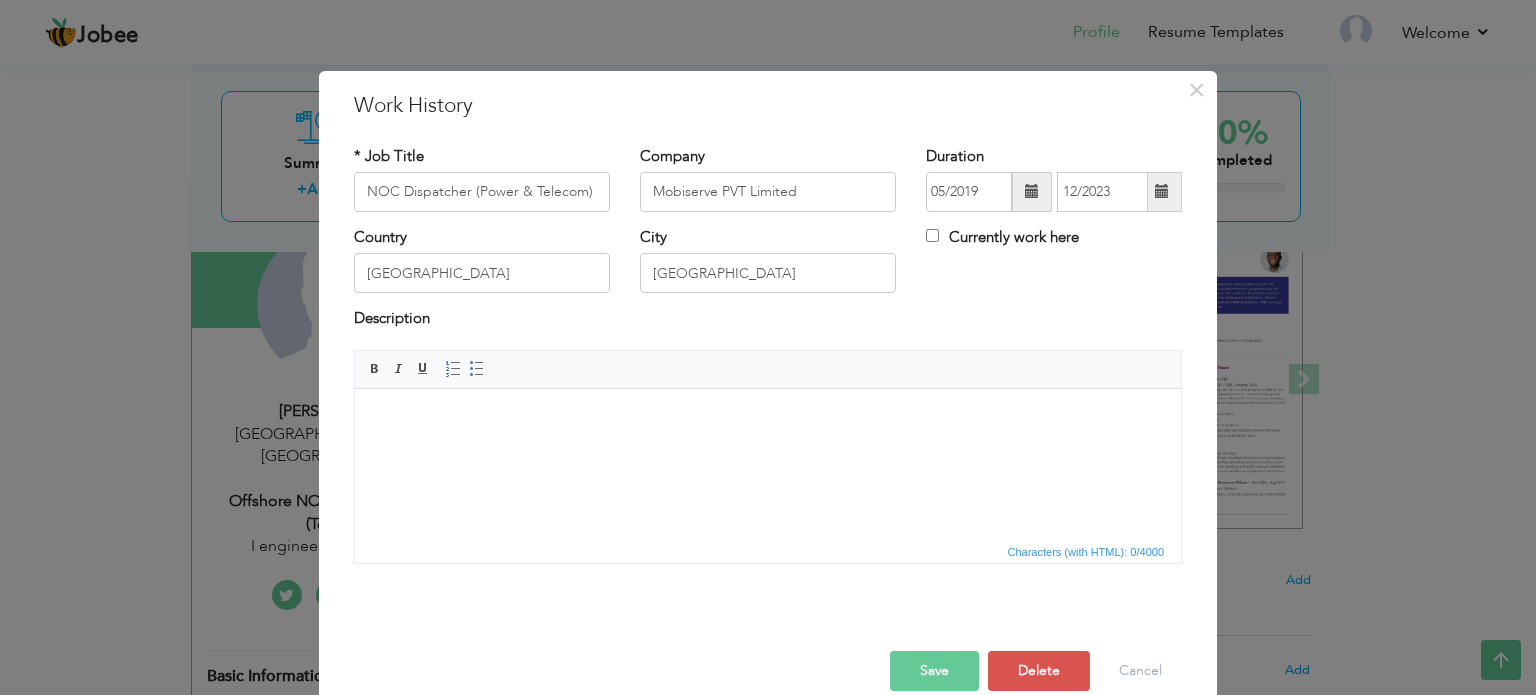 click at bounding box center (768, 418) 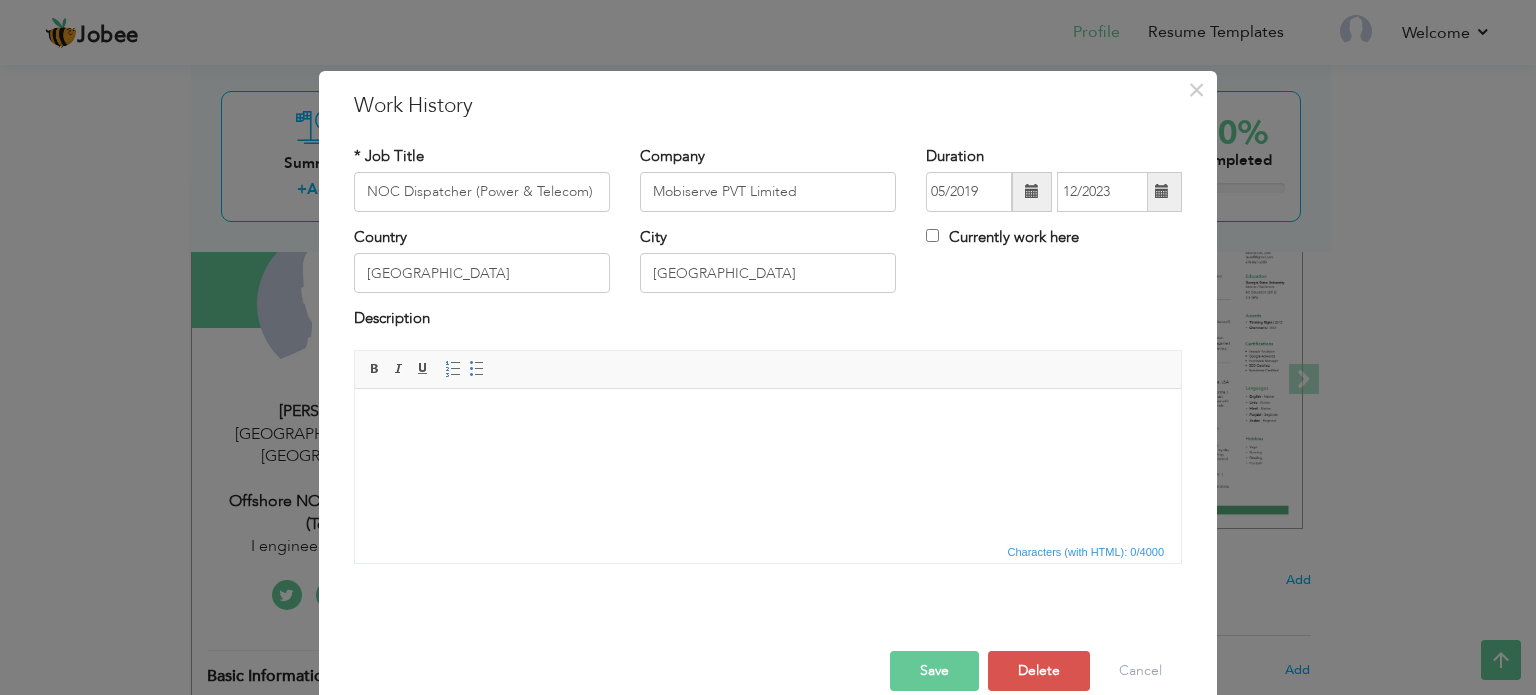 drag, startPoint x: 266, startPoint y: 96, endPoint x: 452, endPoint y: 563, distance: 502.67783 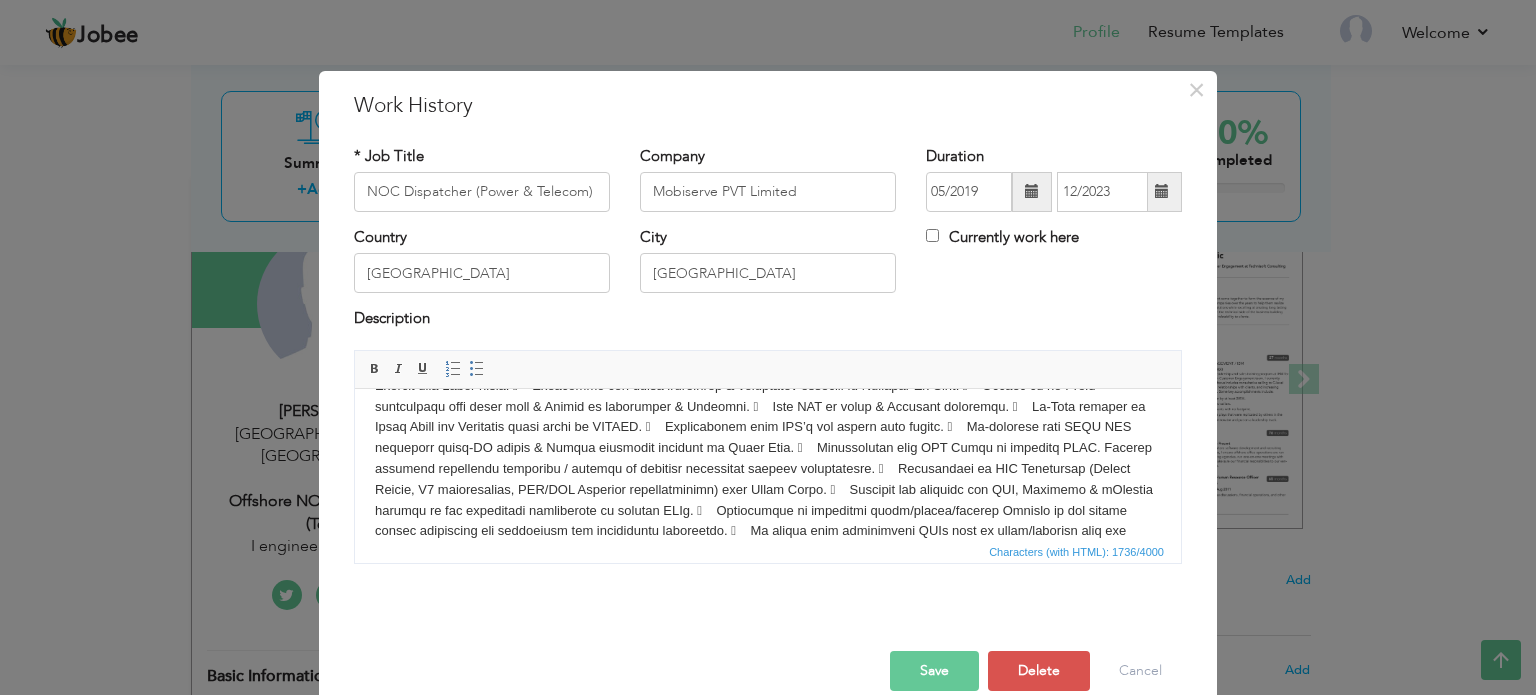 scroll, scrollTop: 0, scrollLeft: 0, axis: both 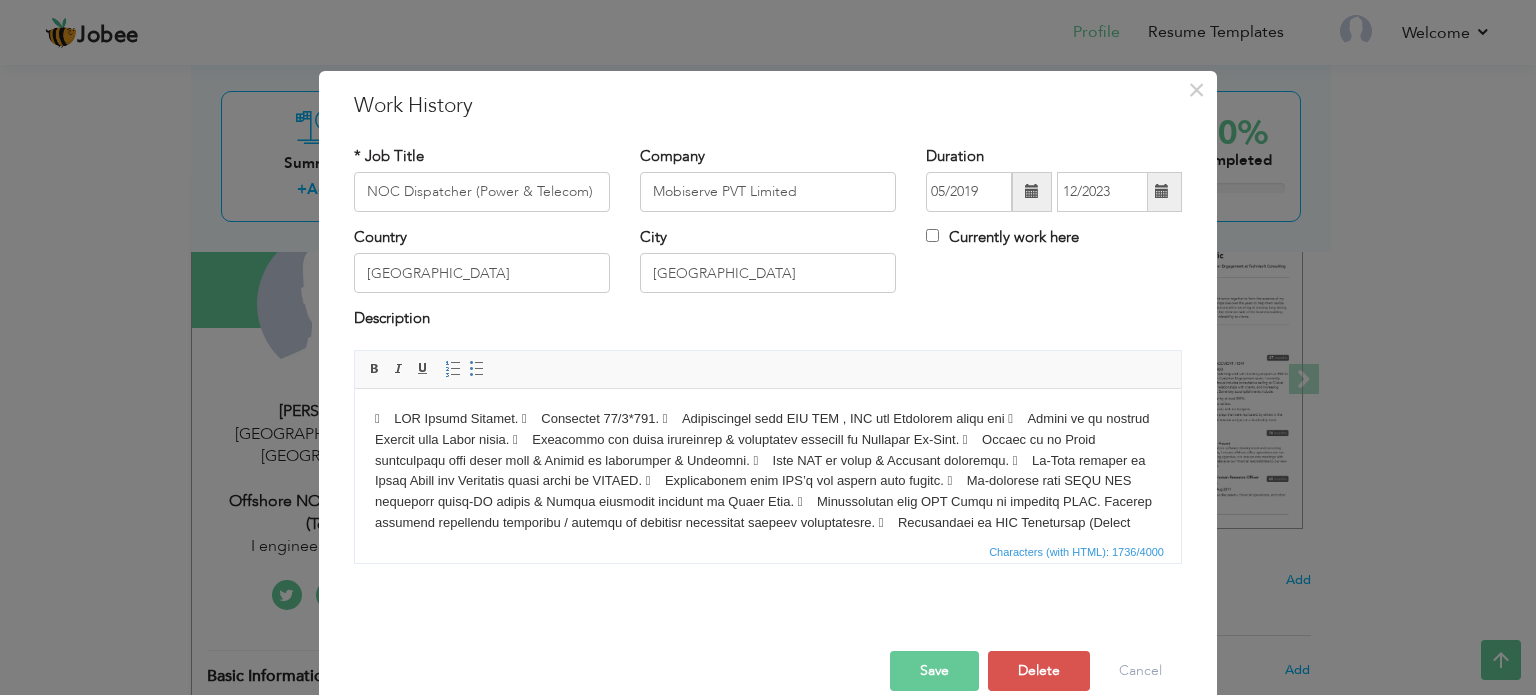 click at bounding box center (768, 533) 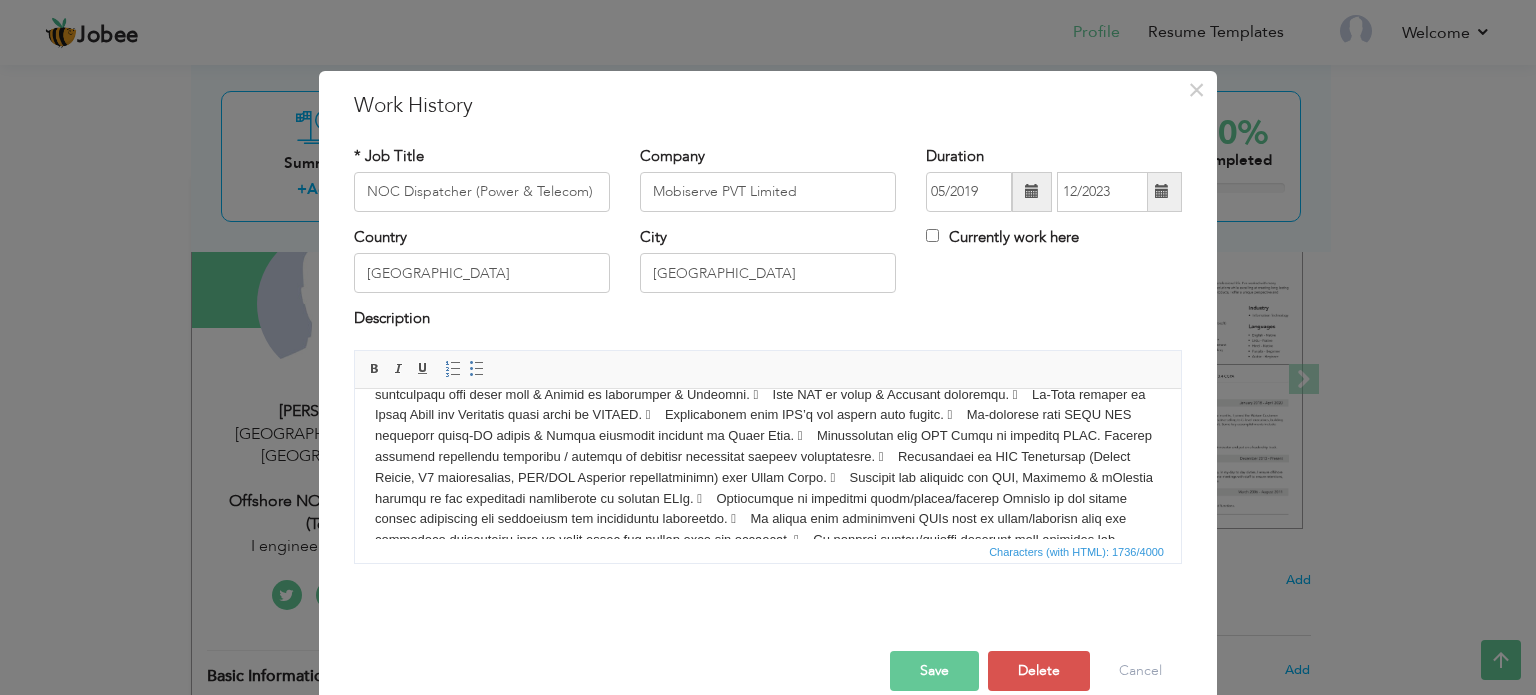 scroll, scrollTop: 0, scrollLeft: 0, axis: both 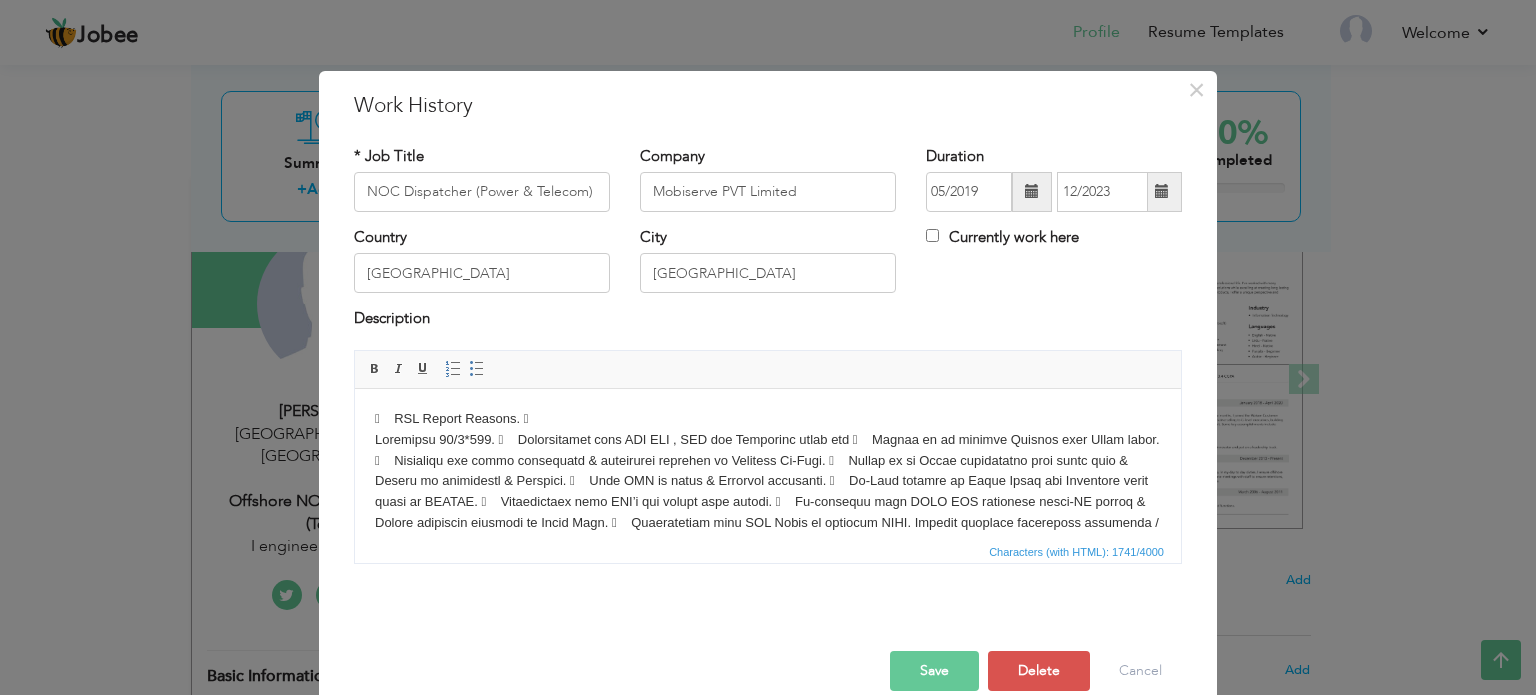 click on "    RSL Report Reasons.     ​​​​​​​" at bounding box center [768, 533] 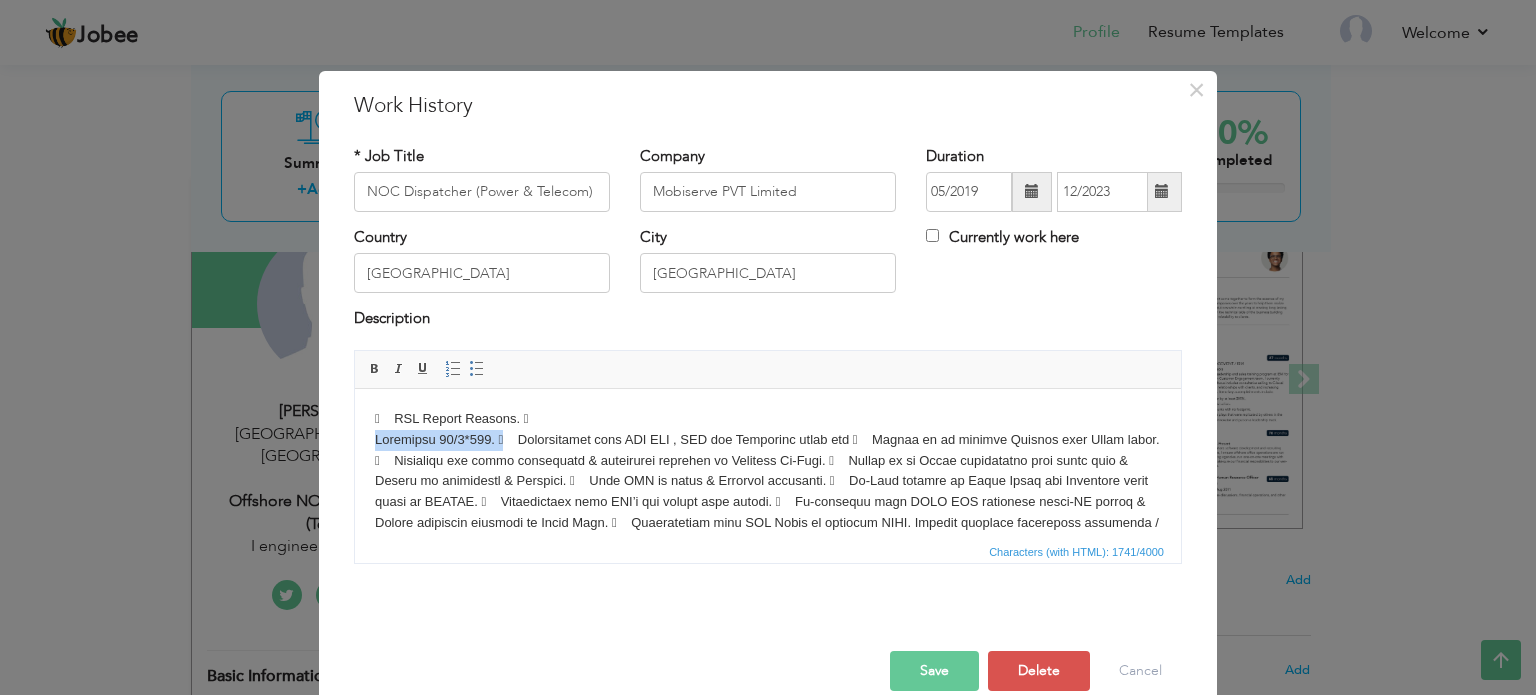 drag, startPoint x: 492, startPoint y: 437, endPoint x: 365, endPoint y: 443, distance: 127.141655 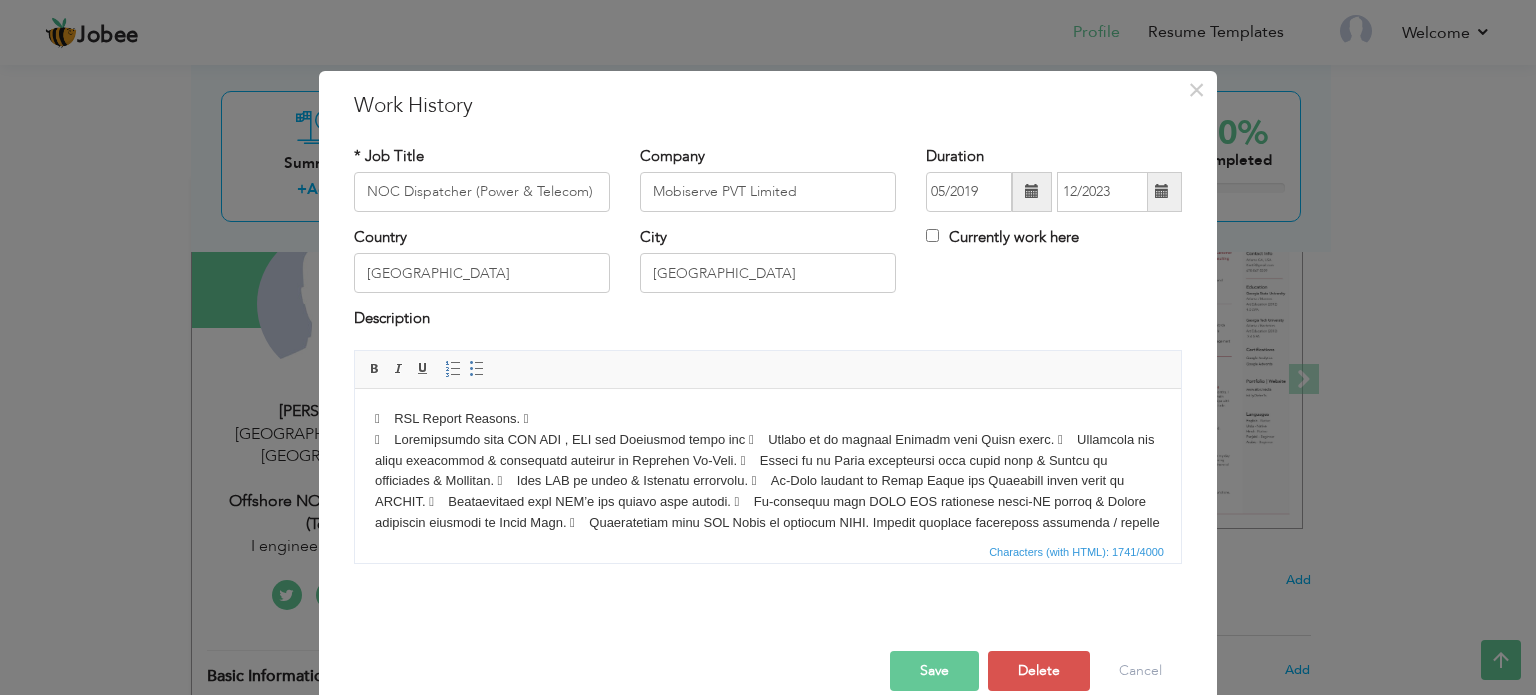 click on "    RSL Report Reasons. " at bounding box center [768, 533] 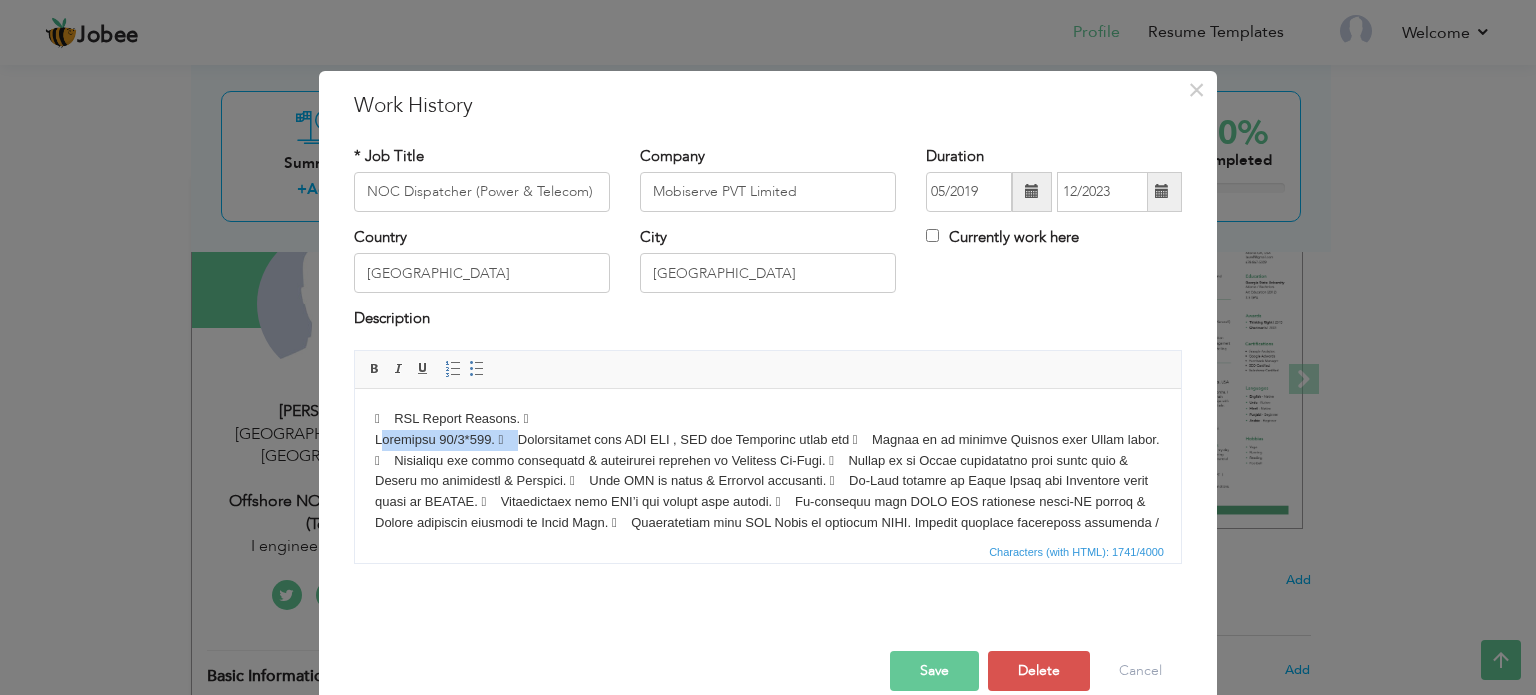 drag, startPoint x: 513, startPoint y: 440, endPoint x: 379, endPoint y: 441, distance: 134.00374 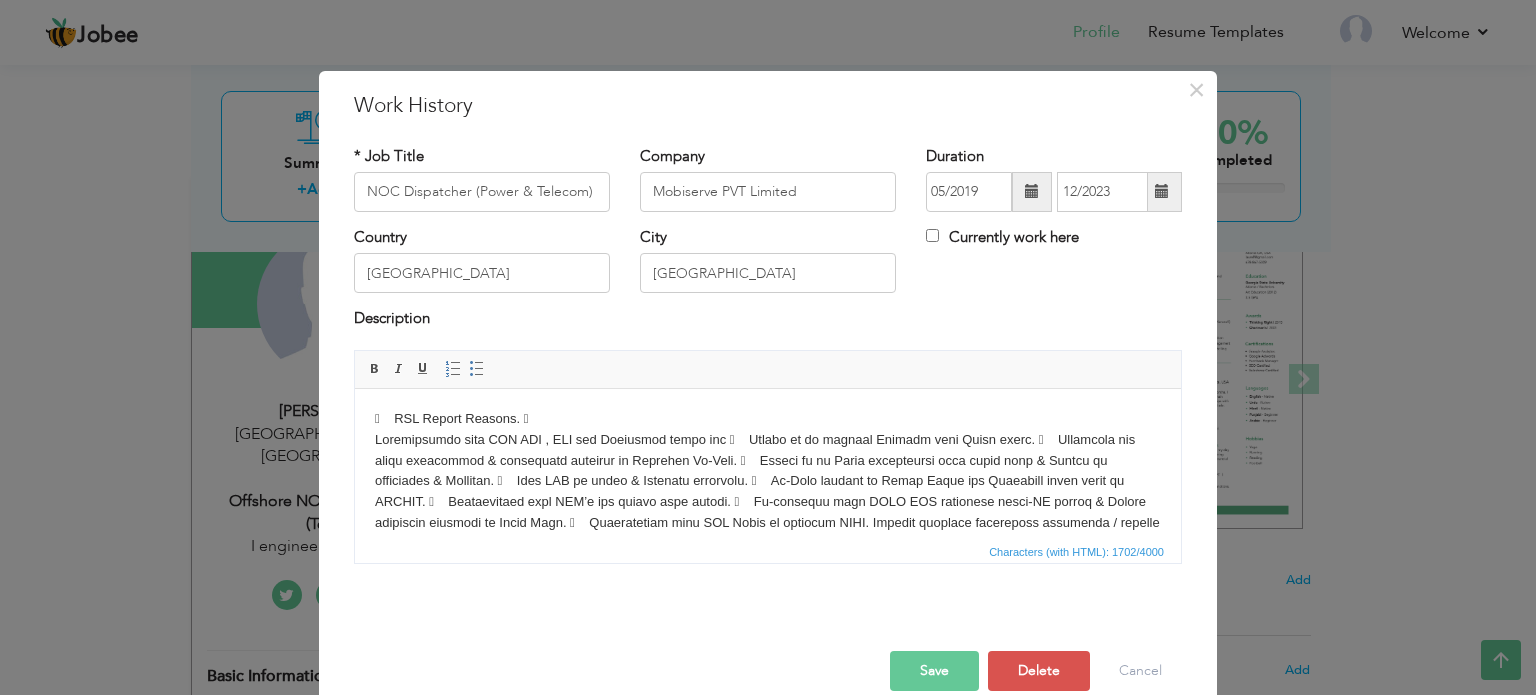 click on "    RSL Report Reasons. " at bounding box center (768, 533) 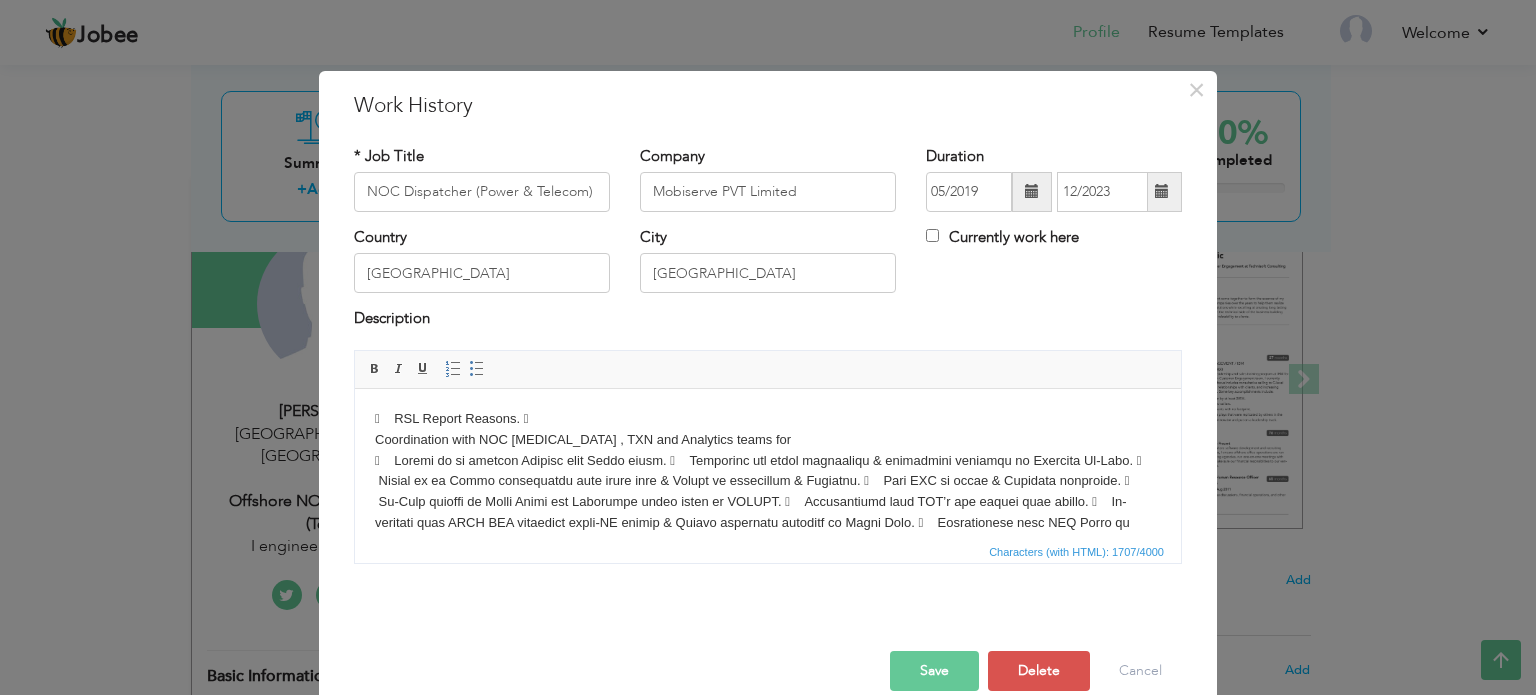 click on "    RSL Report Reasons.       Coordination with NOC BSS , TXN and Analytics teams for ​​​​​​​" at bounding box center [768, 543] 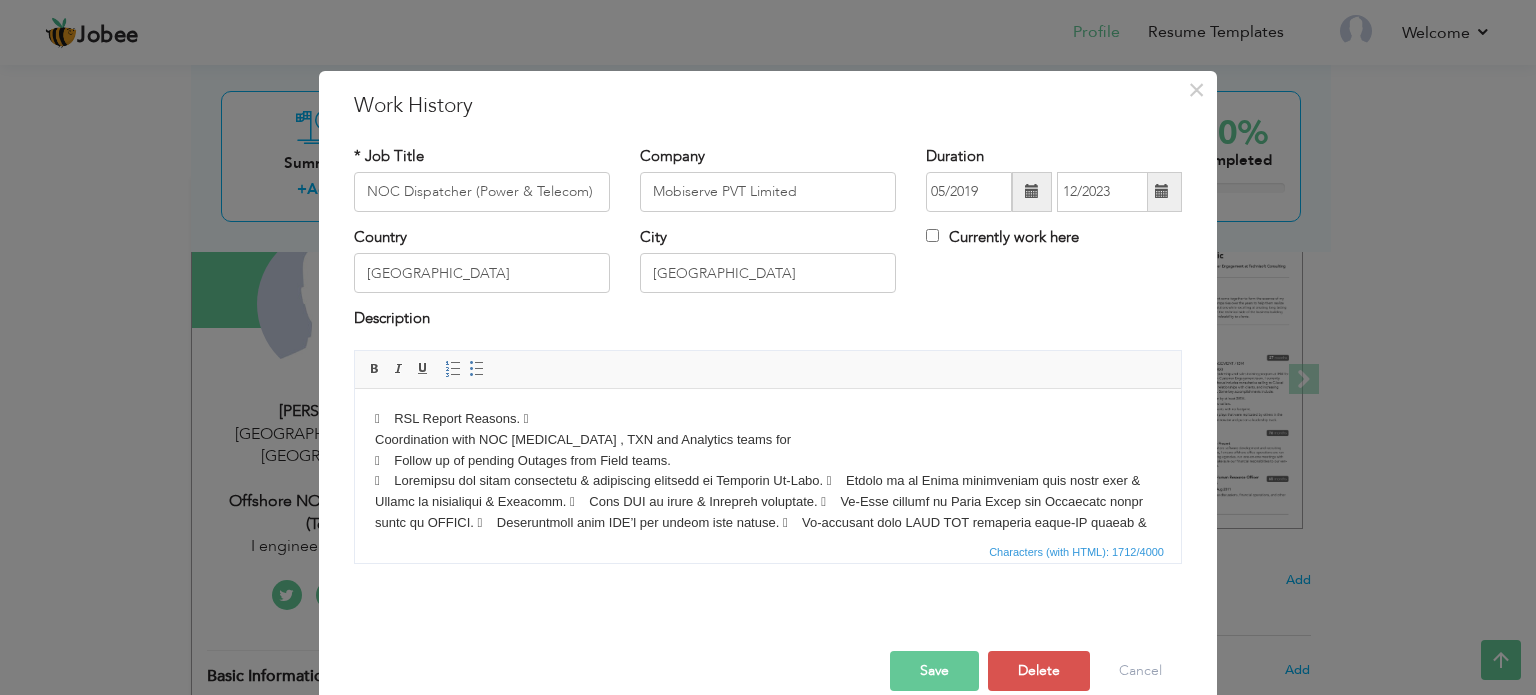 click on "    RSL Report Reasons.       Coordination with NOC BSS , TXN and Analytics teams for      Follow up of pending Outages from Field teams. ​​​​​​​" at bounding box center (768, 543) 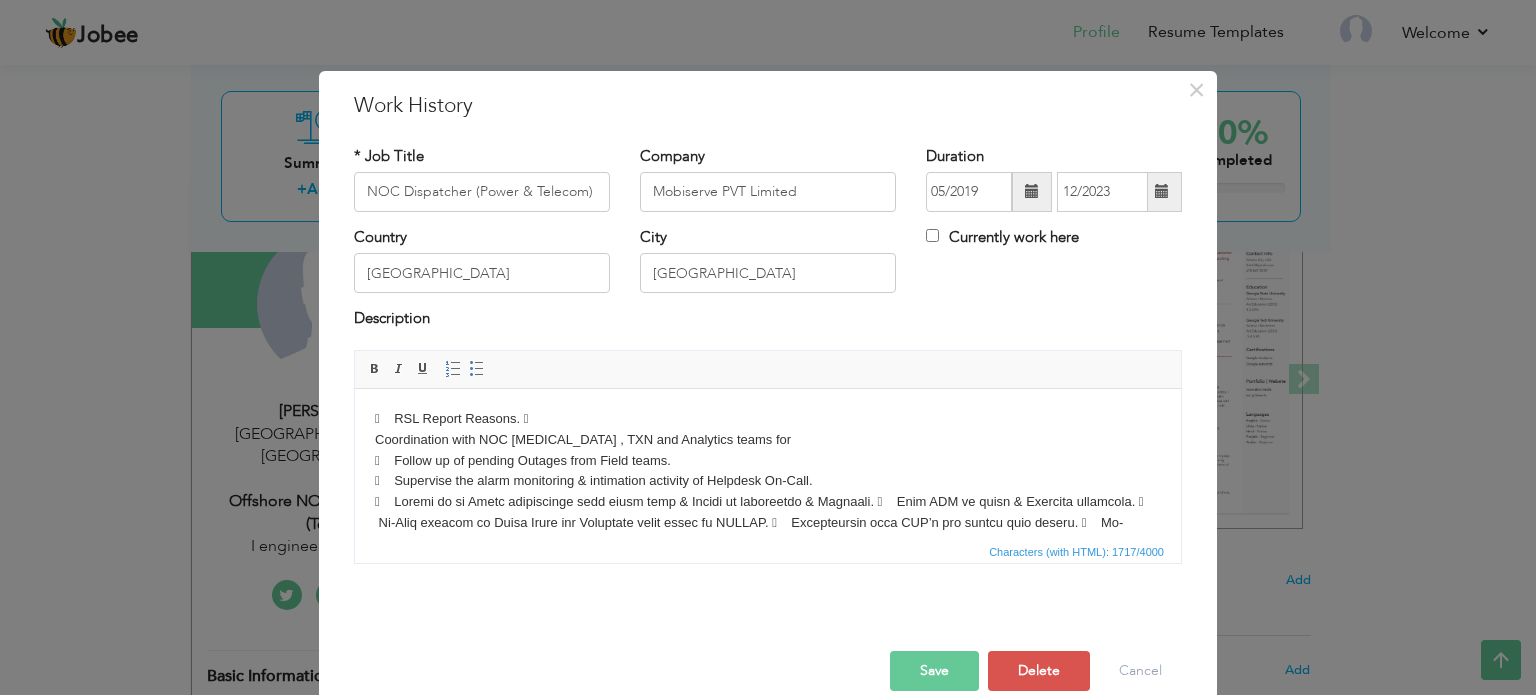 click on "    RSL Report Reasons.       Coordination with NOC BSS , TXN and Analytics teams for      Follow up of pending Outages from Field teams.      Supervise the alarm monitoring & intimation activity of Helpdesk On-Call.  ​​​​​​​" at bounding box center (768, 553) 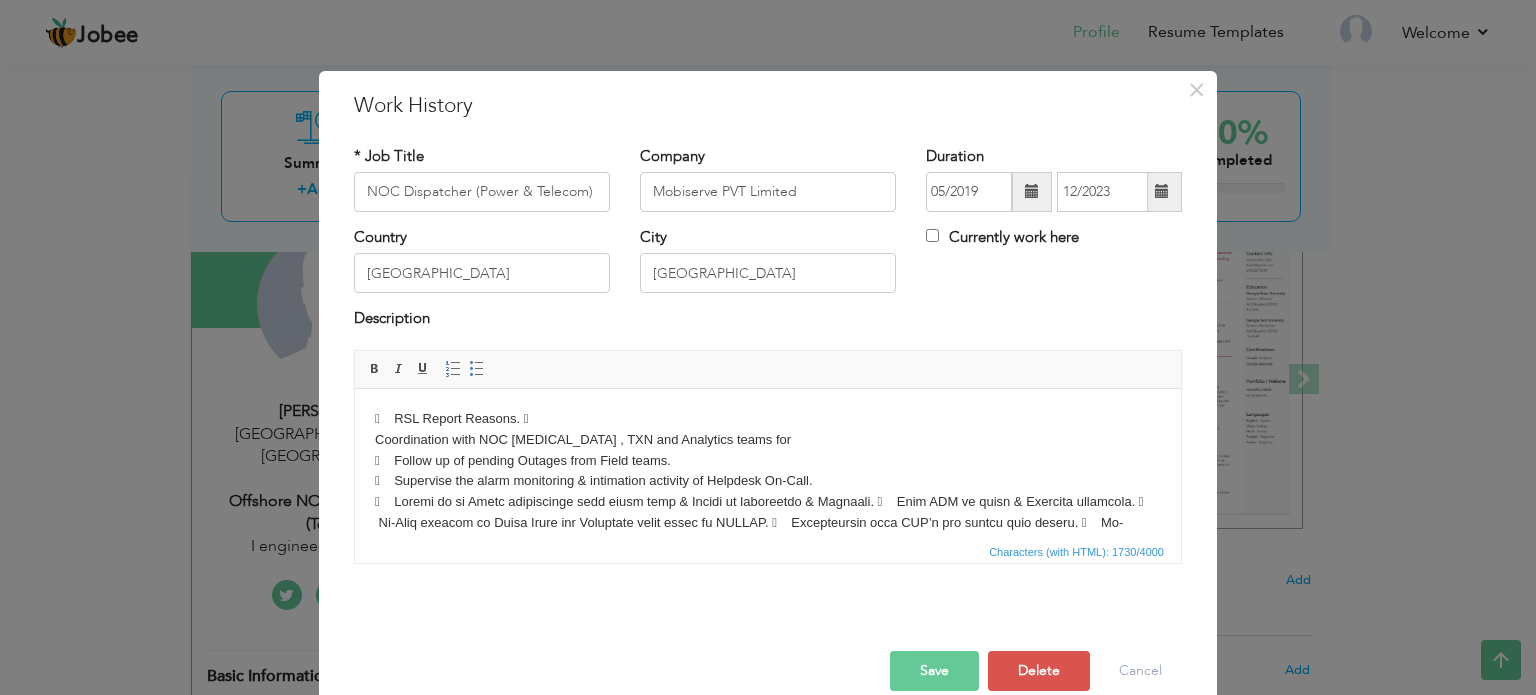 scroll, scrollTop: 4, scrollLeft: 0, axis: vertical 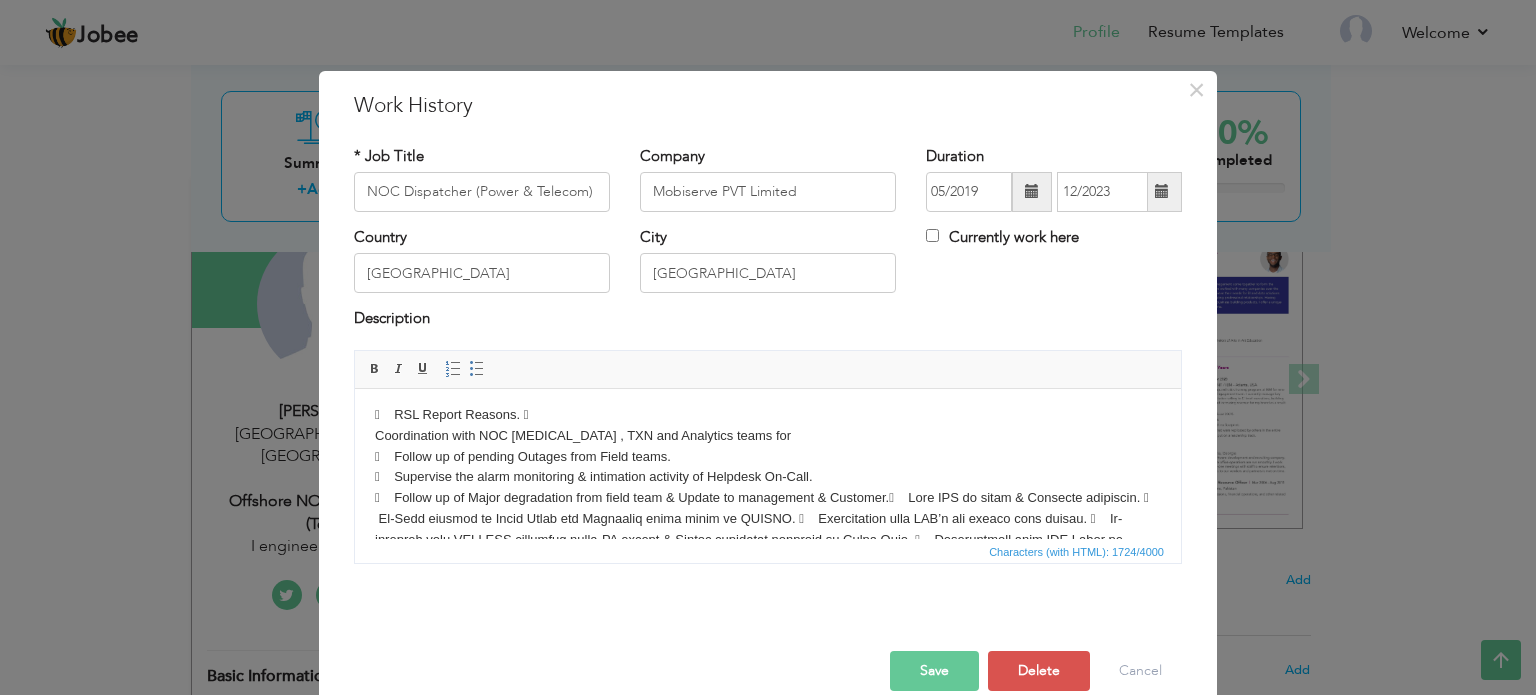click on "    RSL Report Reasons.       Coordination with NOC BSS , TXN and Analytics teams for      Follow up of pending Outages from Field teams.      Supervise the alarm monitoring & intimation activity of Helpdesk On-Call.      Follow up of Major degradation from field team & Update to management & Customer." at bounding box center (768, 549) 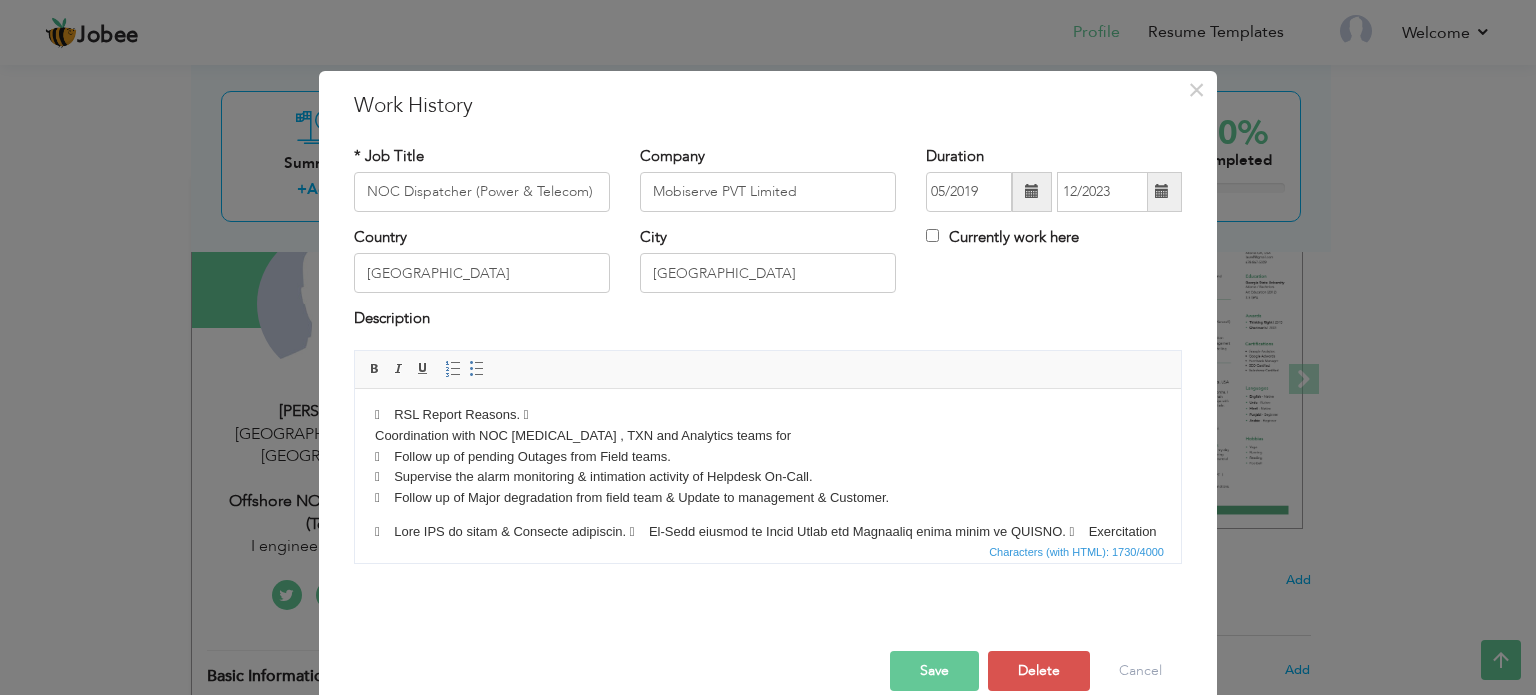click at bounding box center [768, 614] 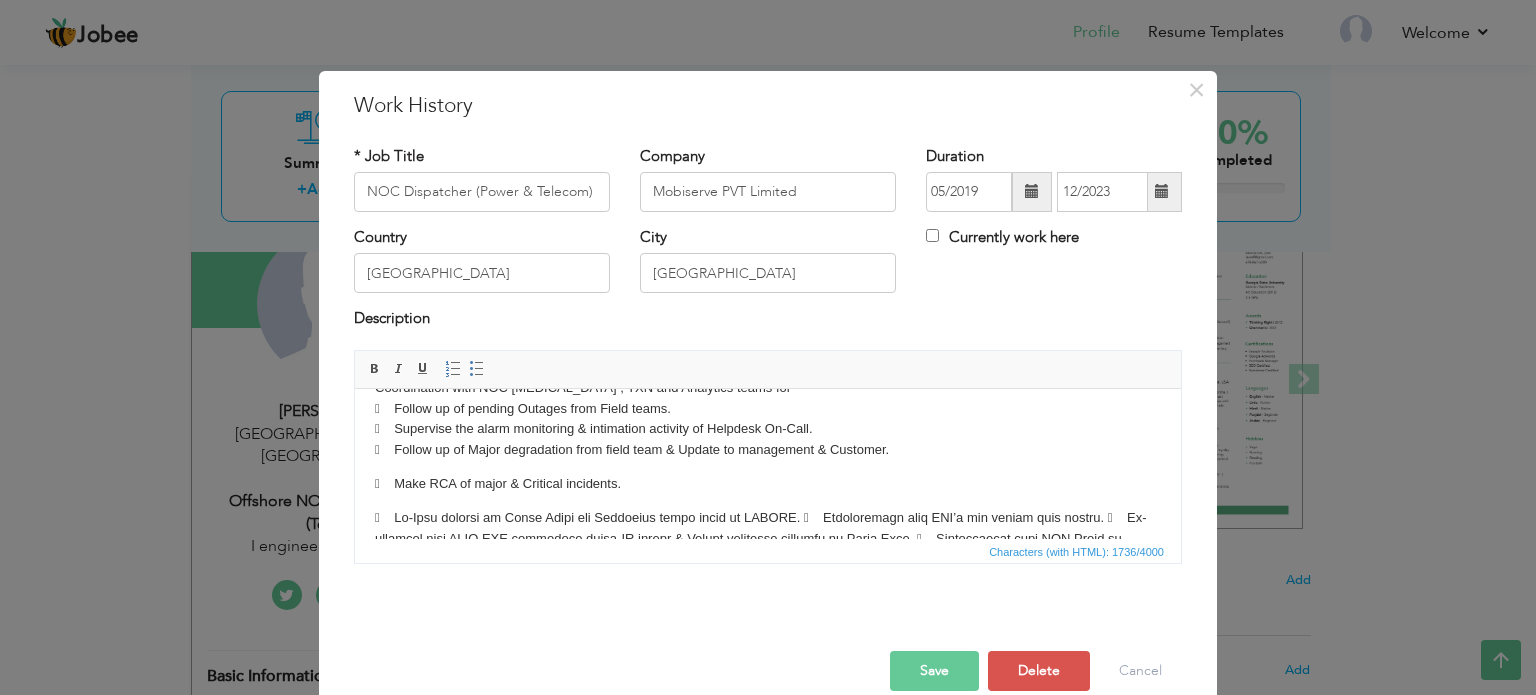 scroll, scrollTop: 138, scrollLeft: 0, axis: vertical 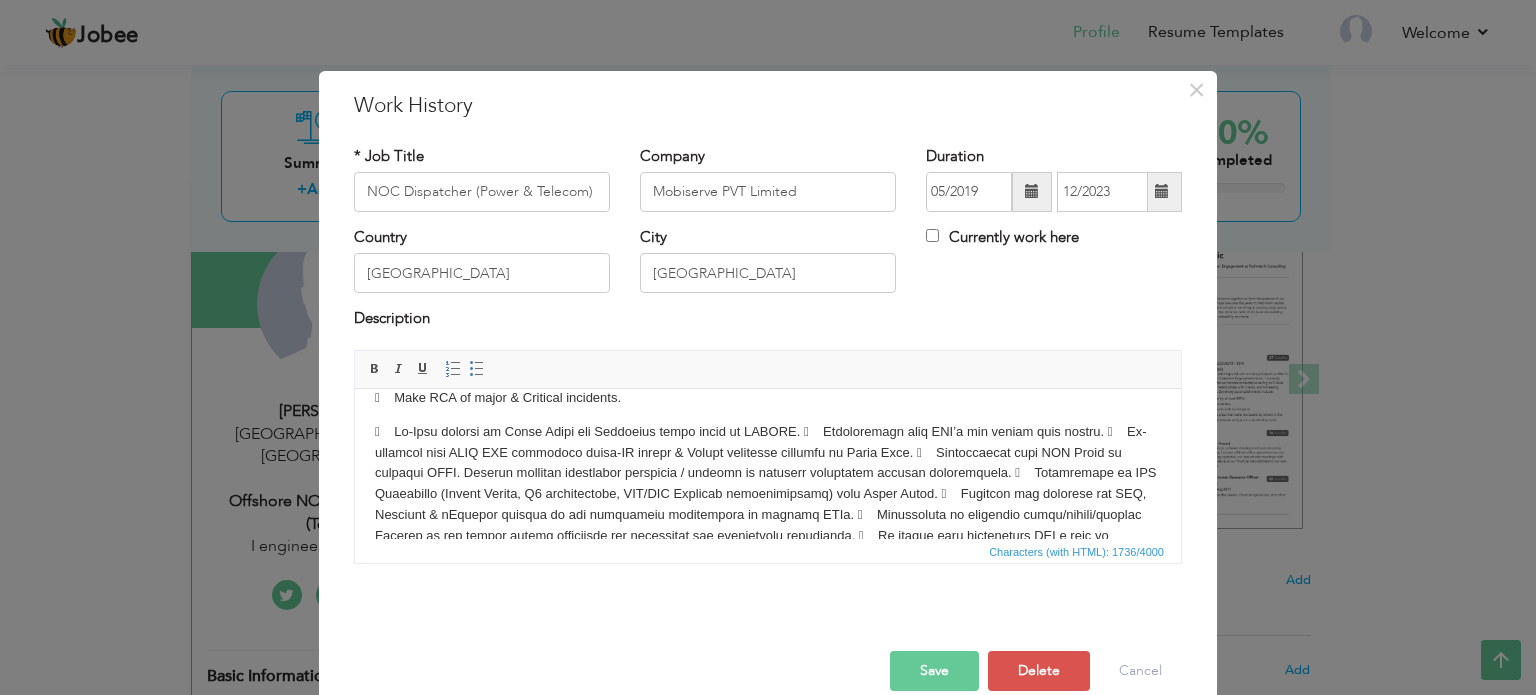 click at bounding box center [768, 514] 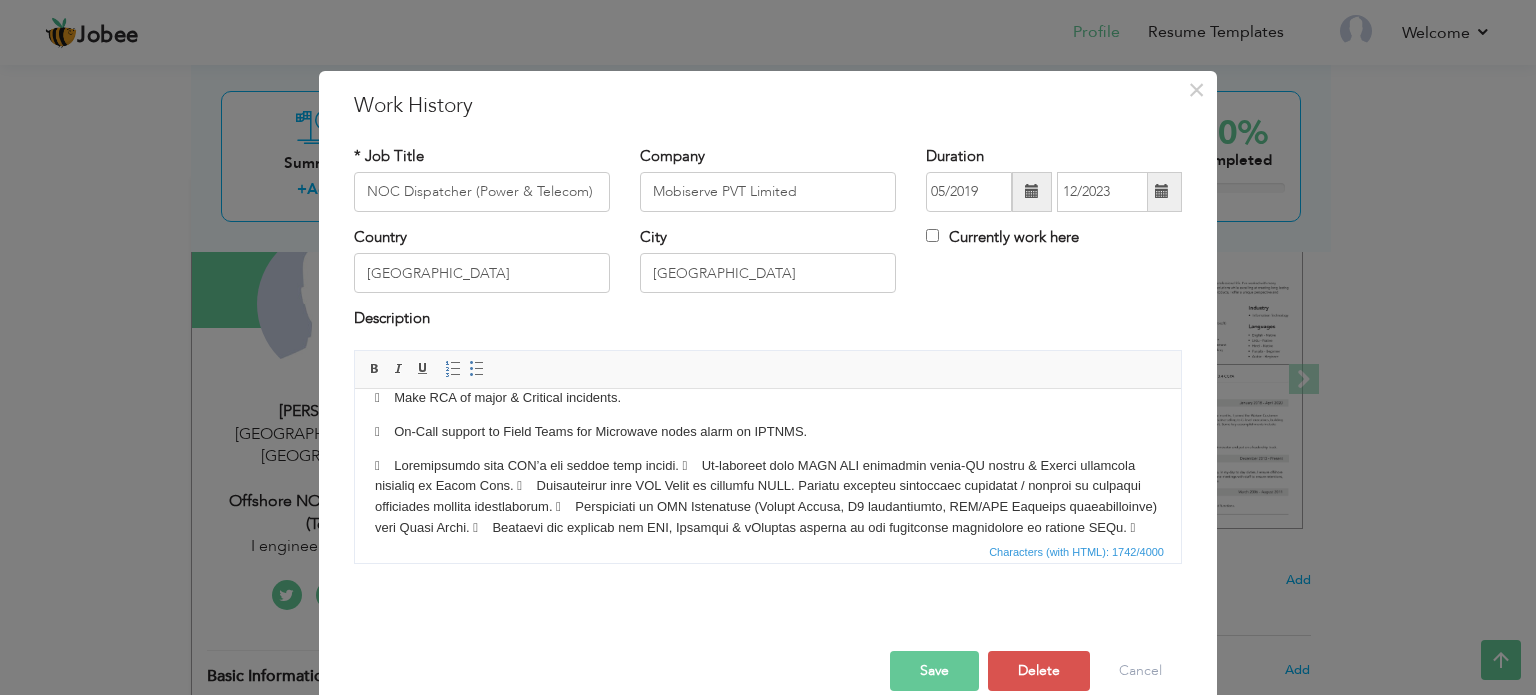 click at bounding box center [768, 538] 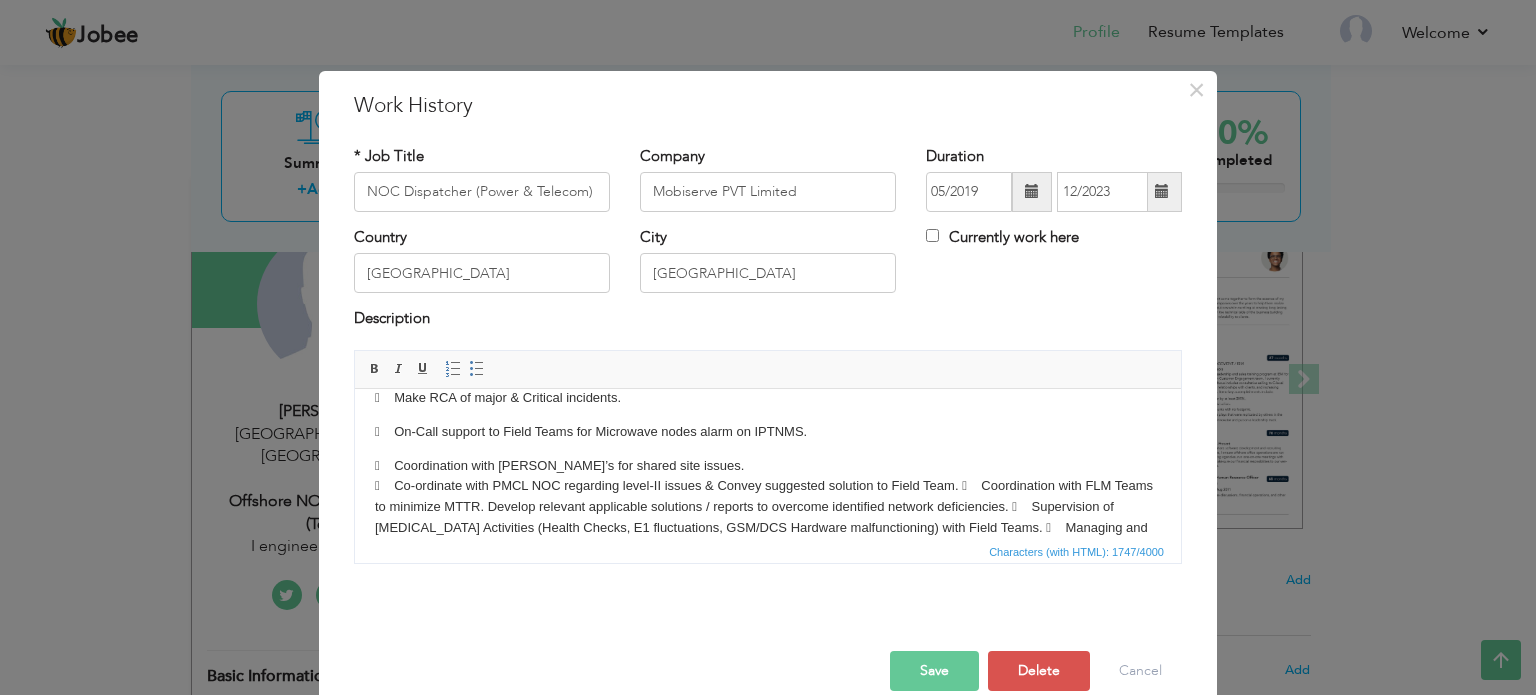 click on "    RSL Report Reasons.       Coordination with NOC BSS , TXN and Analytics teams for      Follow up of pending Outages from Field teams.      Supervise the alarm monitoring & intimation activity of Helpdesk On-Call.      Follow up of Major degradation from field team & Update to management & Customer.       Make RCA of major & Critical incidents.      On-Call support to Field Teams for Microwave nodes alarm on IPTNMS.      Coordination with OMO’s for shared site issues. ​​​​​​​" at bounding box center [768, 456] 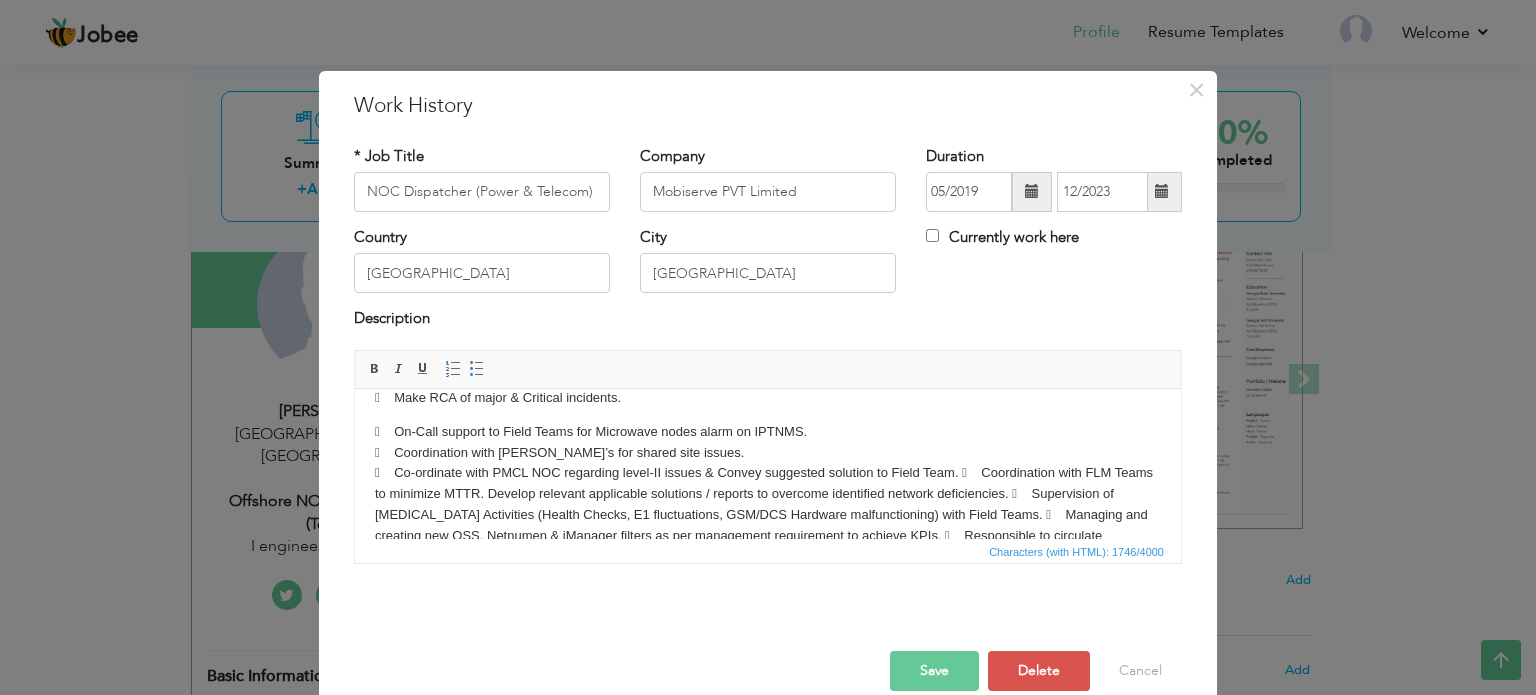 click on "    RSL Report Reasons.       Coordination with NOC BSS , TXN and Analytics teams for      Follow up of pending Outages from Field teams.      Supervise the alarm monitoring & intimation activity of Helpdesk On-Call.      Follow up of Major degradation from field team & Update to management & Customer.       Make RCA of major & Critical incidents.      On-Call support to Field Teams for Microwave nodes alarm on IPTNMS.   ​​​​​​​     Coordination with OMO’s for shared site issues." at bounding box center [768, 449] 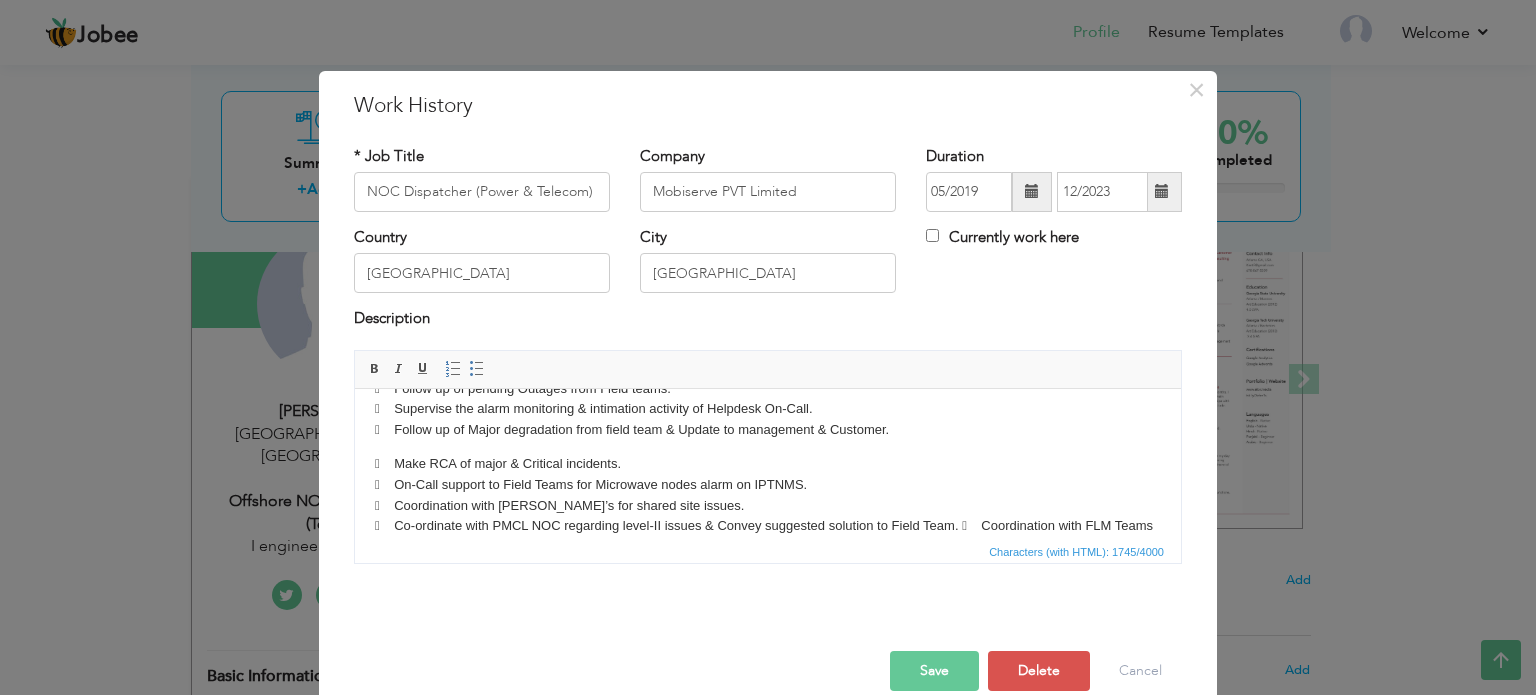 scroll, scrollTop: 38, scrollLeft: 0, axis: vertical 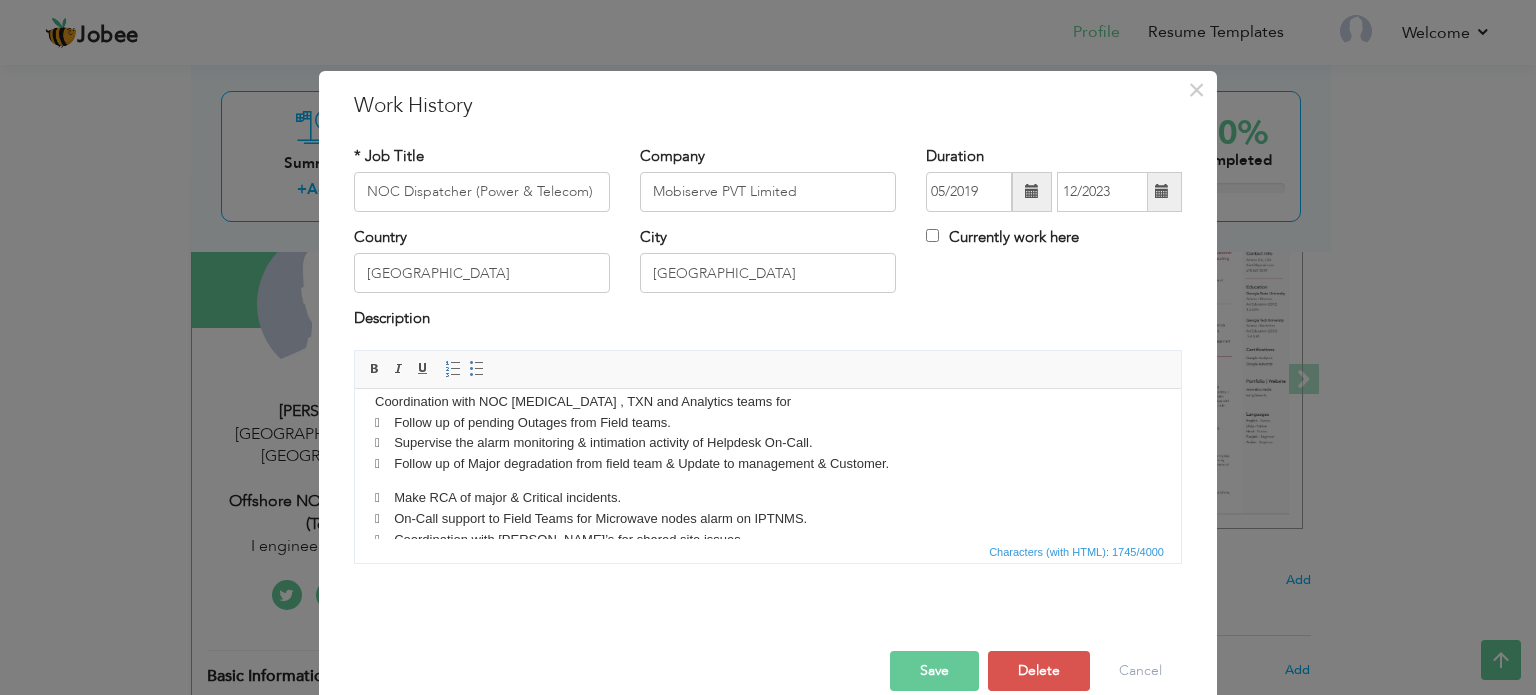 click on "    Make RCA of major & Critical incidents.  ​​​​​​​     On-Call support to Field Teams for Microwave nodes alarm on IPTNMS.       Coordination with OMO’s for shared site issues." at bounding box center (768, 601) 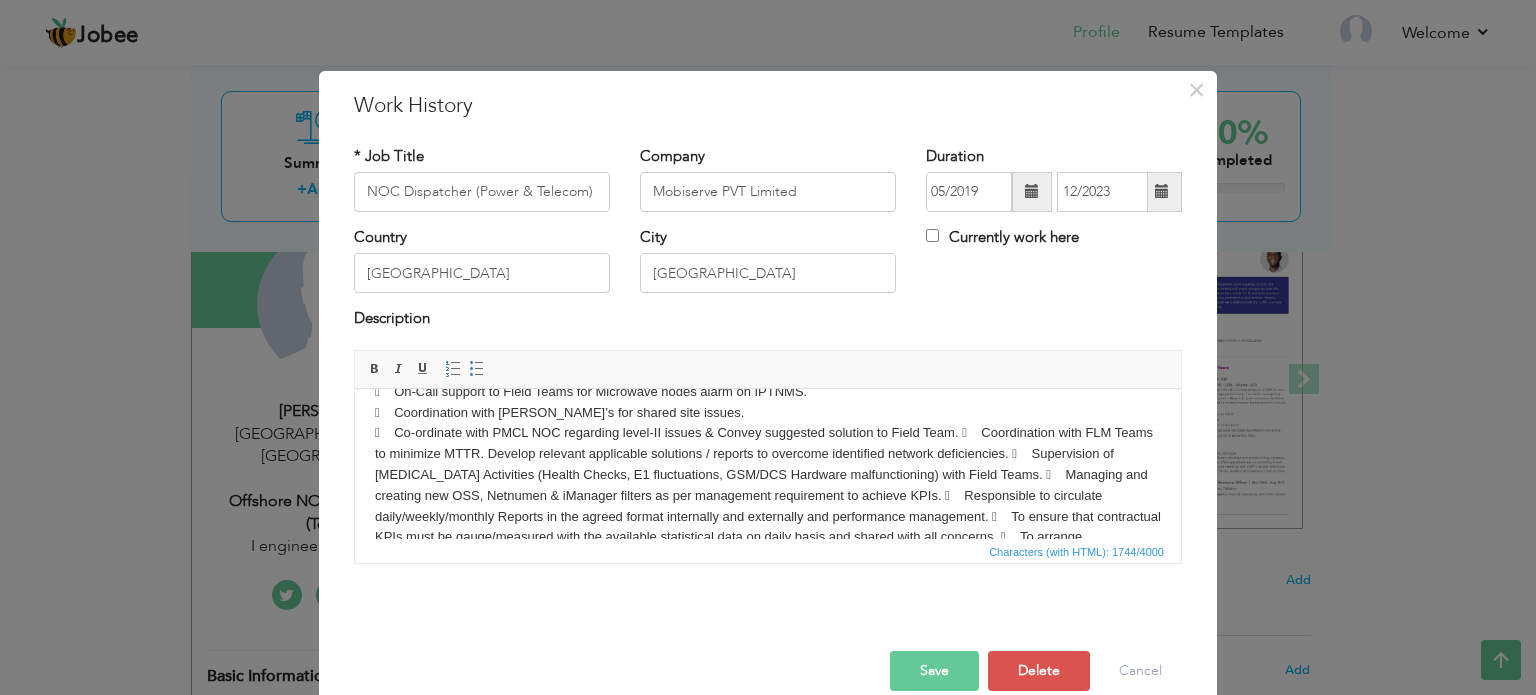 scroll, scrollTop: 122, scrollLeft: 0, axis: vertical 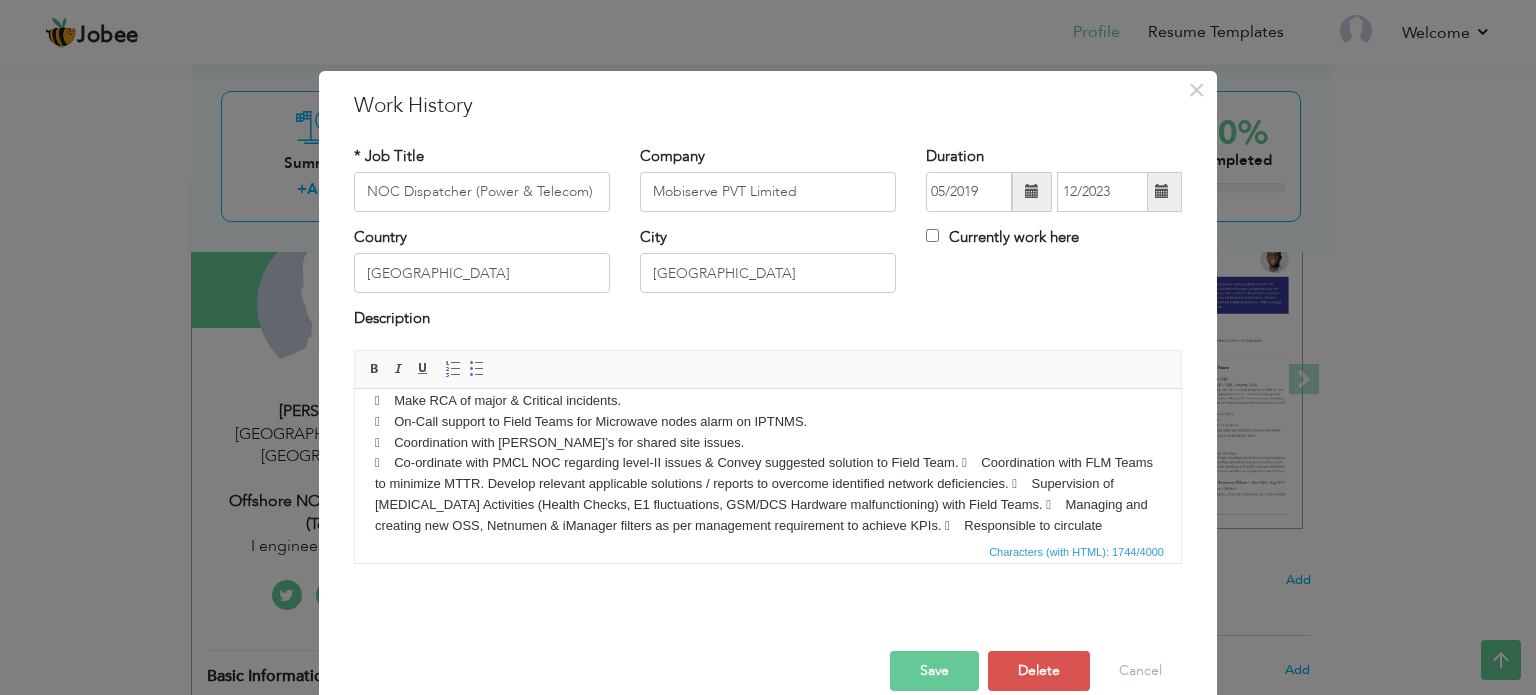 click on "    RSL Report Reasons.       Coordination with NOC BSS , TXN and Analytics teams for      Follow up of pending Outages from Field teams.      Supervise the alarm monitoring & intimation activity of Helpdesk On-Call.      Follow up of Major degradation from field team & Update to management & Customer.   ​​​​​​​     Make RCA of major & Critical incidents.      On-Call support to Field Teams for Microwave nodes alarm on IPTNMS.       Coordination with OMO’s for shared site issues." at bounding box center (768, 452) 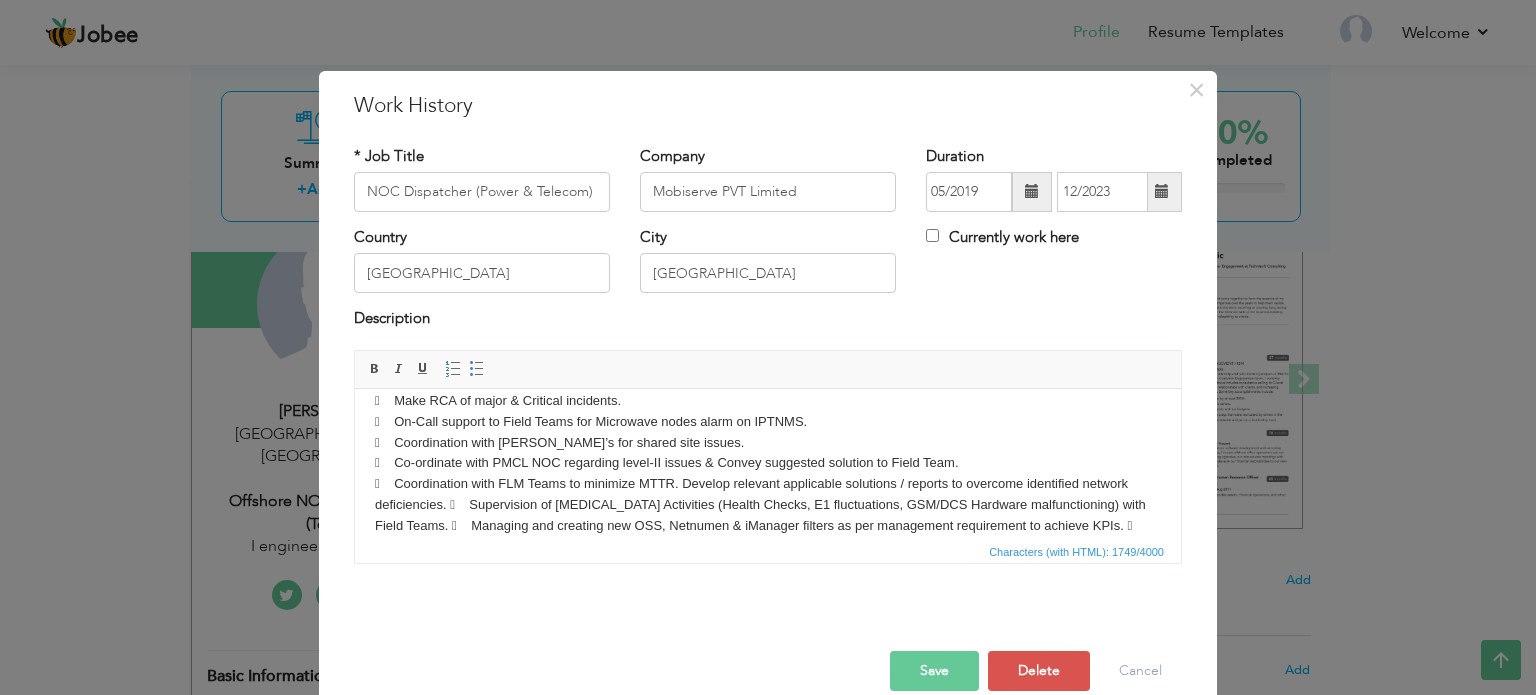 click on "    RSL Report Reasons.       Coordination with NOC BSS , TXN and Analytics teams for      Follow up of pending Outages from Field teams.      Supervise the alarm monitoring & intimation activity of Helpdesk On-Call.      Follow up of Major degradation from field team & Update to management & Customer.       Make RCA of major & Critical incidents.      On-Call support to Field Teams for Microwave nodes alarm on IPTNMS.       Coordination with OMO’s for shared site issues.     Co-ordinate with PMCL NOC regarding level-II issues & Convey suggested solution to Field Team.  ​​​​​​​" at bounding box center (768, 452) 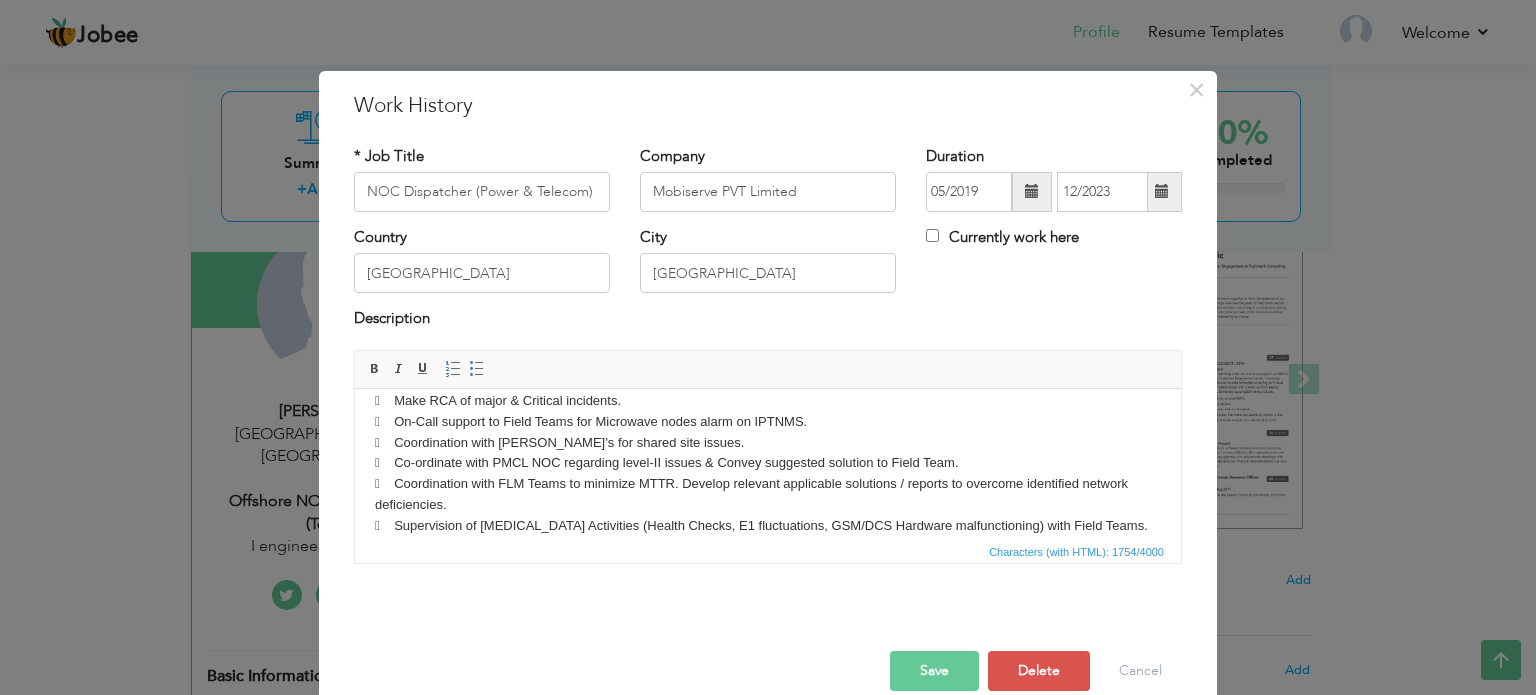 scroll, scrollTop: 222, scrollLeft: 0, axis: vertical 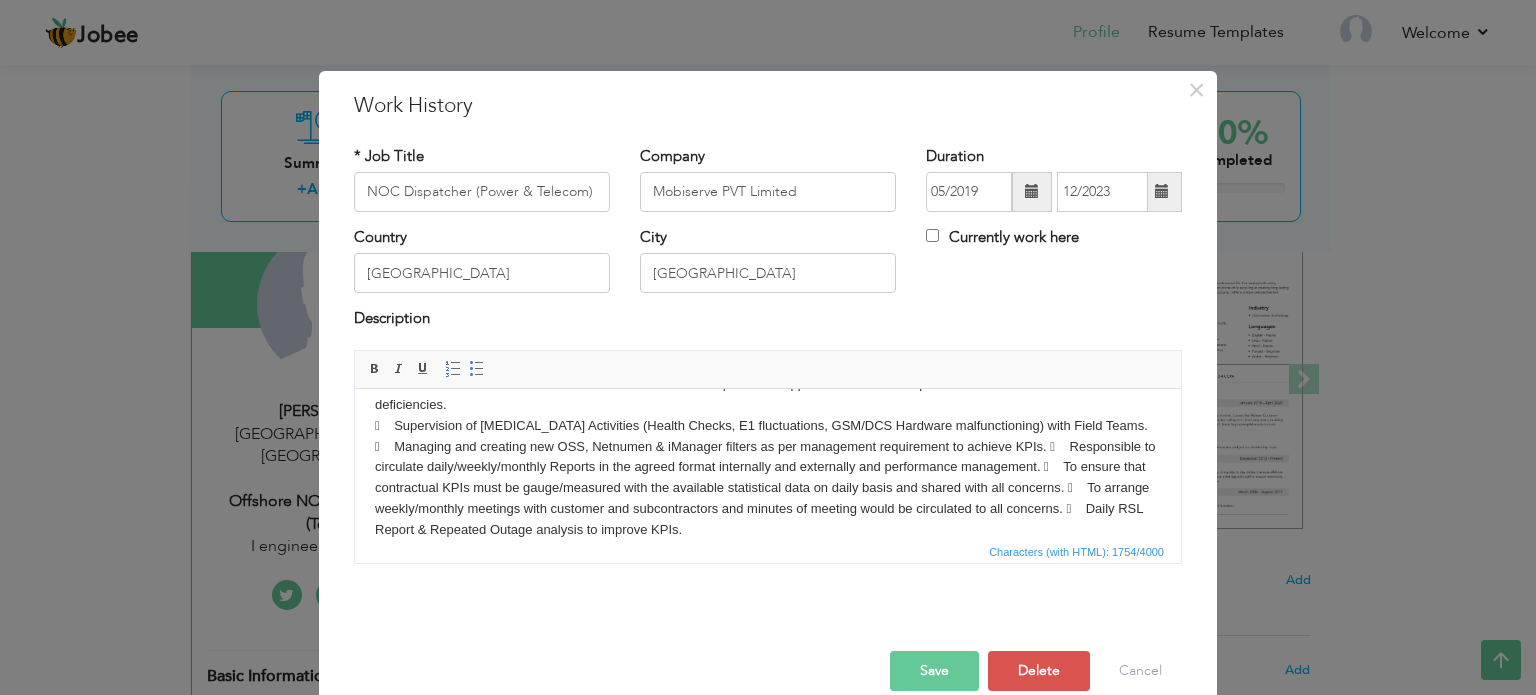 click on "    RSL Report Reasons.       Coordination with NOC BSS , TXN and Analytics teams for      Follow up of pending Outages from Field teams.      Supervise the alarm monitoring & intimation activity of Helpdesk On-Call.      Follow up of Major degradation from field team & Update to management & Customer.       Make RCA of major & Critical incidents.      On-Call support to Field Teams for Microwave nodes alarm on IPTNMS.       Coordination with OMO’s for shared site issues.     Co-ordinate with PMCL NOC regarding level-II issues & Convey suggested solution to Field Team.      Coordination with FLM Teams to minimize MTTR. Develop relevant applicable solutions / reports to overcome identified network deficiencies.  ​​​​​​​" at bounding box center (768, 363) 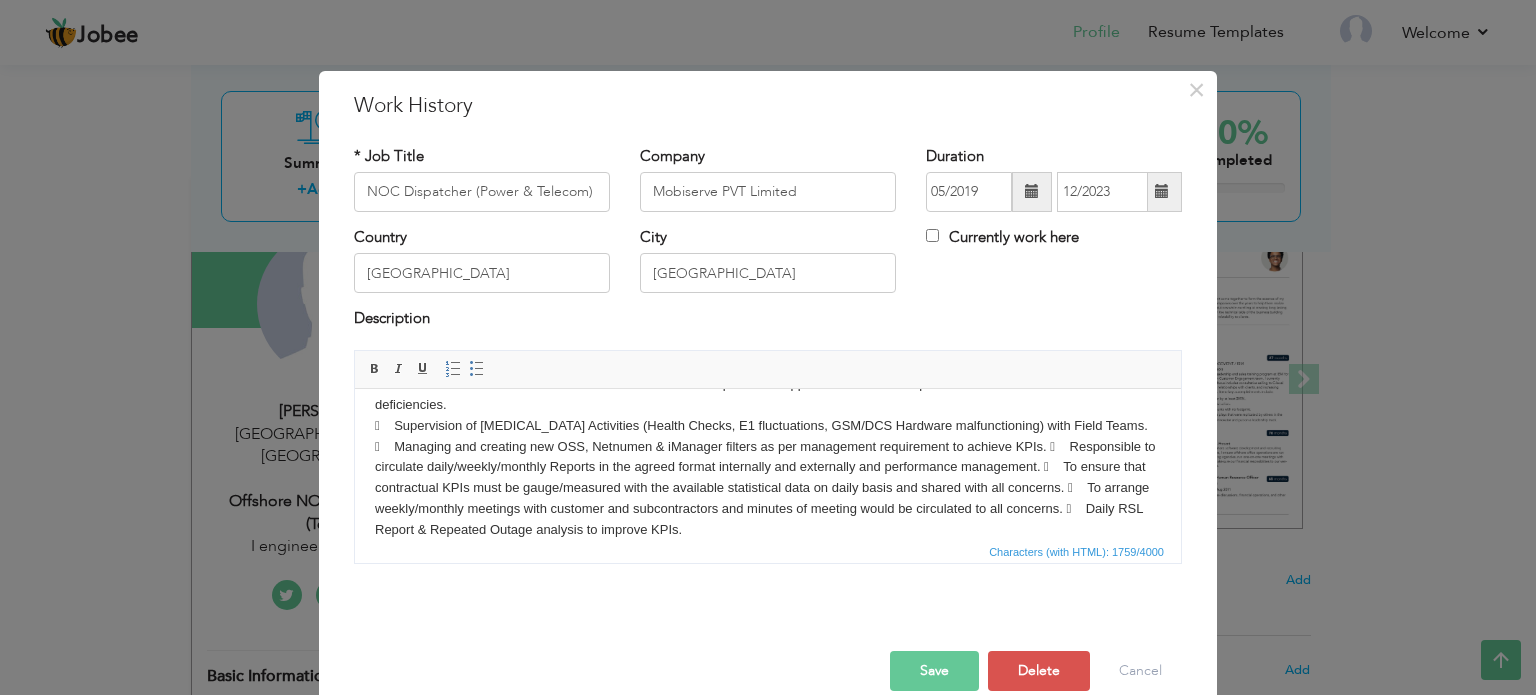 click on "    RSL Report Reasons.       Coordination with NOC BSS , TXN and Analytics teams for      Follow up of pending Outages from Field teams.      Supervise the alarm monitoring & intimation activity of Helpdesk On-Call.      Follow up of Major degradation from field team & Update to management & Customer.       Make RCA of major & Critical incidents.      On-Call support to Field Teams for Microwave nodes alarm on IPTNMS.       Coordination with OMO’s for shared site issues.     Co-ordinate with PMCL NOC regarding level-II issues & Convey suggested solution to Field Team.      Coordination with FLM Teams to minimize MTTR. Develop relevant applicable solutions / reports to overcome identified network deficiencies.      Supervision of BSS Activities (Health Checks, E1 fluctuations, GSM/DCS Hardware malfunctioning) with Field Teams.  ​​​​​​​" at bounding box center [768, 363] 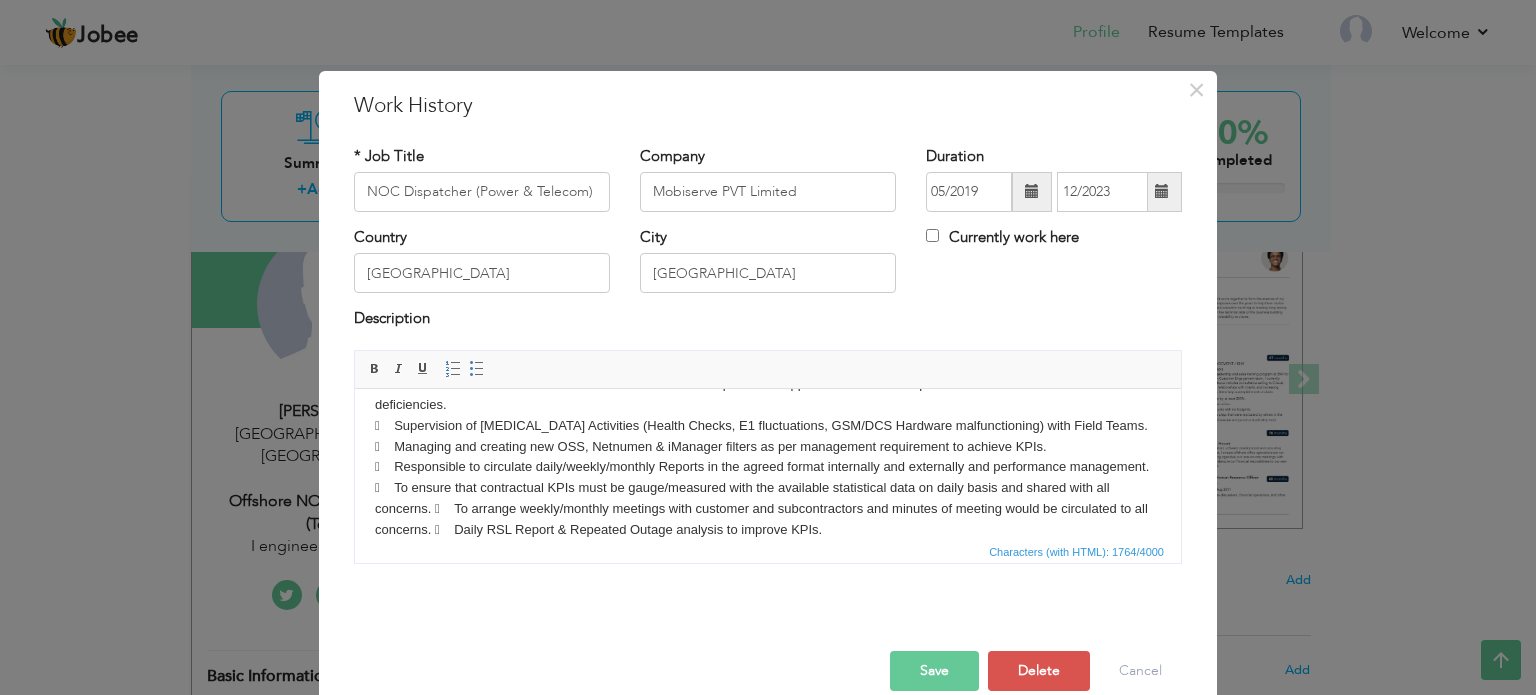 click on "    RSL Report Reasons.       Coordination with NOC BSS , TXN and Analytics teams for      Follow up of pending Outages from Field teams.      Supervise the alarm monitoring & intimation activity of Helpdesk On-Call.      Follow up of Major degradation from field team & Update to management & Customer.       Make RCA of major & Critical incidents.      On-Call support to Field Teams for Microwave nodes alarm on IPTNMS.       Coordination with OMO’s for shared site issues.     Co-ordinate with PMCL NOC regarding level-II issues & Convey suggested solution to Field Team.      Coordination with FLM Teams to minimize MTTR. Develop relevant applicable solutions / reports to overcome identified network deficiencies.      Supervision of BSS Activities (Health Checks, E1 fluctuations, GSM/DCS Hardware malfunctioning) with Field Teams.      Managing and creating new OSS, Netnumen & iManager filters as per management requirement to achieve KPIs." at bounding box center (768, 363) 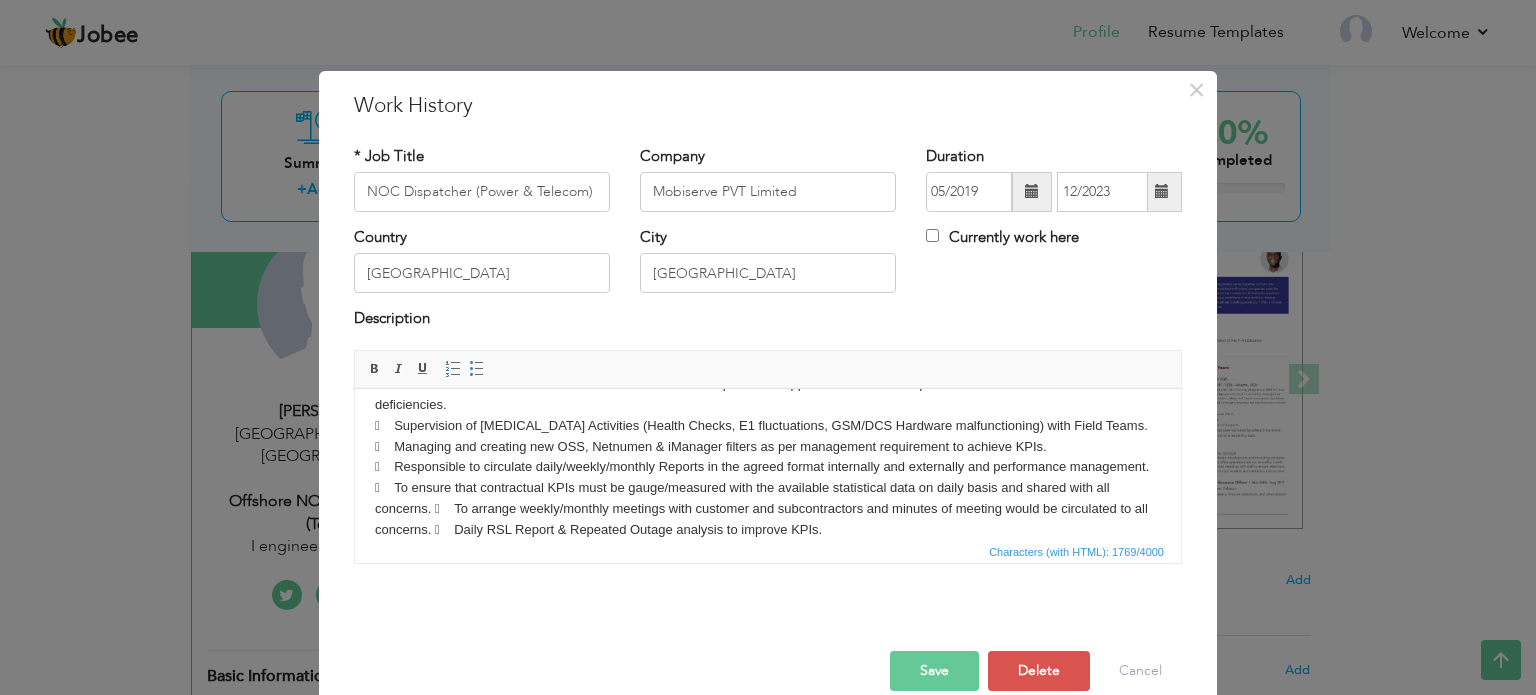 click on "    RSL Report Reasons.       Coordination with NOC BSS , TXN and Analytics teams for      Follow up of pending Outages from Field teams.      Supervise the alarm monitoring & intimation activity of Helpdesk On-Call.      Follow up of Major degradation from field team & Update to management & Customer.       Make RCA of major & Critical incidents.      On-Call support to Field Teams for Microwave nodes alarm on IPTNMS.       Coordination with OMO’s for shared site issues.     Co-ordinate with PMCL NOC regarding level-II issues & Convey suggested solution to Field Team.      Coordination with FLM Teams to minimize MTTR. Develop relevant applicable solutions / reports to overcome identified network deficiencies.      Supervision of BSS Activities (Health Checks, E1 fluctuations, GSM/DCS Hardware malfunctioning) with Field Teams.      Managing and creating new OSS, Netnumen & iManager filters as per management requirement to achieve KPIs." at bounding box center [768, 363] 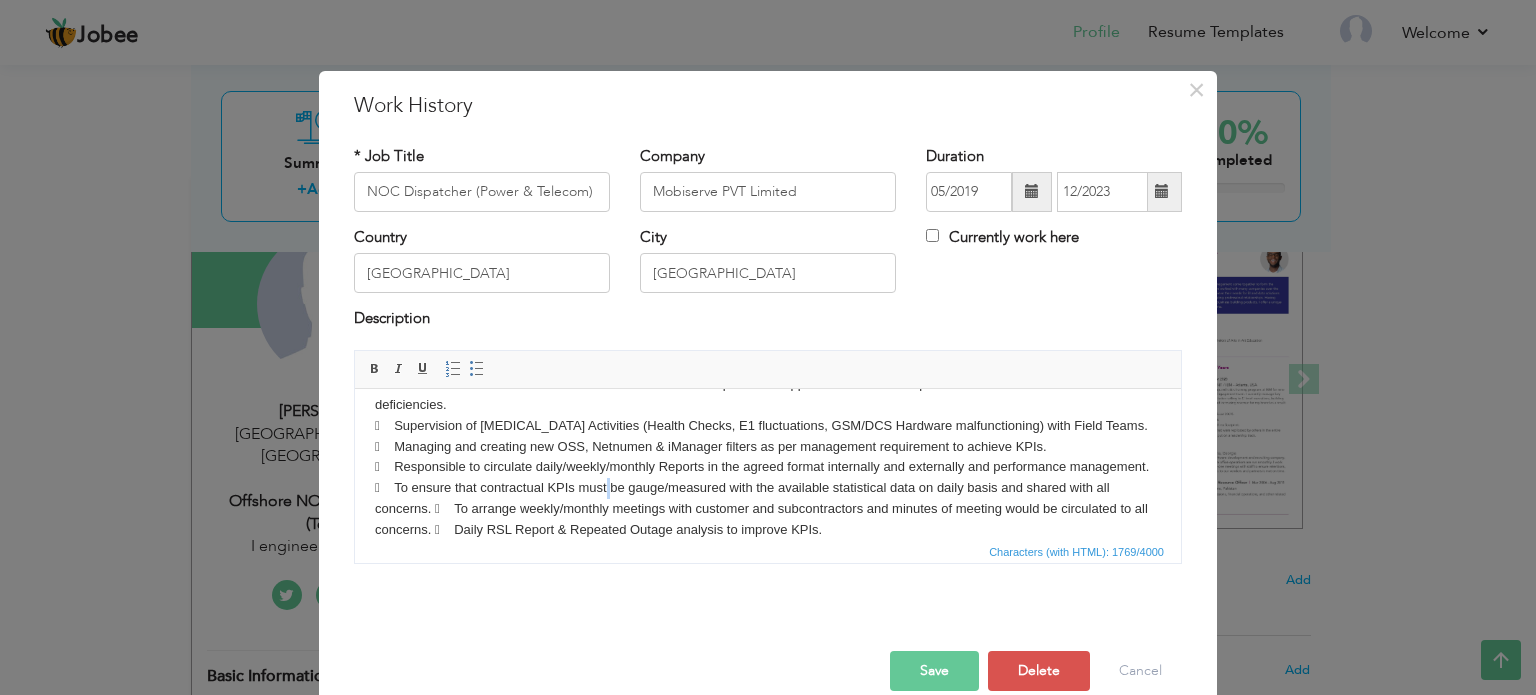 click on "    RSL Report Reasons.       Coordination with NOC BSS , TXN and Analytics teams for      Follow up of pending Outages from Field teams.      Supervise the alarm monitoring & intimation activity of Helpdesk On-Call.      Follow up of Major degradation from field team & Update to management & Customer.       Make RCA of major & Critical incidents.      On-Call support to Field Teams for Microwave nodes alarm on IPTNMS.       Coordination with OMO’s for shared site issues.     Co-ordinate with PMCL NOC regarding level-II issues & Convey suggested solution to Field Team.      Coordination with FLM Teams to minimize MTTR. Develop relevant applicable solutions / reports to overcome identified network deficiencies.      Supervision of BSS Activities (Health Checks, E1 fluctuations, GSM/DCS Hardware malfunctioning) with Field Teams.      Managing and creating new OSS, Netnumen & iManager filters as per management requirement to achieve KPIs." at bounding box center [768, 363] 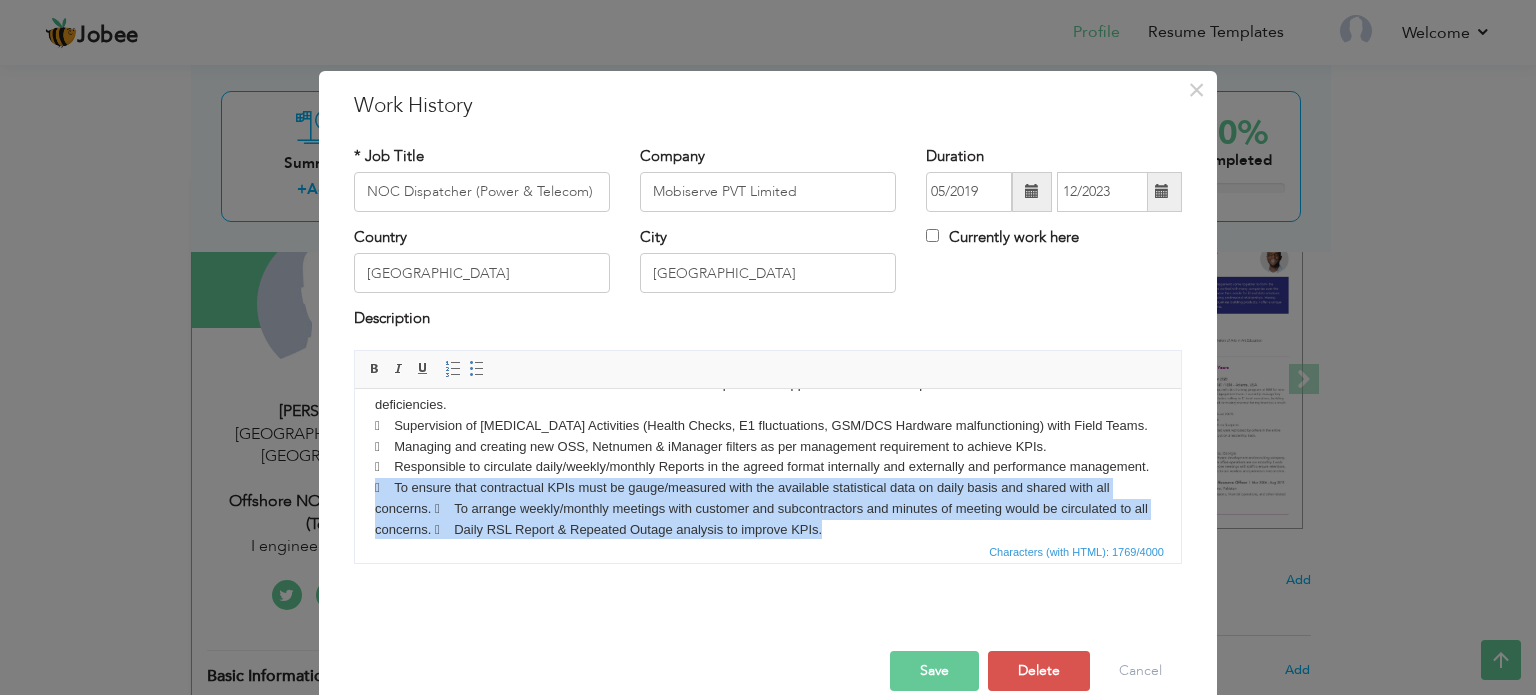 click on "    RSL Report Reasons.       Coordination with NOC BSS , TXN and Analytics teams for      Follow up of pending Outages from Field teams.      Supervise the alarm monitoring & intimation activity of Helpdesk On-Call.      Follow up of Major degradation from field team & Update to management & Customer.       Make RCA of major & Critical incidents.      On-Call support to Field Teams for Microwave nodes alarm on IPTNMS.       Coordination with OMO’s for shared site issues.     Co-ordinate with PMCL NOC regarding level-II issues & Convey suggested solution to Field Team.      Coordination with FLM Teams to minimize MTTR. Develop relevant applicable solutions / reports to overcome identified network deficiencies.      Supervision of BSS Activities (Health Checks, E1 fluctuations, GSM/DCS Hardware malfunctioning) with Field Teams.      Managing and creating new OSS, Netnumen & iManager filters as per management requirement to achieve KPIs." at bounding box center [768, 363] 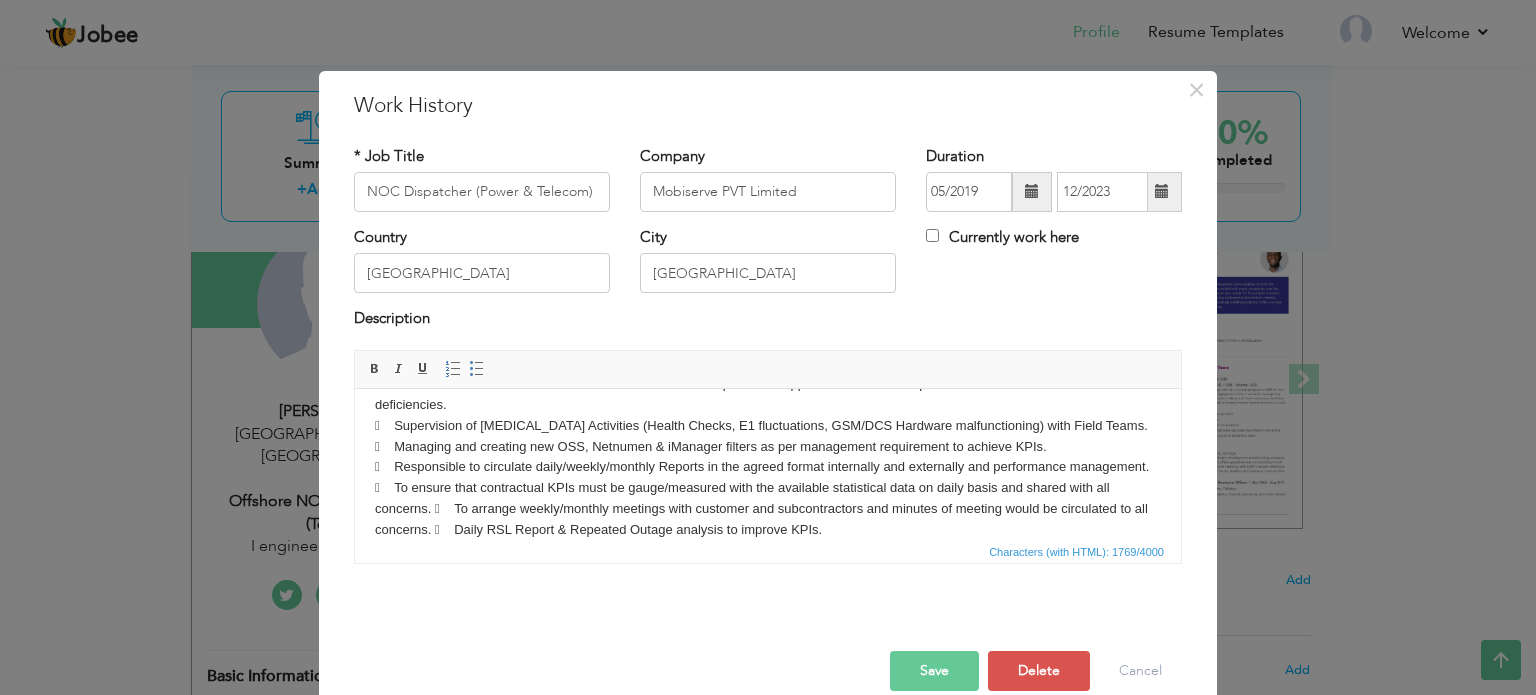 click on "    RSL Report Reasons.       Coordination with NOC BSS , TXN and Analytics teams for      Follow up of pending Outages from Field teams.      Supervise the alarm monitoring & intimation activity of Helpdesk On-Call.      Follow up of Major degradation from field team & Update to management & Customer.       Make RCA of major & Critical incidents.      On-Call support to Field Teams for Microwave nodes alarm on IPTNMS.       Coordination with OMO’s for shared site issues.     Co-ordinate with PMCL NOC regarding level-II issues & Convey suggested solution to Field Team.      Coordination with FLM Teams to minimize MTTR. Develop relevant applicable solutions / reports to overcome identified network deficiencies.      Supervision of BSS Activities (Health Checks, E1 fluctuations, GSM/DCS Hardware malfunctioning) with Field Teams.      Managing and creating new OSS, Netnumen & iManager filters as per management requirement to achieve KPIs." at bounding box center [768, 363] 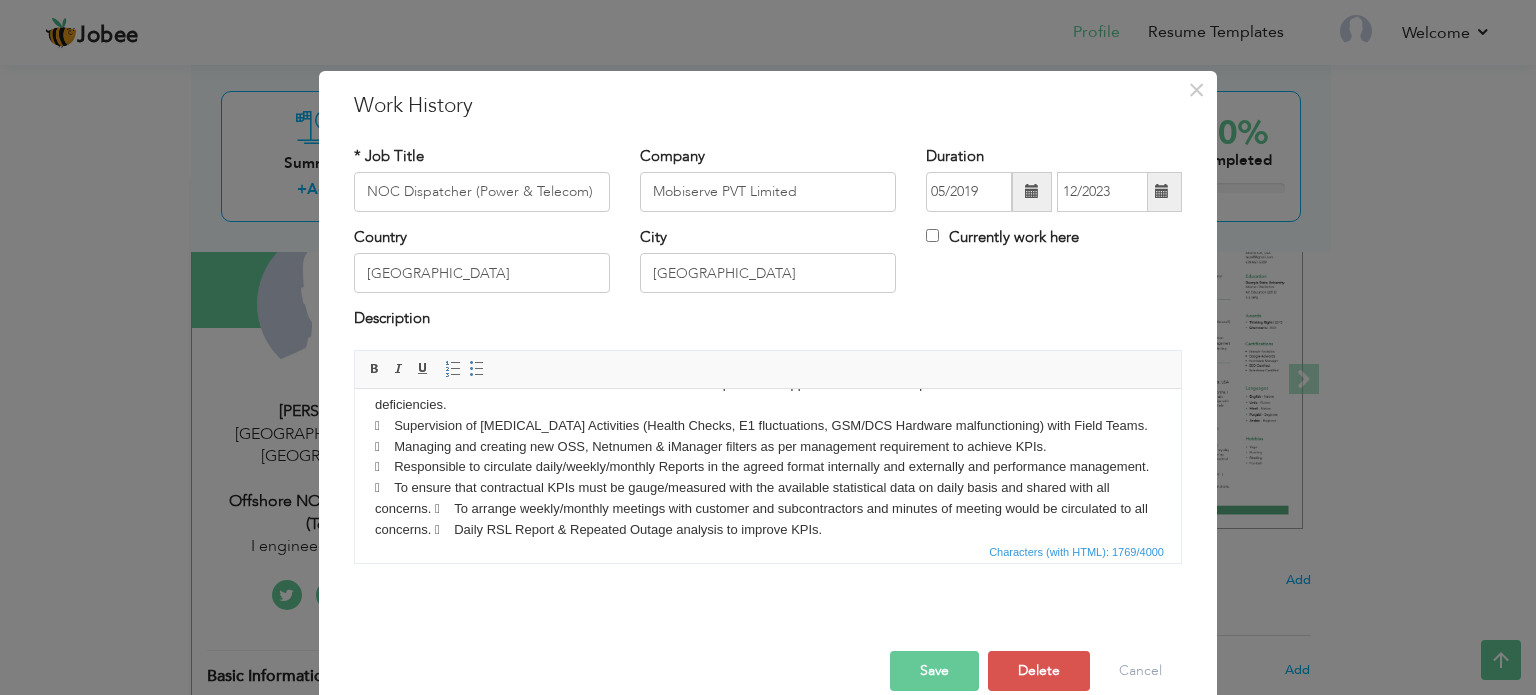 scroll, scrollTop: 264, scrollLeft: 0, axis: vertical 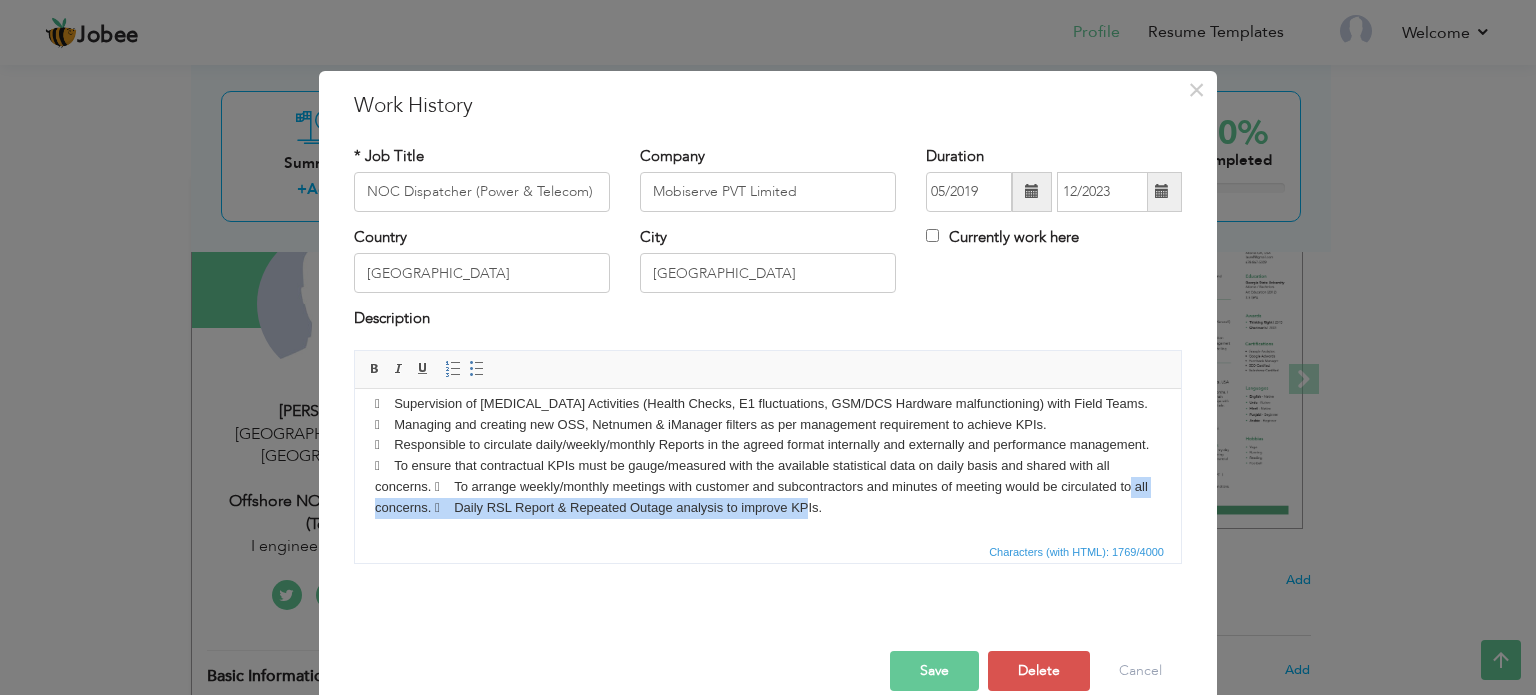 drag, startPoint x: 1142, startPoint y: 523, endPoint x: 827, endPoint y: 508, distance: 315.35693 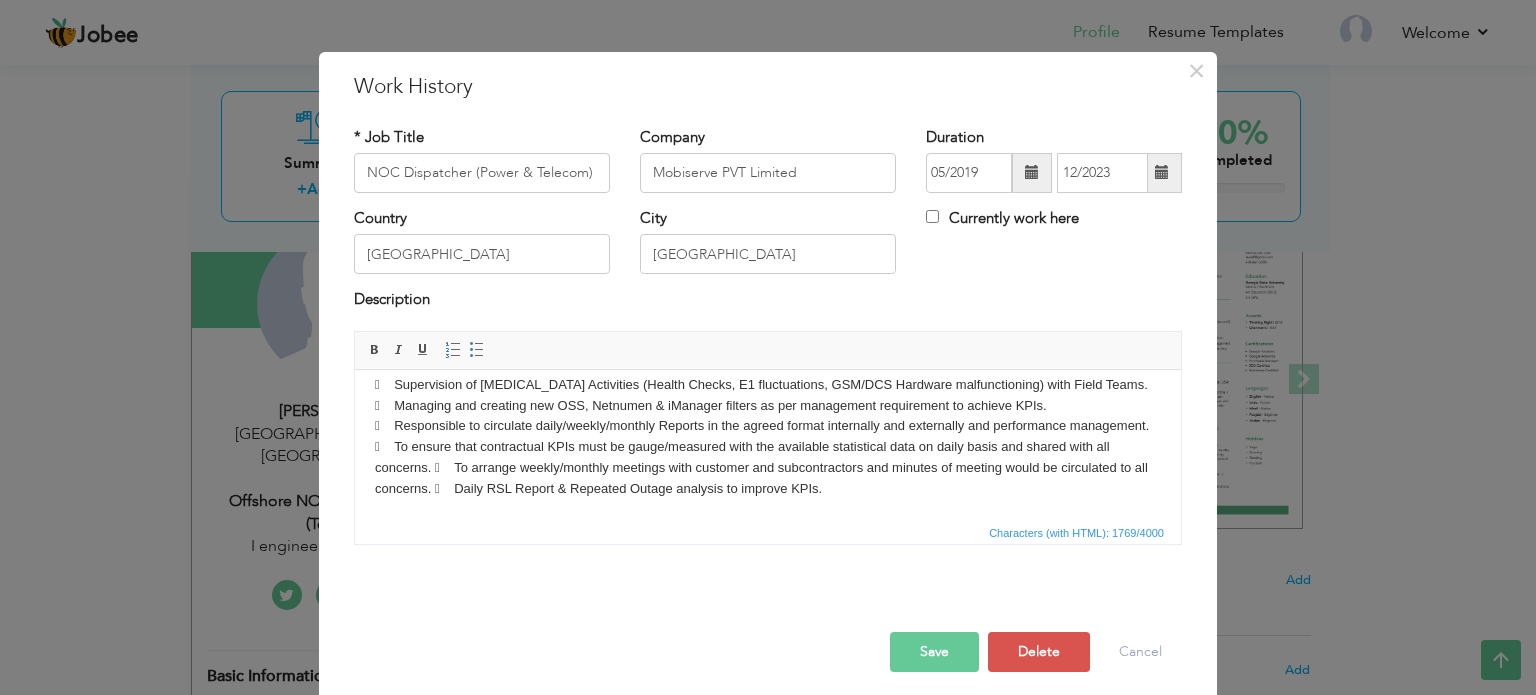 scroll, scrollTop: 29, scrollLeft: 0, axis: vertical 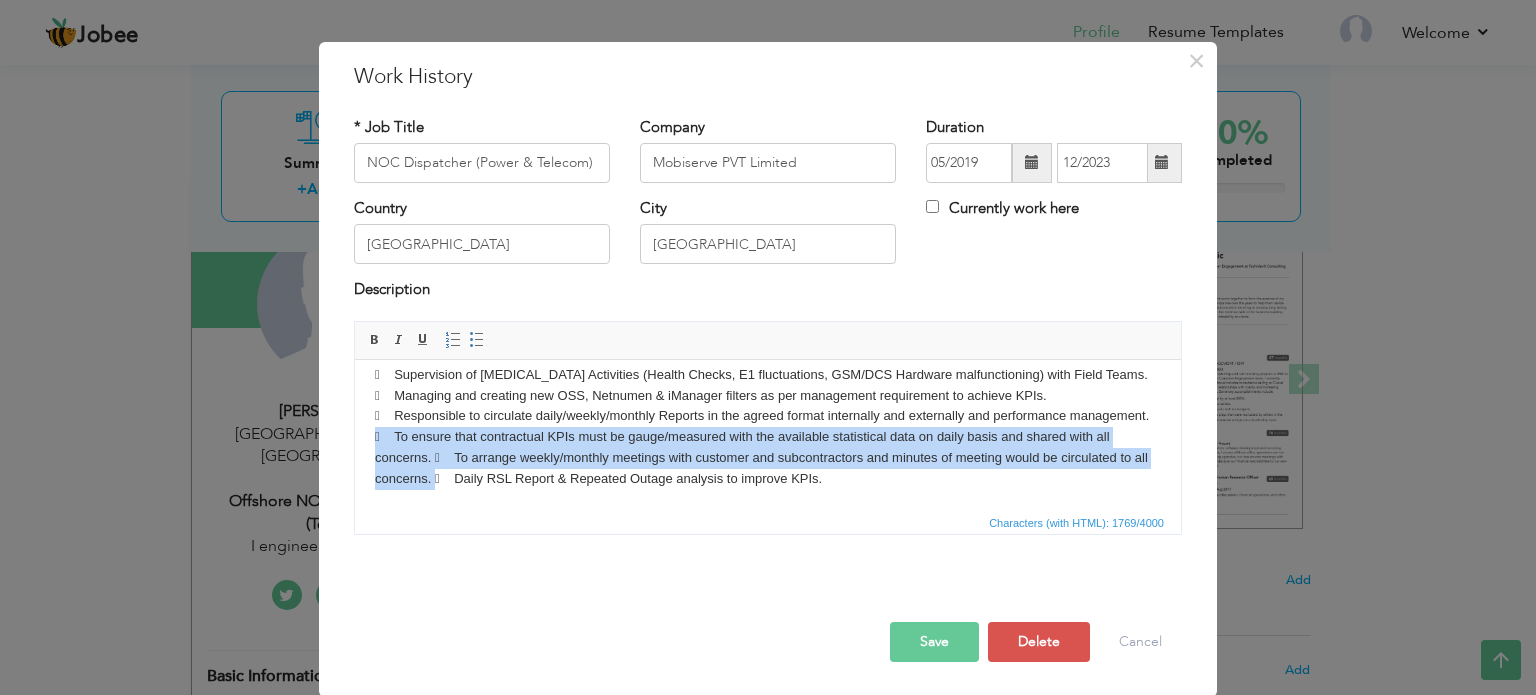drag, startPoint x: 453, startPoint y: 475, endPoint x: 374, endPoint y: 433, distance: 89.470665 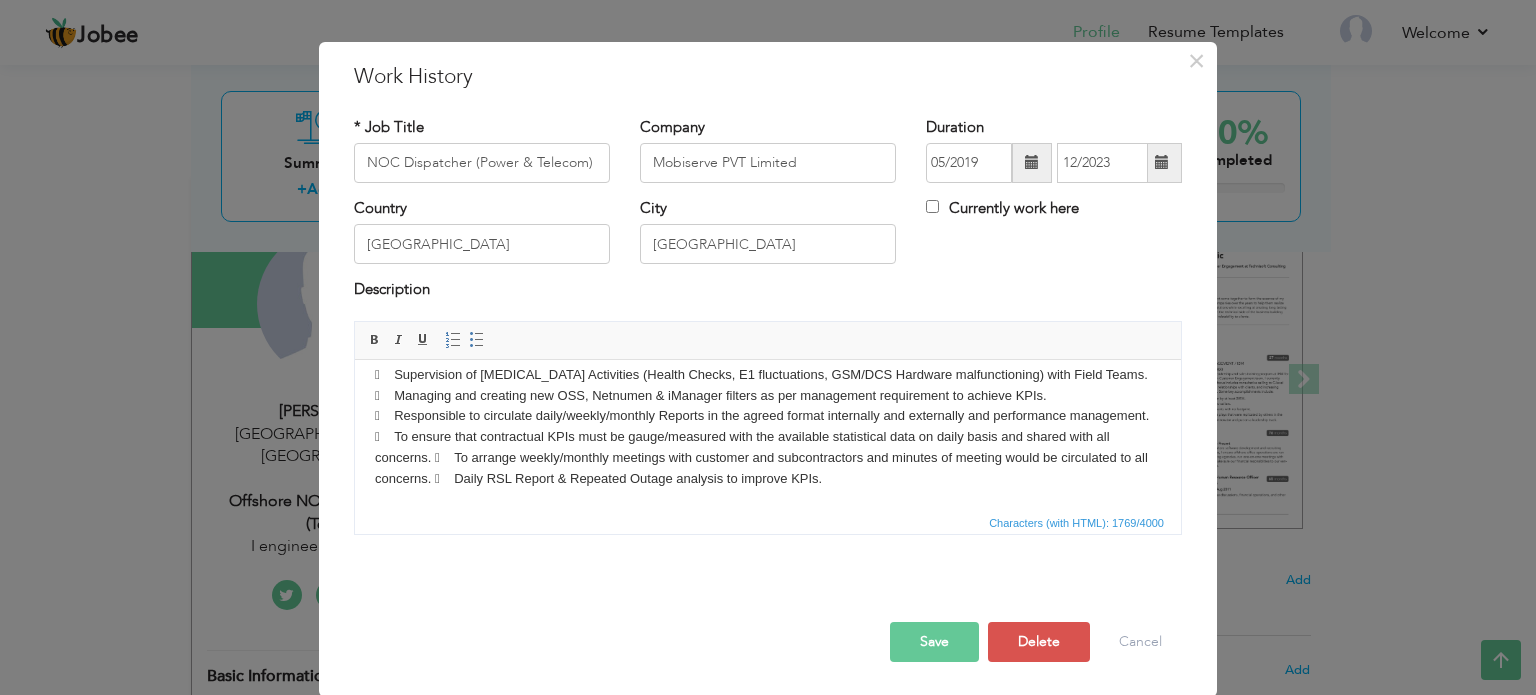 scroll, scrollTop: 222, scrollLeft: 0, axis: vertical 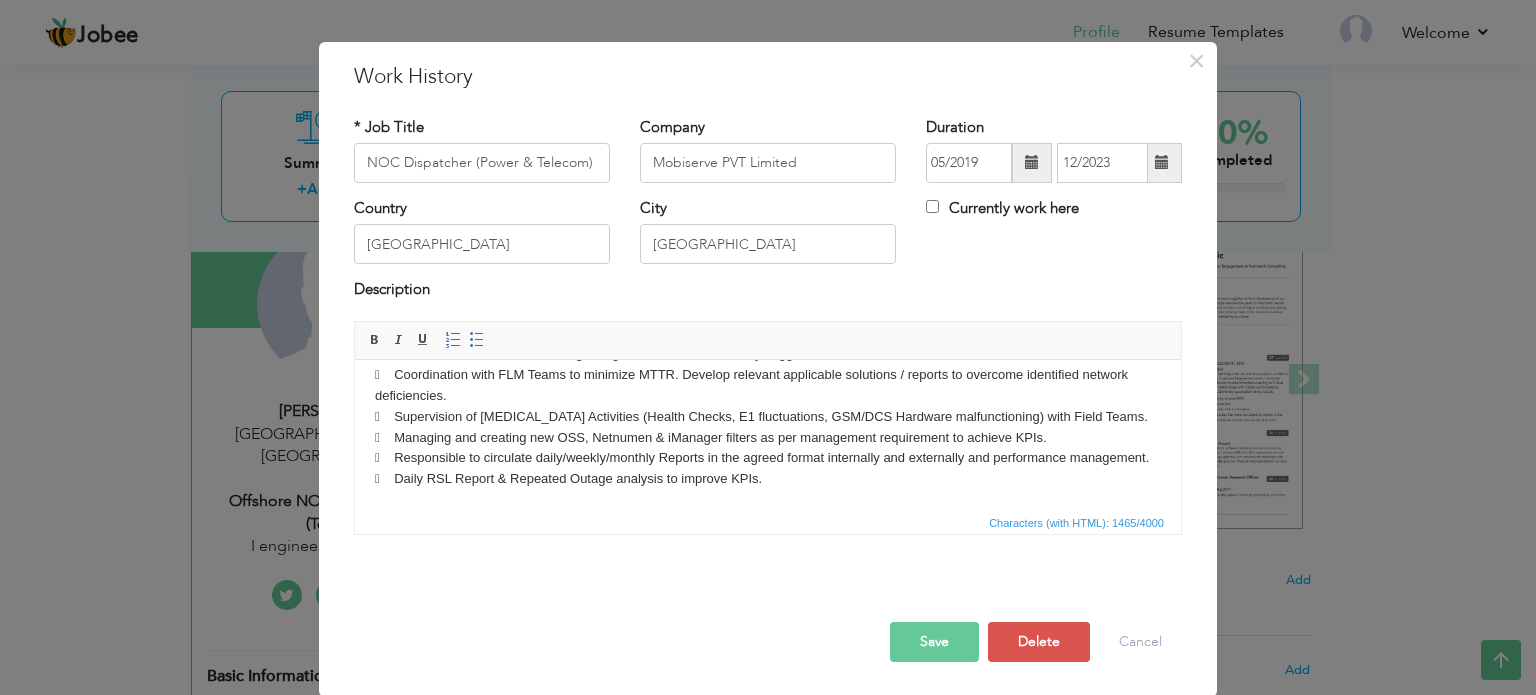 click on "    RSL Report Reasons.       Coordination with NOC BSS , TXN and Analytics teams for      Follow up of pending Outages from Field teams.      Supervise the alarm monitoring & intimation activity of Helpdesk On-Call.      Follow up of Major degradation from field team & Update to management & Customer.       Make RCA of major & Critical incidents.      On-Call support to Field Teams for Microwave nodes alarm on IPTNMS.       Coordination with OMO’s for shared site issues.     Co-ordinate with PMCL NOC regarding level-II issues & Convey suggested solution to Field Team.      Coordination with FLM Teams to minimize MTTR. Develop relevant applicable solutions / reports to overcome identified network deficiencies.      Supervision of BSS Activities (Health Checks, E1 fluctuations, GSM/DCS Hardware malfunctioning) with Field Teams.      Managing and creating new OSS, Netnumen & iManager filters as per management requirement to achieve KPIs." at bounding box center (768, 333) 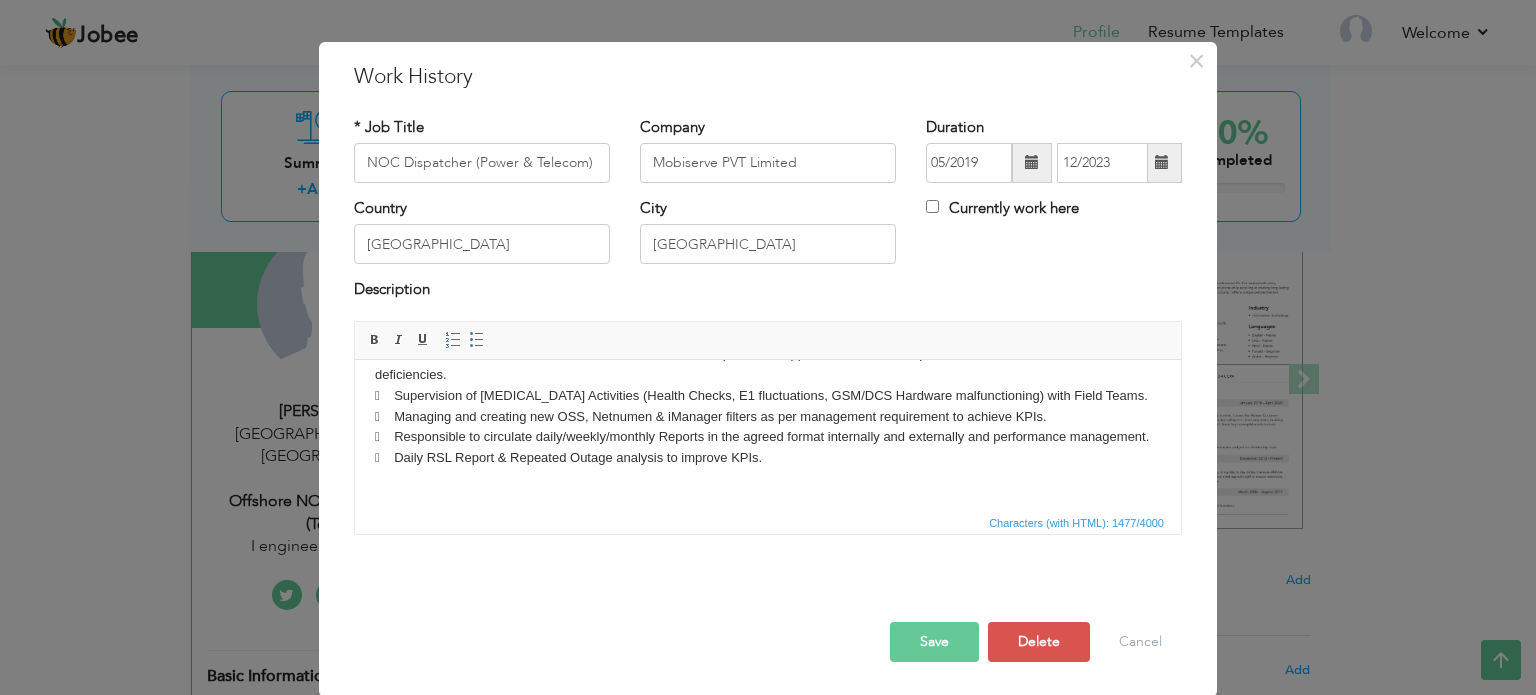 scroll, scrollTop: 264, scrollLeft: 0, axis: vertical 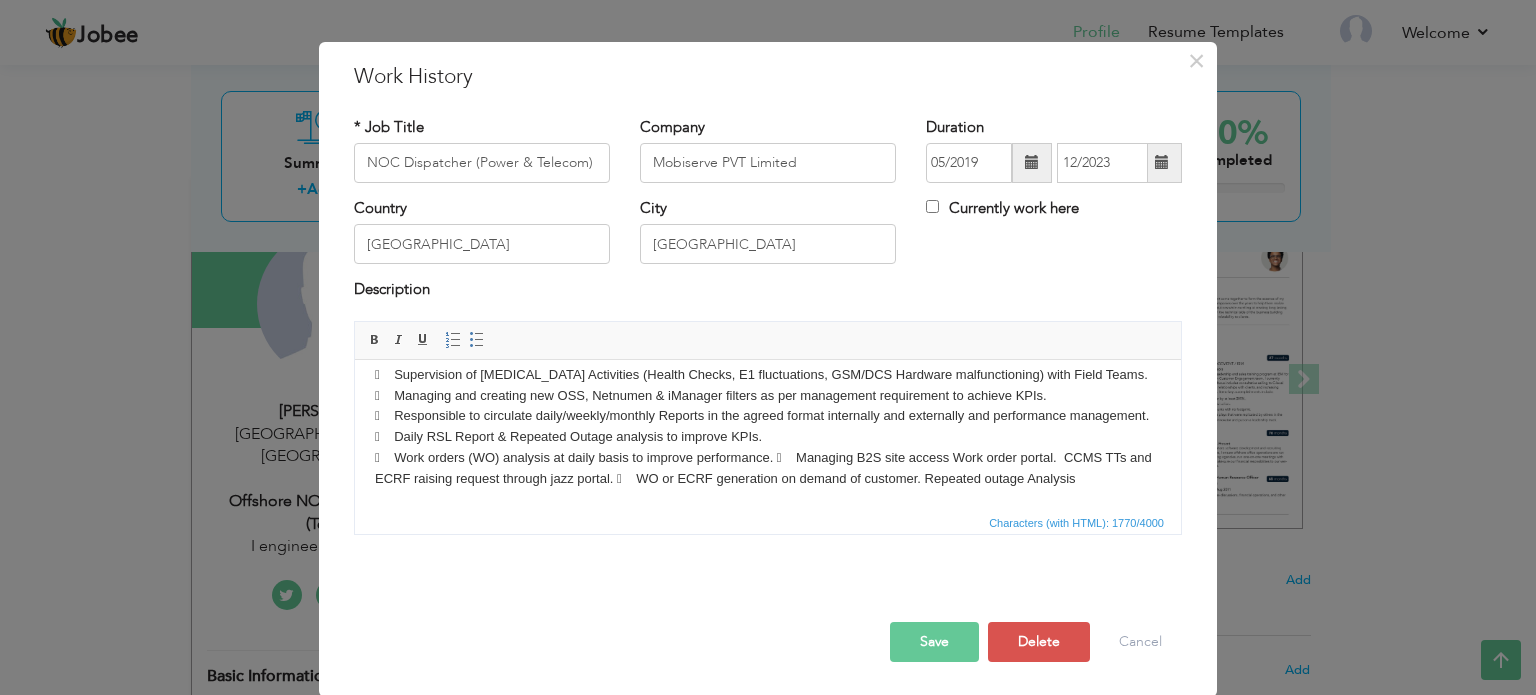 click on "    RSL Report Reasons.       Coordination with NOC BSS , TXN and Analytics teams for      Follow up of pending Outages from Field teams.      Supervise the alarm monitoring & intimation activity of Helpdesk On-Call.      Follow up of Major degradation from field team & Update to management & Customer.       Make RCA of major & Critical incidents.      On-Call support to Field Teams for Microwave nodes alarm on IPTNMS.       Coordination with OMO’s for shared site issues.     Co-ordinate with PMCL NOC regarding level-II issues & Convey suggested solution to Field Team.      Coordination with FLM Teams to minimize MTTR. Develop relevant applicable solutions / reports to overcome identified network deficiencies.      Supervision of BSS Activities (Health Checks, E1 fluctuations, GSM/DCS Hardware malfunctioning) with Field Teams.      Managing and creating new OSS, Netnumen & iManager filters as per management requirement to achieve KPIs." at bounding box center (768, 312) 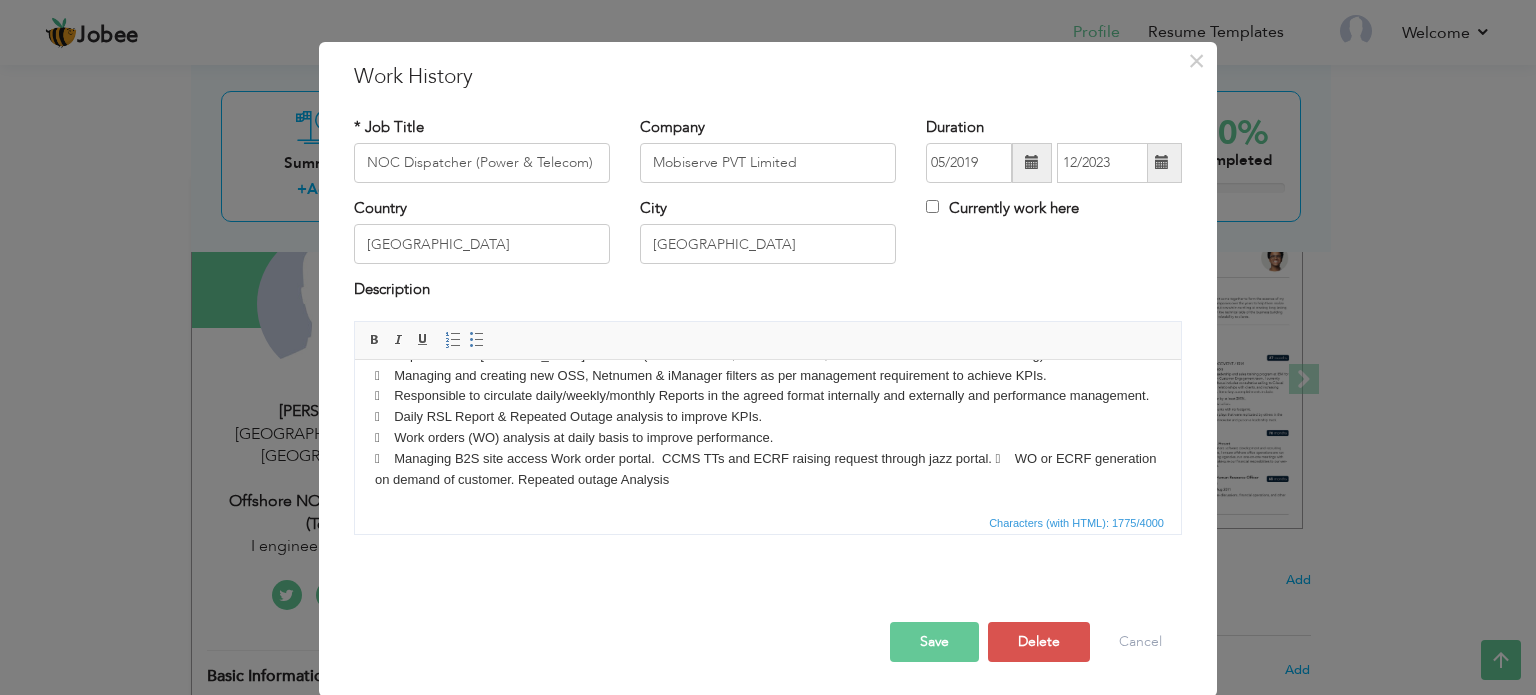 click on "    RSL Report Reasons.       Coordination with NOC BSS , TXN and Analytics teams for      Follow up of pending Outages from Field teams.      Supervise the alarm monitoring & intimation activity of Helpdesk On-Call.      Follow up of Major degradation from field team & Update to management & Customer.       Make RCA of major & Critical incidents.      On-Call support to Field Teams for Microwave nodes alarm on IPTNMS.       Coordination with OMO’s for shared site issues.     Co-ordinate with PMCL NOC regarding level-II issues & Convey suggested solution to Field Team.      Coordination with FLM Teams to minimize MTTR. Develop relevant applicable solutions / reports to overcome identified network deficiencies.      Supervision of BSS Activities (Health Checks, E1 fluctuations, GSM/DCS Hardware malfunctioning) with Field Teams.      Managing and creating new OSS, Netnumen & iManager filters as per management requirement to achieve KPIs." at bounding box center [768, 302] 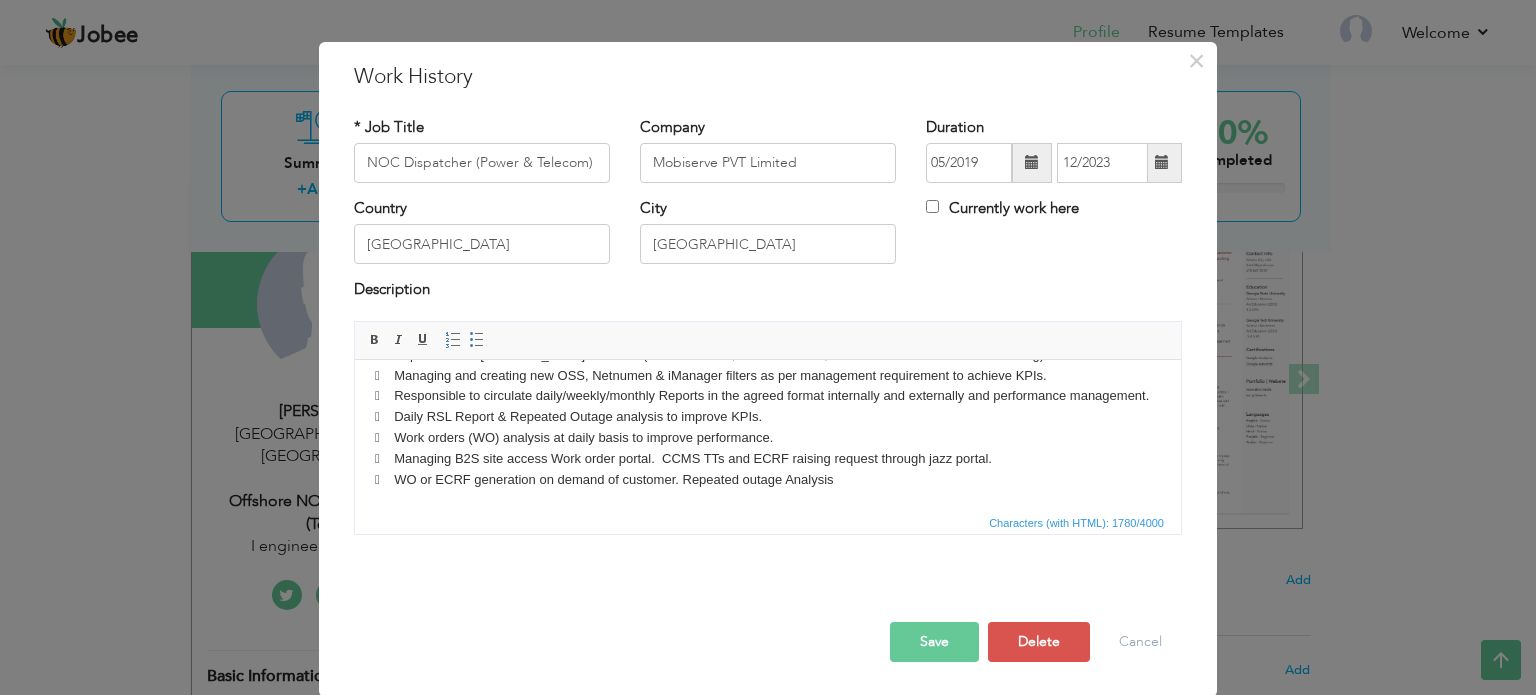 click on "    RSL Report Reasons.       Coordination with NOC BSS , TXN and Analytics teams for      Follow up of pending Outages from Field teams.      Supervise the alarm monitoring & intimation activity of Helpdesk On-Call.      Follow up of Major degradation from field team & Update to management & Customer.       Make RCA of major & Critical incidents.      On-Call support to Field Teams for Microwave nodes alarm on IPTNMS.       Coordination with OMO’s for shared site issues.     Co-ordinate with PMCL NOC regarding level-II issues & Convey suggested solution to Field Team.      Coordination with FLM Teams to minimize MTTR. Develop relevant applicable solutions / reports to overcome identified network deficiencies.      Supervision of BSS Activities (Health Checks, E1 fluctuations, GSM/DCS Hardware malfunctioning) with Field Teams.      Managing and creating new OSS, Netnumen & iManager filters as per management requirement to achieve KPIs." at bounding box center (768, 302) 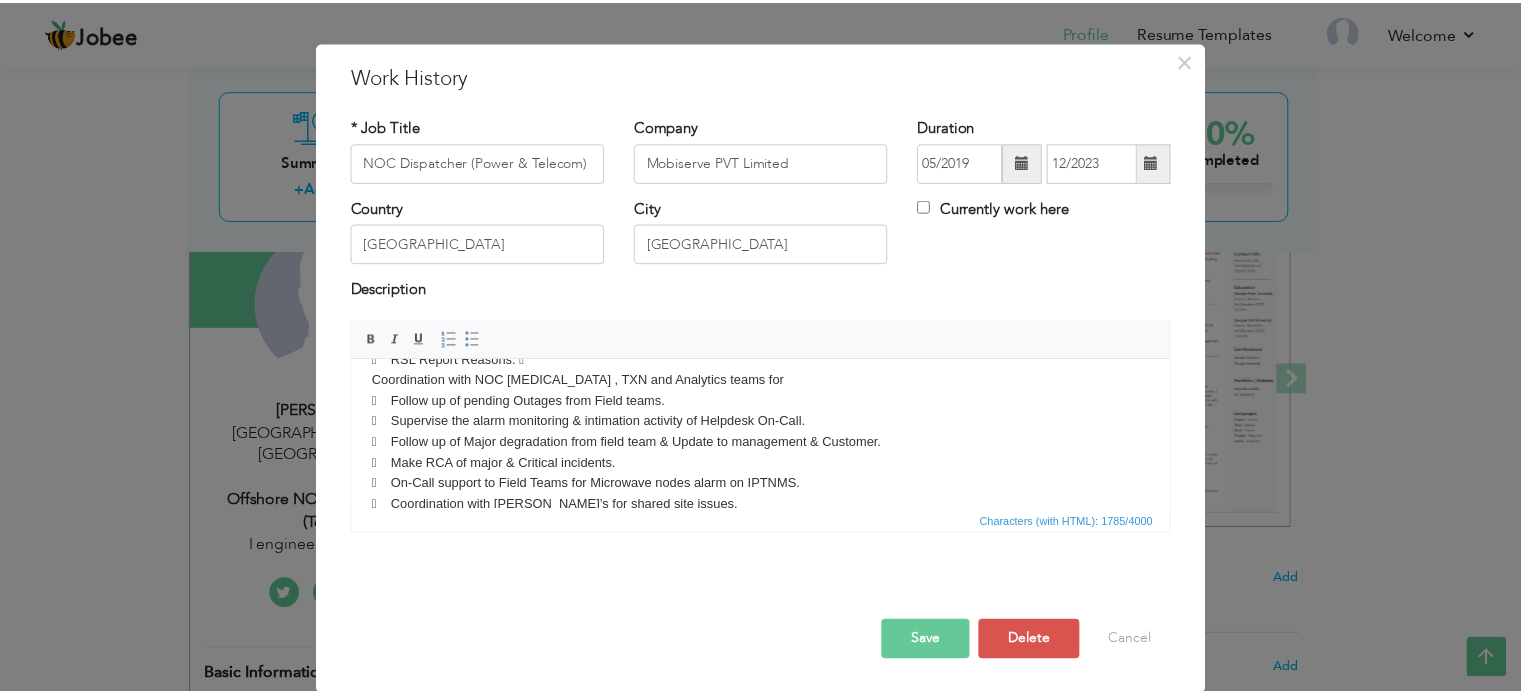 scroll, scrollTop: 0, scrollLeft: 0, axis: both 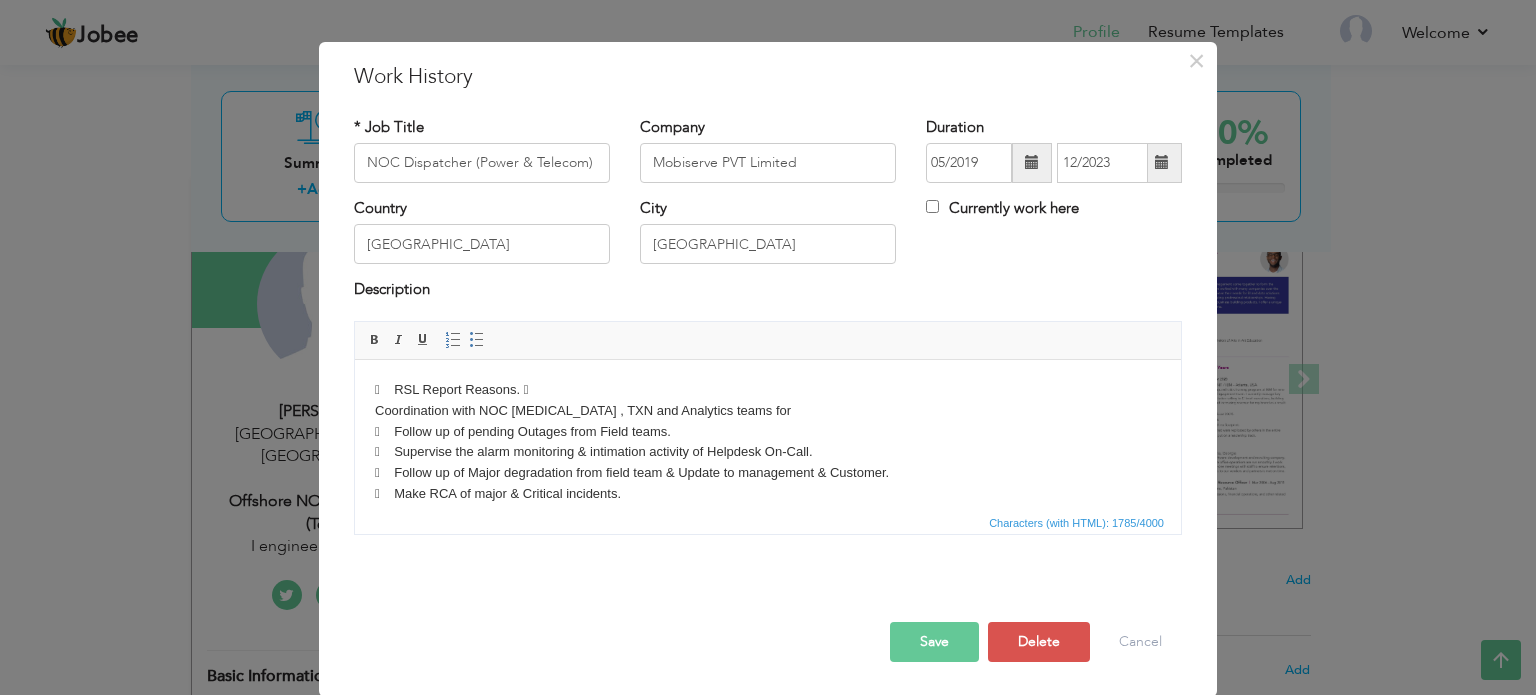 click on "Save" at bounding box center (934, 642) 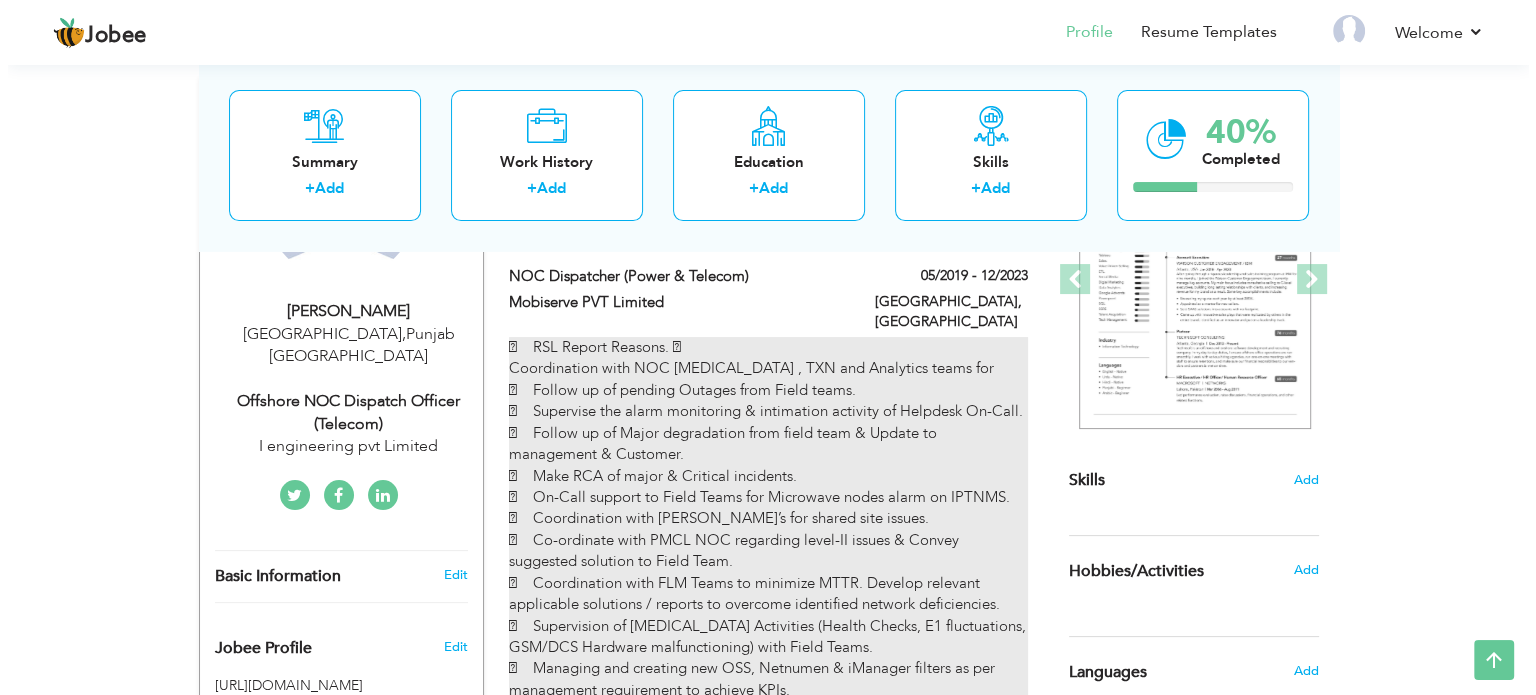 scroll, scrollTop: 200, scrollLeft: 0, axis: vertical 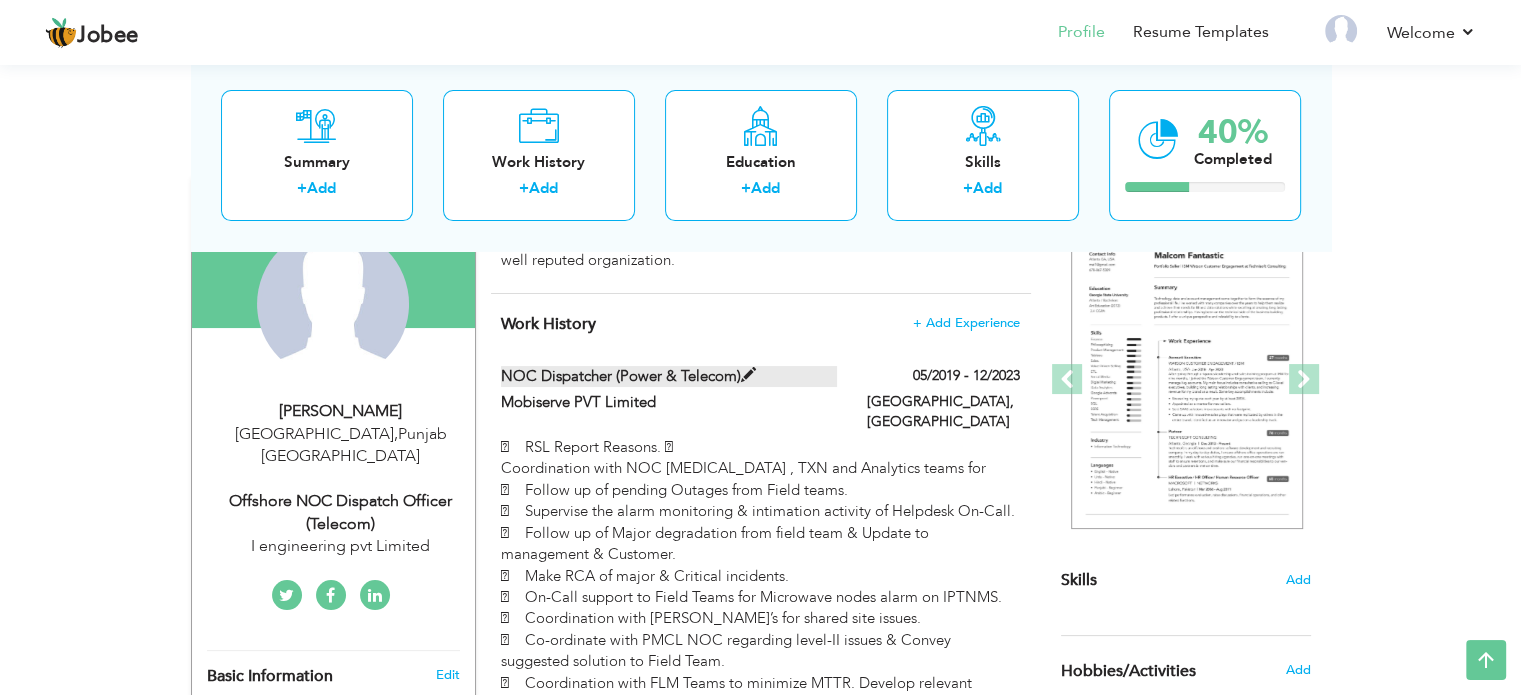 click on "NOC Dispatcher (Power & Telecom)" at bounding box center (669, 376) 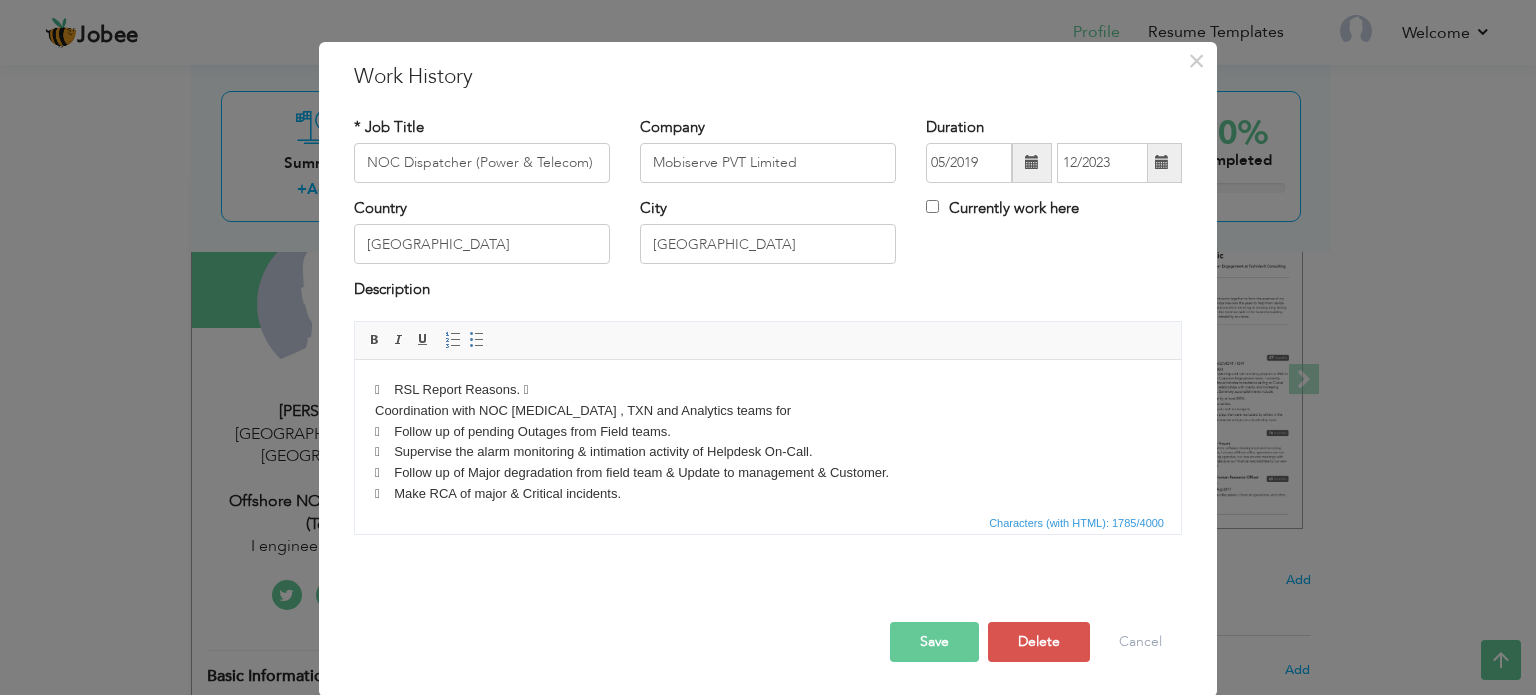 scroll, scrollTop: 0, scrollLeft: 0, axis: both 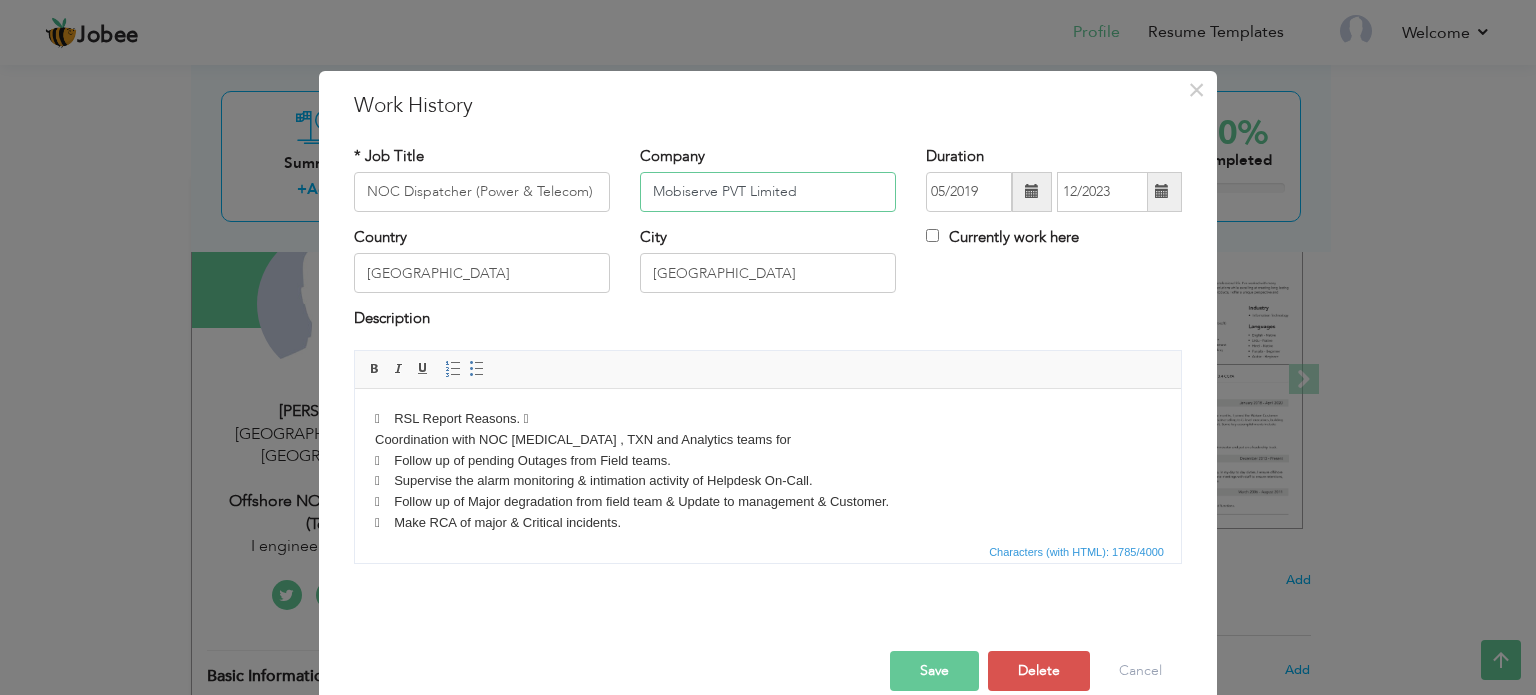 drag, startPoint x: 824, startPoint y: 195, endPoint x: 636, endPoint y: 188, distance: 188.13028 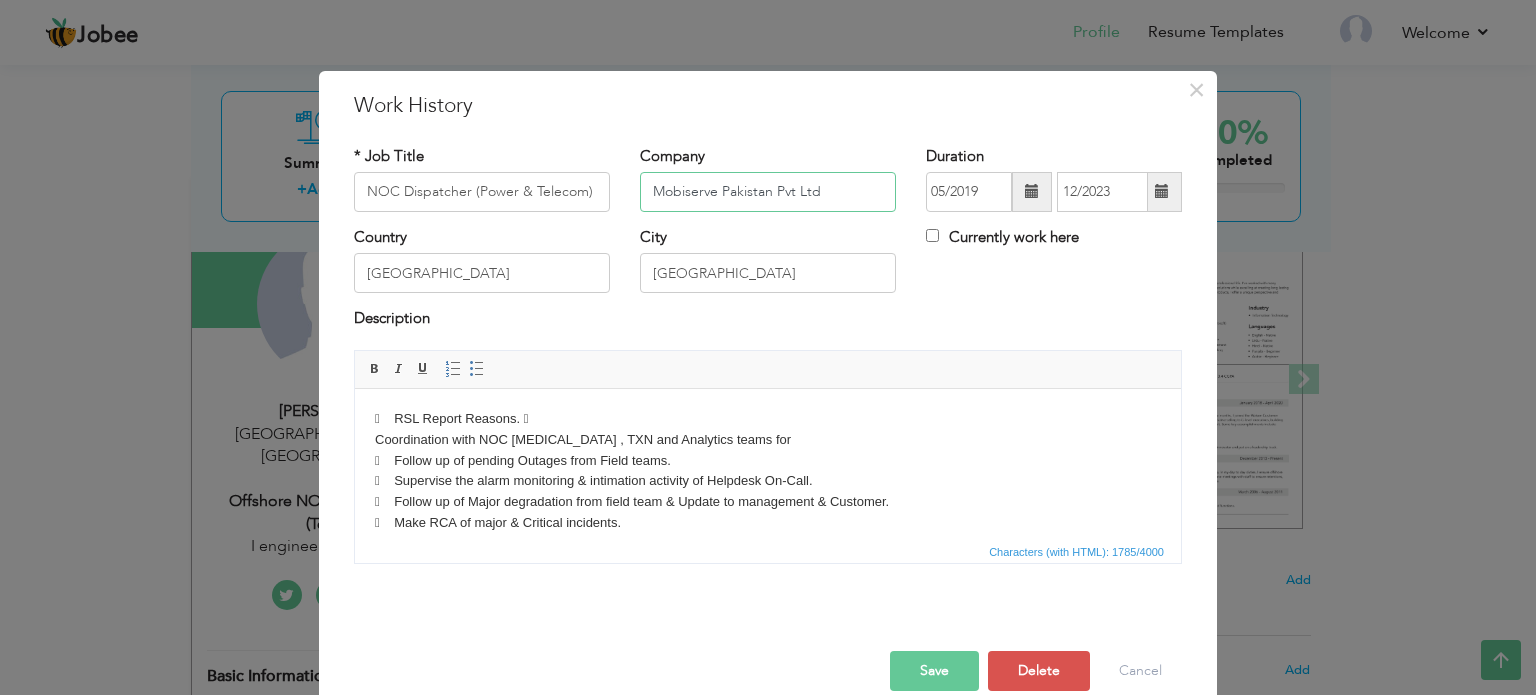 type on "Mobiserve Pakistan Pvt Ltd" 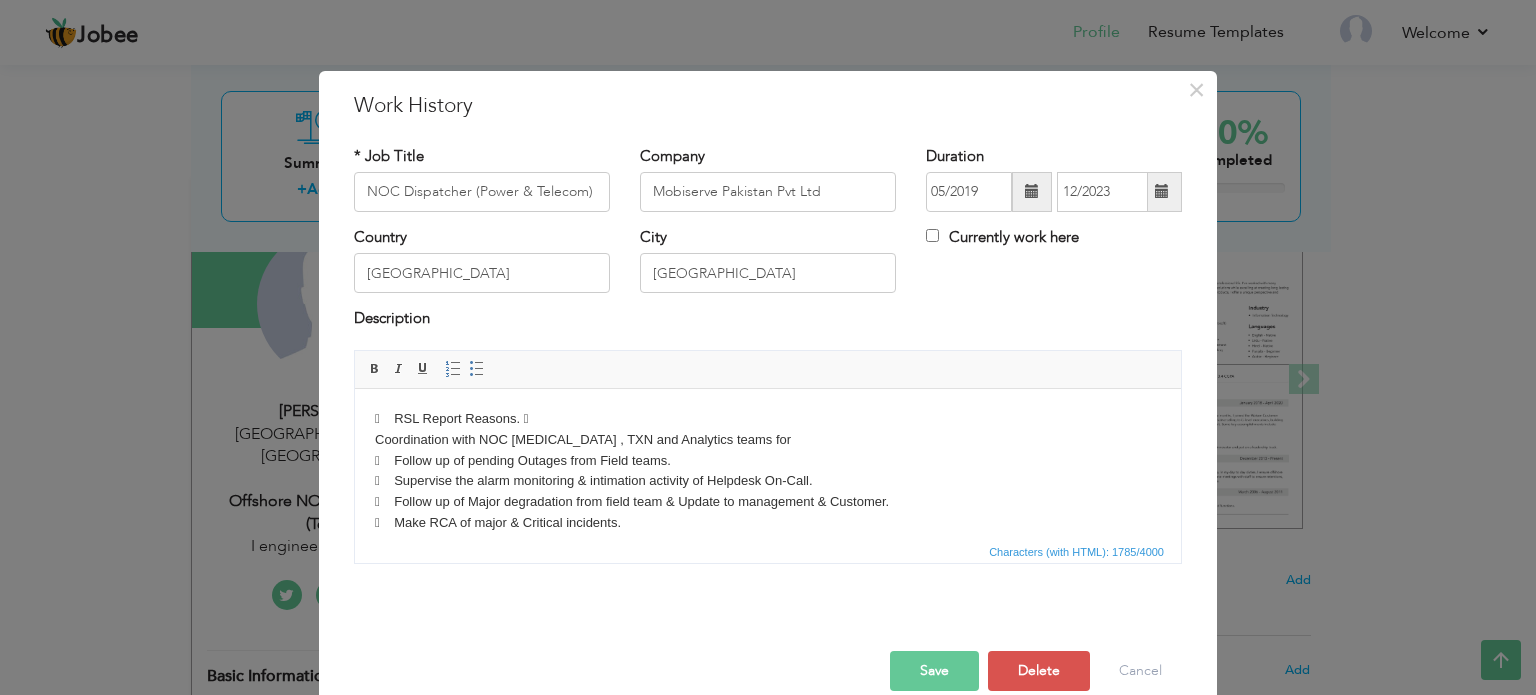 click on "Save" at bounding box center [934, 671] 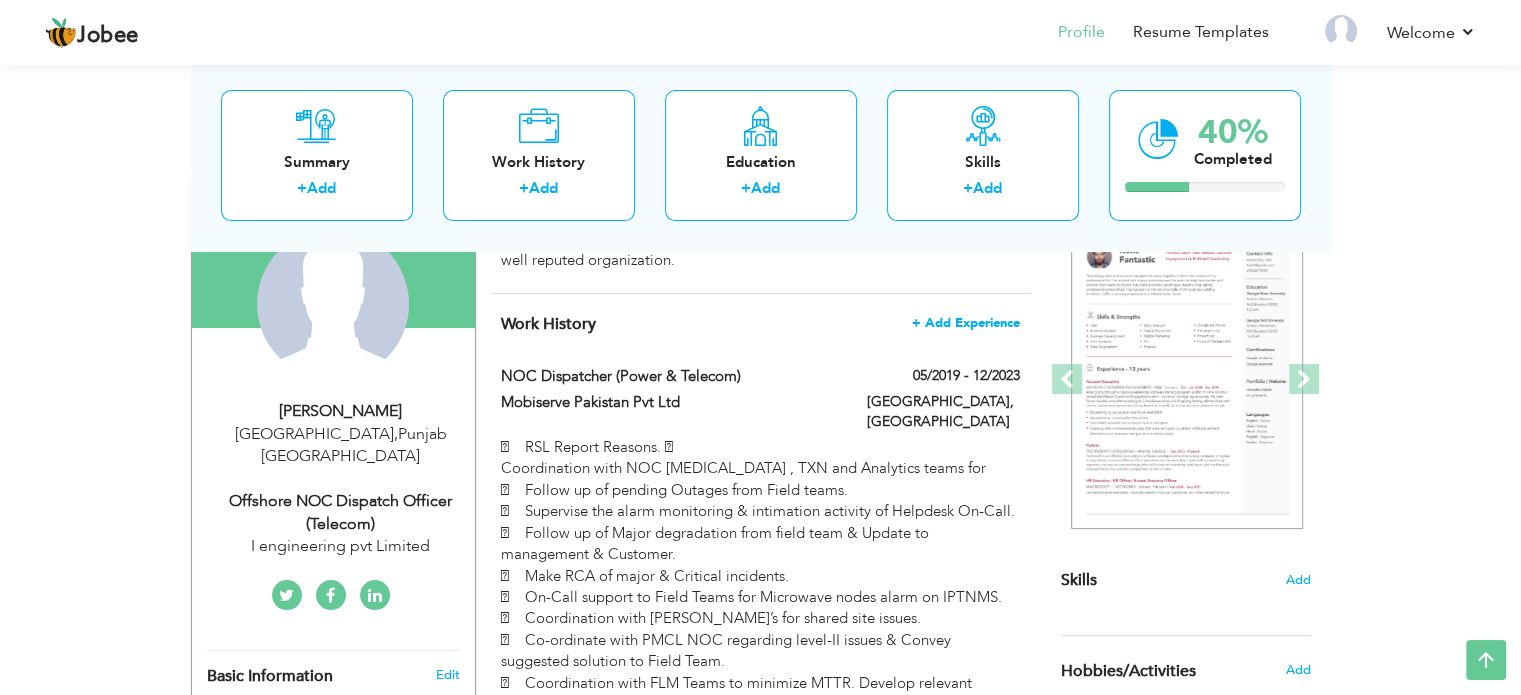click on "+ Add Experience" at bounding box center [966, 323] 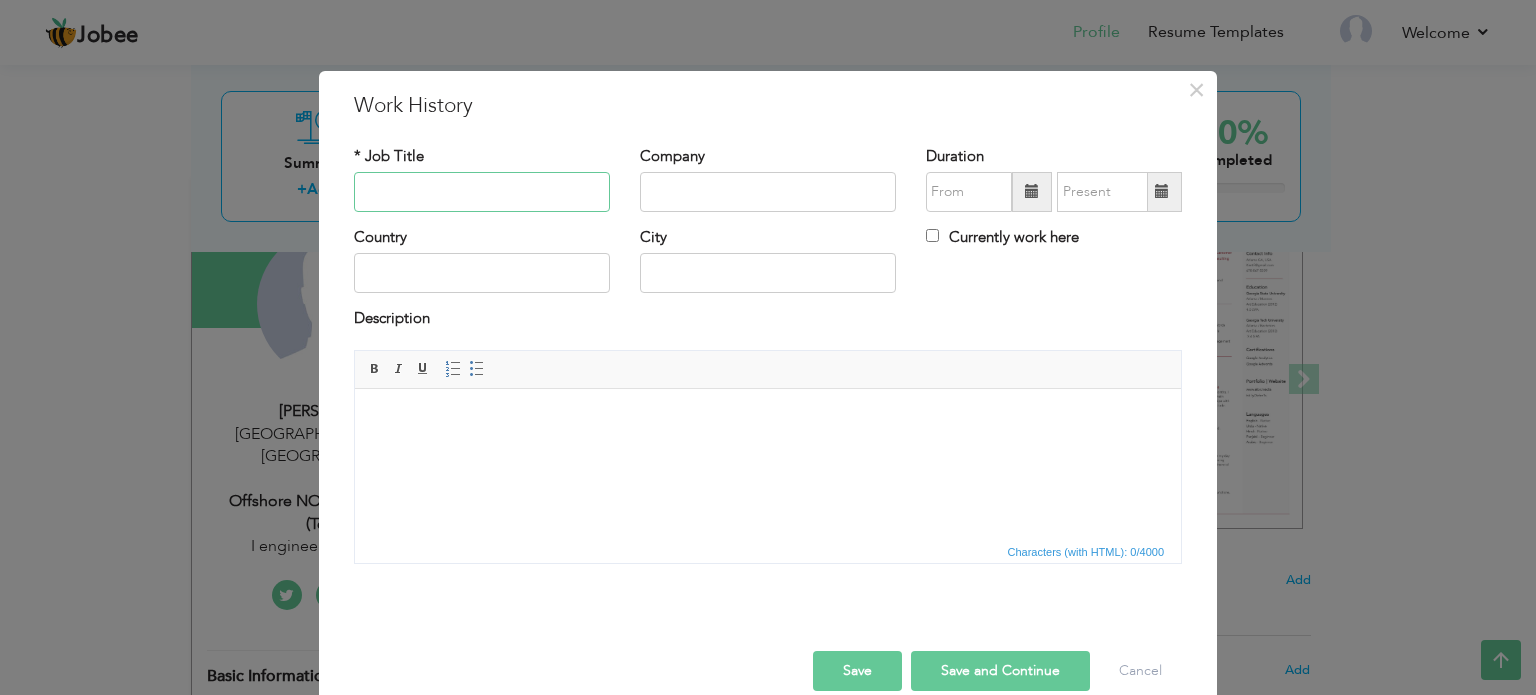 click at bounding box center (482, 192) 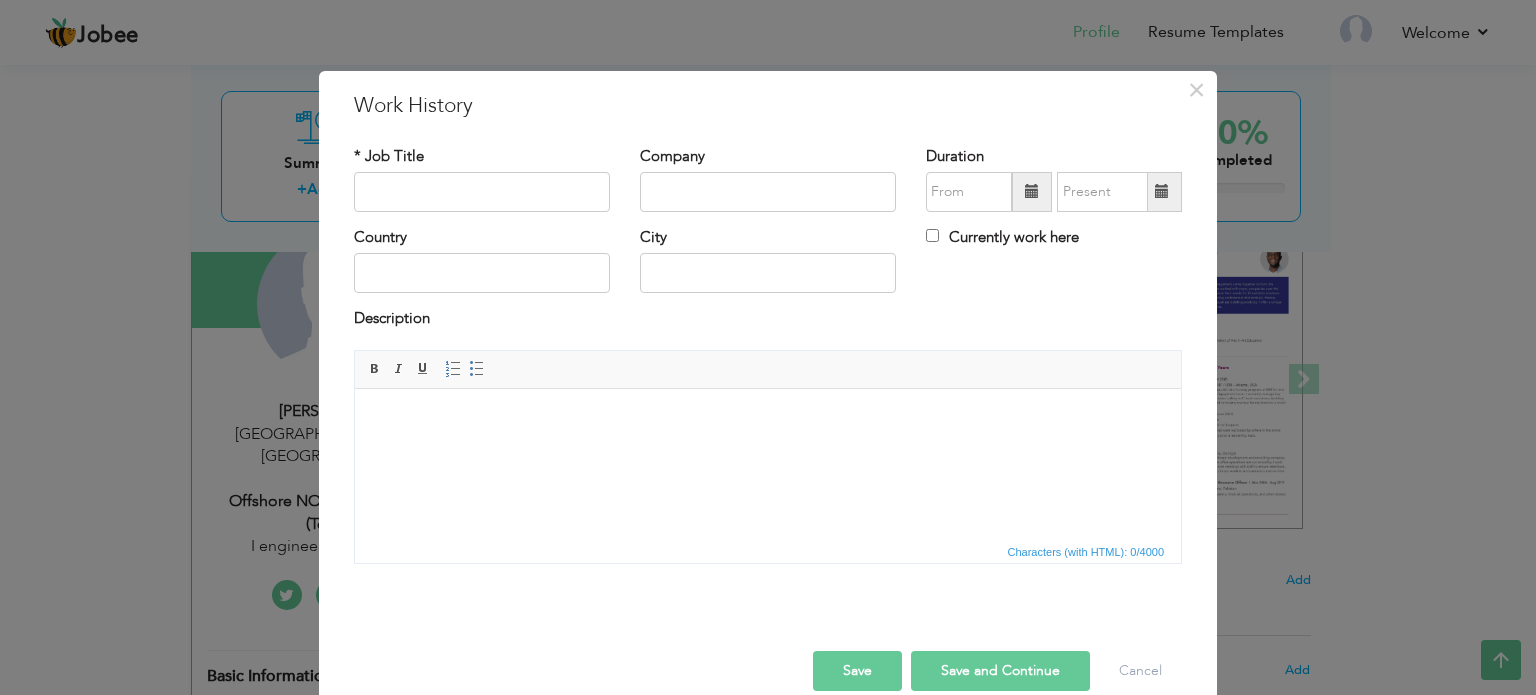click at bounding box center [1032, 192] 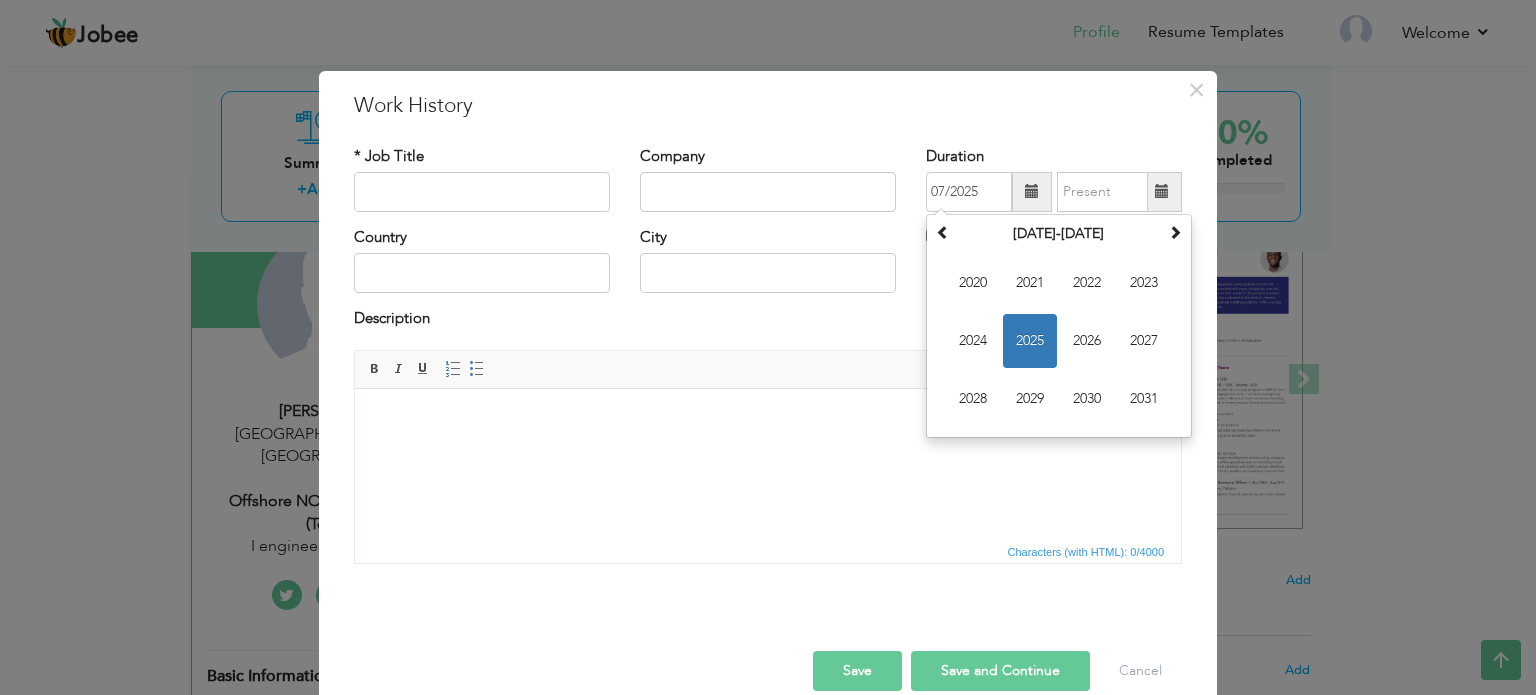 click at bounding box center (1032, 191) 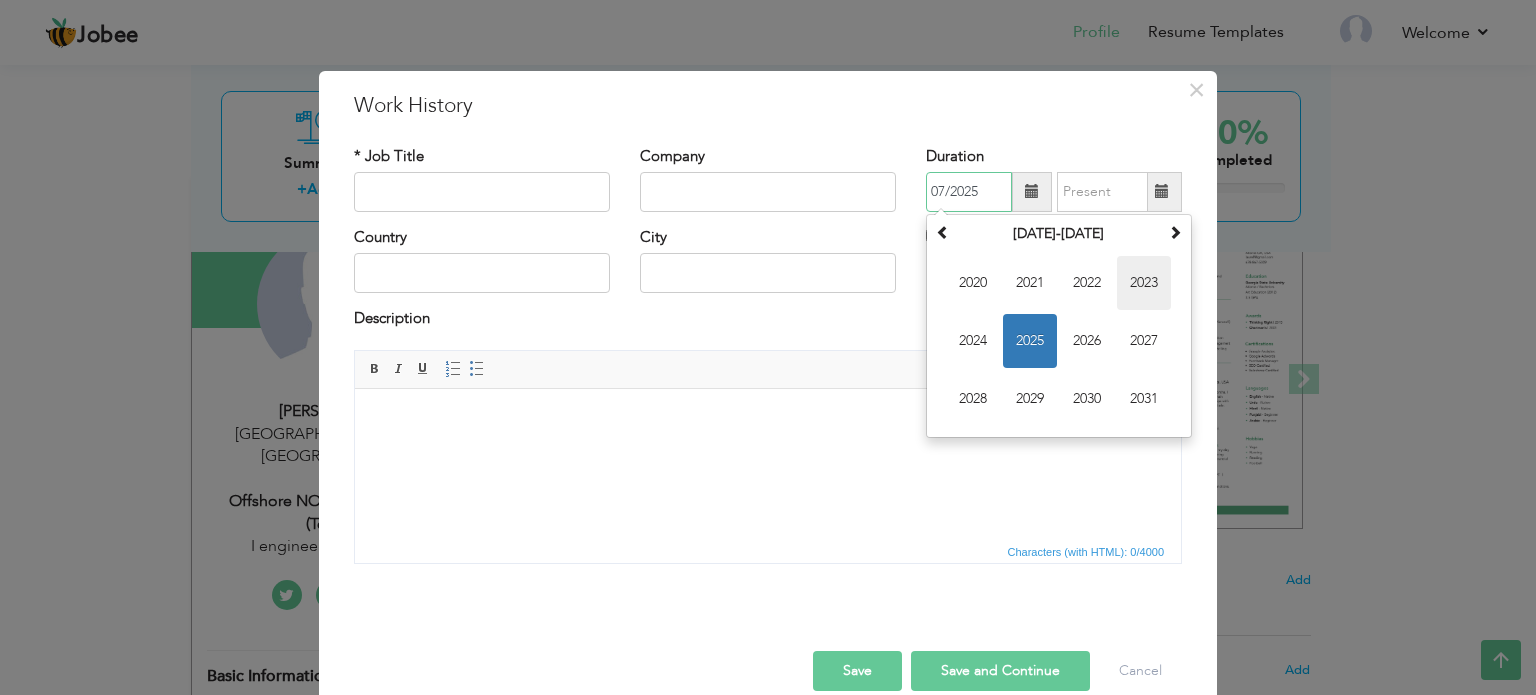 click on "2023" at bounding box center [1144, 283] 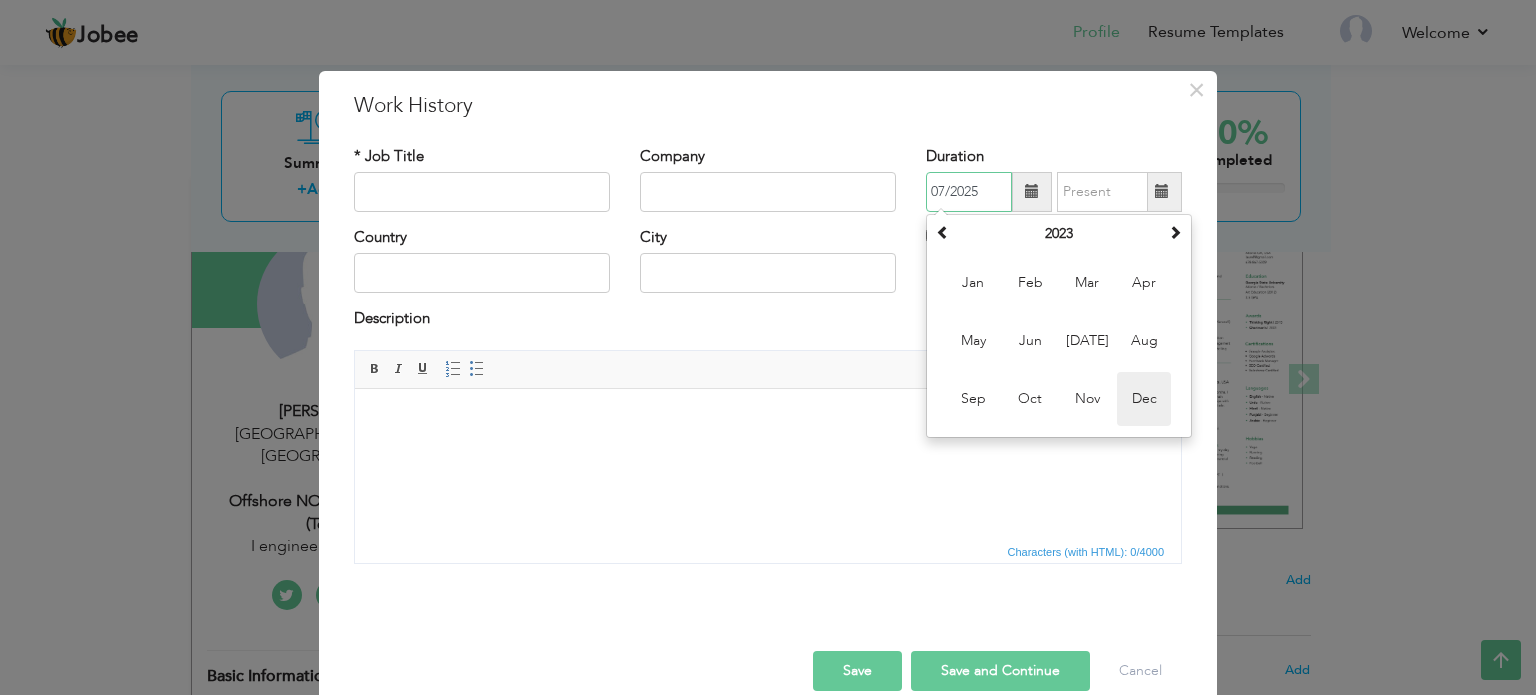 click on "Dec" at bounding box center (1144, 399) 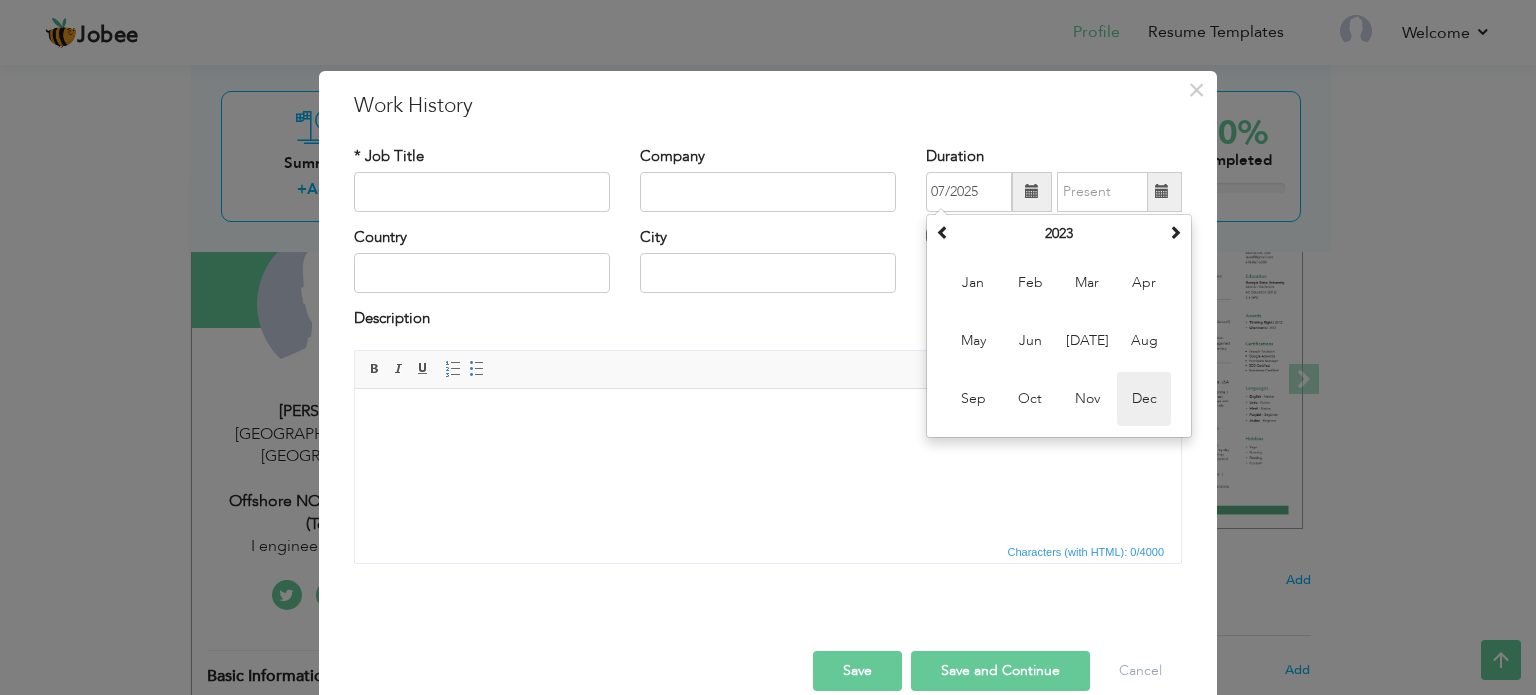 type on "12/2023" 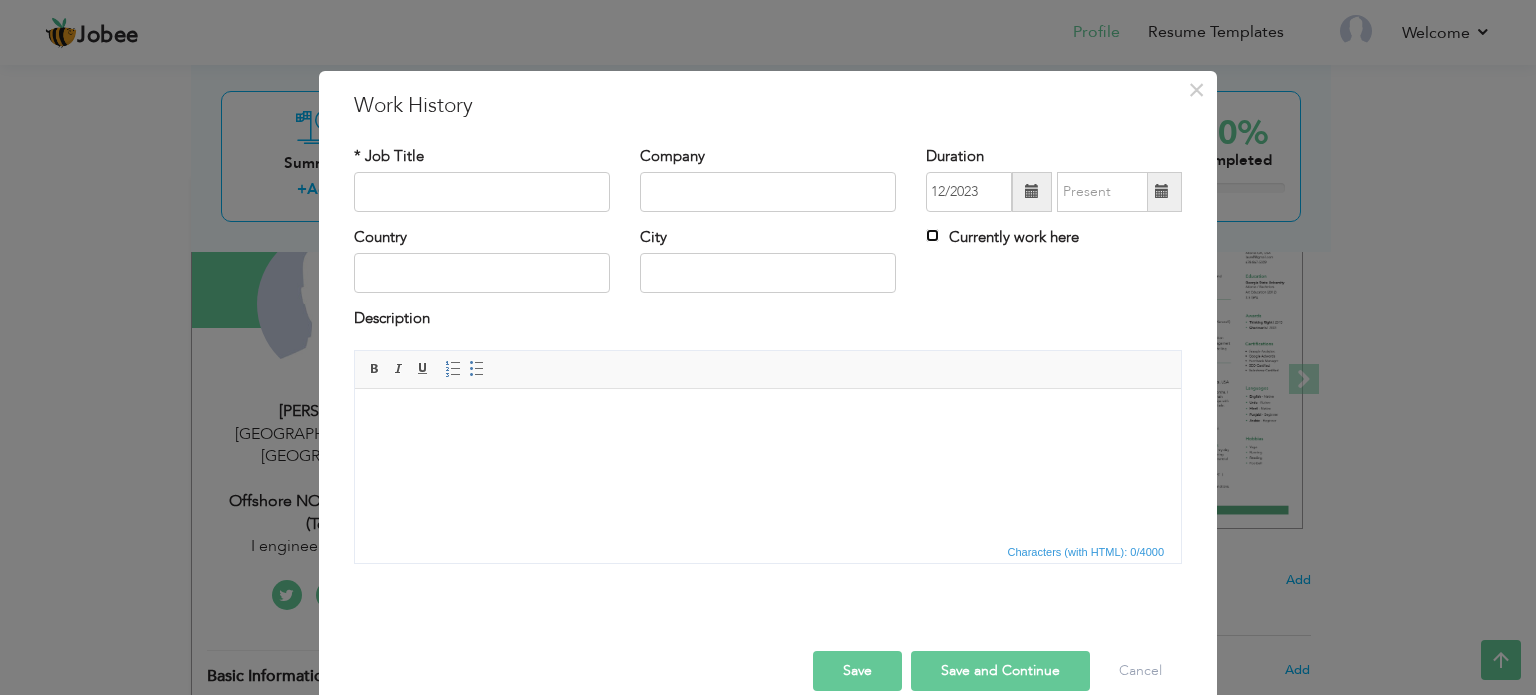 click on "Currently work here" at bounding box center [932, 235] 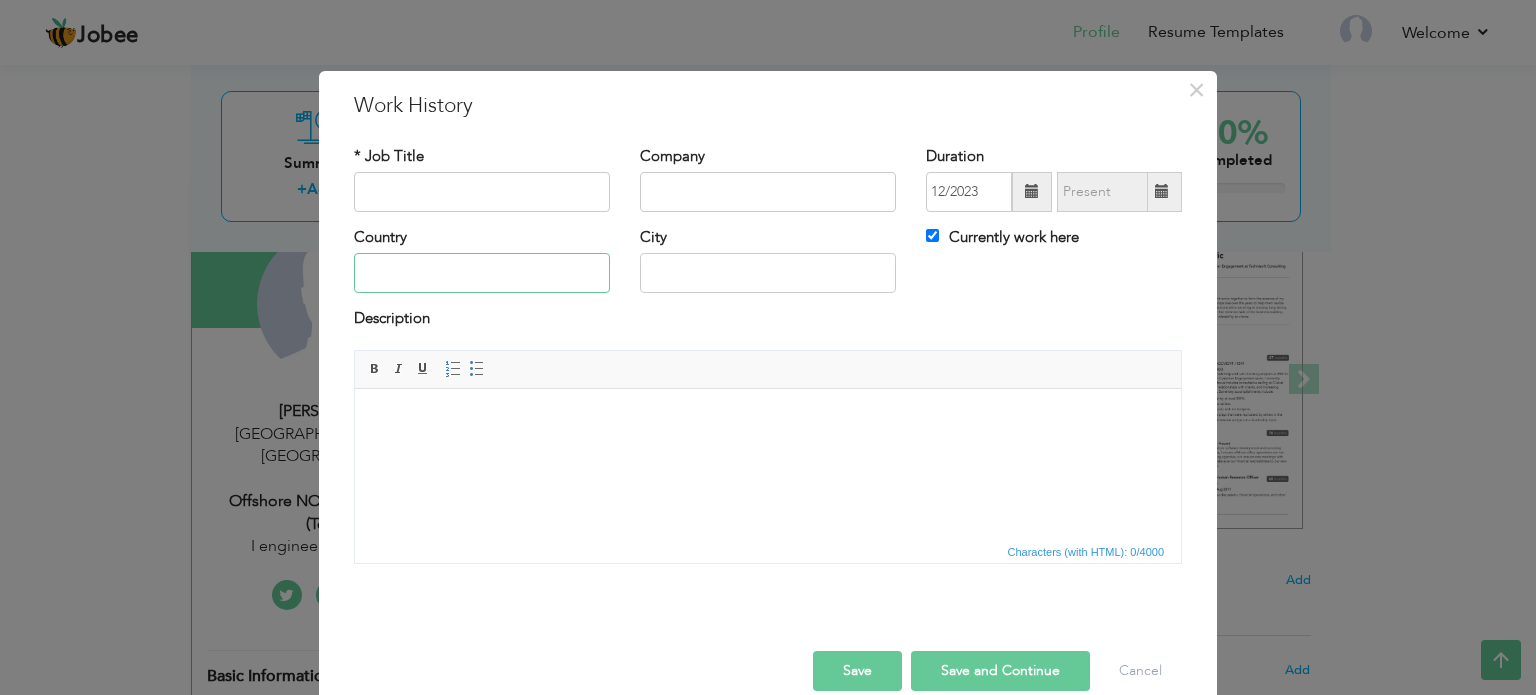 click at bounding box center [482, 273] 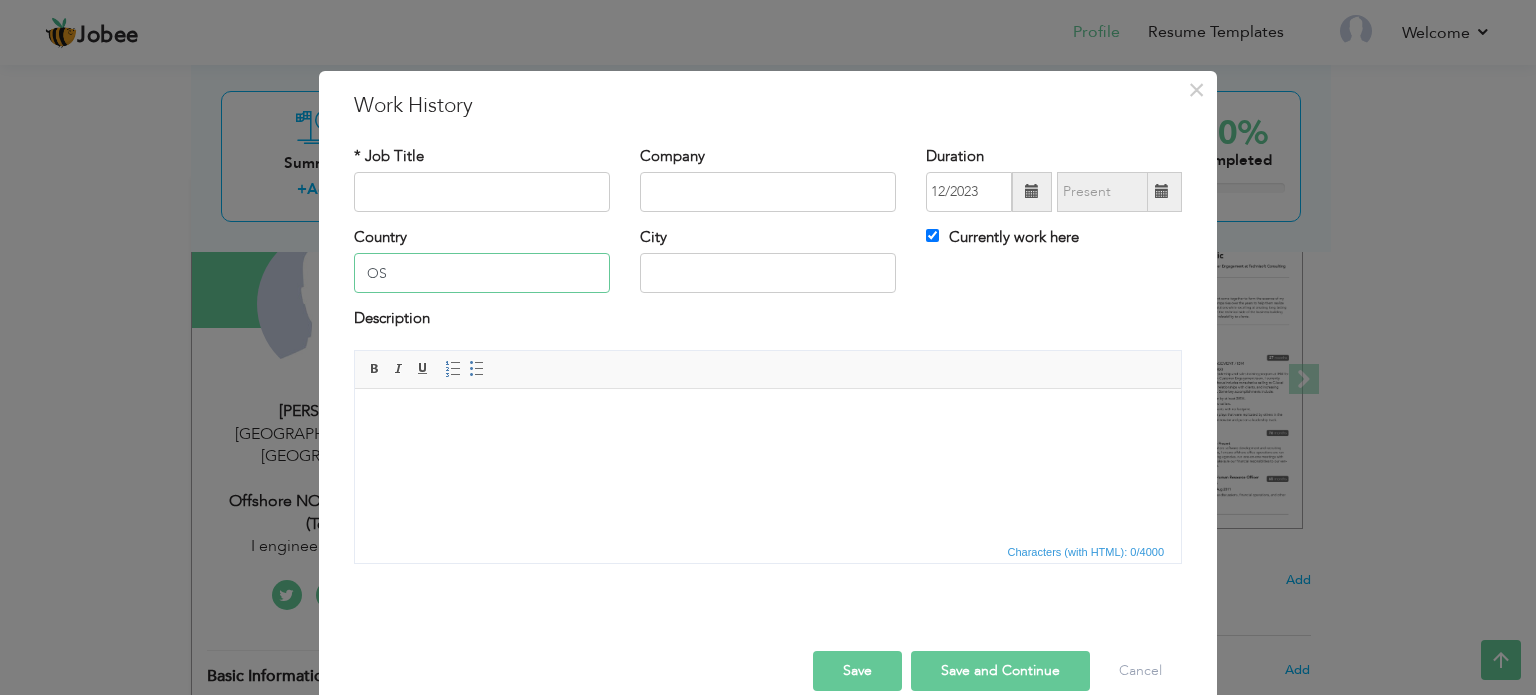 type on "O" 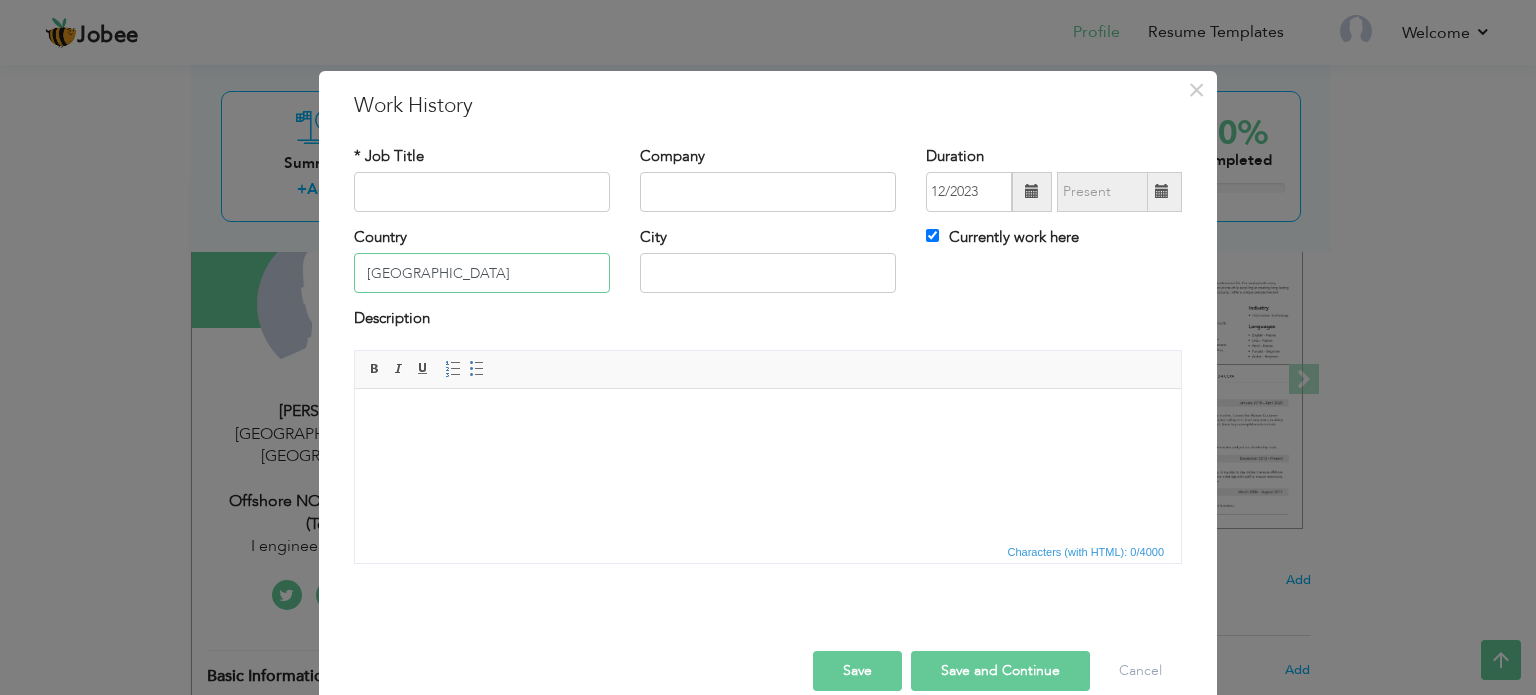 type on "[GEOGRAPHIC_DATA]" 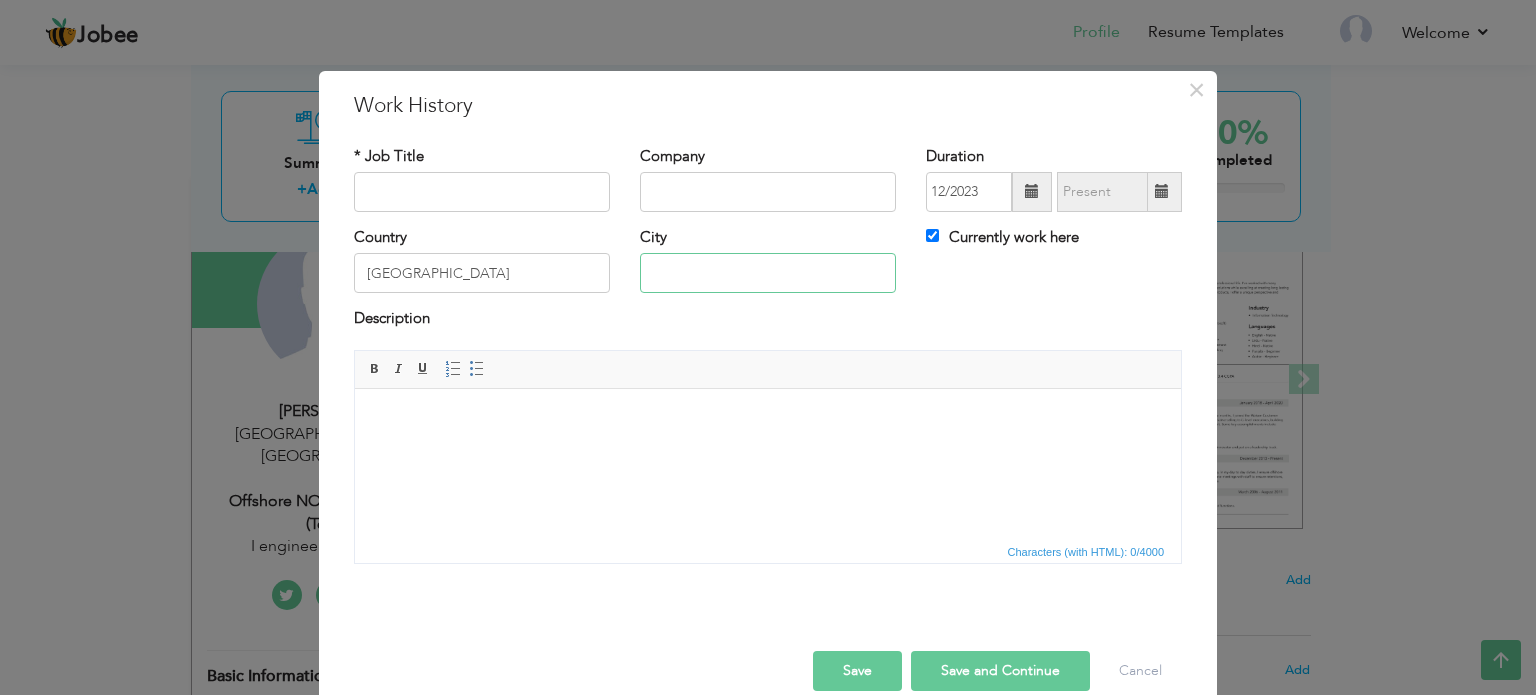 type on "I" 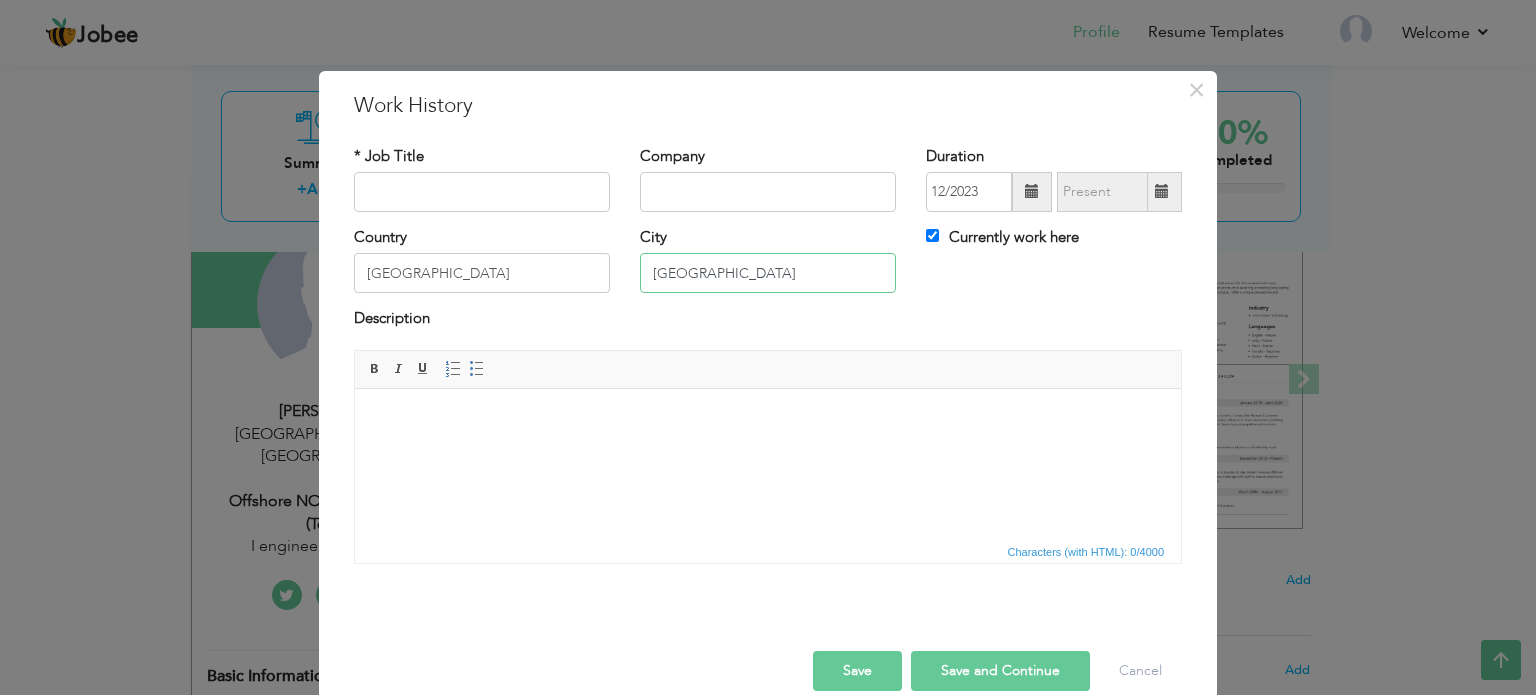 type on "Islamabad" 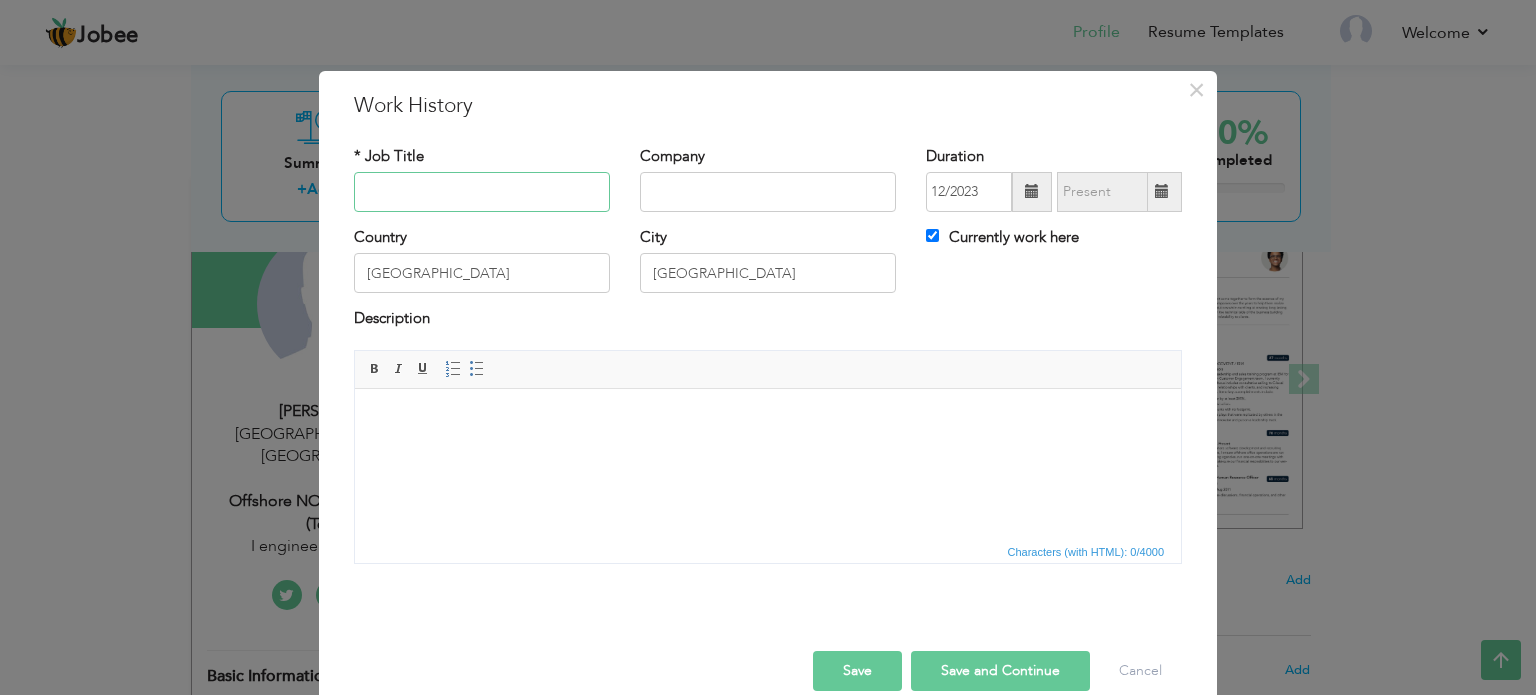 click at bounding box center (482, 192) 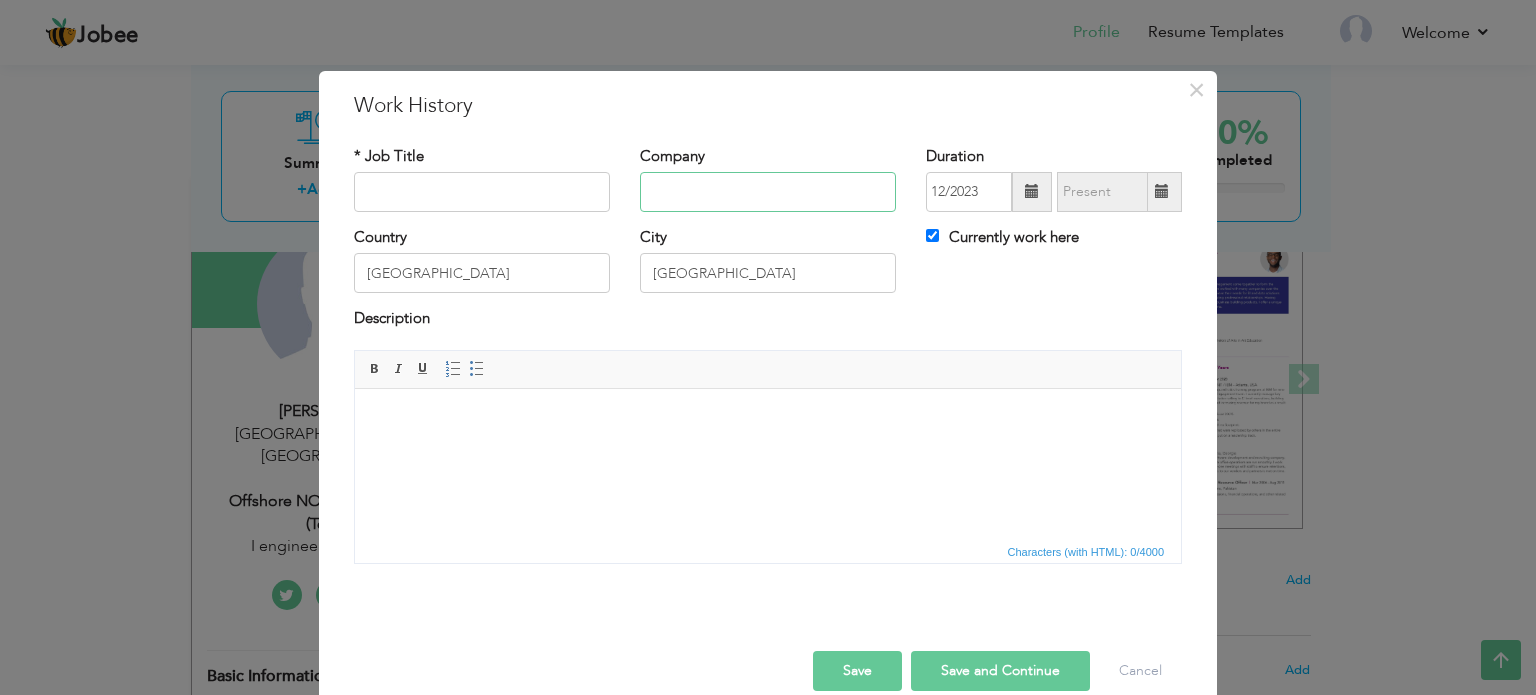 click at bounding box center [768, 192] 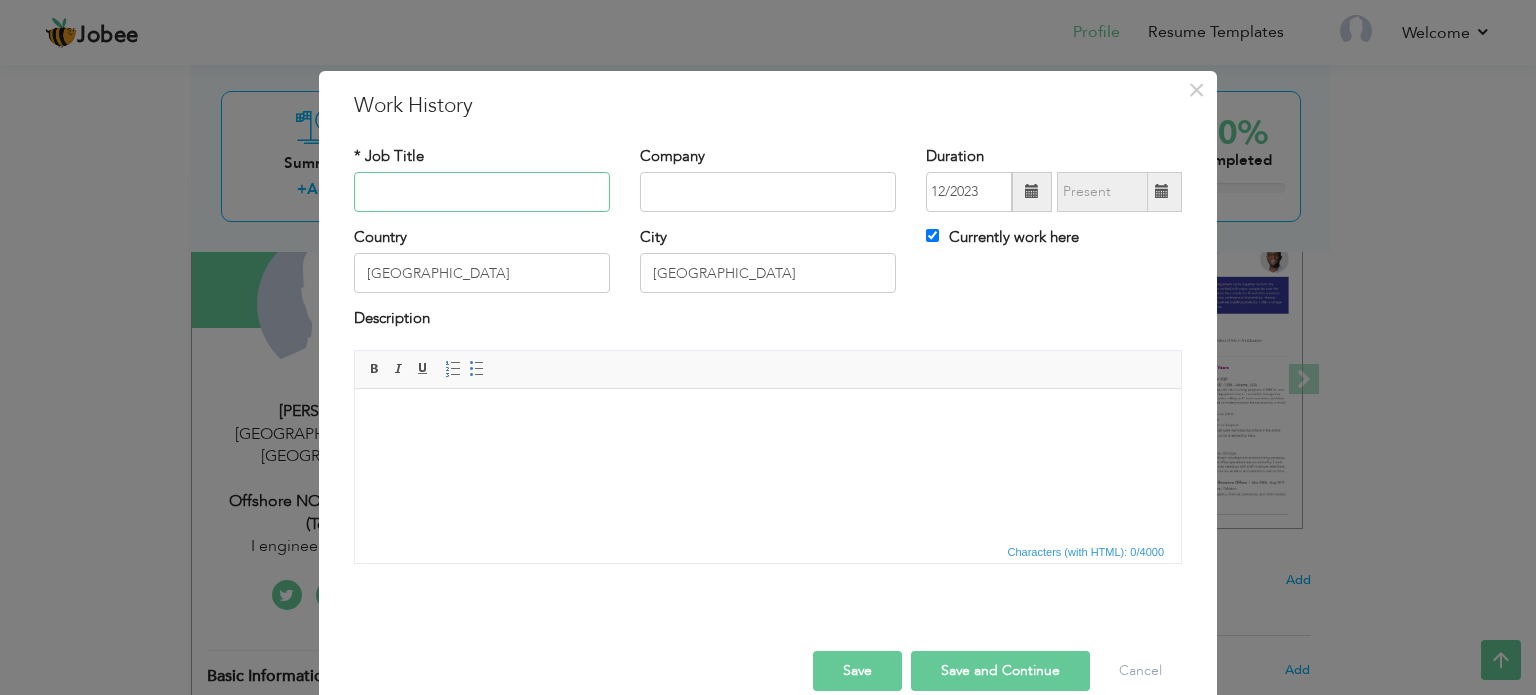 click at bounding box center [482, 192] 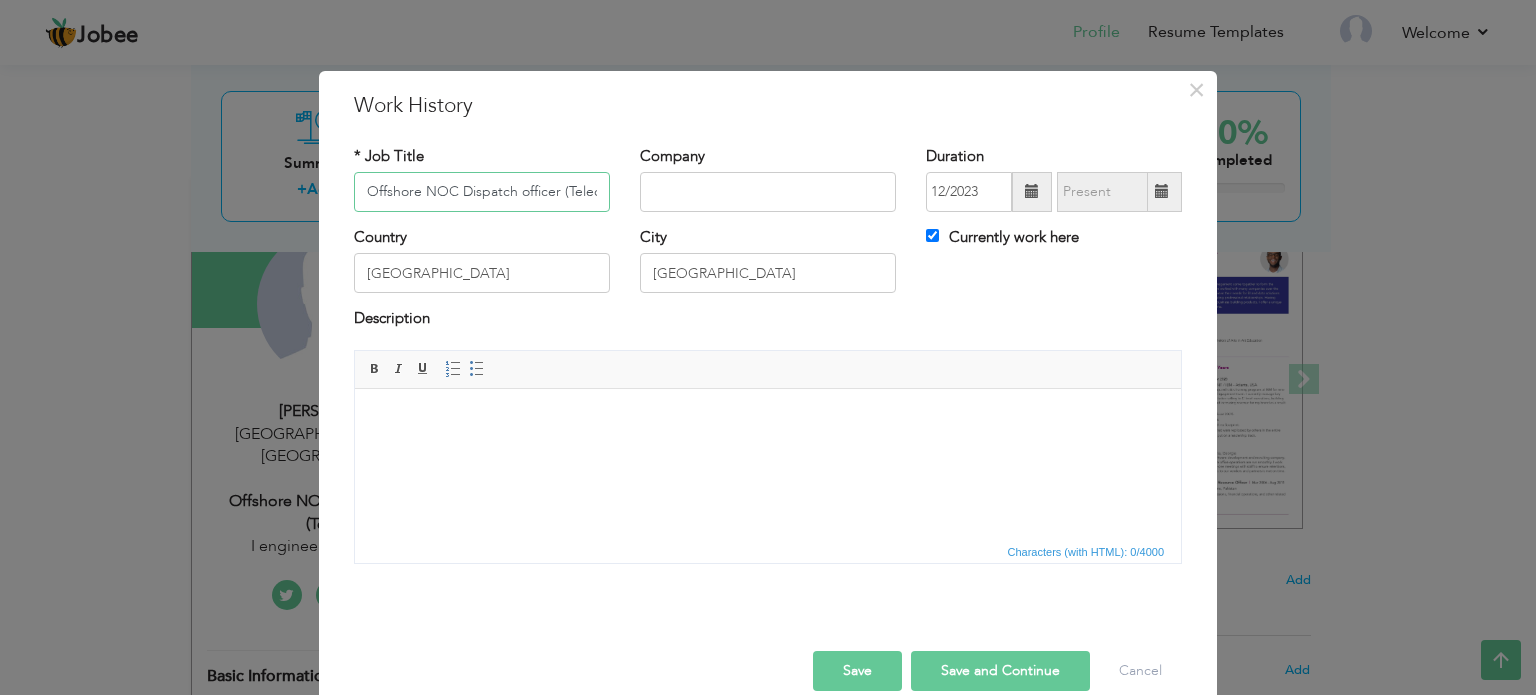 scroll, scrollTop: 0, scrollLeft: 27, axis: horizontal 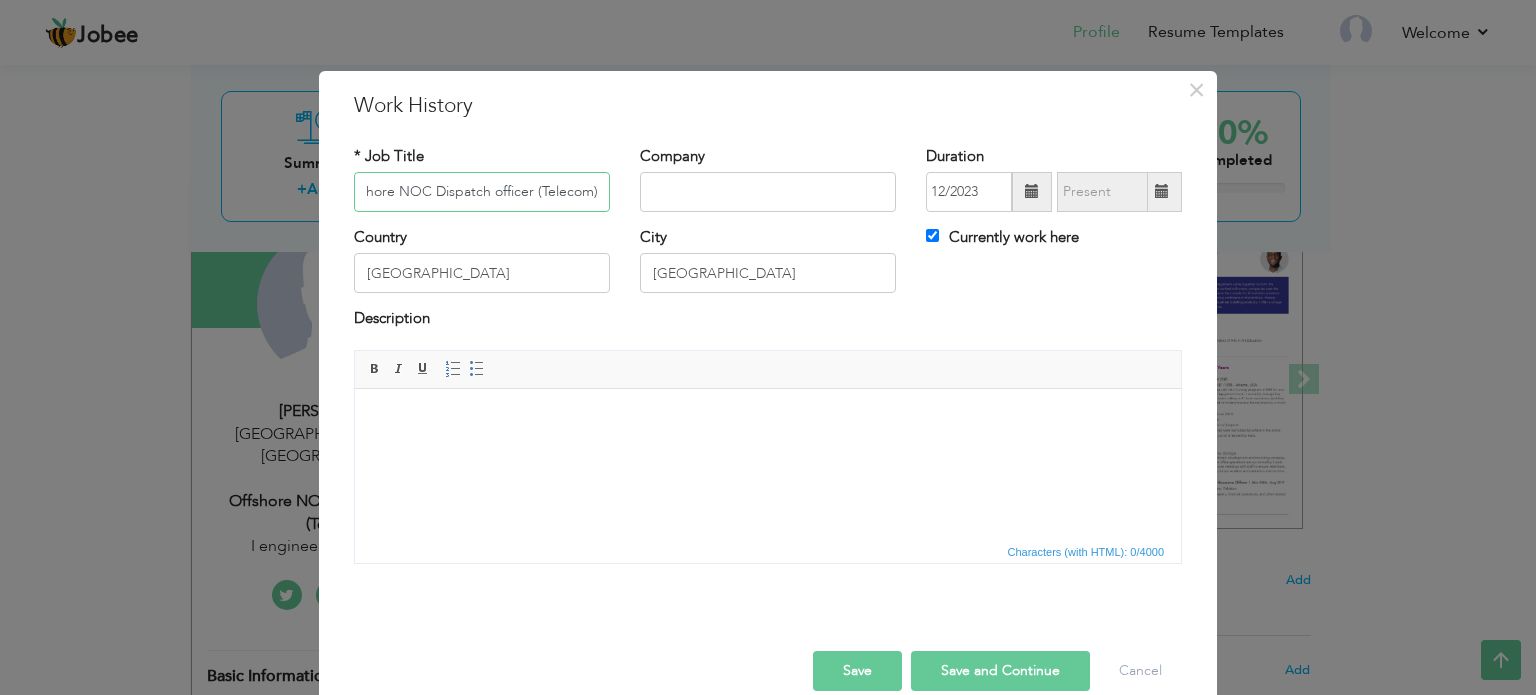 type on "Offshore NOC Dispatch officer (Telecom)" 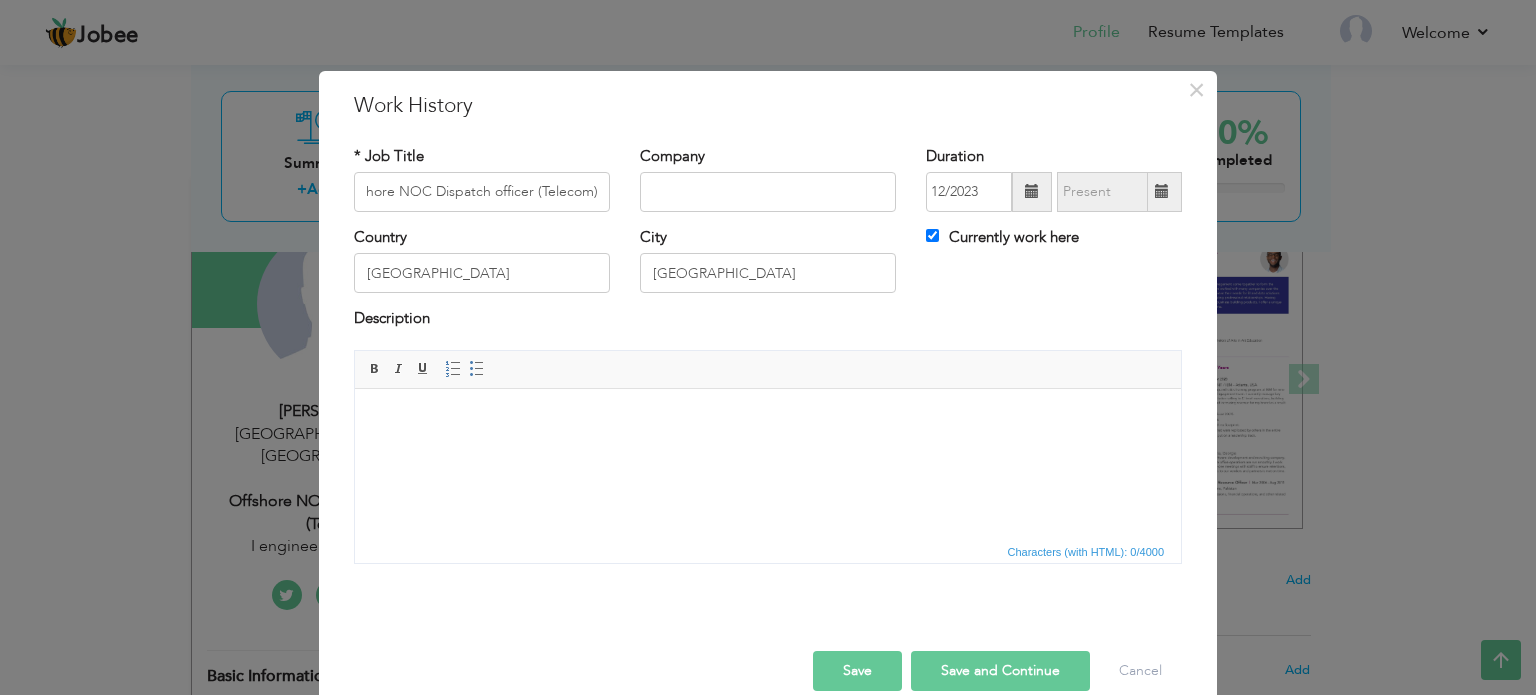 scroll, scrollTop: 0, scrollLeft: 0, axis: both 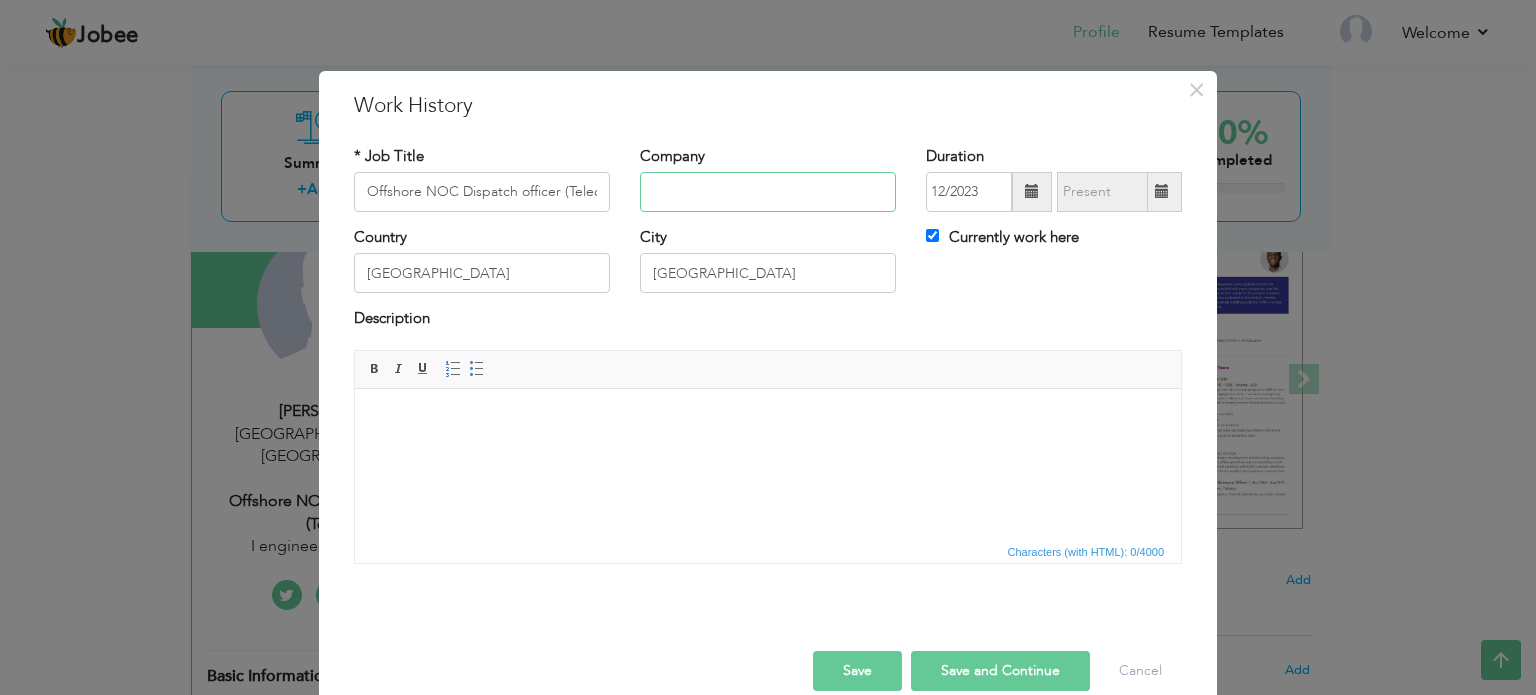 click at bounding box center (768, 192) 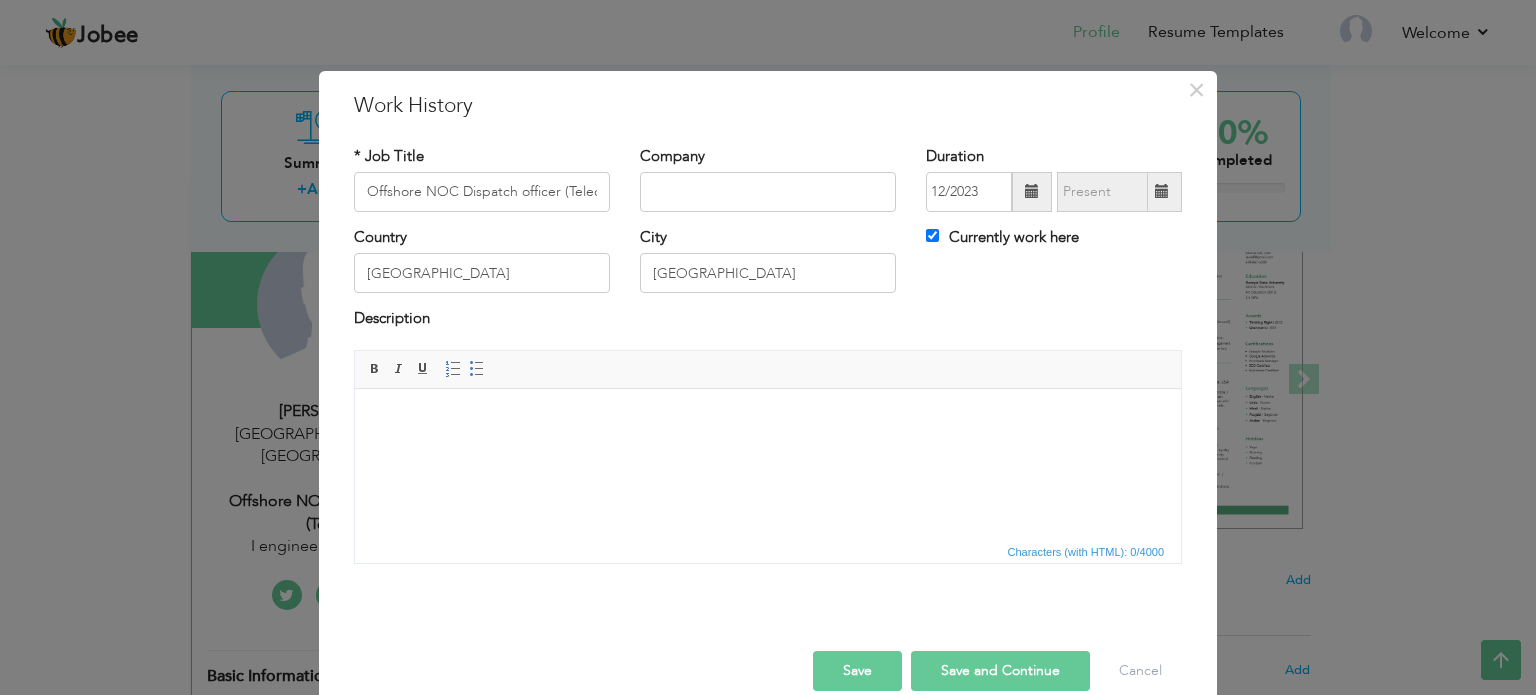 click at bounding box center [768, 418] 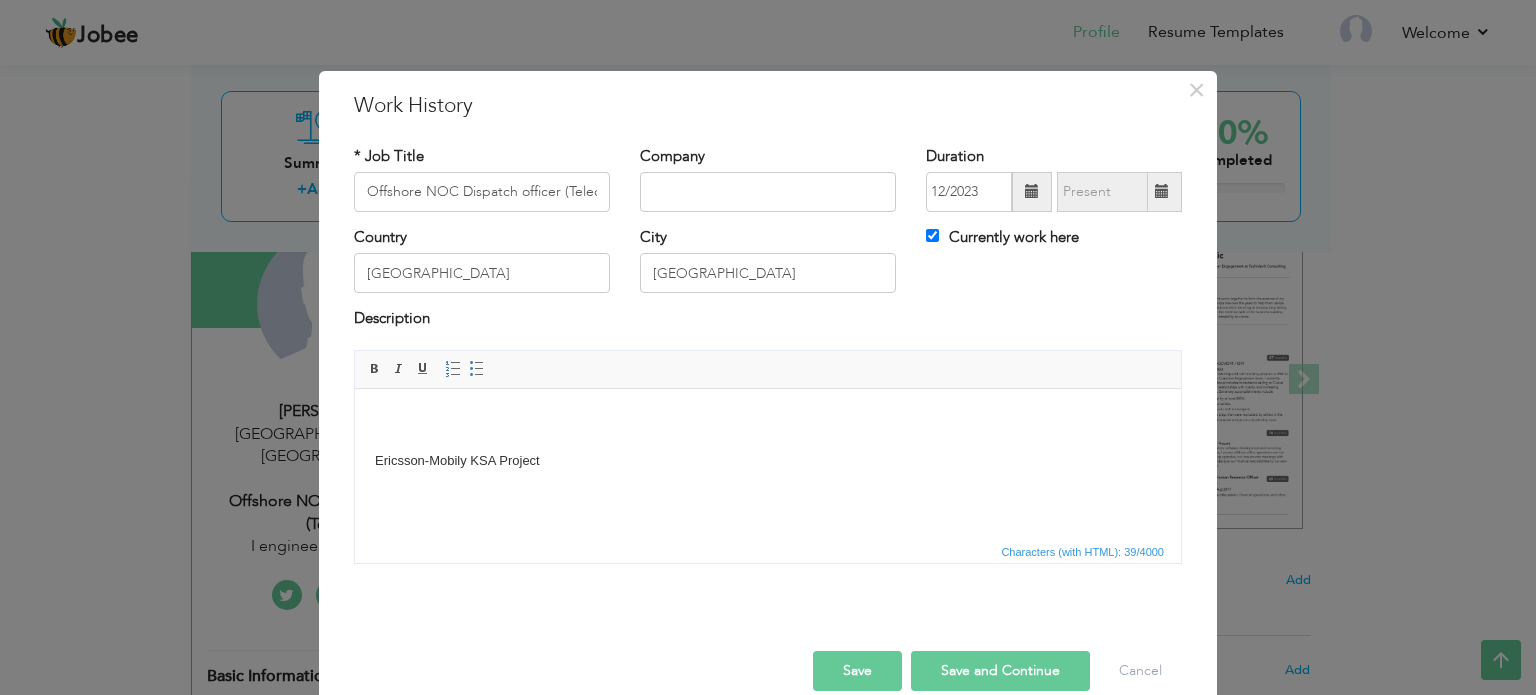 click on "​​​​​​​ Ericsson-Mobily KSA Project" at bounding box center (768, 439) 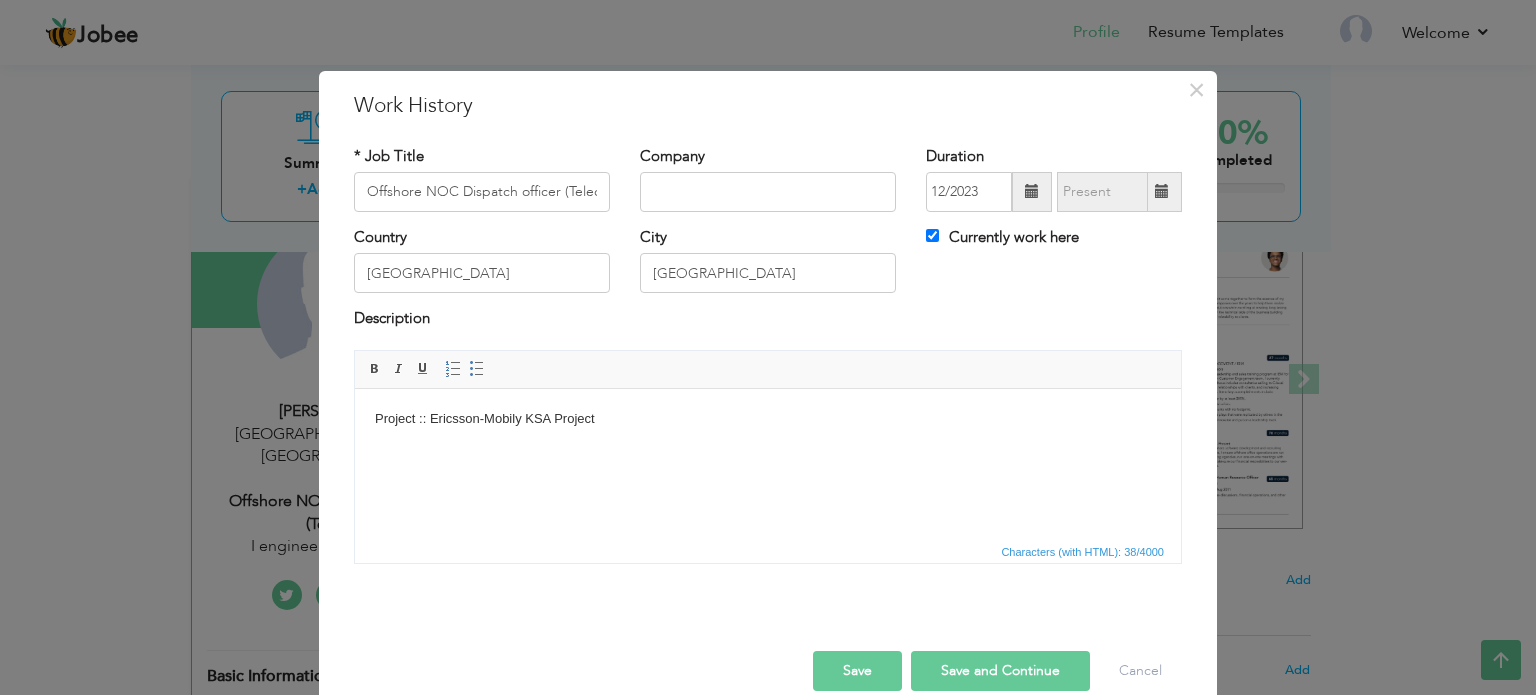 click on "Project :: Ericsson-Mobily KSA Project" at bounding box center [768, 418] 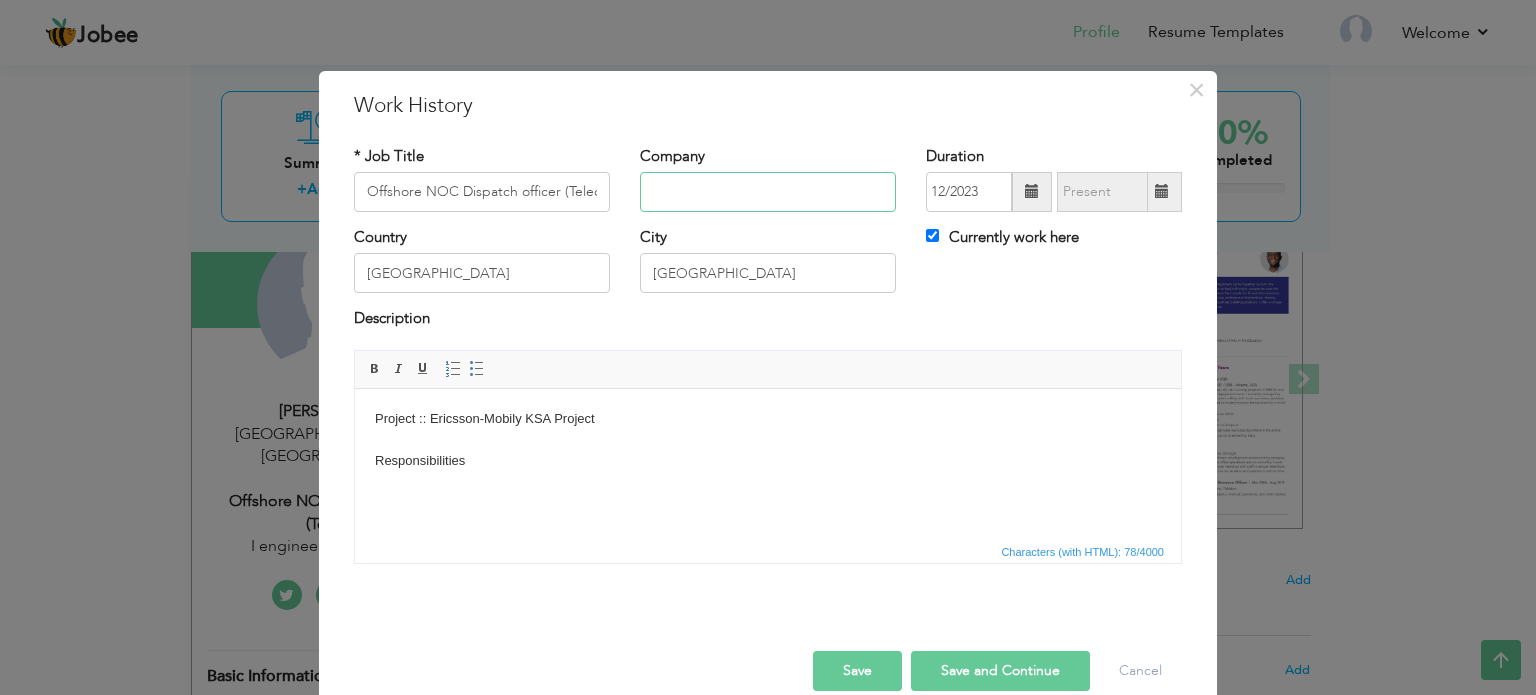 click at bounding box center (768, 192) 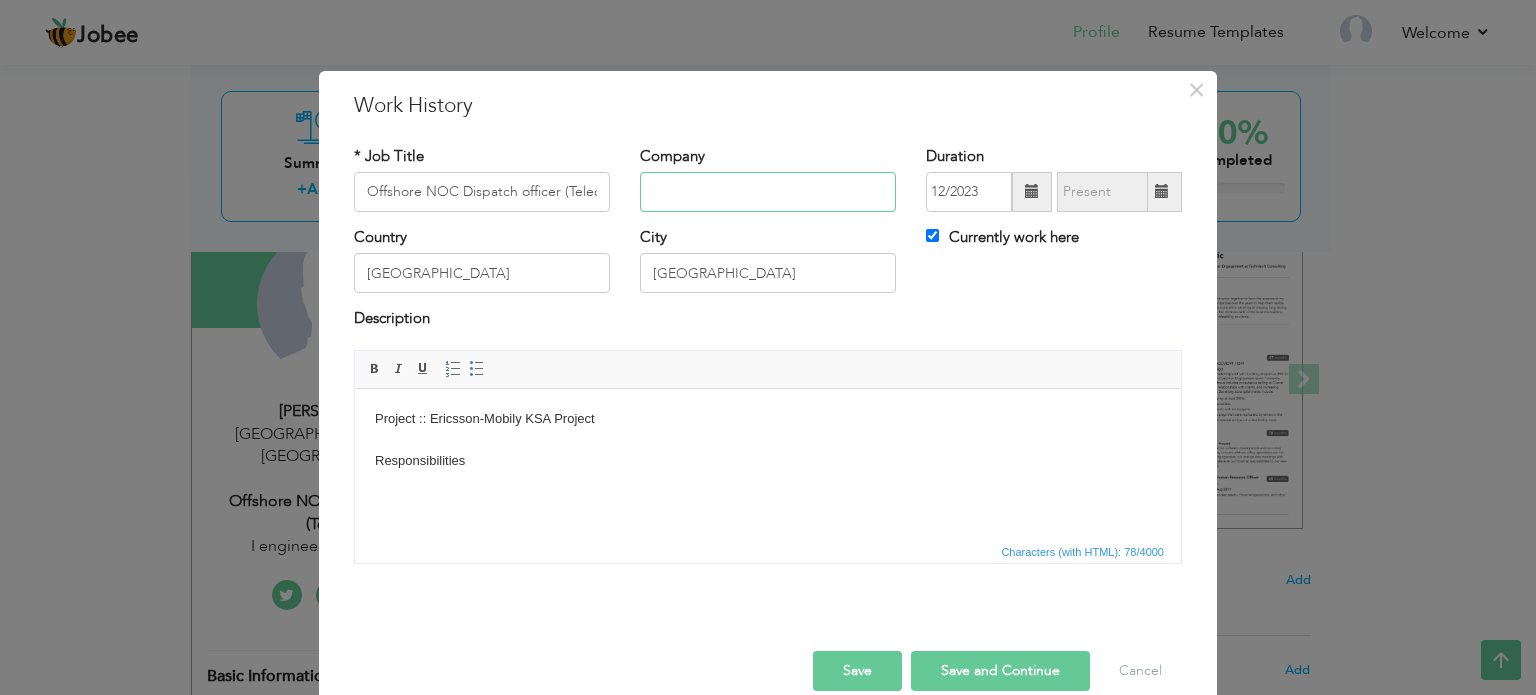 paste on "ieng Group" 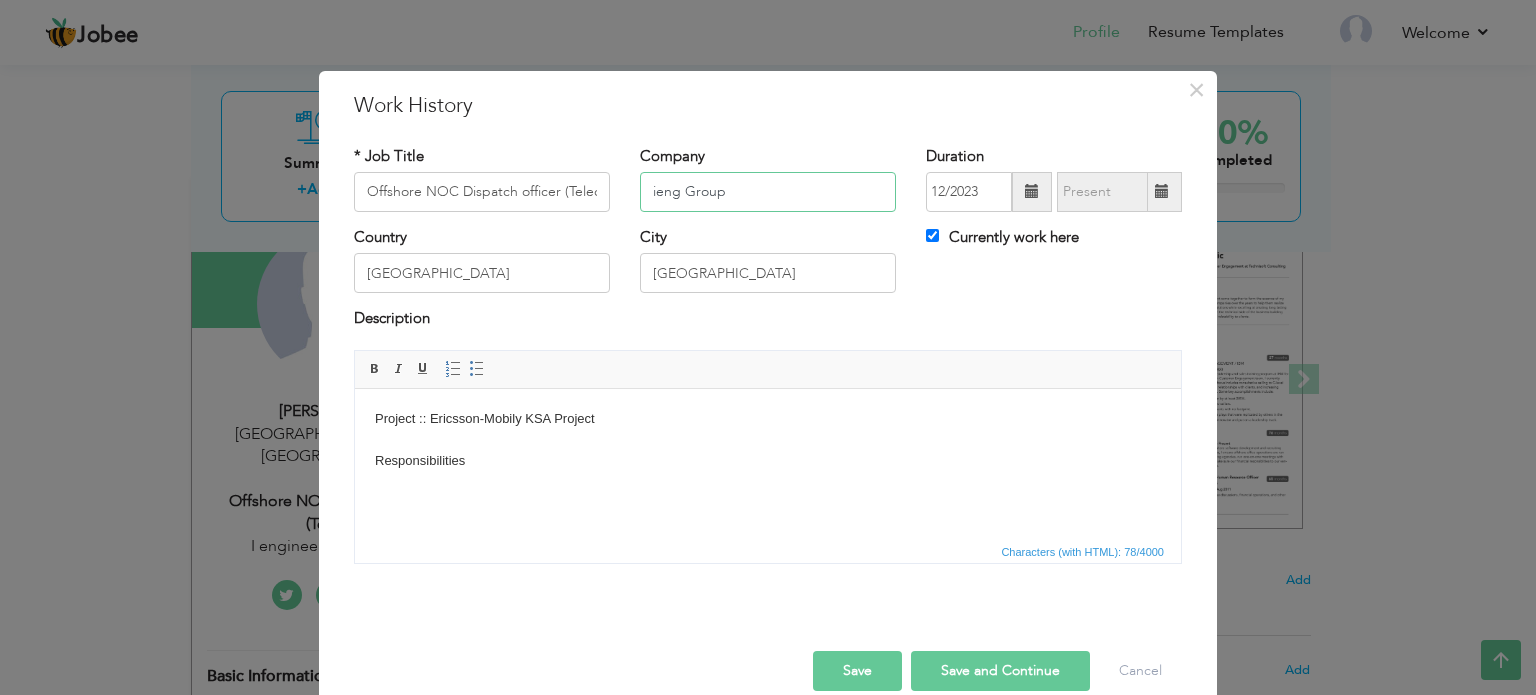 type on "ieng Group" 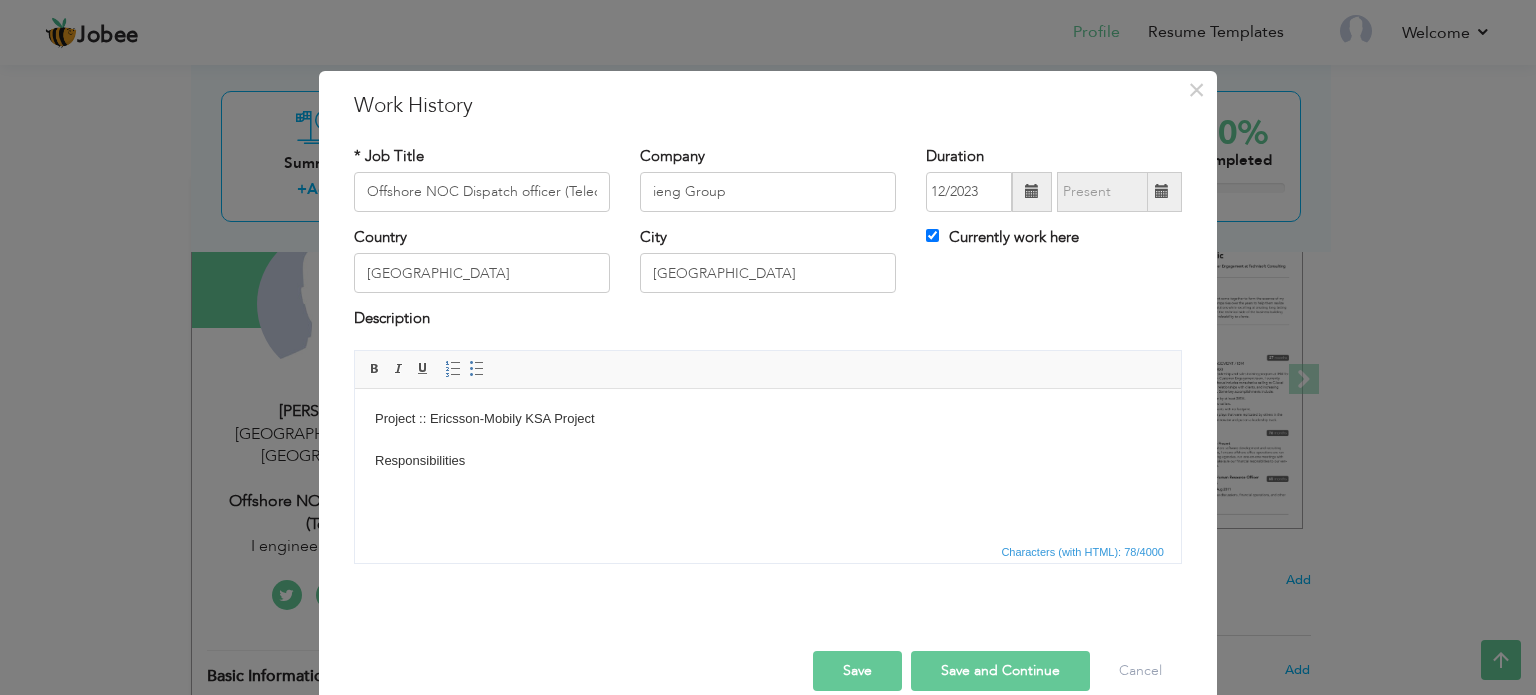click on "Project :: Ericsson-Mobily KSA Project Responsibilities ​​​​​​​" at bounding box center (768, 449) 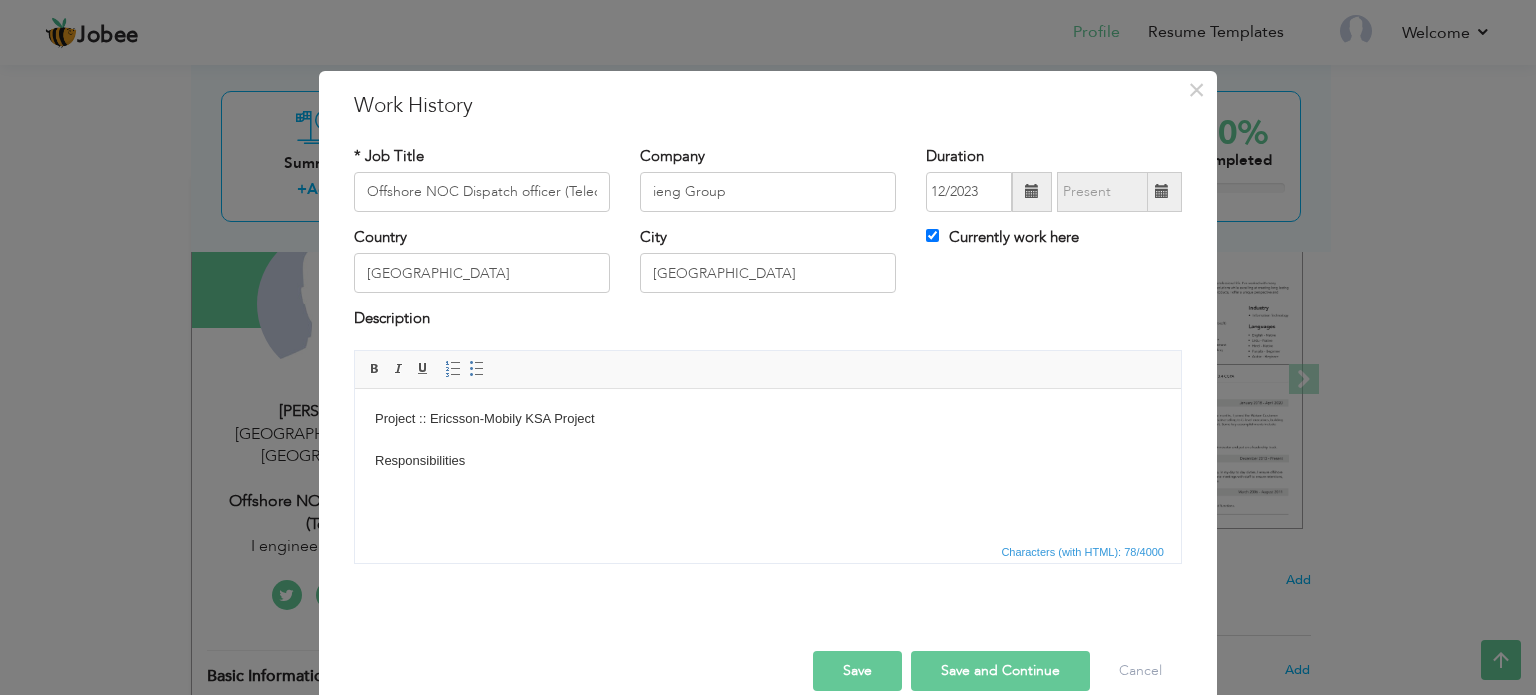 click on "Project :: Ericsson-Mobily KSA Project Responsibilities" at bounding box center (768, 449) 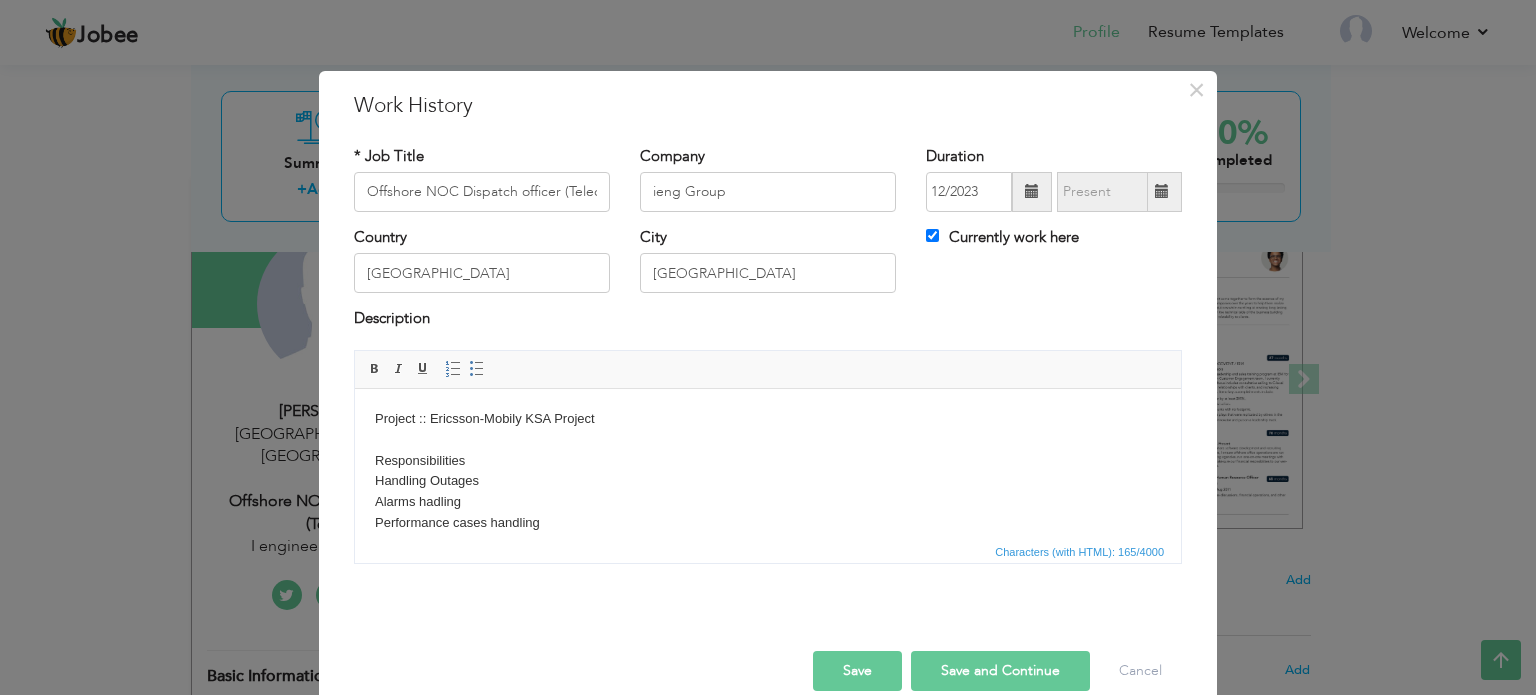 scroll, scrollTop: 12, scrollLeft: 0, axis: vertical 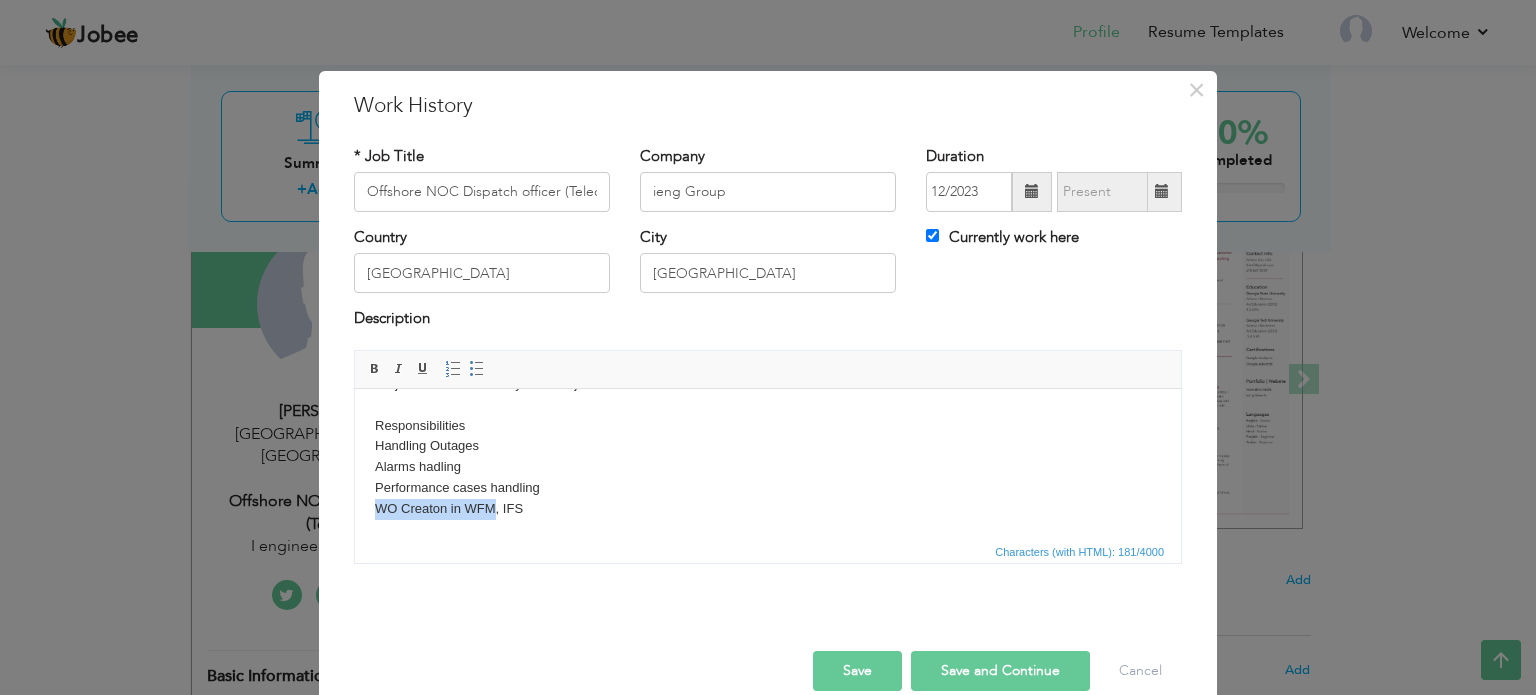 drag, startPoint x: 497, startPoint y: 530, endPoint x: 370, endPoint y: 524, distance: 127.141655 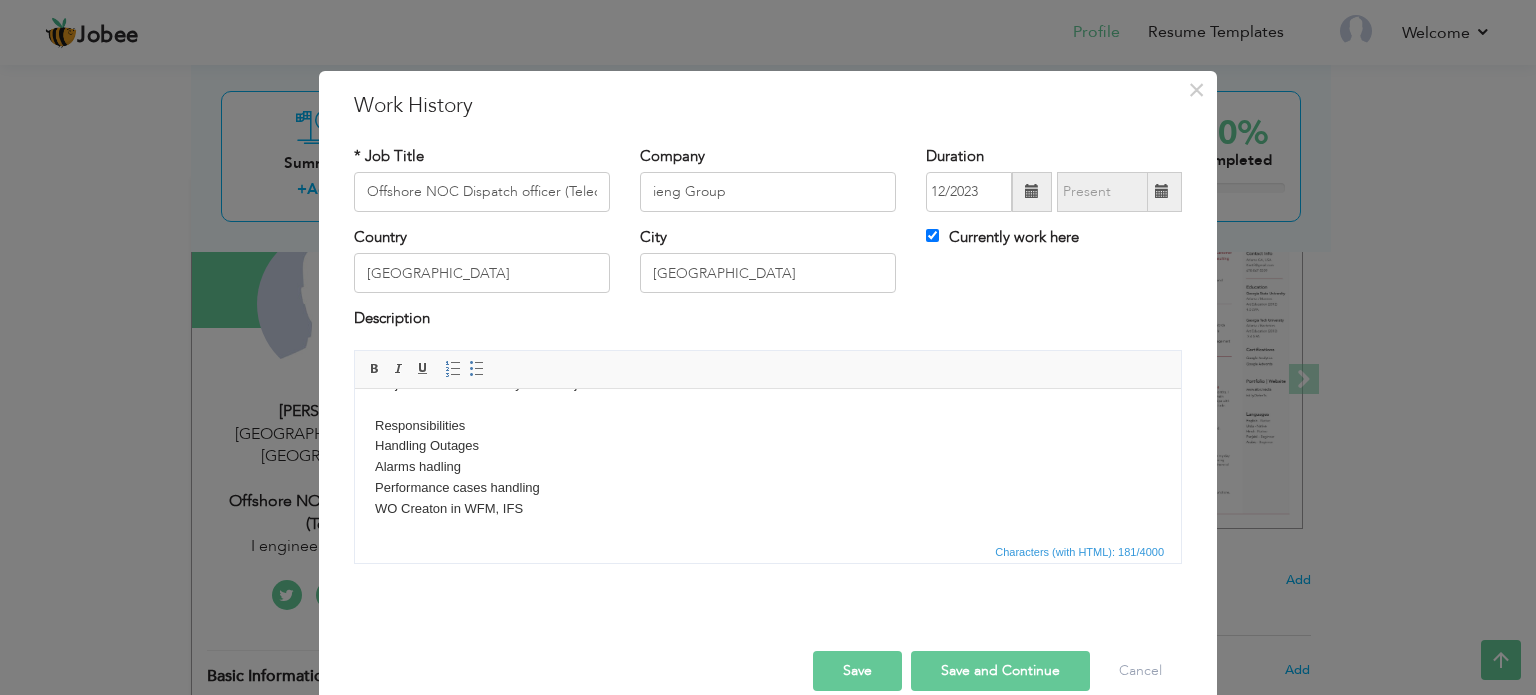 click on "Project :: Ericsson-Mobily KSA Project Responsibilities Handling Outages Alarms hadling Performance cases handling  WO Creaton in WFM, IFS" at bounding box center [768, 446] 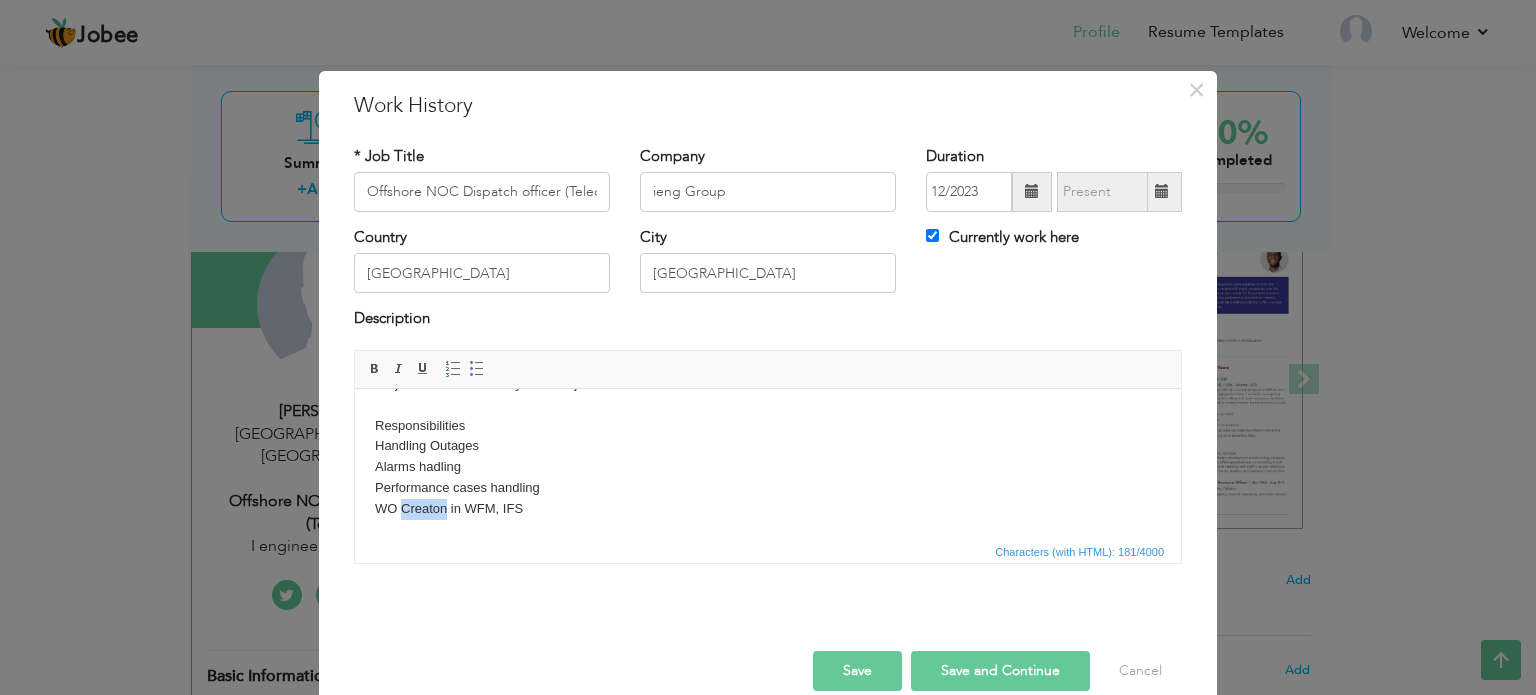 drag, startPoint x: 404, startPoint y: 504, endPoint x: 445, endPoint y: 502, distance: 41.04875 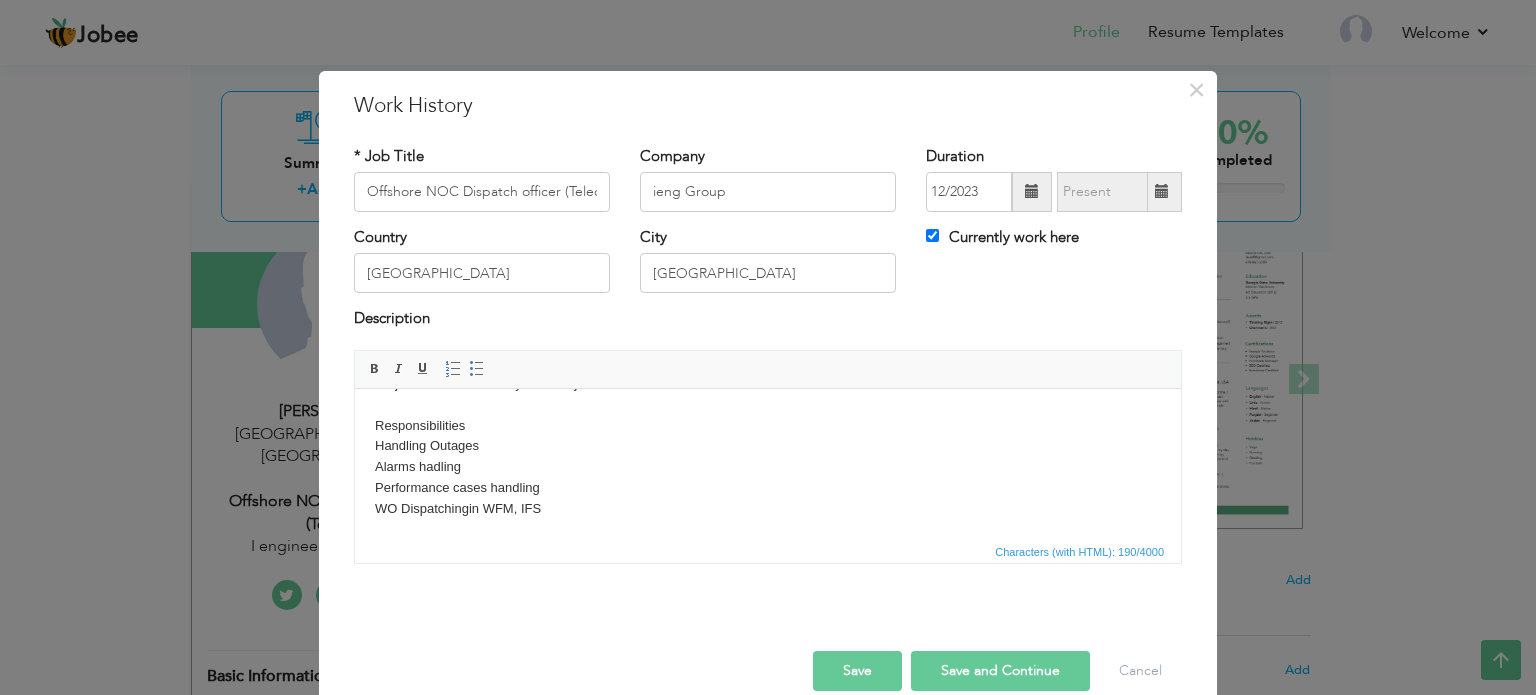 click on "Project :: Ericsson-Mobily KSA Project Responsibilities Handling Outages Alarms hadling Performance cases handling  WO Dispatching  in WFM, IFS" at bounding box center [768, 446] 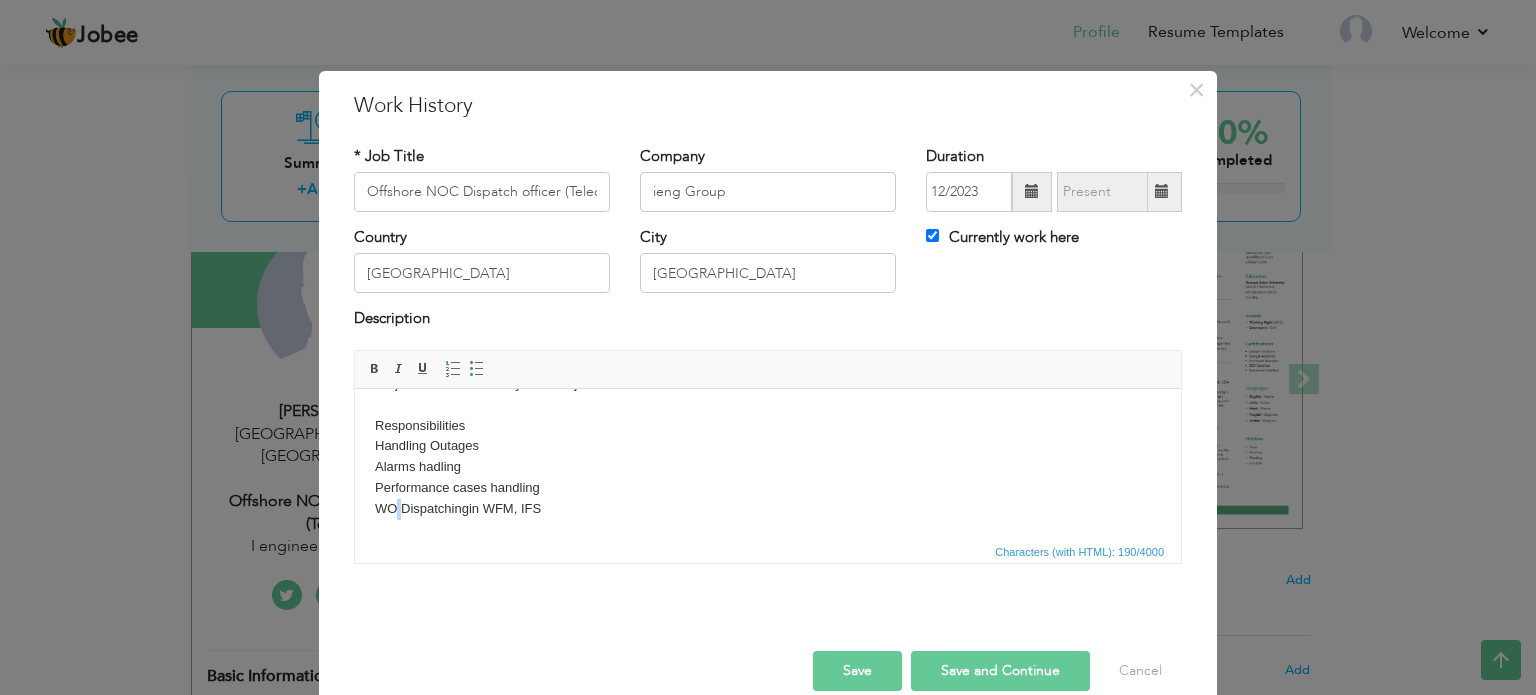 click on "Project :: Ericsson-Mobily KSA Project Responsibilities Handling Outages Alarms hadling Performance cases handling  WO Dispatching  in WFM, IFS" at bounding box center [768, 446] 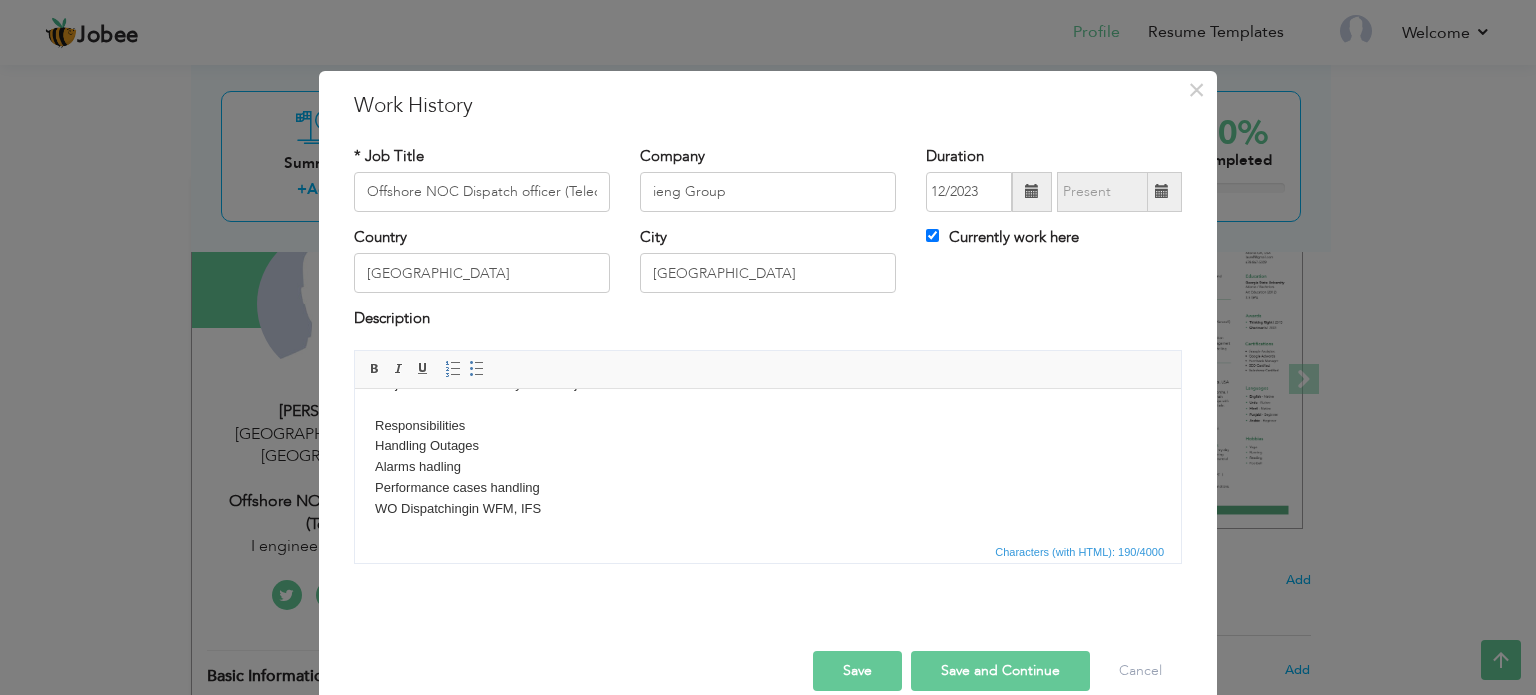 click on "Project :: Ericsson-Mobily KSA Project Responsibilities Handling Outages Alarms hadling Performance cases handling  WO Dispatching  in WFM, IFS" at bounding box center [768, 446] 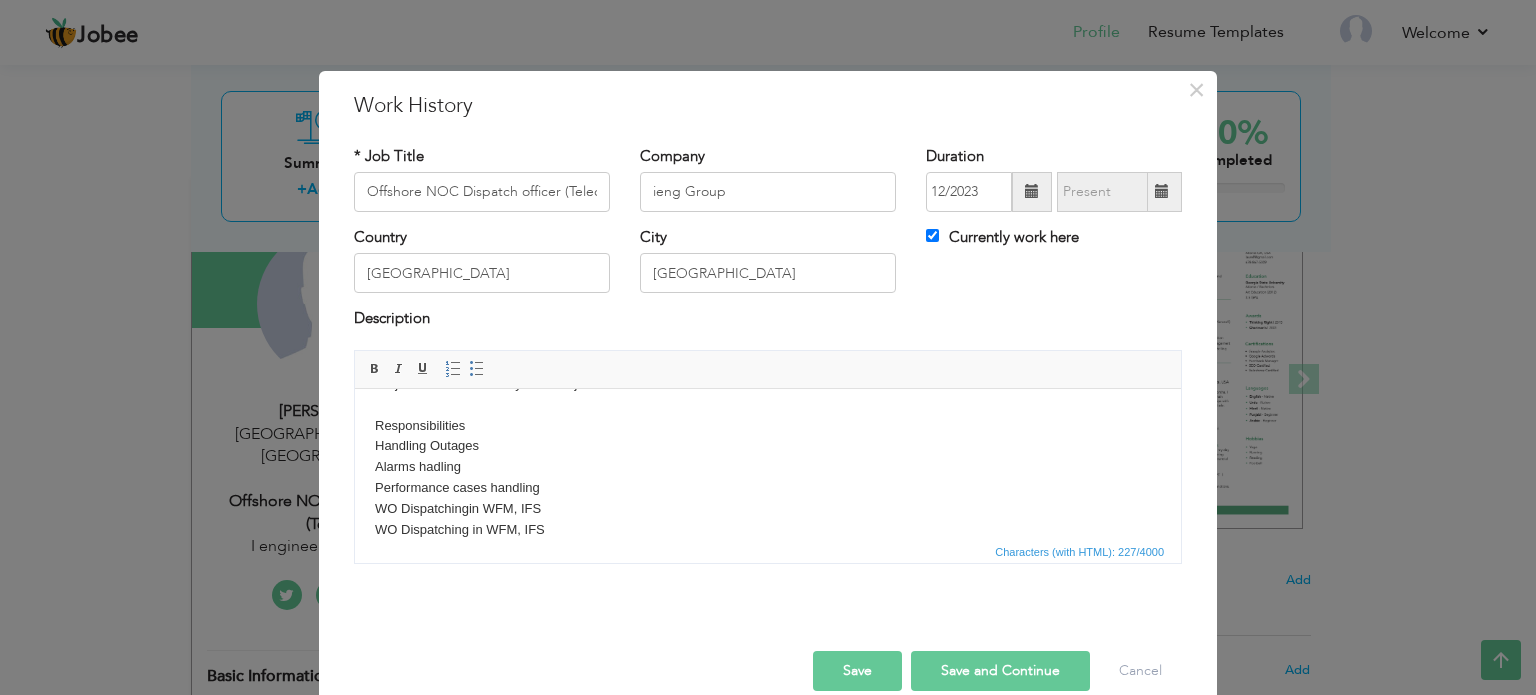 click on "Project :: Ericsson-Mobily KSA Project Responsibilities Handling Outages Alarms hadling Performance cases handling  WO Dispatching  in WFM, IFS ​​​​​​​ WO Dispatching in WFM, IFS" at bounding box center [768, 456] 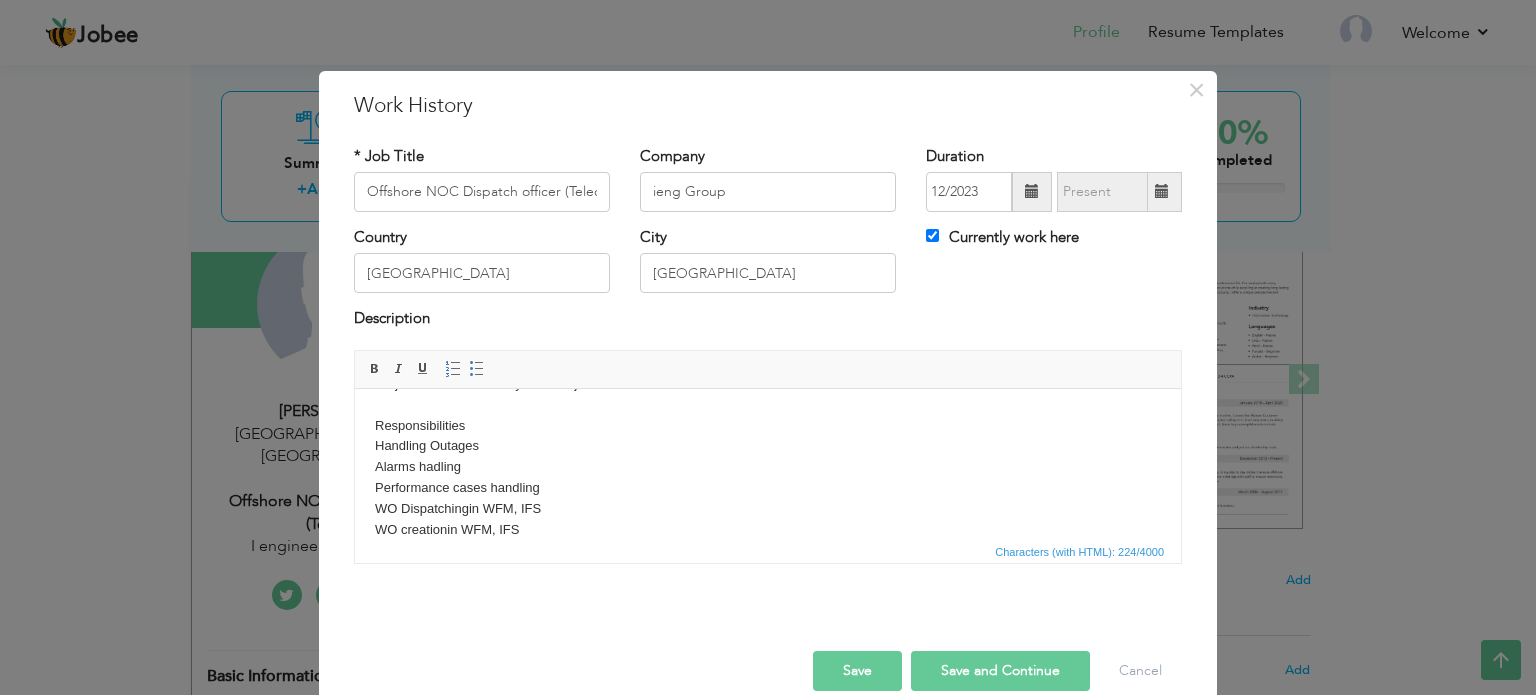 click on "Project :: Ericsson-Mobily KSA Project Responsibilities Handling Outages Alarms hadling Performance cases handling  WO Dispatching  in WFM, IFS WO creation  in WFM, IFS" at bounding box center [768, 456] 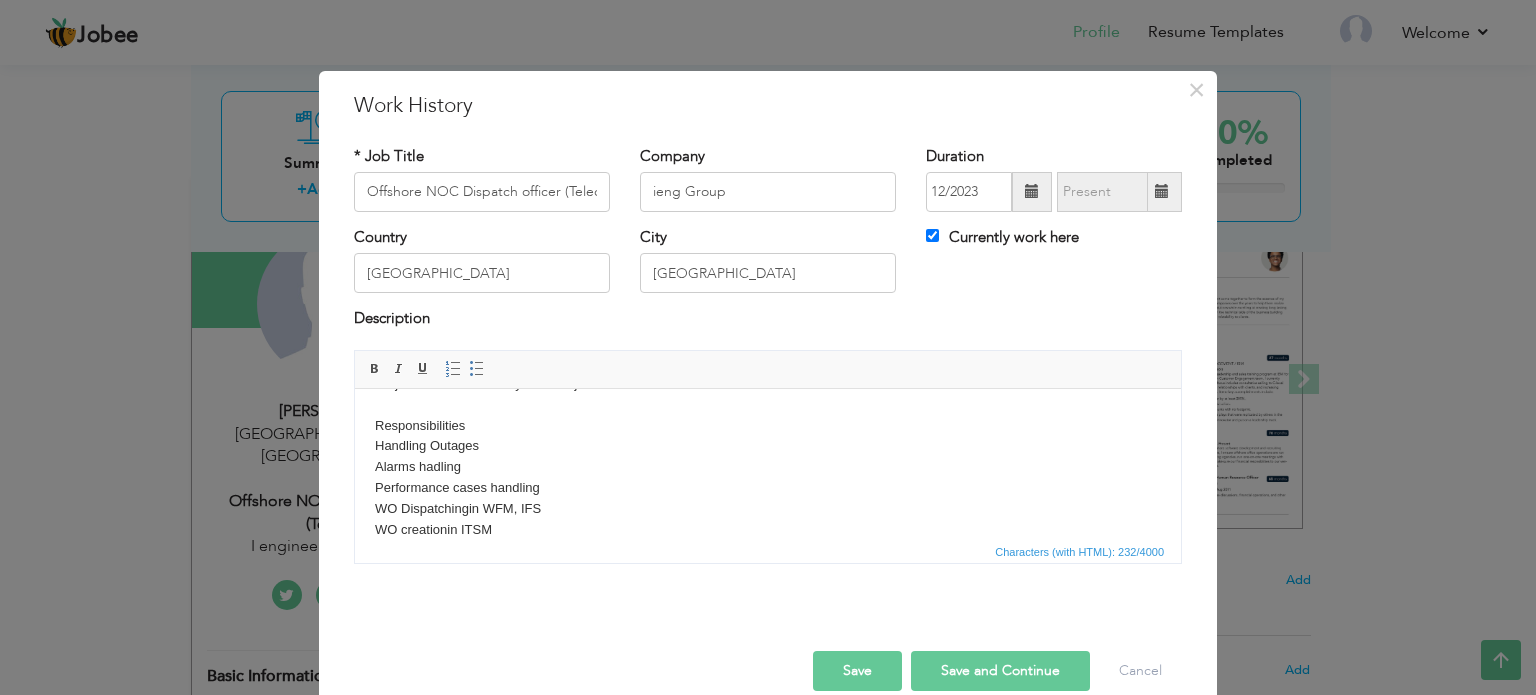 scroll, scrollTop: 53, scrollLeft: 0, axis: vertical 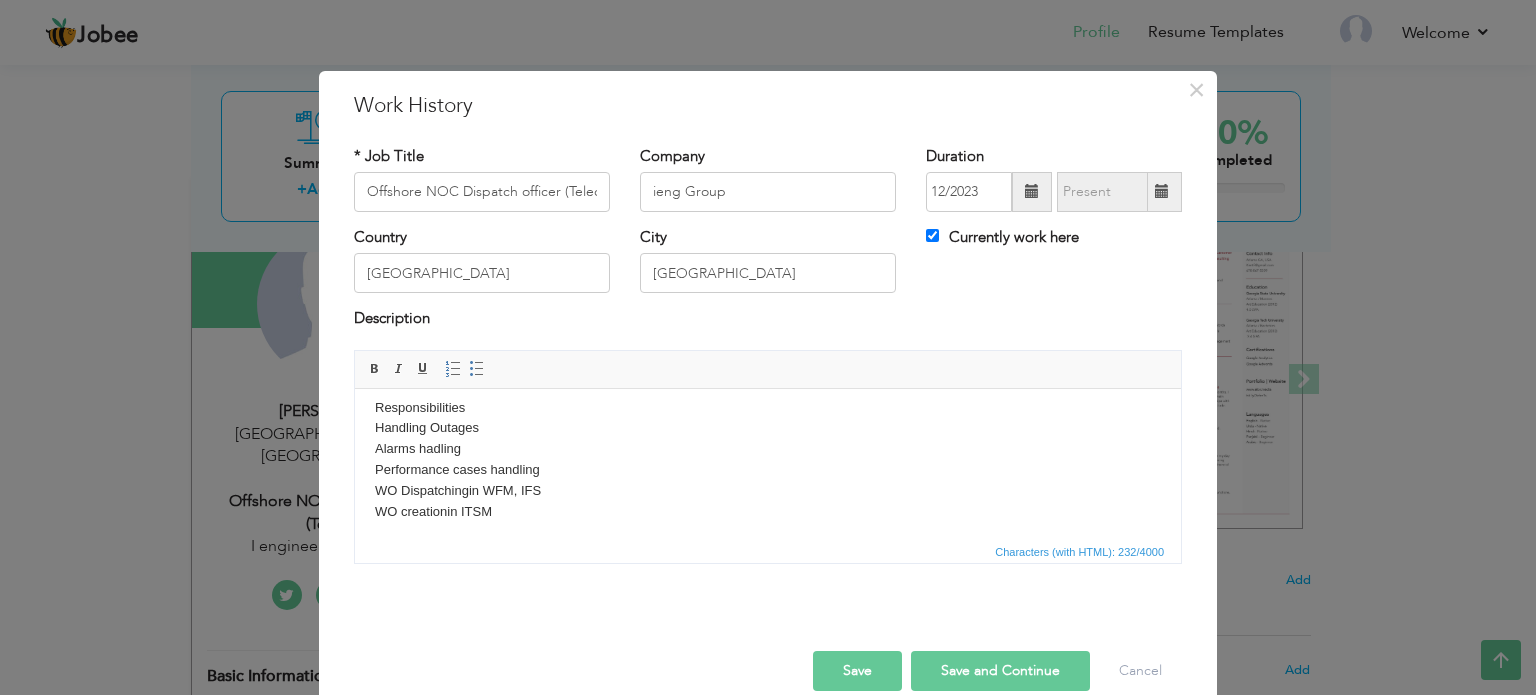 click on "Project :: Ericsson-Mobily KSA Project Responsibilities Handling Outages Alarms hadling Performance cases handling  WO Dispatching  in WFM, IFS WO creation  in ITSM ​​​​​​​" at bounding box center (768, 448) 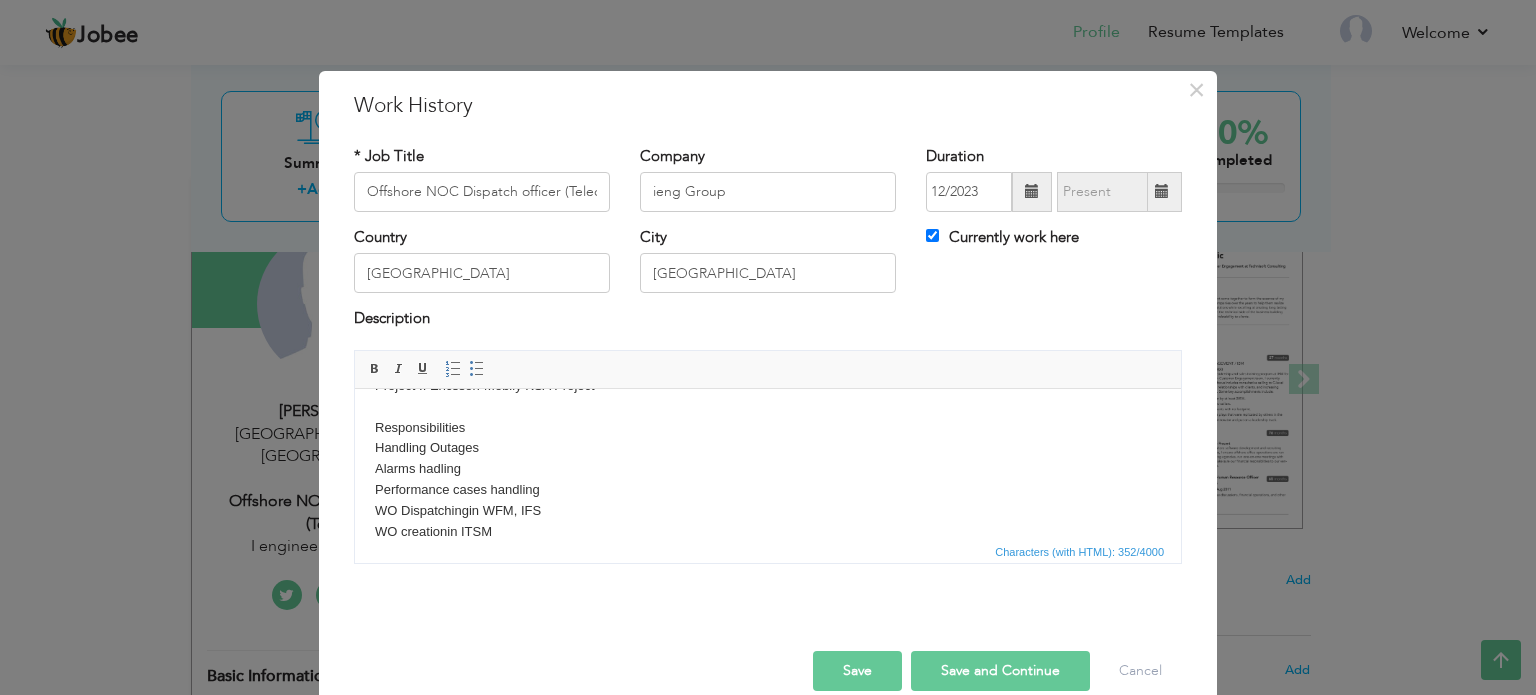 scroll, scrollTop: 0, scrollLeft: 0, axis: both 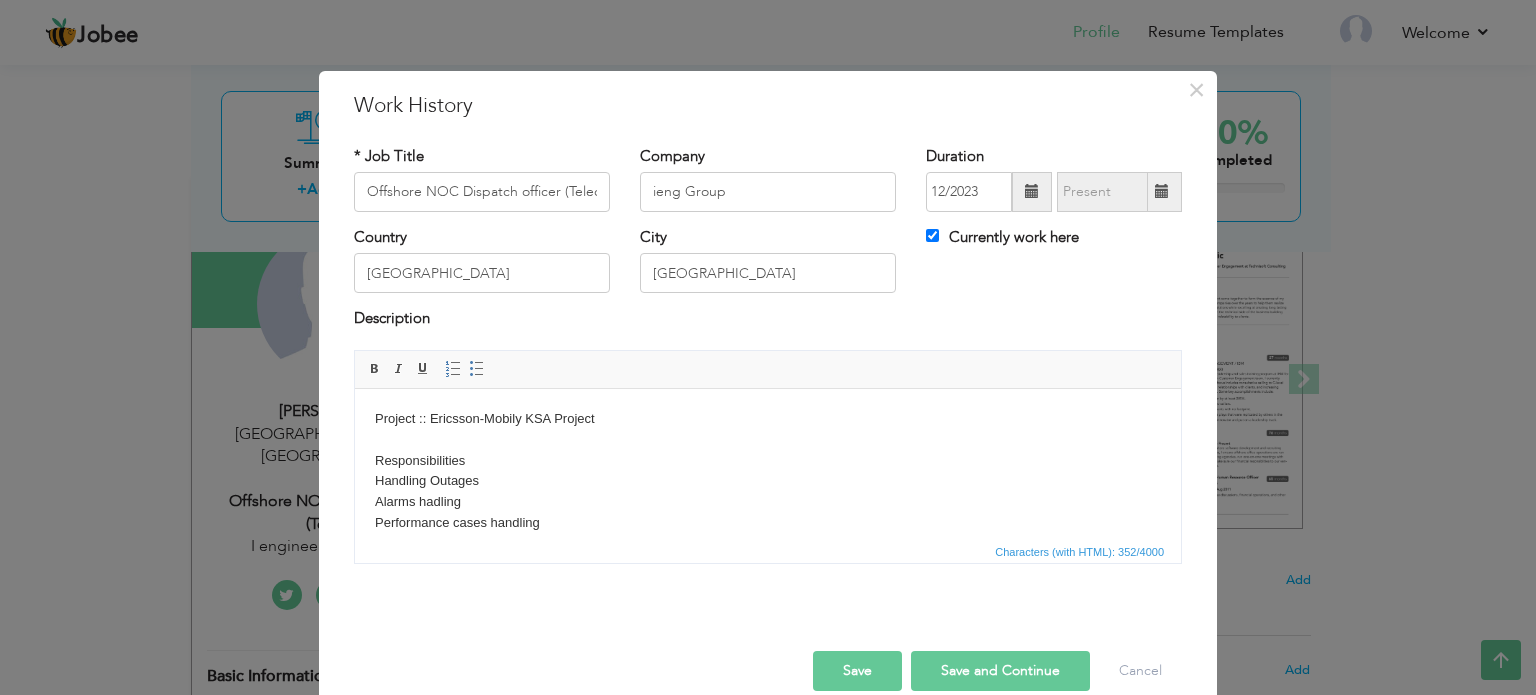 click on "Project :: Ericsson-Mobily KSA Project Responsibilities Handling Outages Alarms hadling Performance cases handling  WO Dispatching  in WFM, IFS WO creation  in ITSM Eriscson network management software handling BMC Remeday software handling Tawal access portal handling" at bounding box center [768, 533] 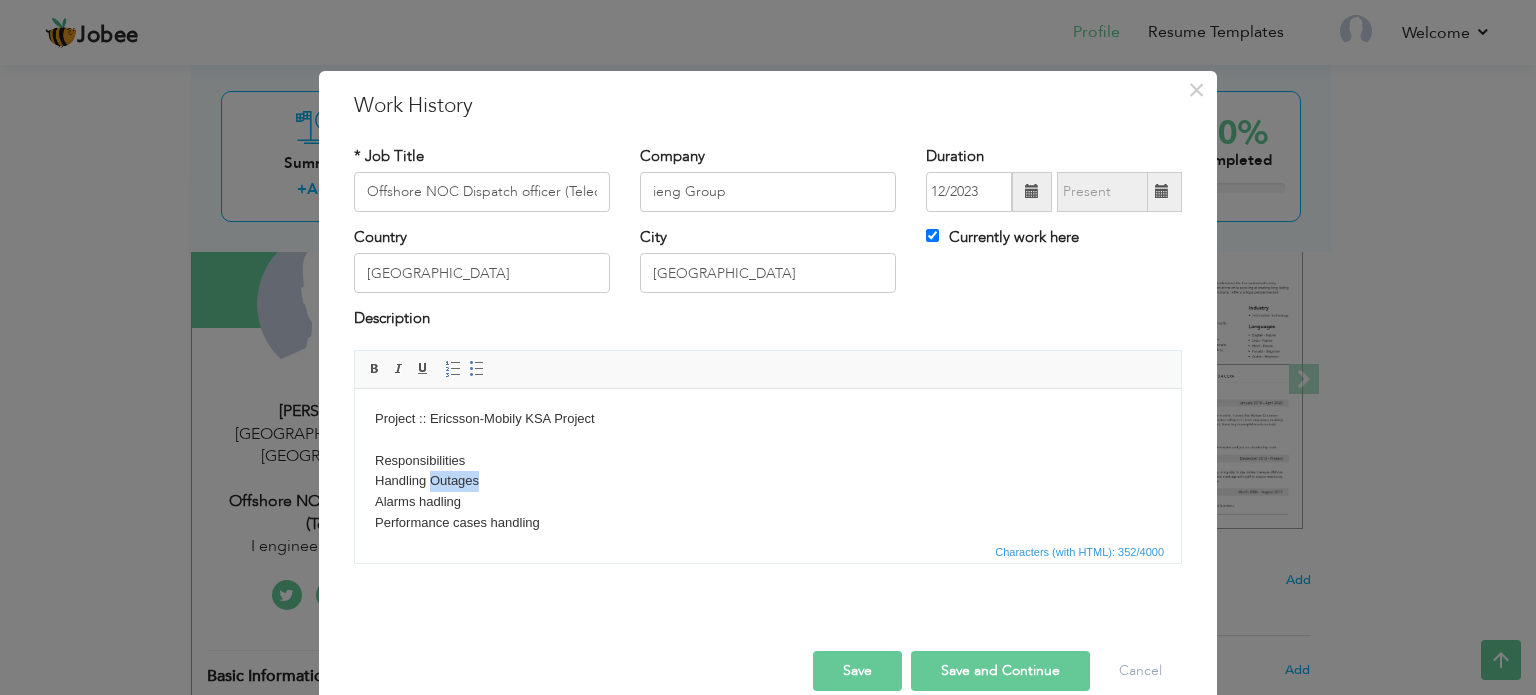 drag, startPoint x: 432, startPoint y: 479, endPoint x: 515, endPoint y: 479, distance: 83 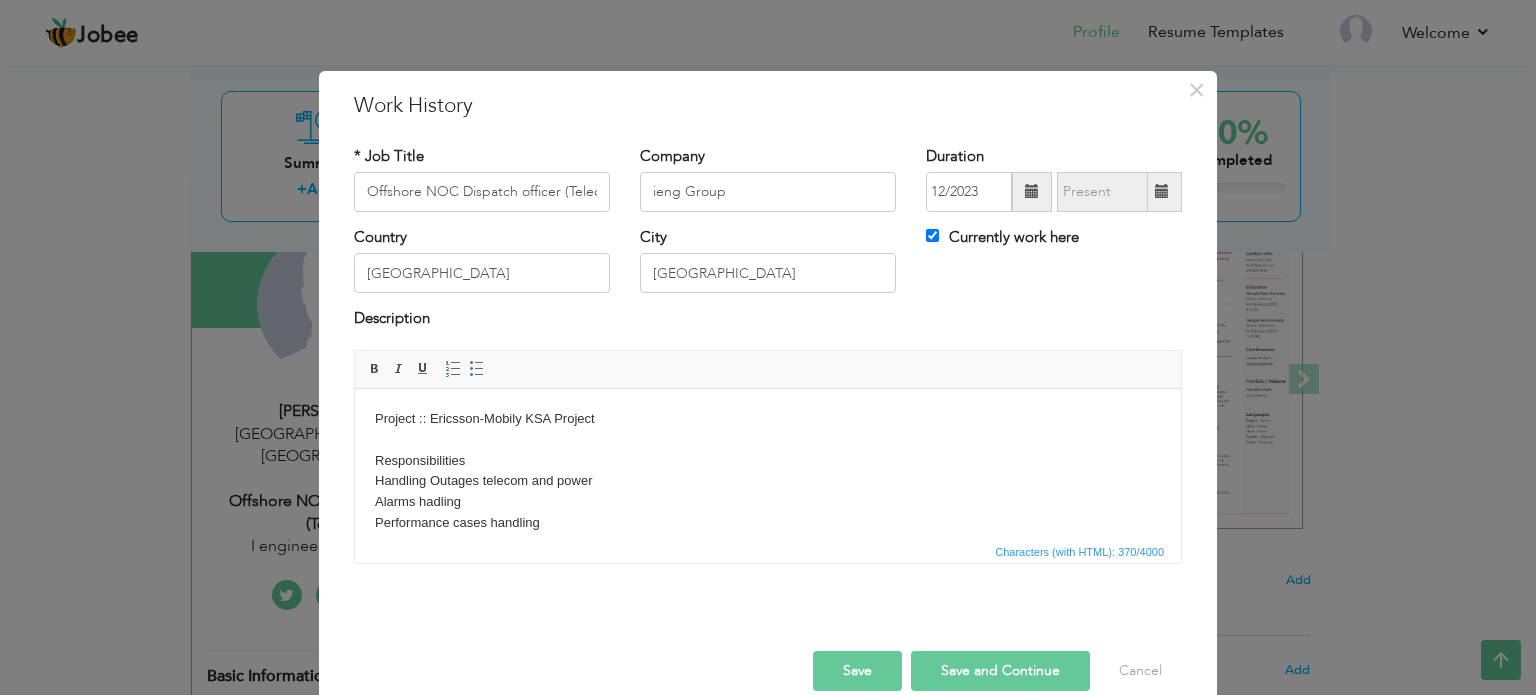 click on "Project :: Ericsson-Mobily KSA Project Responsibilities Handling Outages telecom and power Alarms hadling Performance cases handling  WO Dispatching  in WFM, IFS WO creation  in ITSM Eriscson network management software handling BMC Remeday software handling Tawal access portal handling" at bounding box center [768, 533] 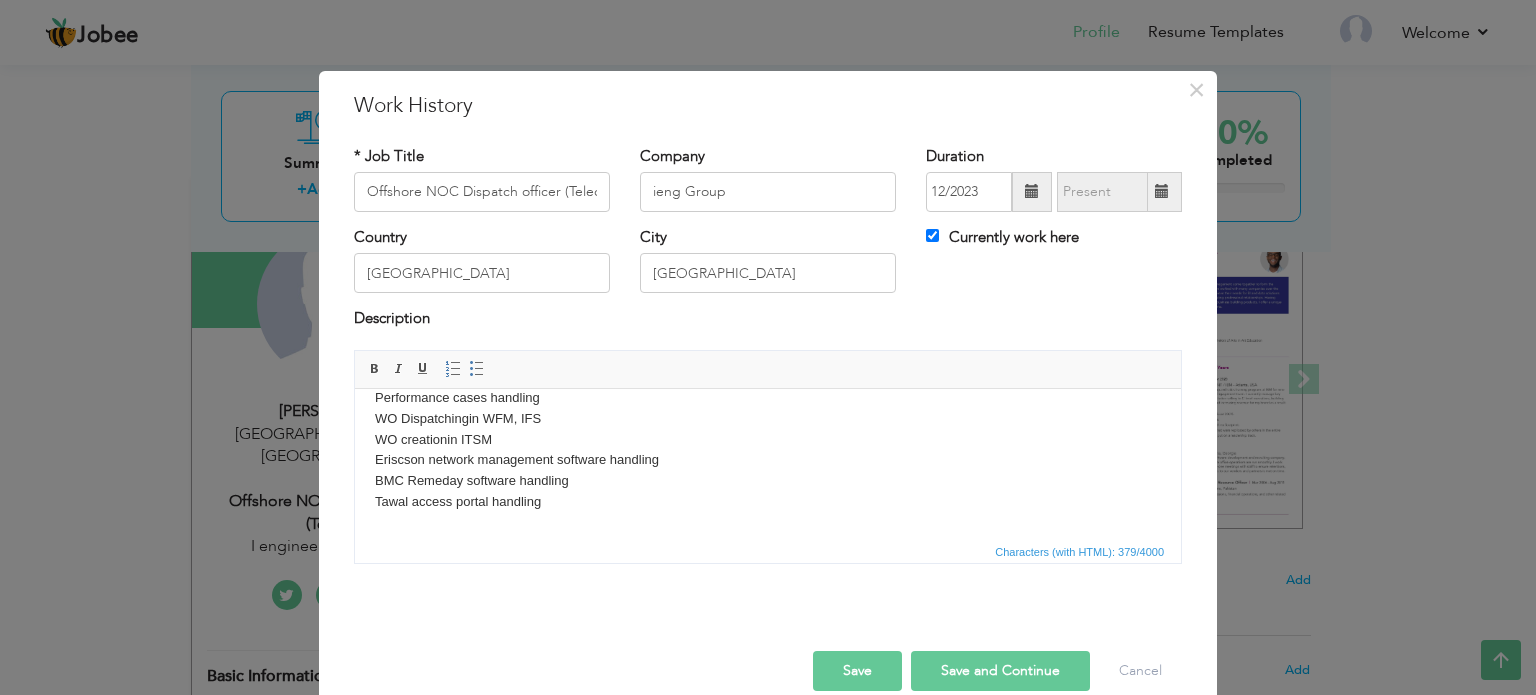 scroll, scrollTop: 139, scrollLeft: 0, axis: vertical 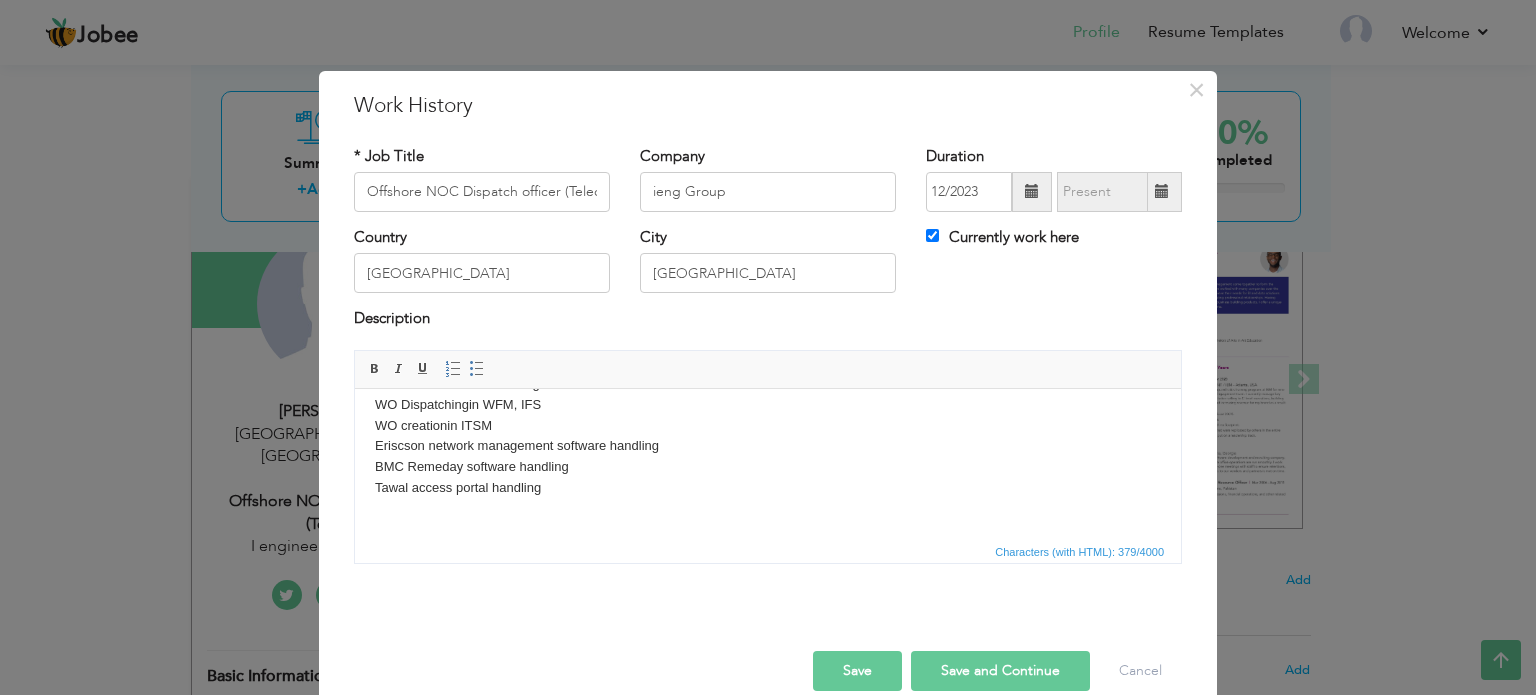 click on "Project :: Ericsson-Mobily KSA Project Responsibilities Handling Outages telecom and power Alarms hadling erricson Performance cases handling  WO Dispatching  in WFM, IFS WO creation  in ITSM Eriscson network management software handling BMC Remeday software handling Tawal access portal handling" at bounding box center (768, 394) 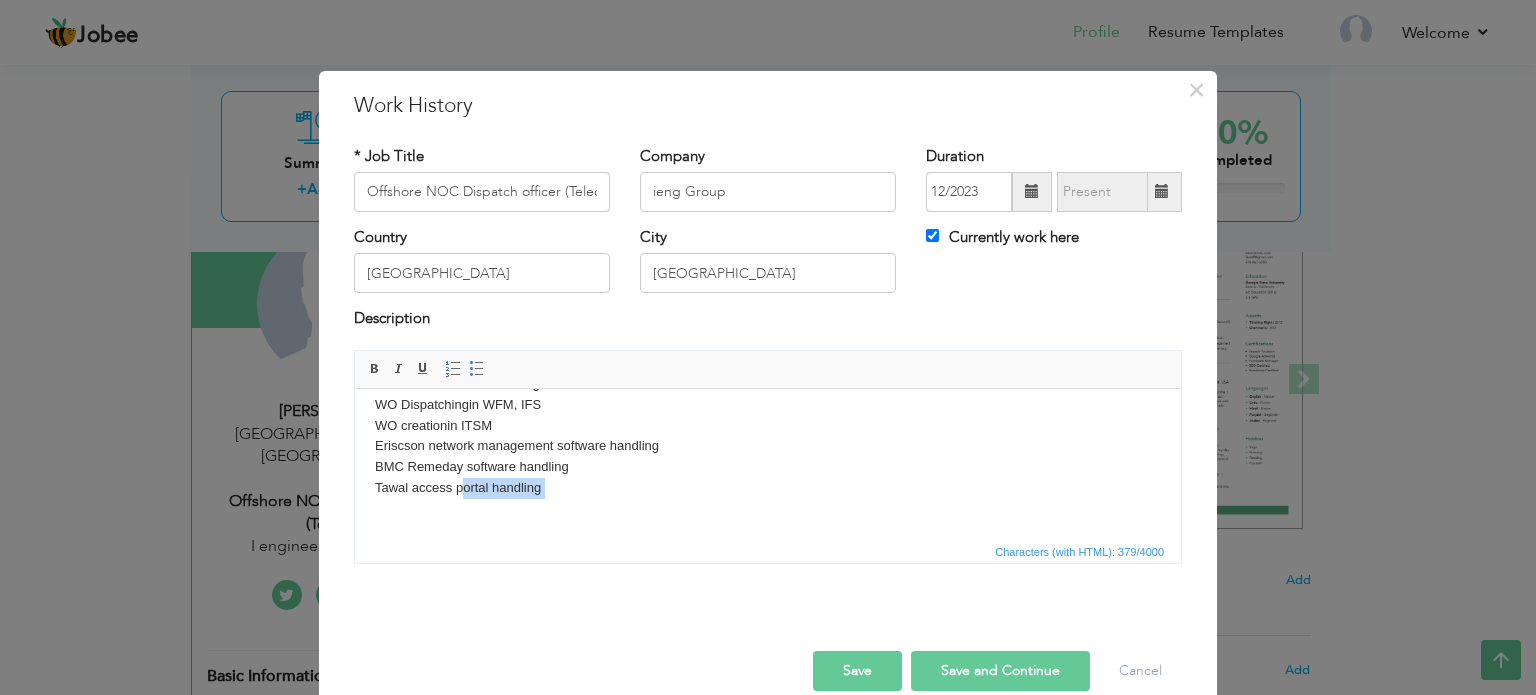 drag, startPoint x: 1464, startPoint y: 391, endPoint x: 465, endPoint y: 498, distance: 1004.71387 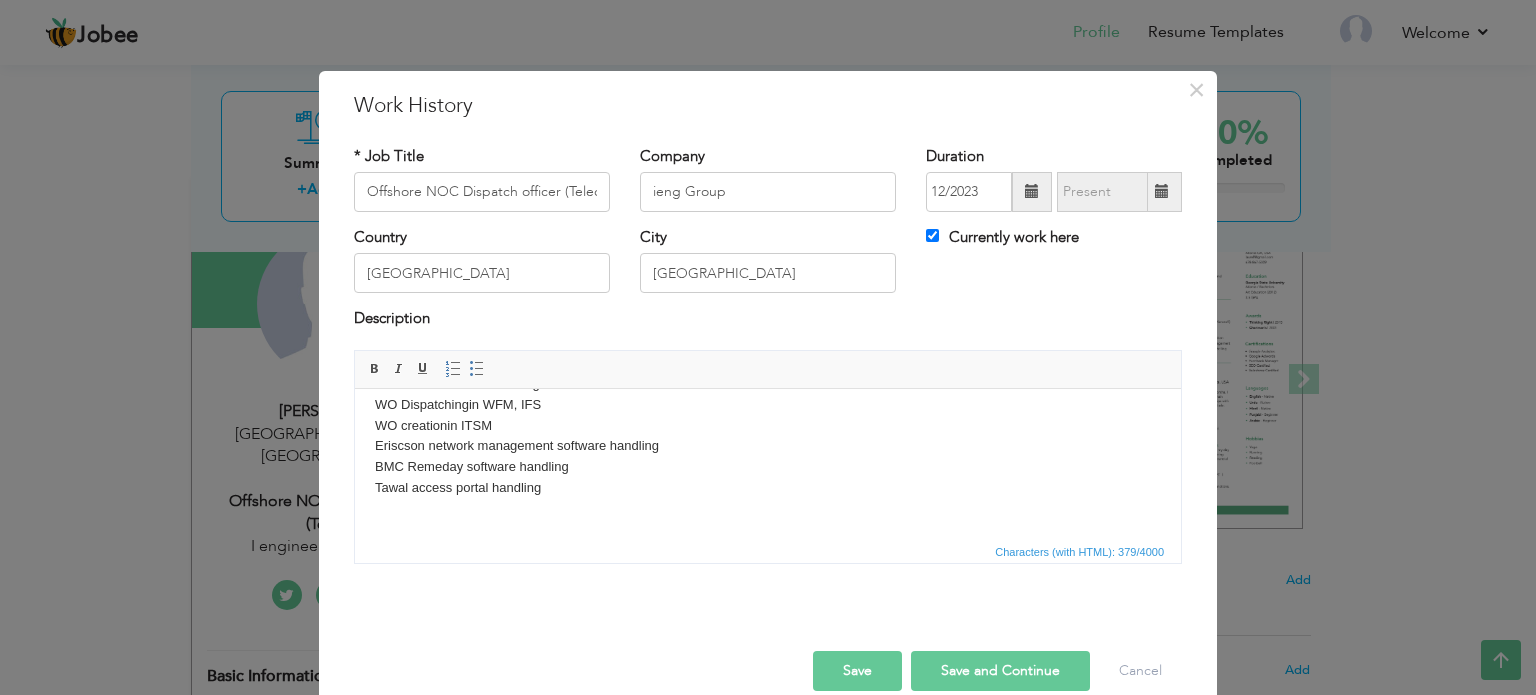 click on "Project :: Ericsson-Mobily KSA Project Responsibilities Handling Outages telecom and power Alarms hadling erricson Performance cases handling  WO Dispatching  in WFM, IFS WO creation  in ITSM Eriscson network management software handling BMC Remeday software handling Tawal access portal handling" at bounding box center (768, 394) 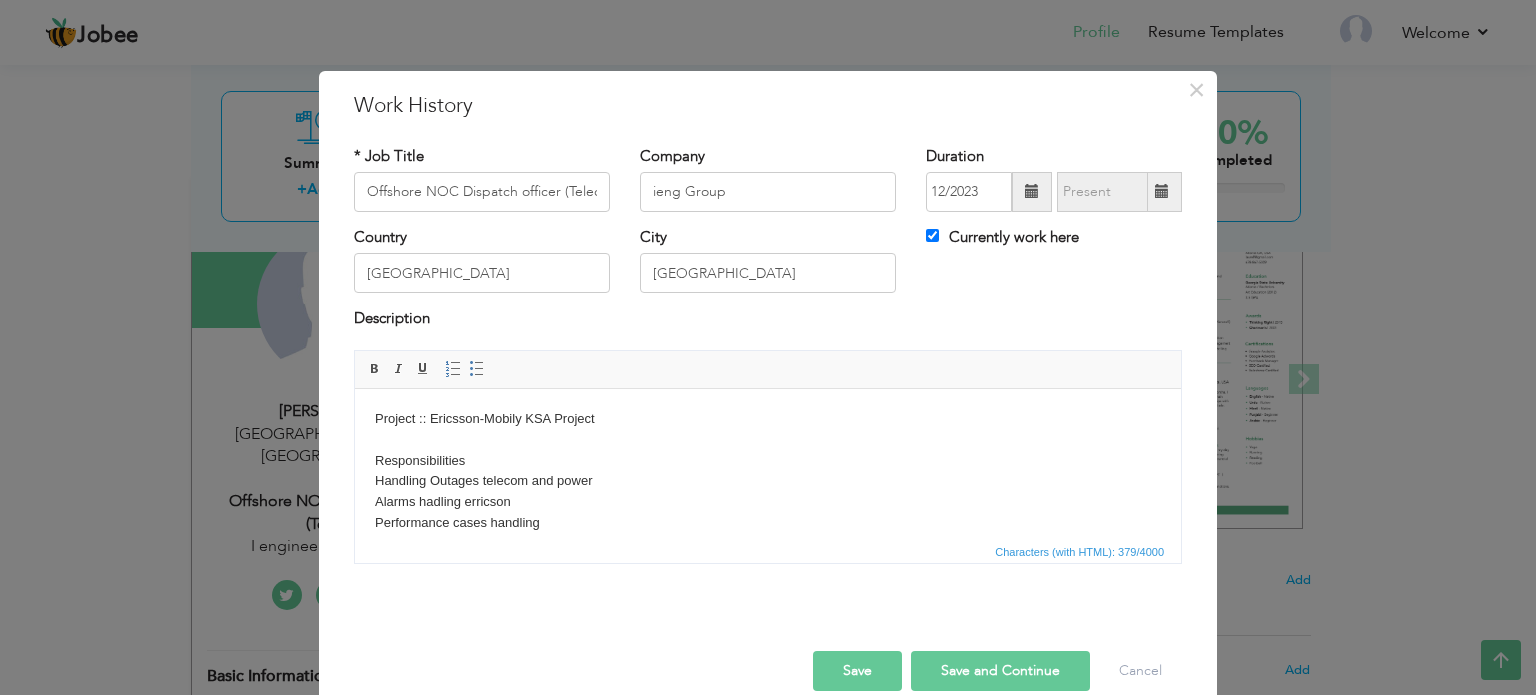 scroll, scrollTop: 100, scrollLeft: 0, axis: vertical 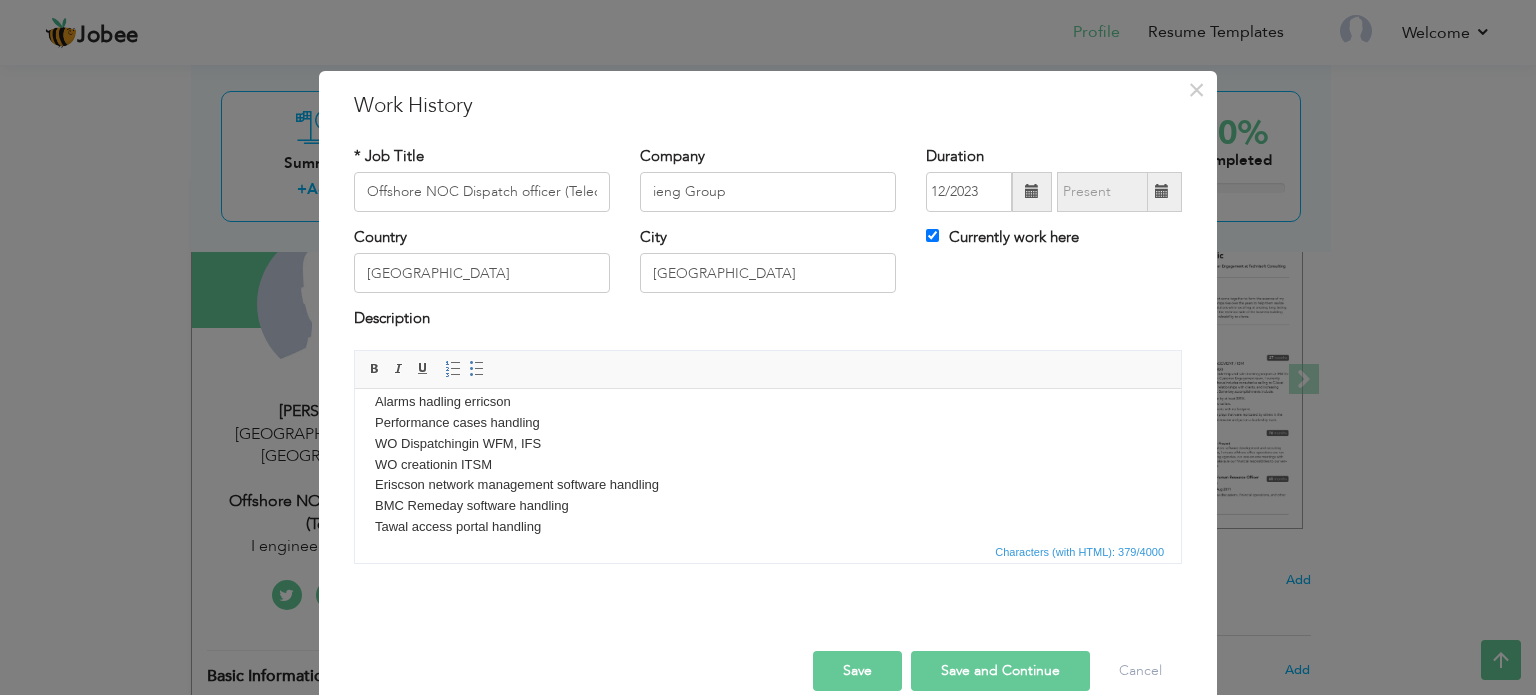 click on "Project :: Ericsson-Mobily KSA Project Responsibilities Handling Outages telecom and power Alarms hadling erricson Performance cases handling  WO Dispatching  in WFM, IFS WO creation  in ITSM Eriscson network management software handling BMC Remeday software handling Tawal access portal handling" at bounding box center (768, 433) 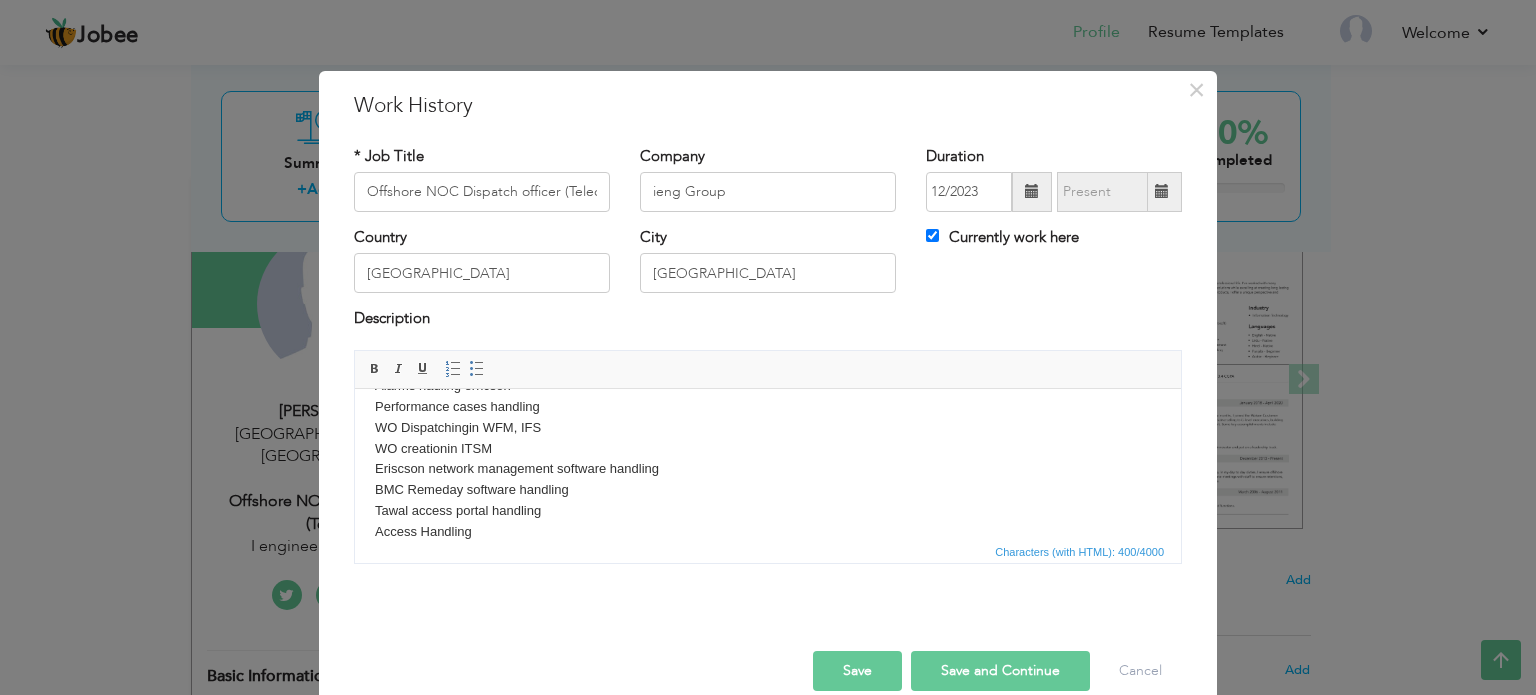 click on "Project :: Ericsson-Mobily KSA Project Responsibilities Handling Outages telecom and power Alarms hadling erricson Performance cases handling  WO Dispatching  in WFM, IFS WO creation  in ITSM Eriscson network management software handling BMC Remeday software handling Tawal access portal handling ​​​​​​​Access Handling" at bounding box center (768, 427) 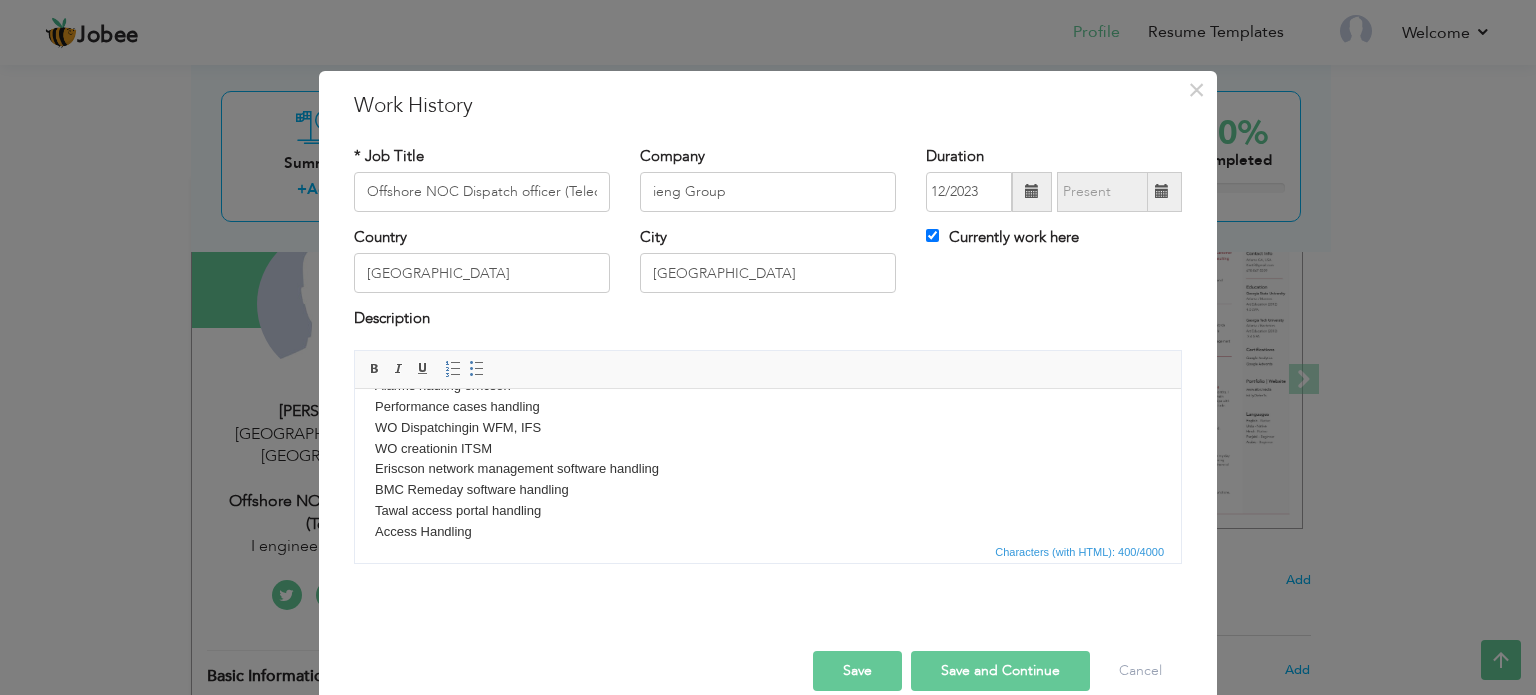 click on "Save" at bounding box center [857, 671] 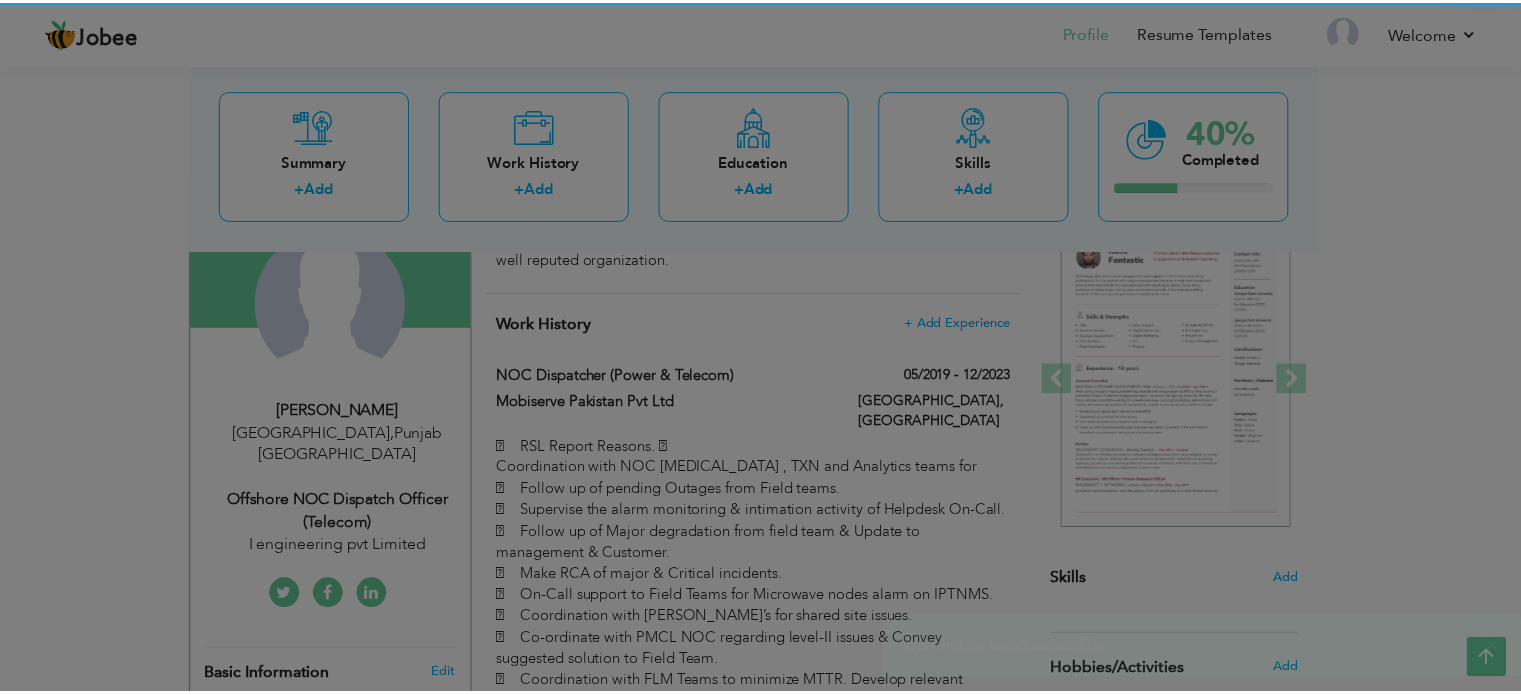 scroll, scrollTop: 0, scrollLeft: 0, axis: both 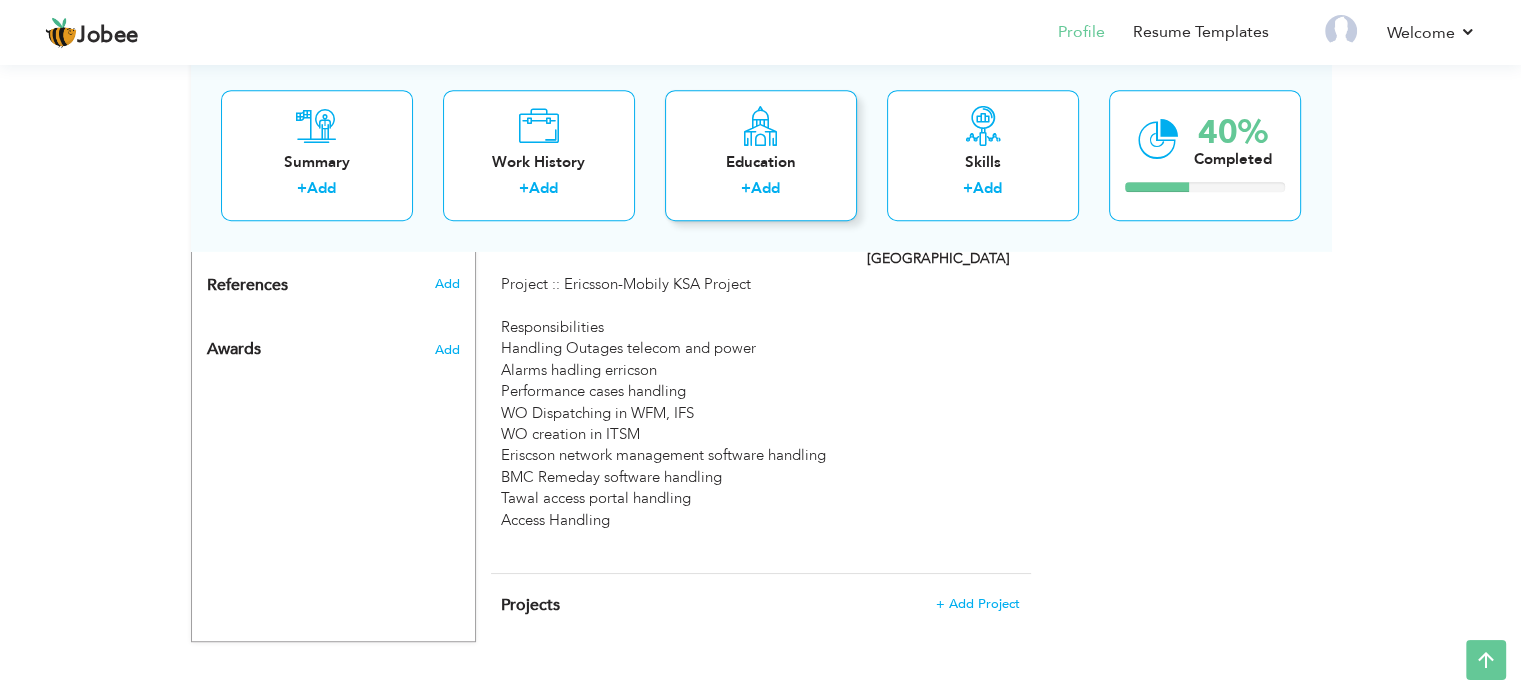 click on "Add" at bounding box center [765, 189] 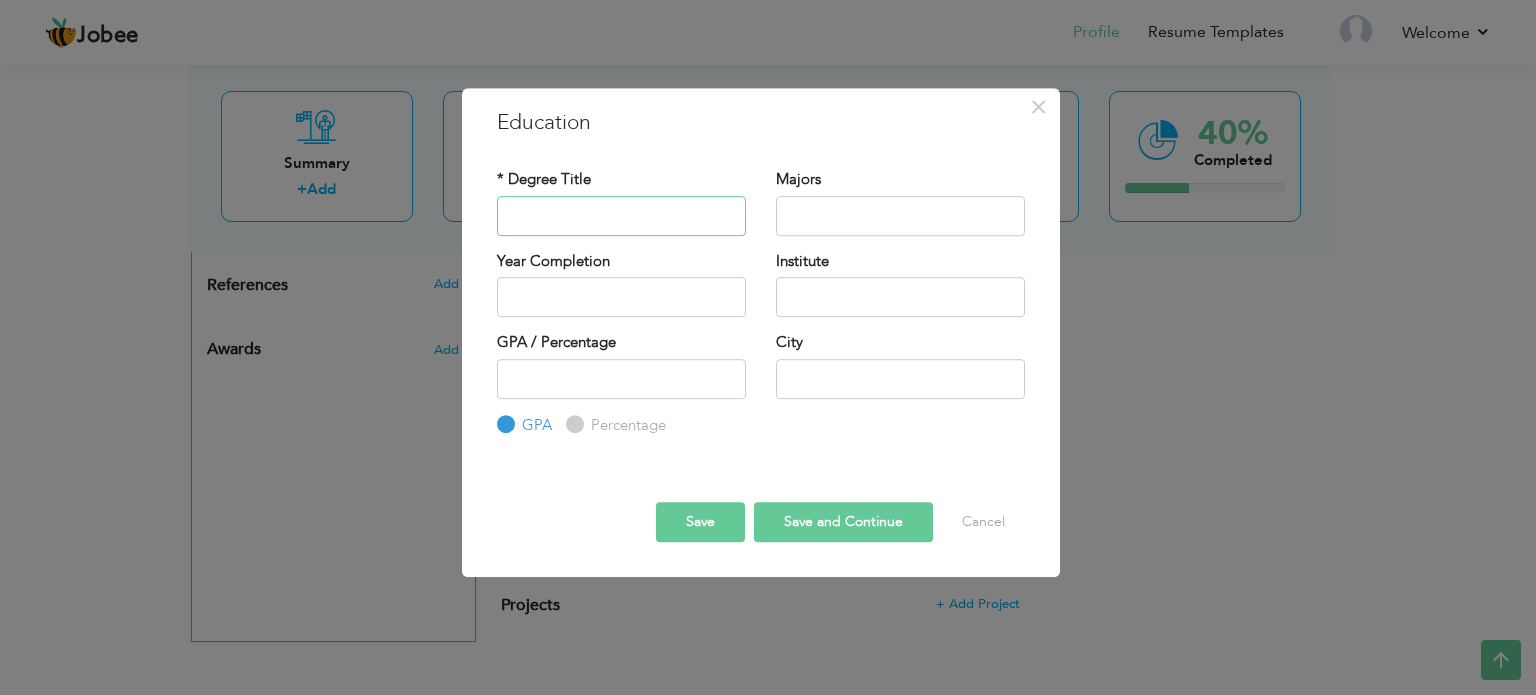 click at bounding box center (621, 216) 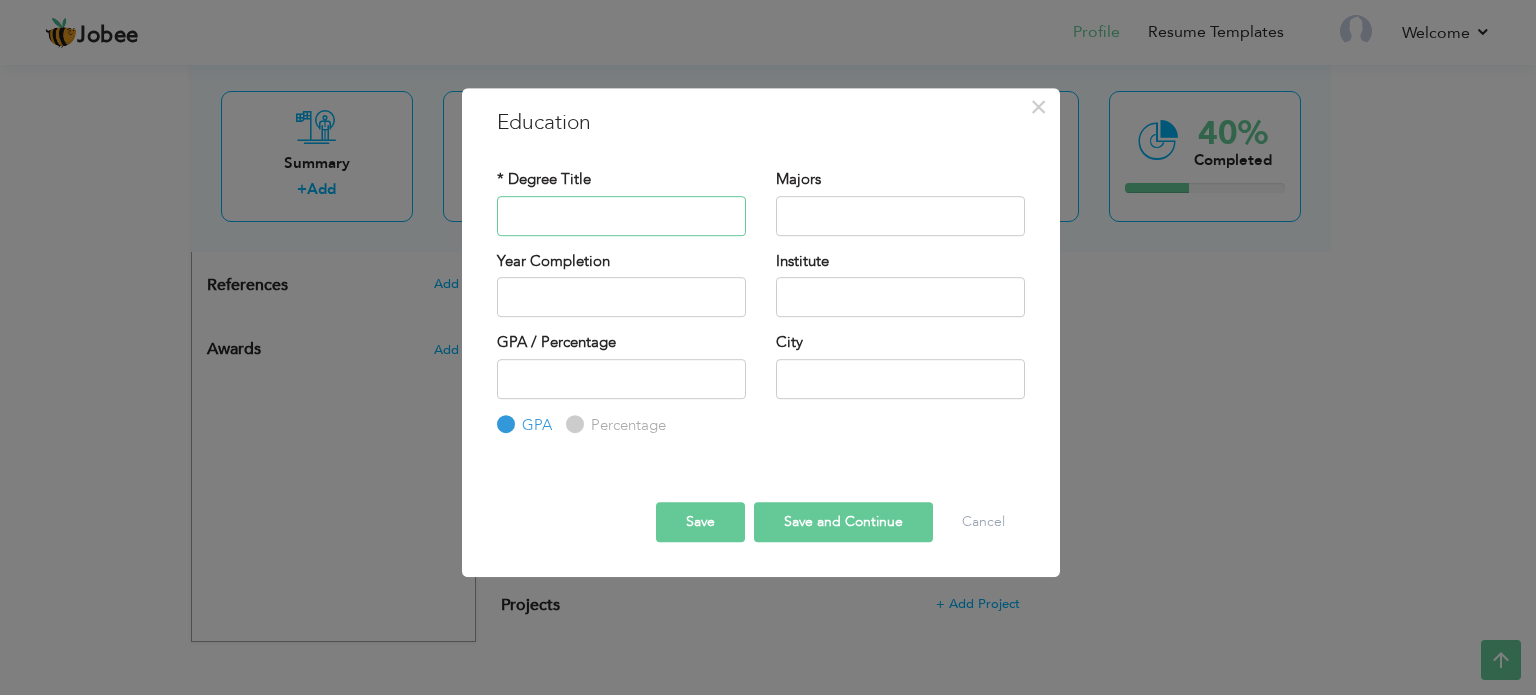 paste on "ADP in Computer Science" 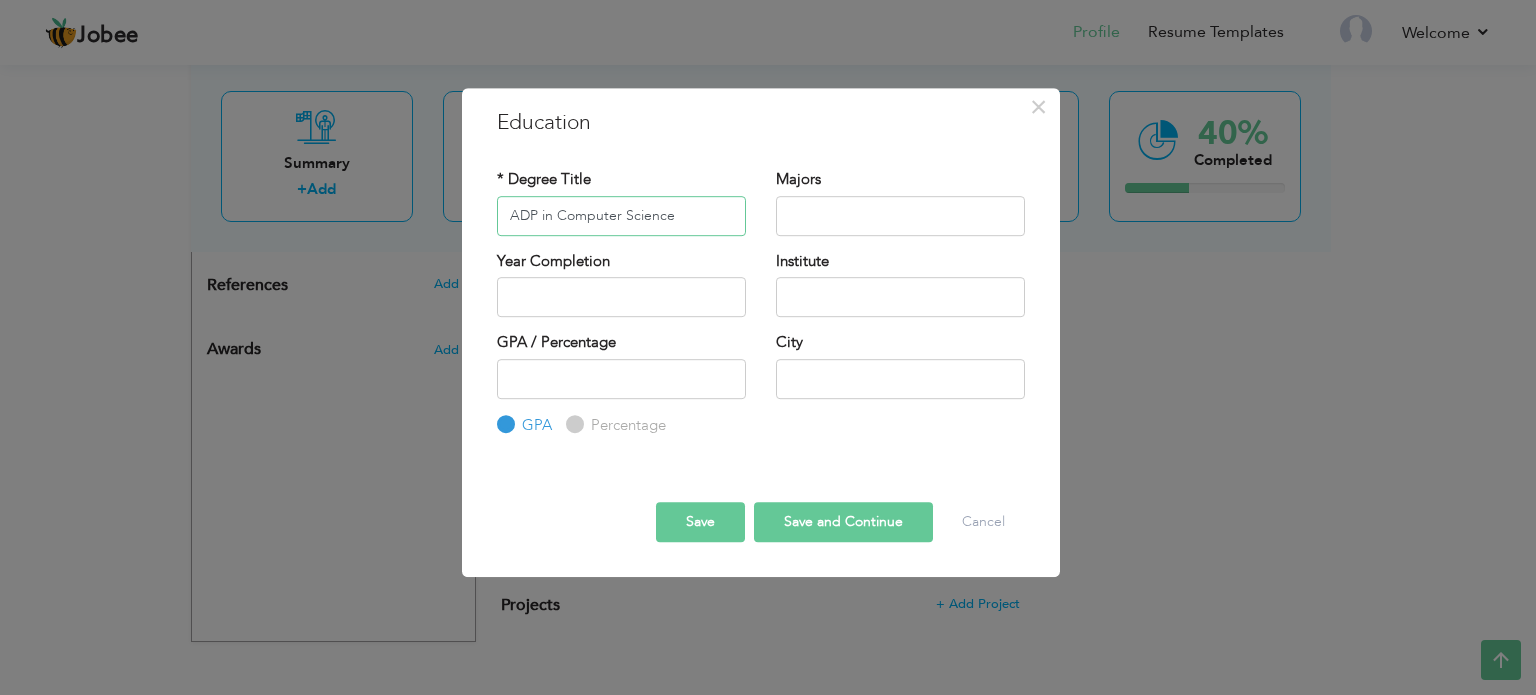 type on "ADP in Computer Science" 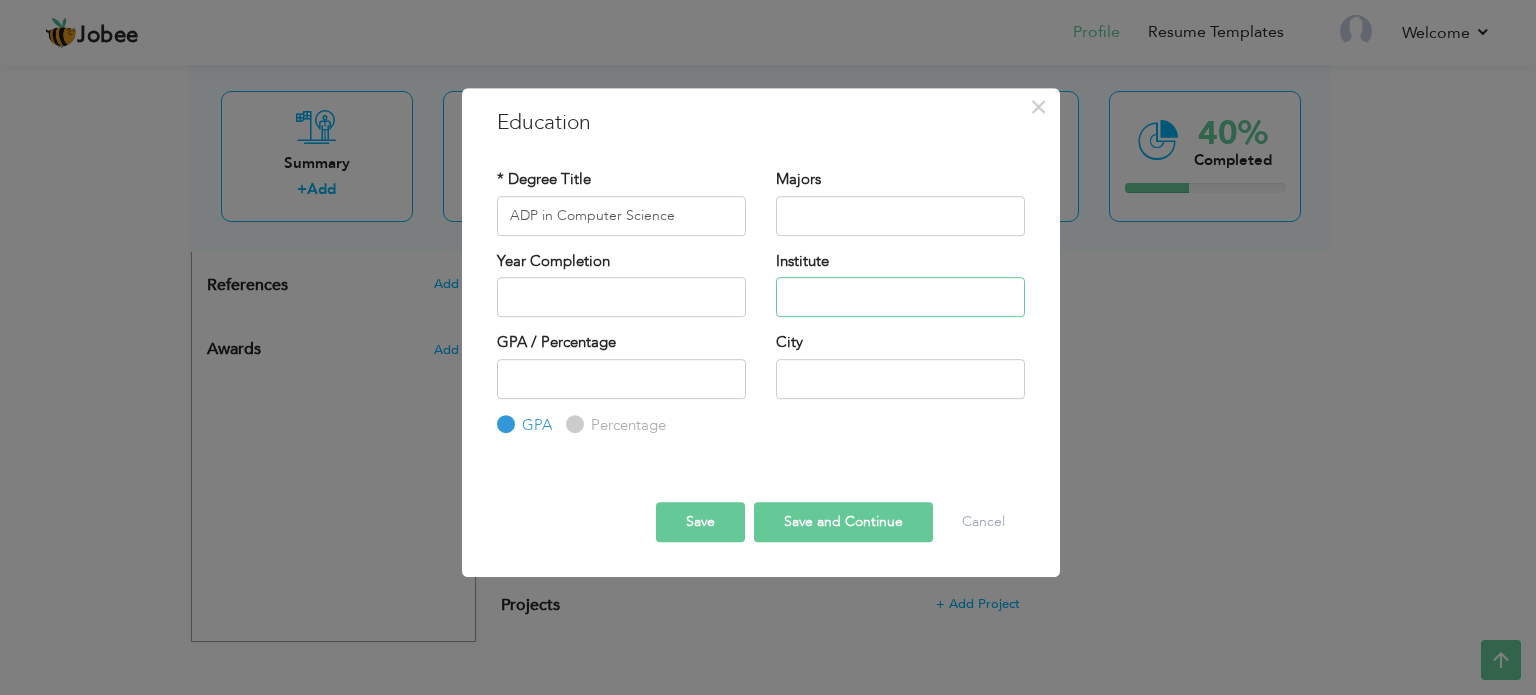 click at bounding box center [900, 297] 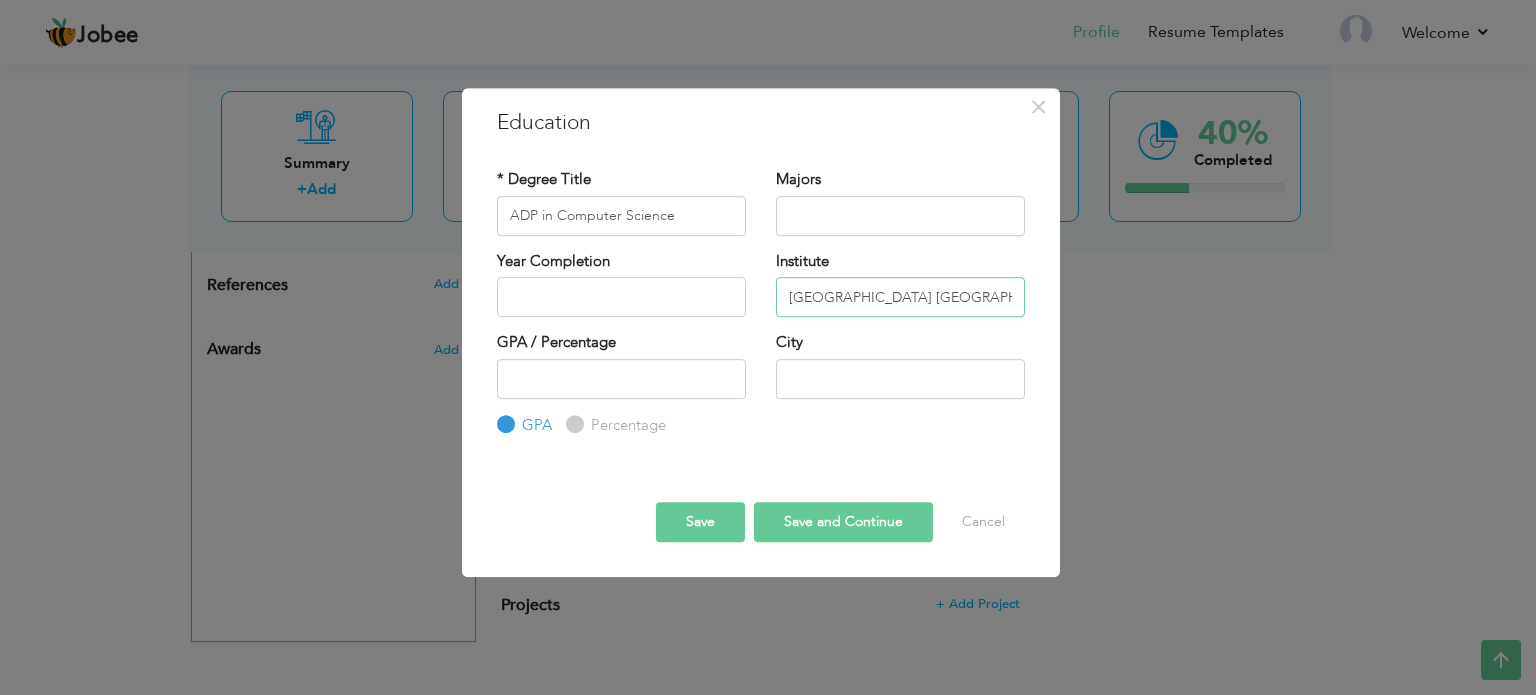 scroll, scrollTop: 0, scrollLeft: 40, axis: horizontal 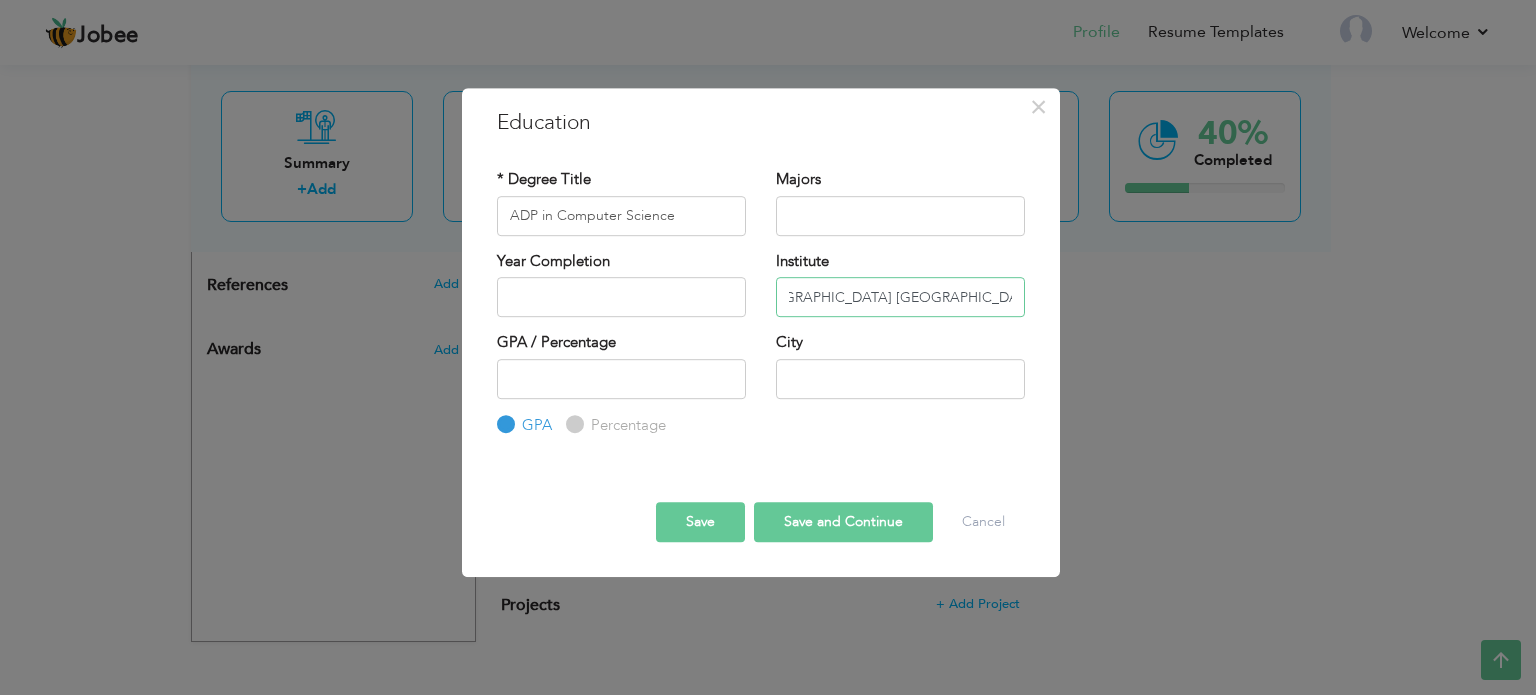 type on "[GEOGRAPHIC_DATA] [GEOGRAPHIC_DATA]" 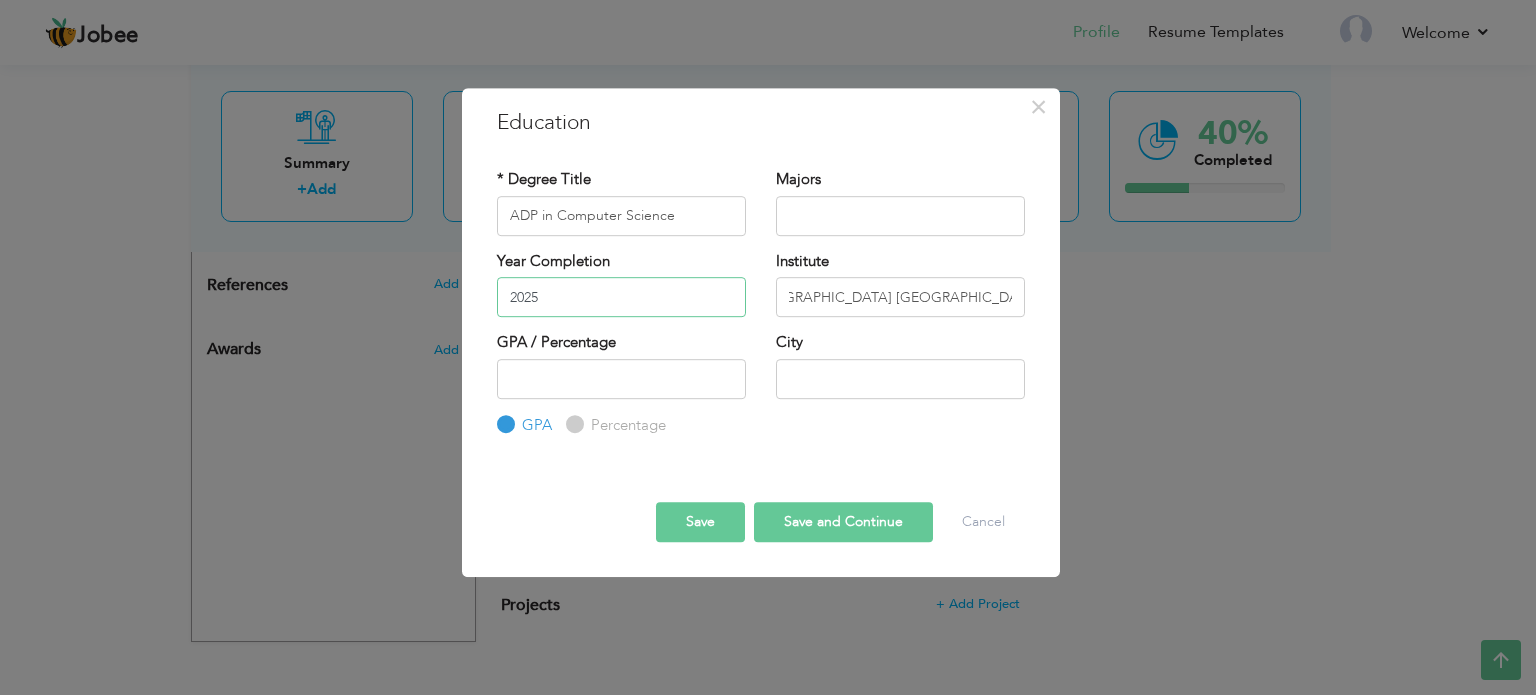 click on "2025" at bounding box center (621, 297) 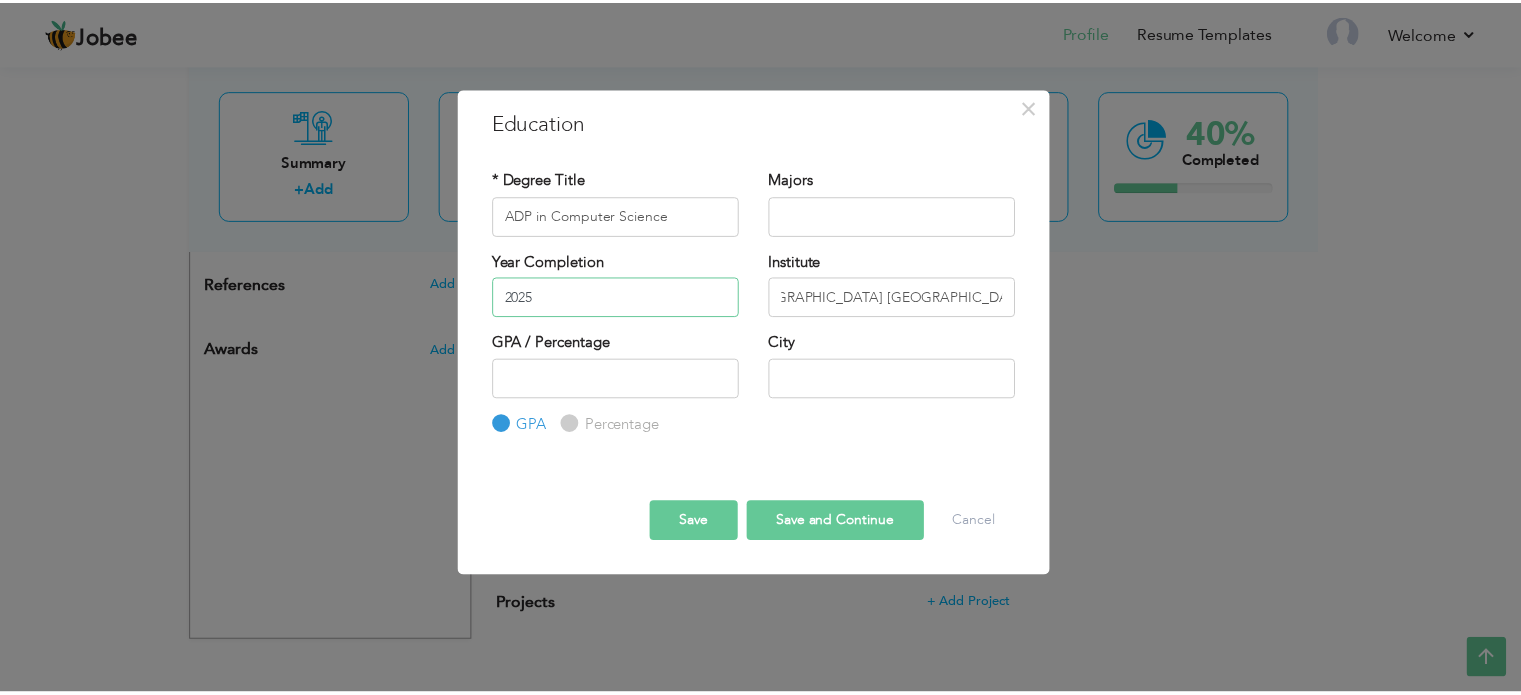 scroll, scrollTop: 0, scrollLeft: 0, axis: both 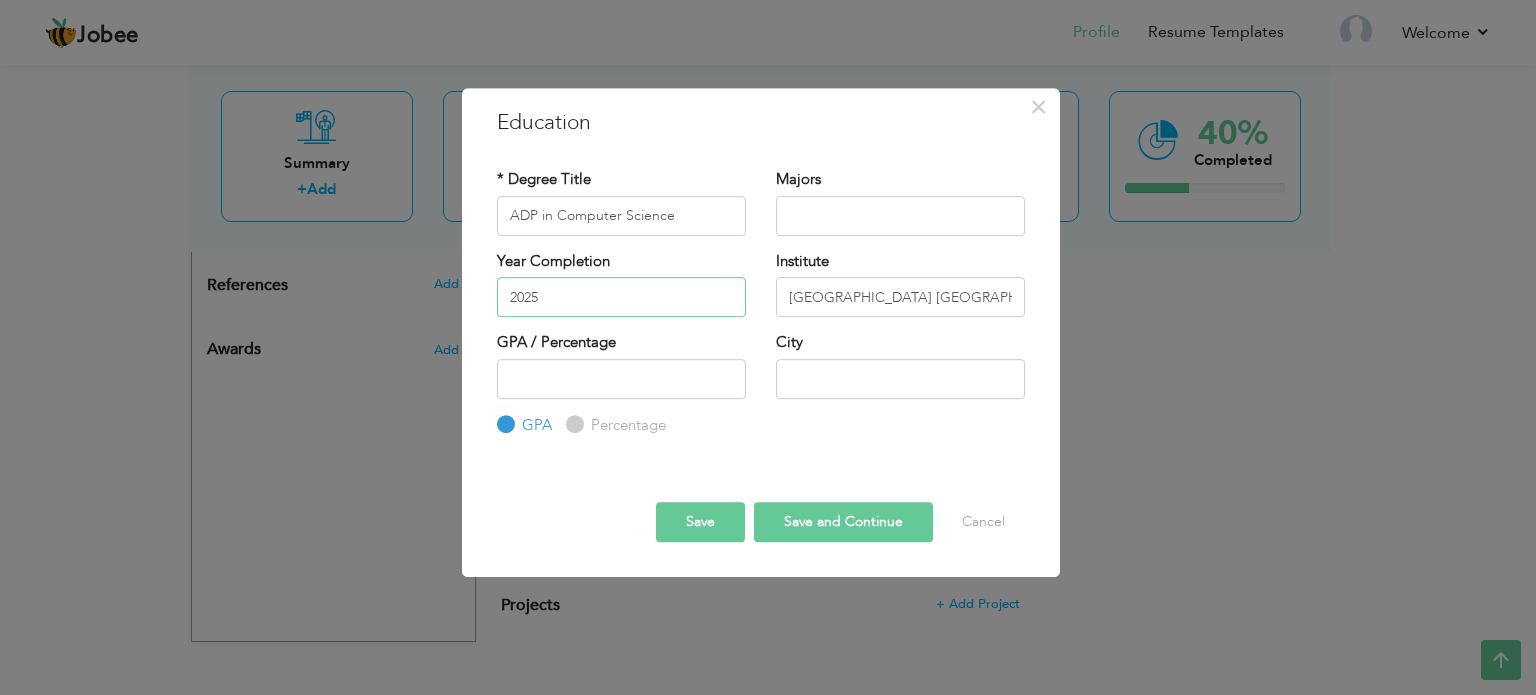 click on "2025" at bounding box center (621, 297) 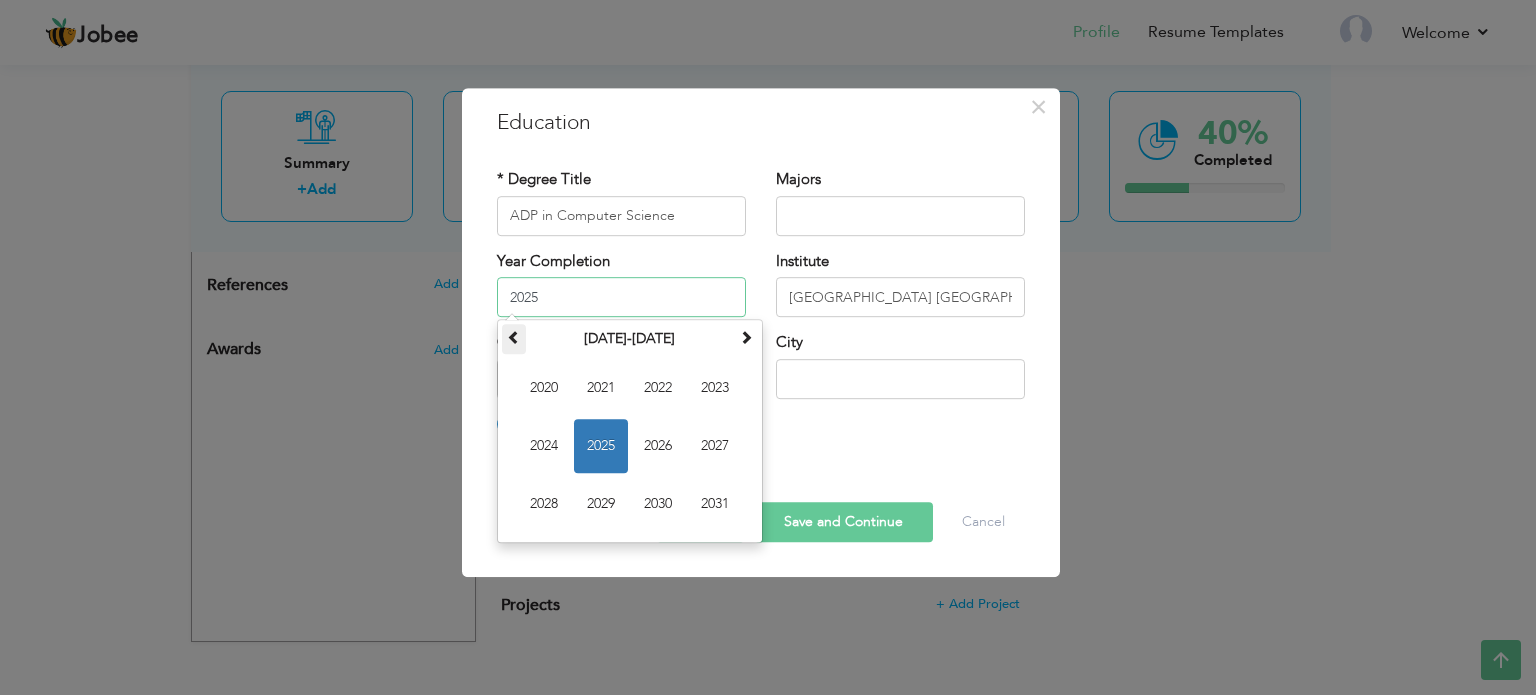 click at bounding box center [514, 337] 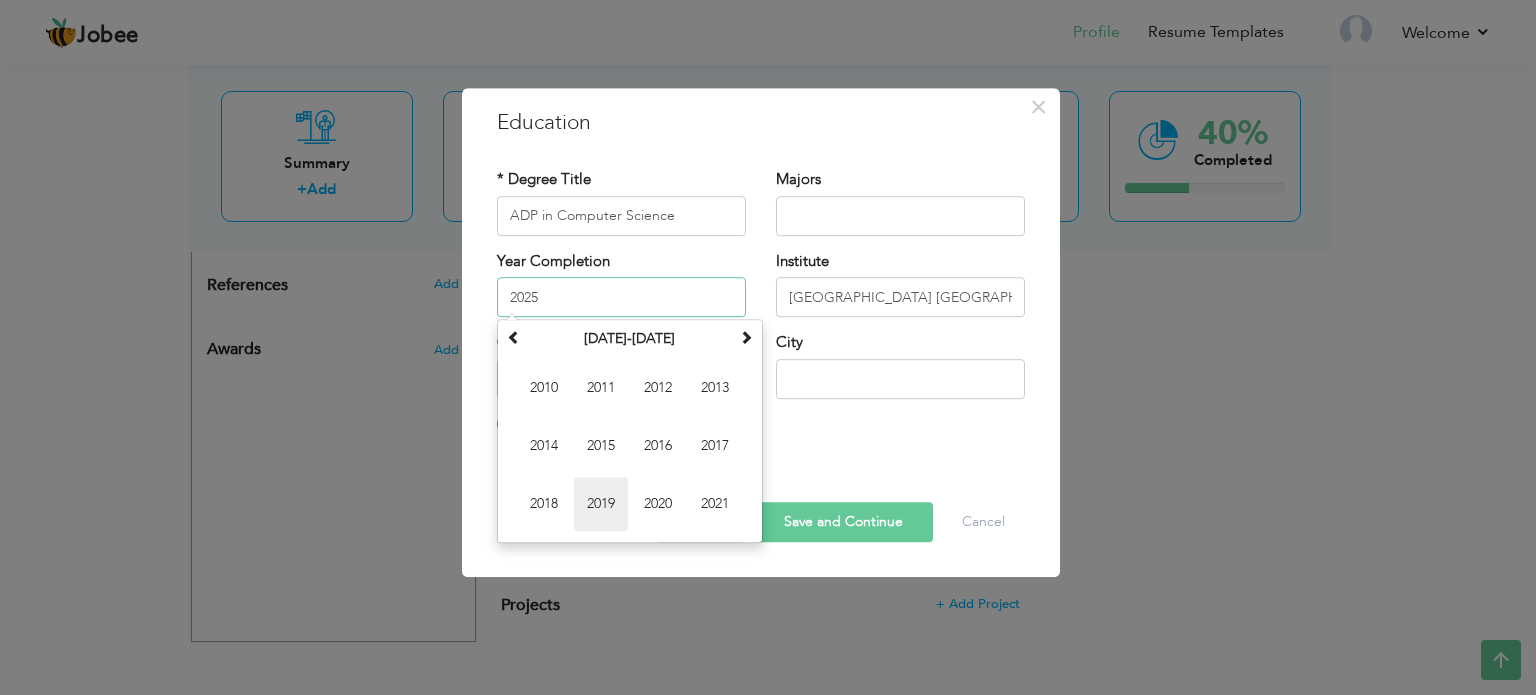 click on "2019" at bounding box center (601, 504) 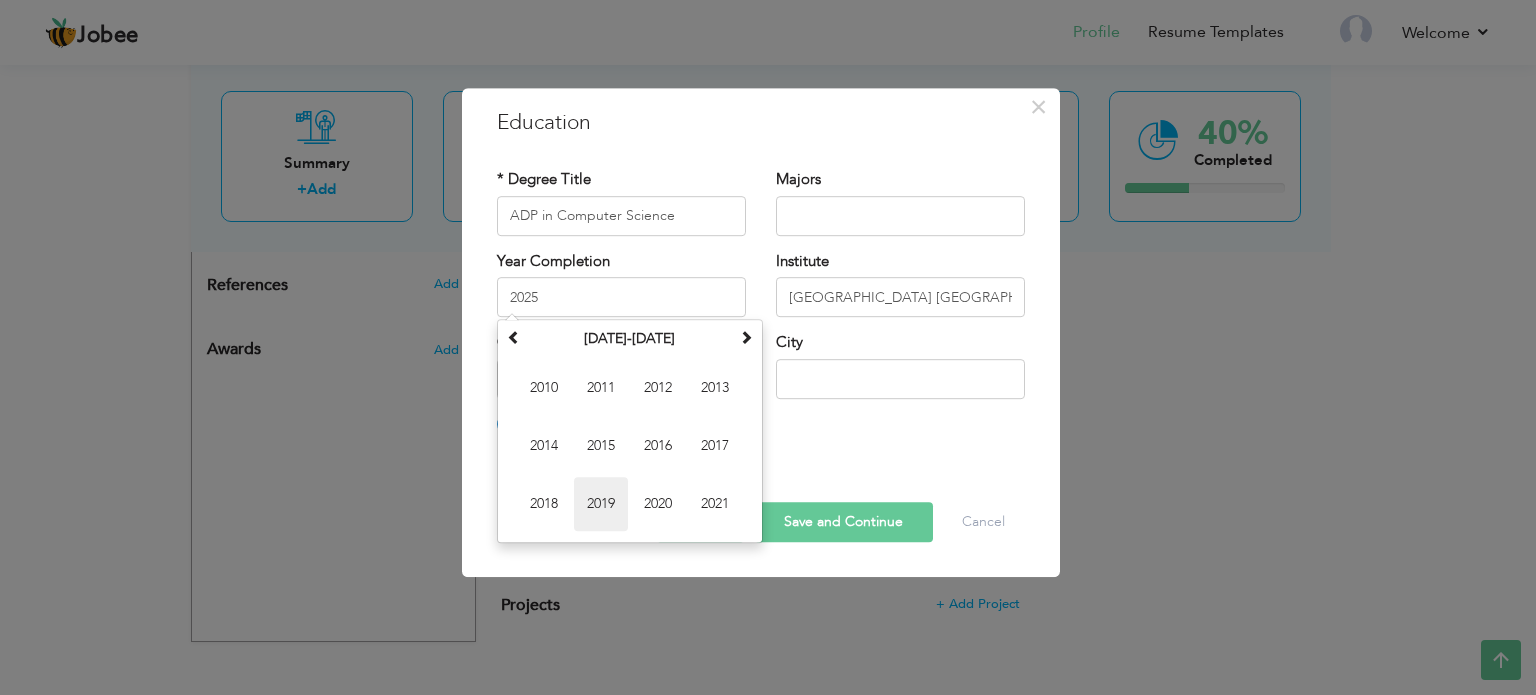 type on "2019" 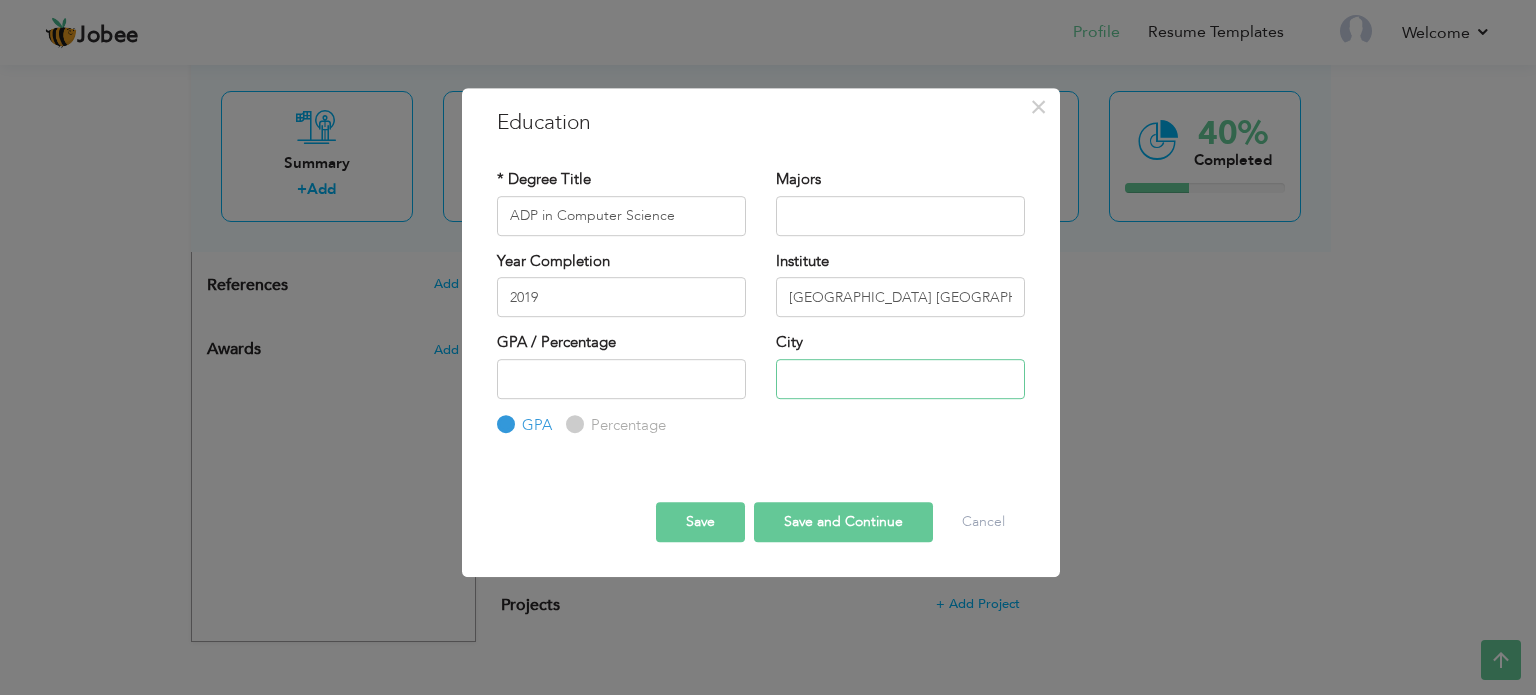click at bounding box center (900, 379) 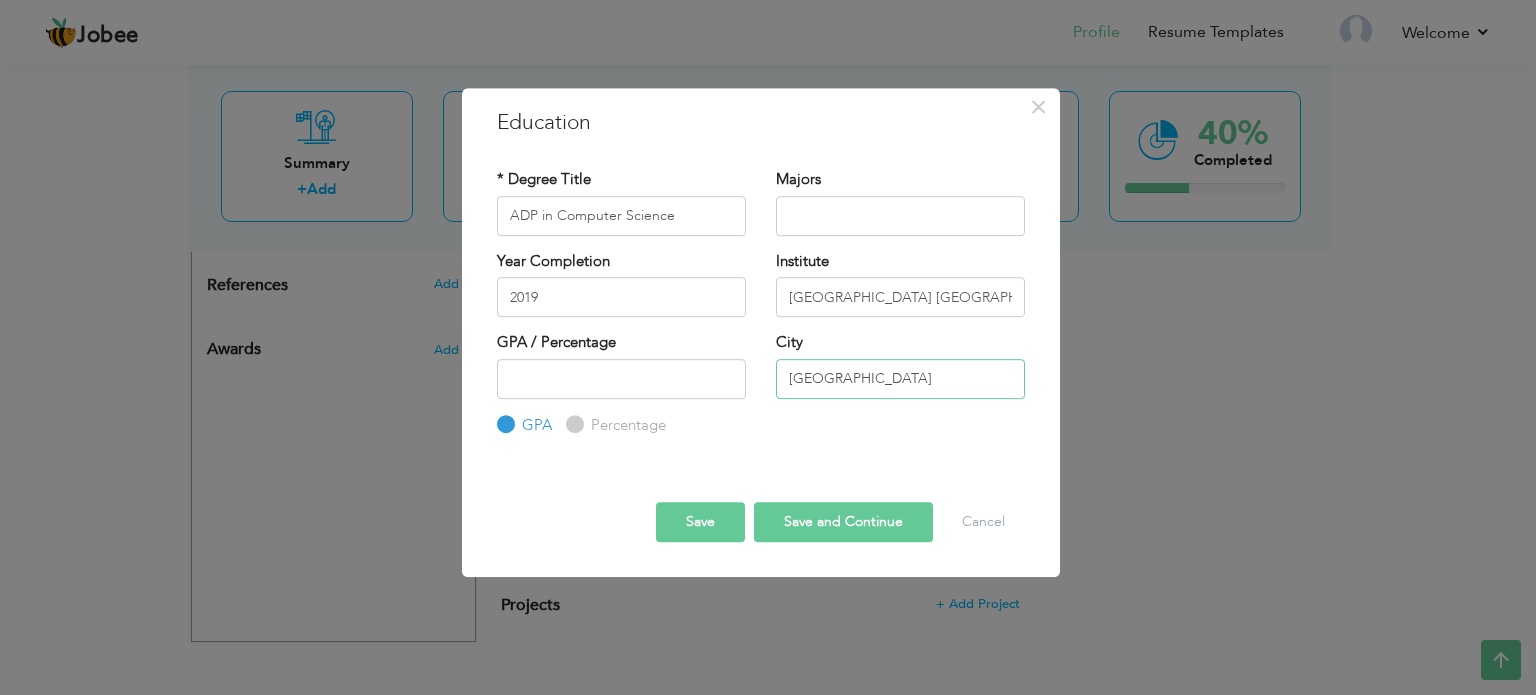 type on "[GEOGRAPHIC_DATA]" 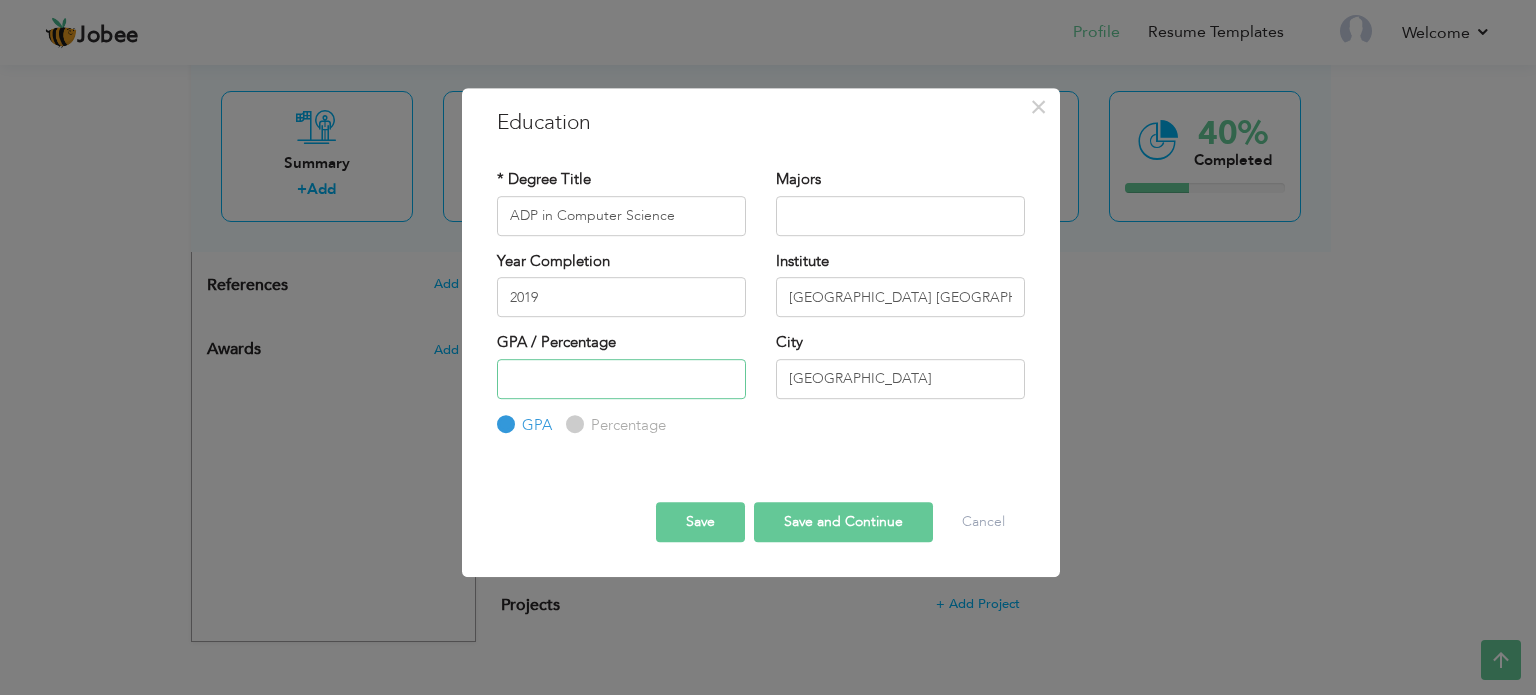 click at bounding box center [621, 379] 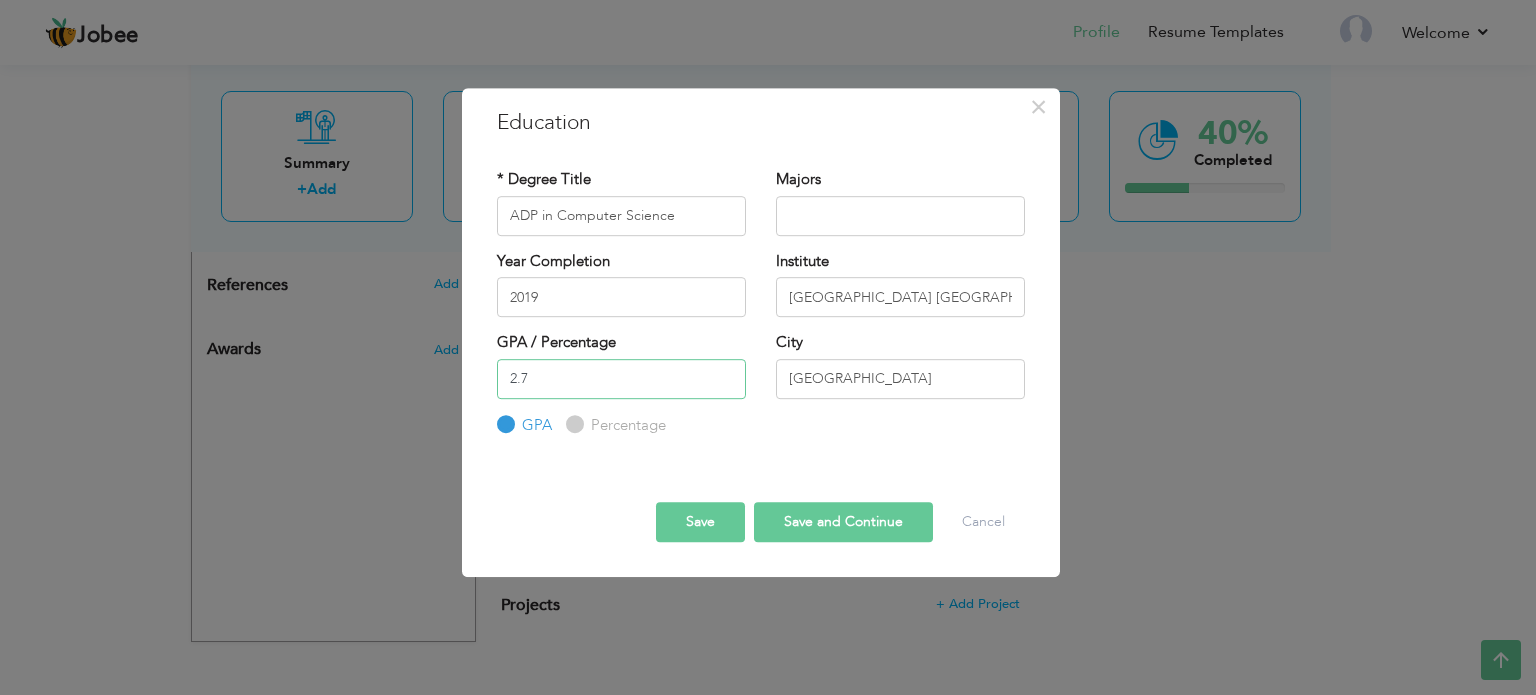type on "2.7" 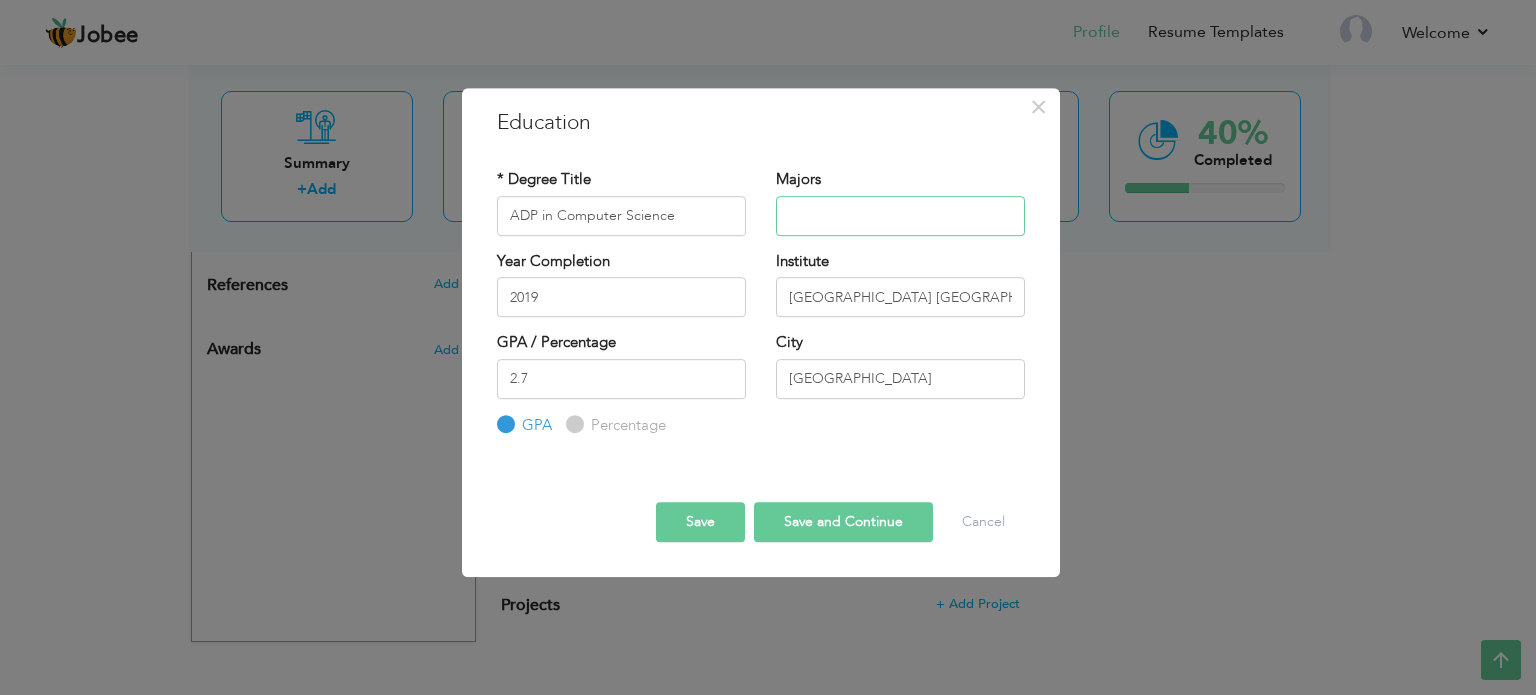click at bounding box center [900, 216] 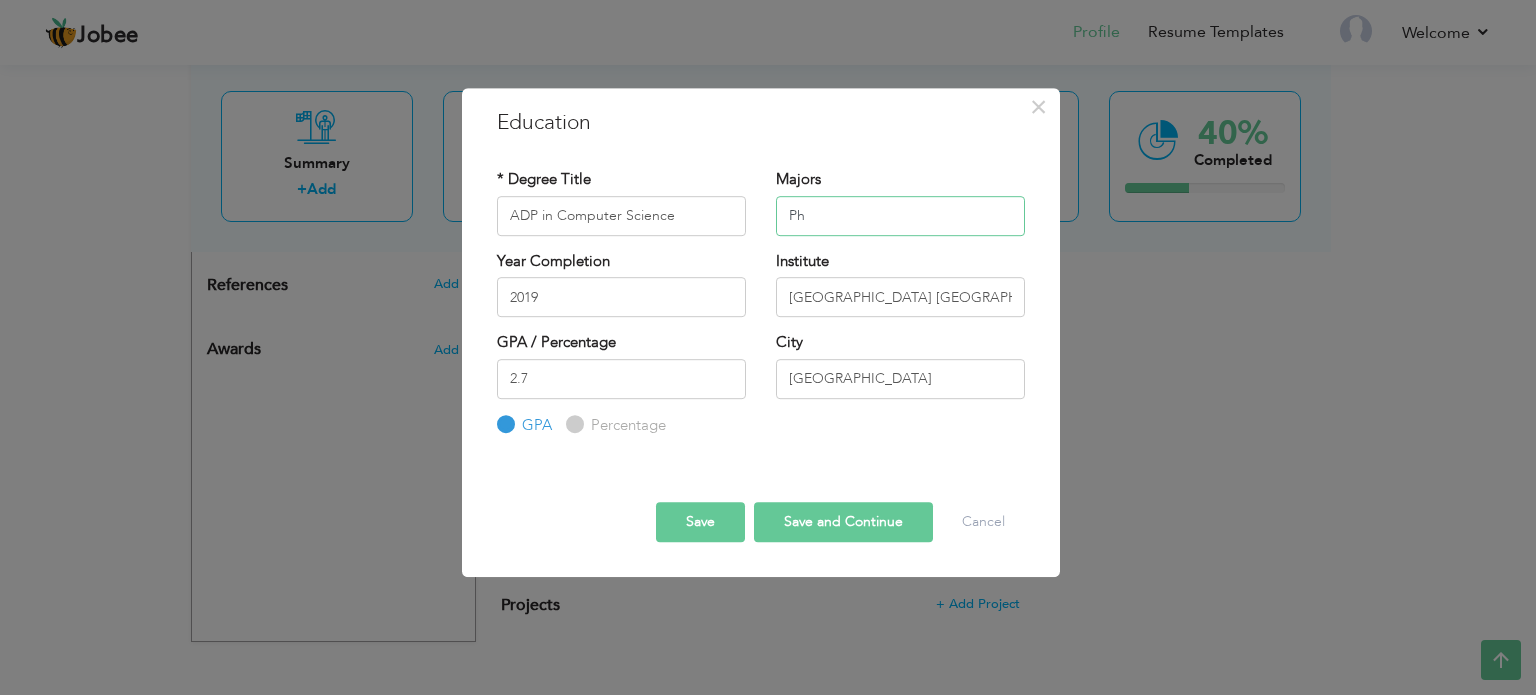 type on "P" 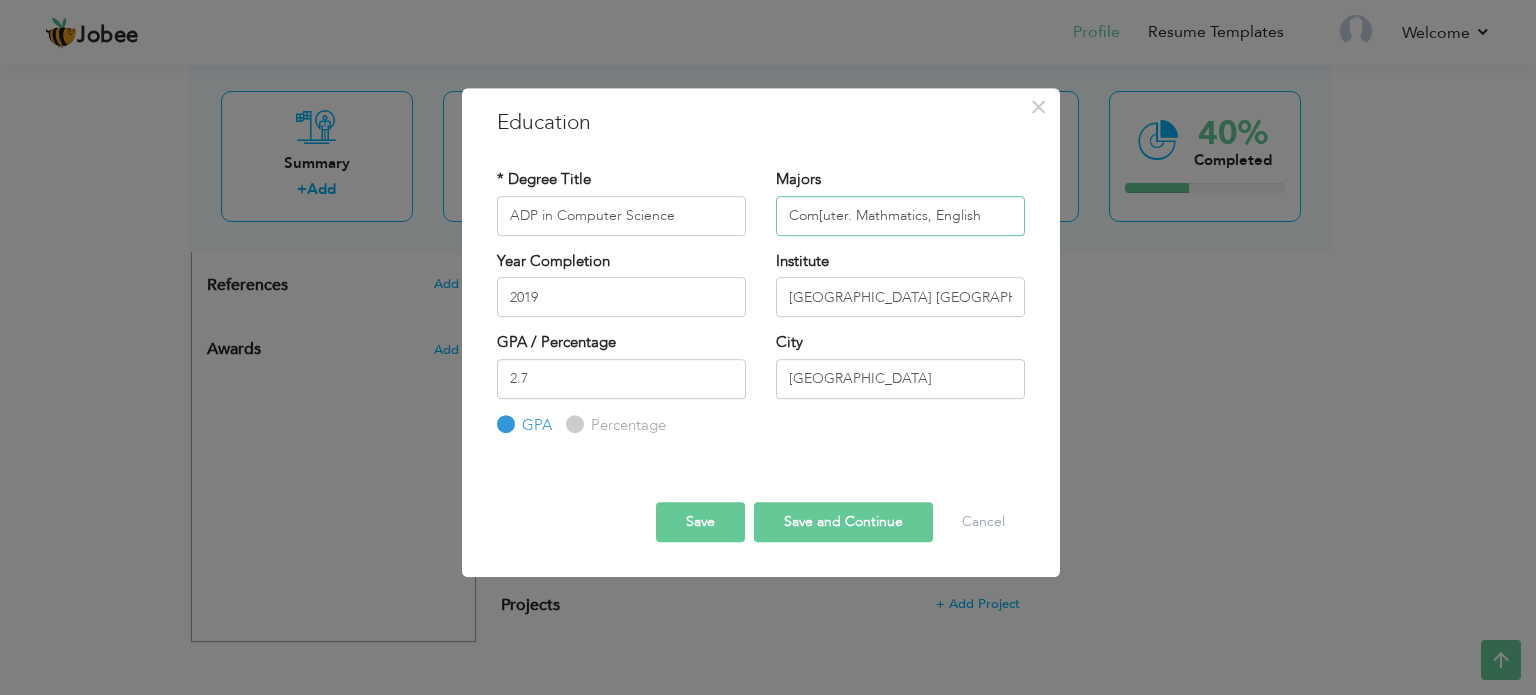 type on "Com[uter. Mathmatics, English" 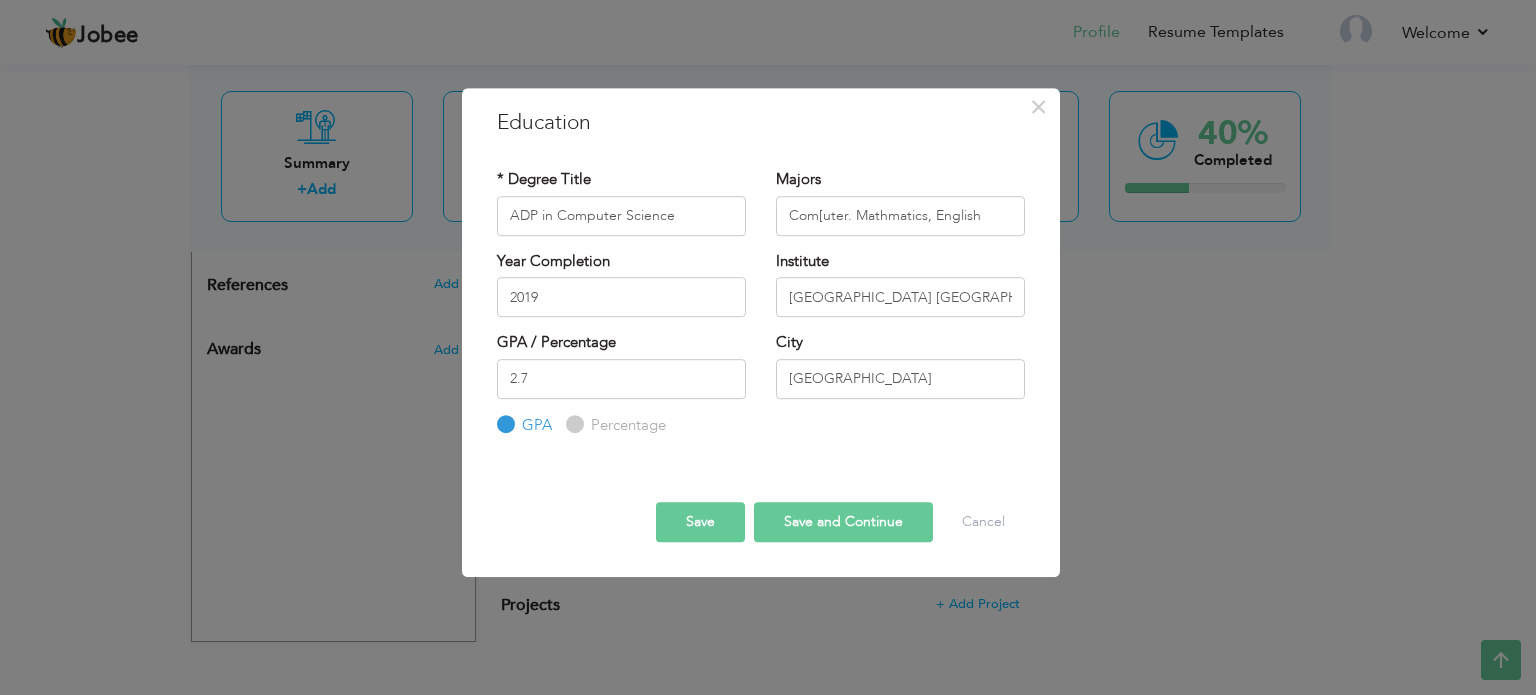 click on "Save" at bounding box center (700, 522) 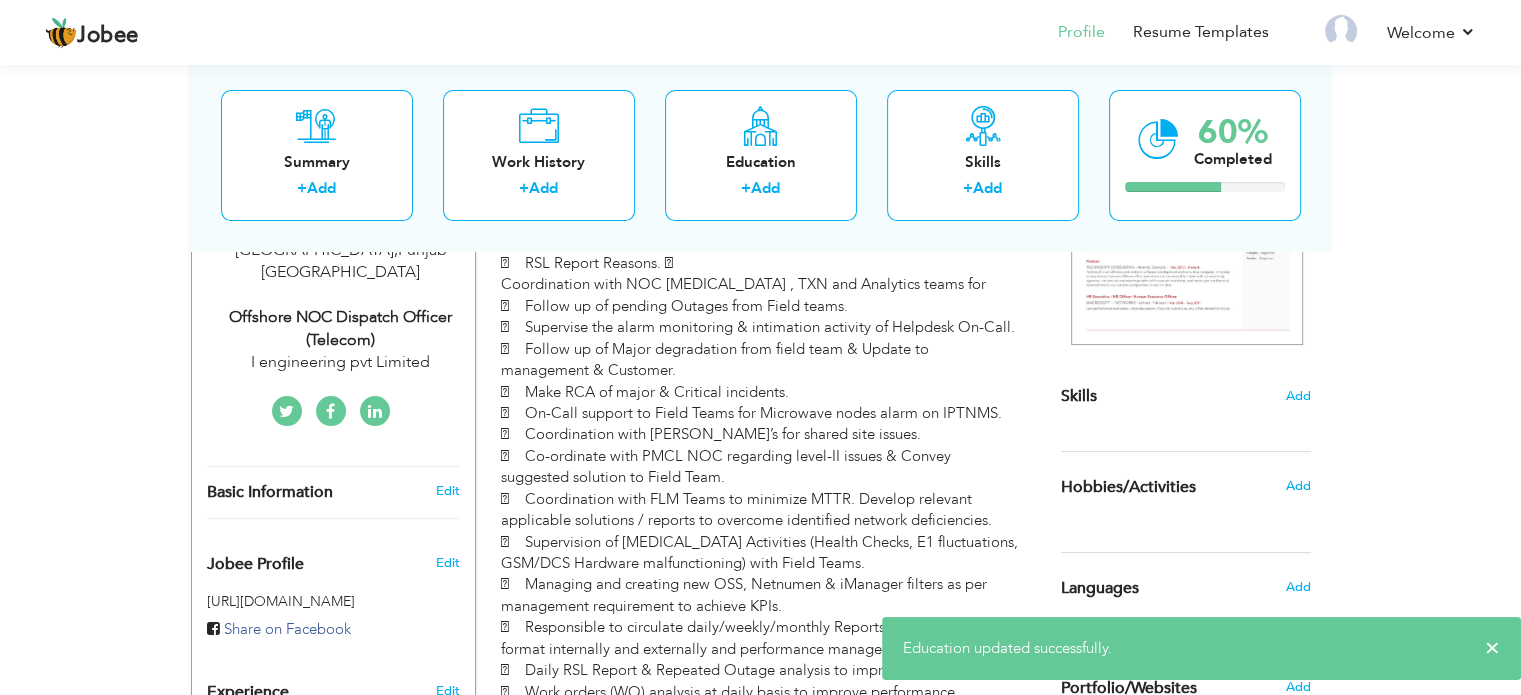 scroll, scrollTop: 321, scrollLeft: 0, axis: vertical 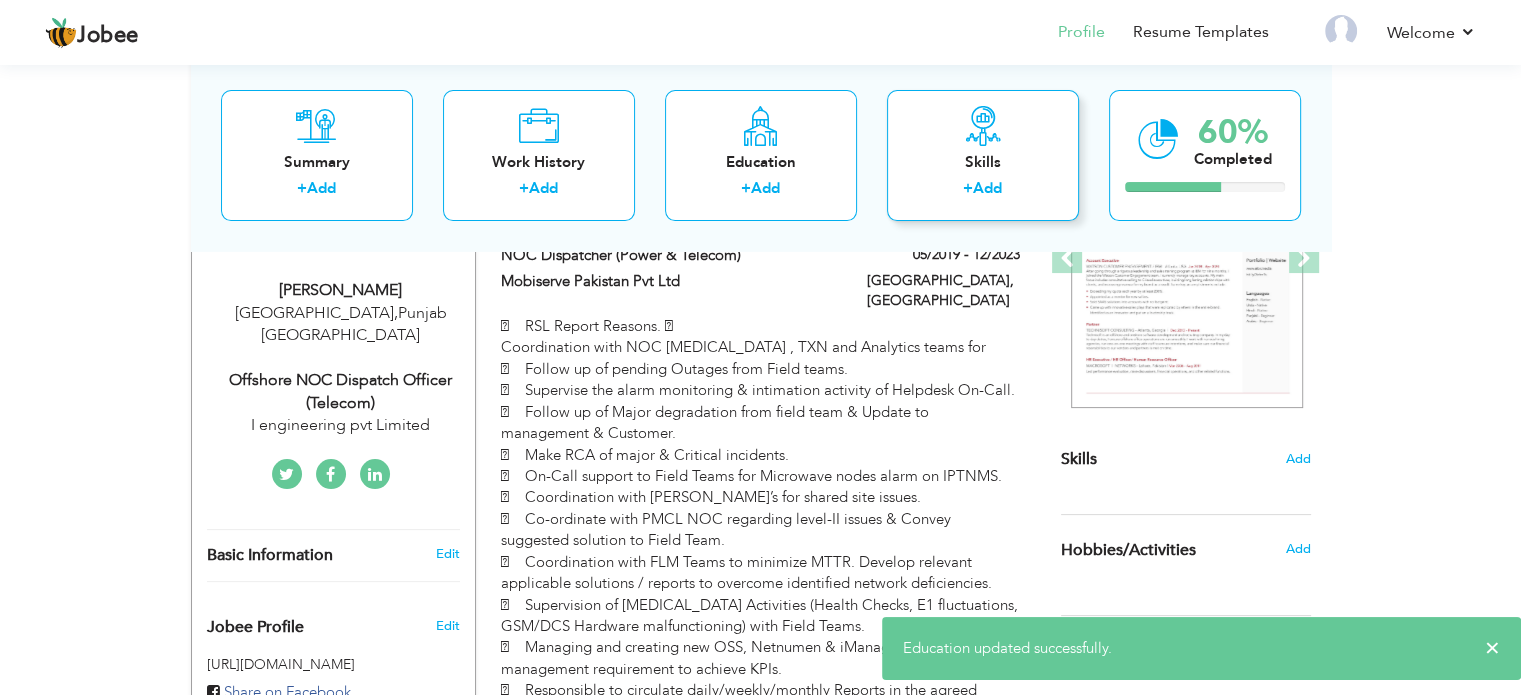 click on "Skills
+  Add" at bounding box center [983, 155] 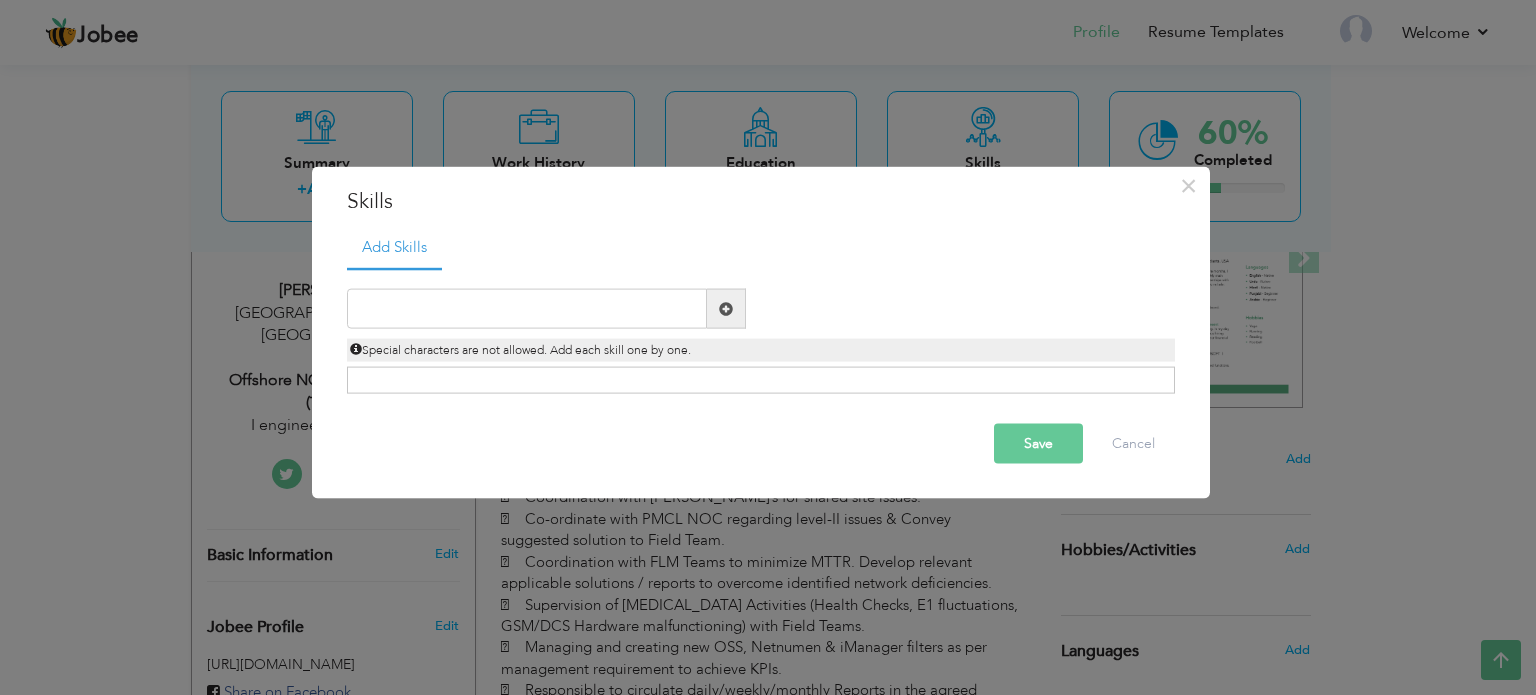 click on "Click on  , to mark skill as primary." at bounding box center [761, 380] 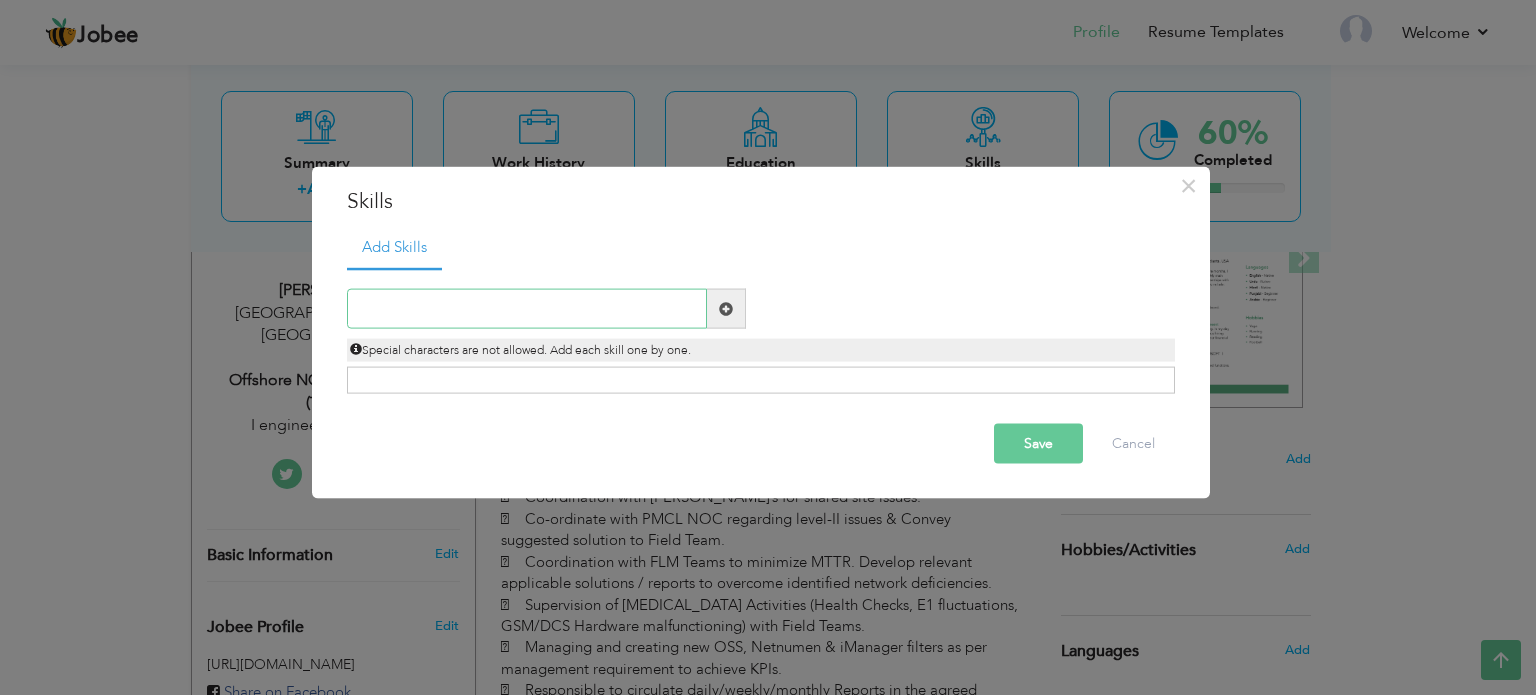 click at bounding box center (527, 309) 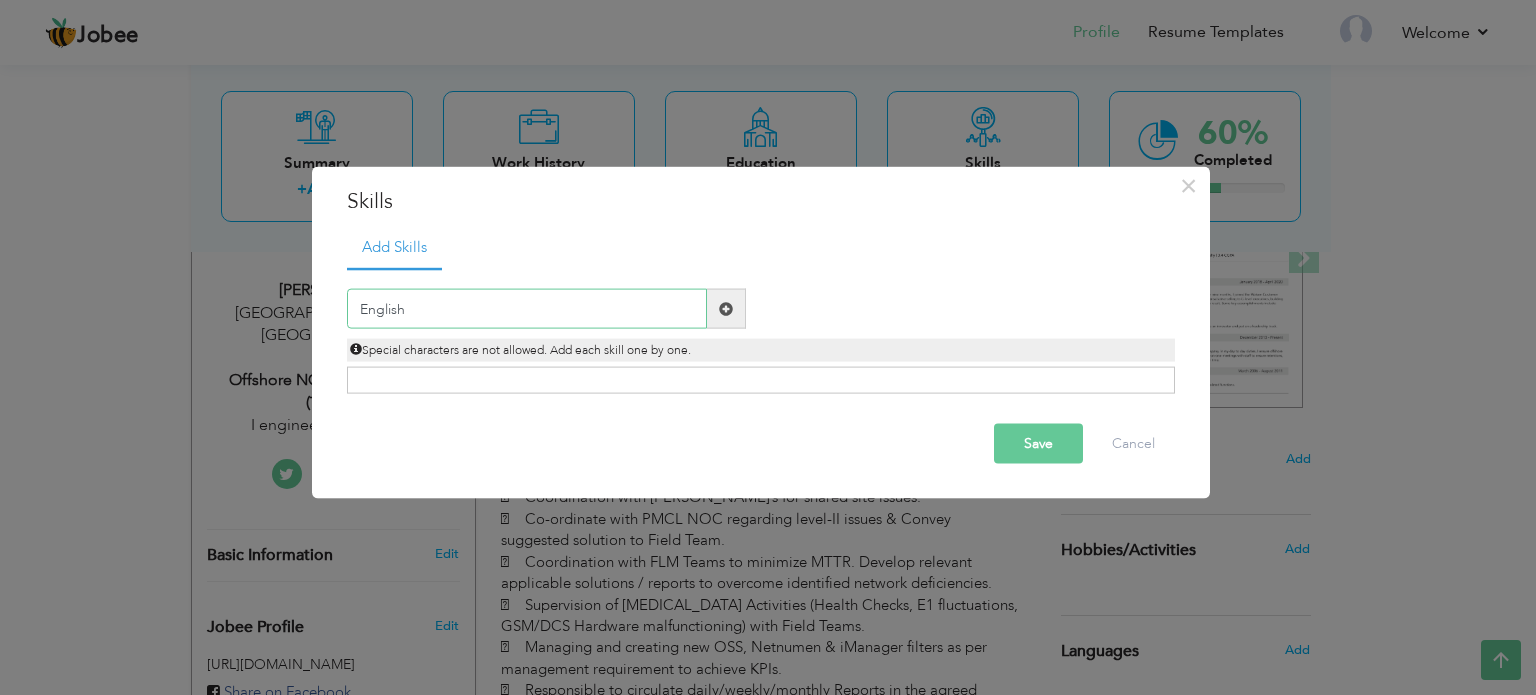 type on "English" 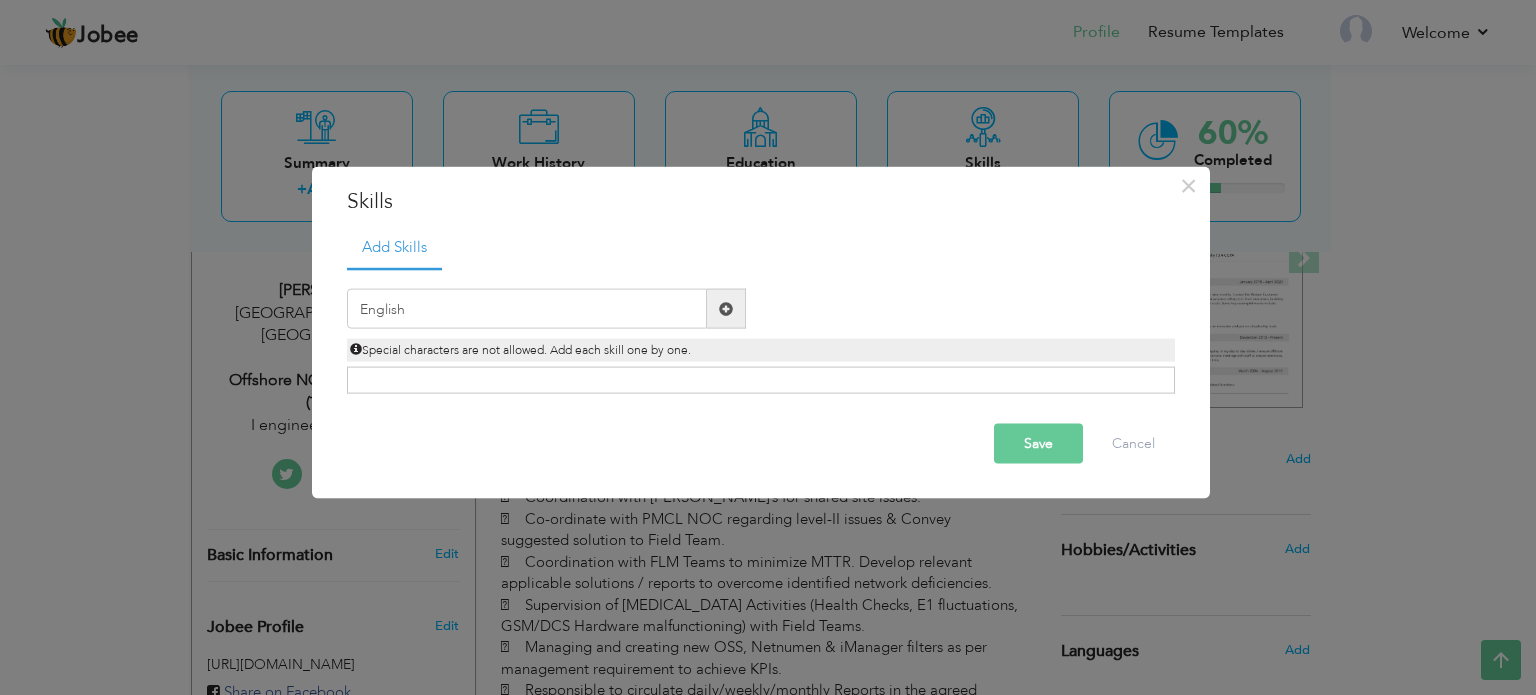 click at bounding box center (726, 308) 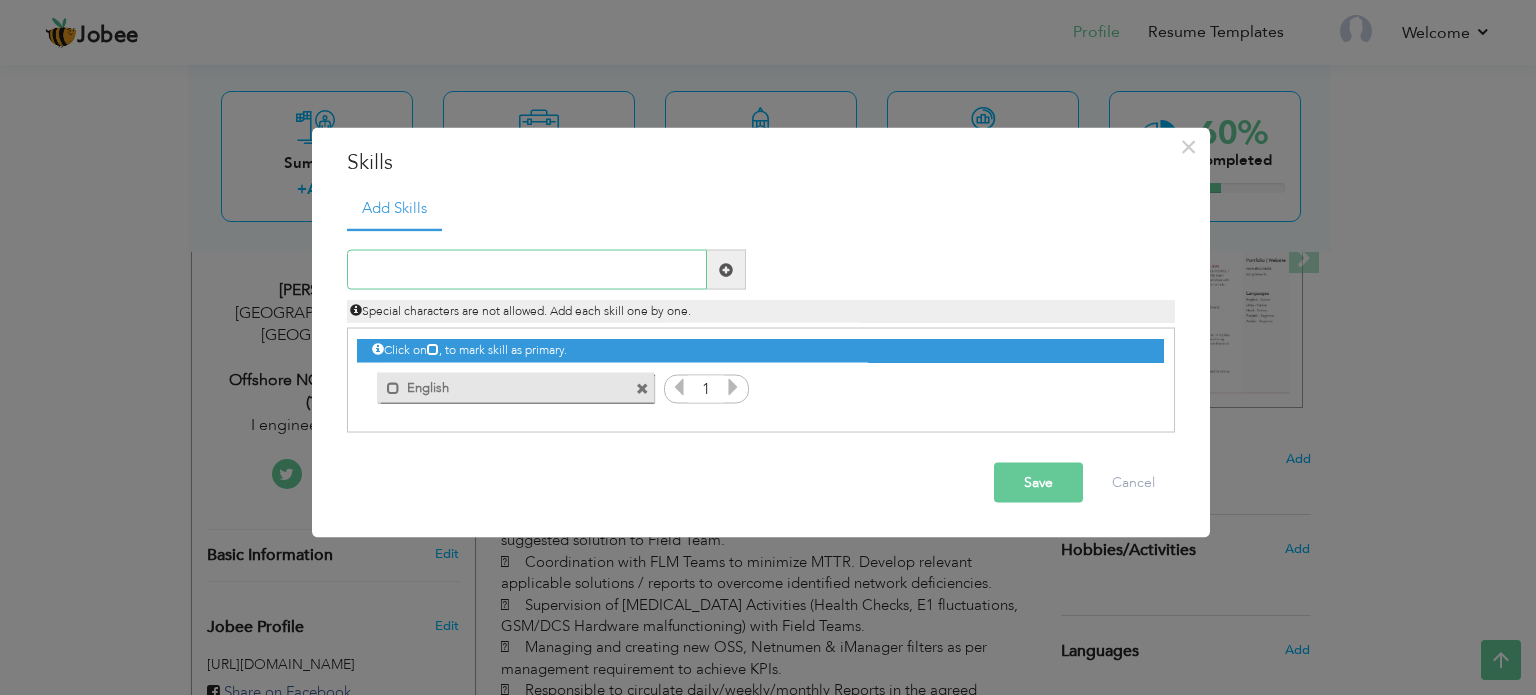 click at bounding box center [527, 270] 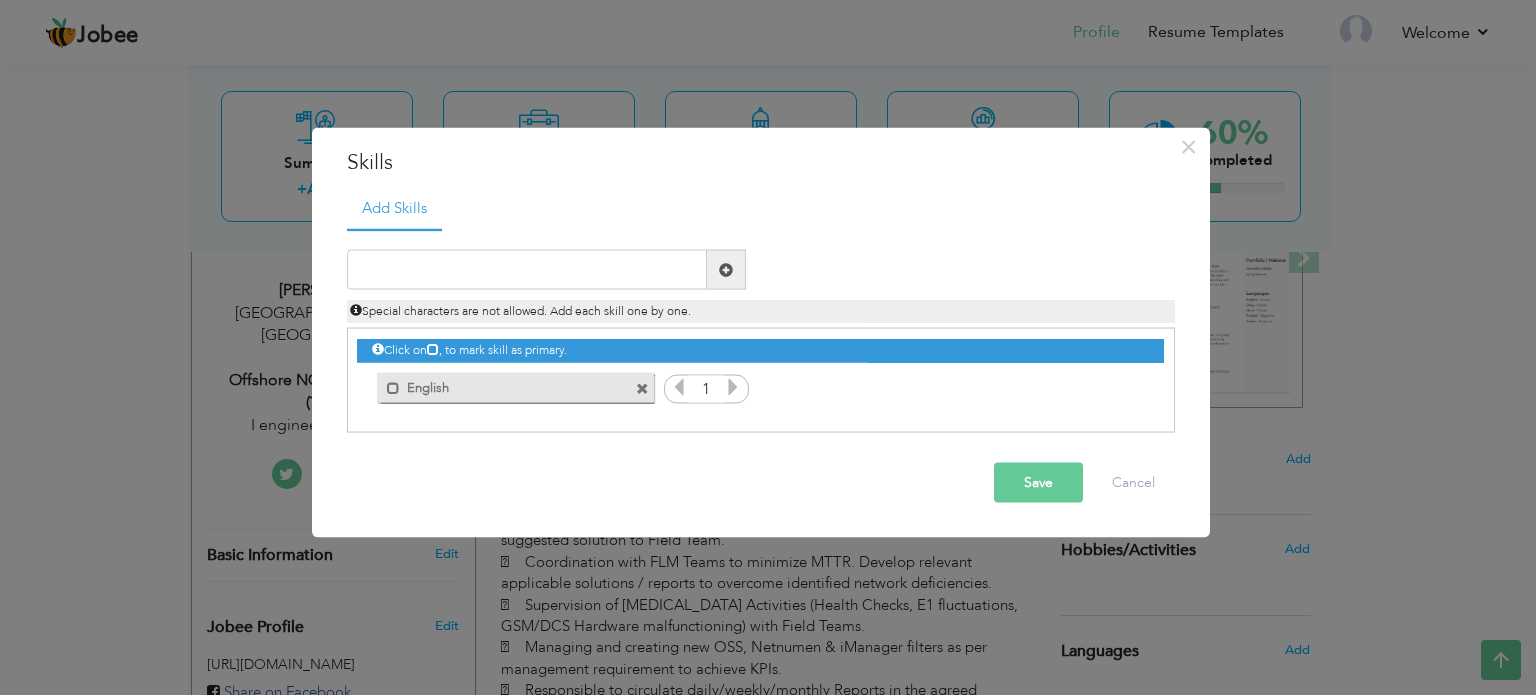 click on "×
Skills
Add Skills
Duplicate entry Mark as primary skill. 1" at bounding box center (768, 347) 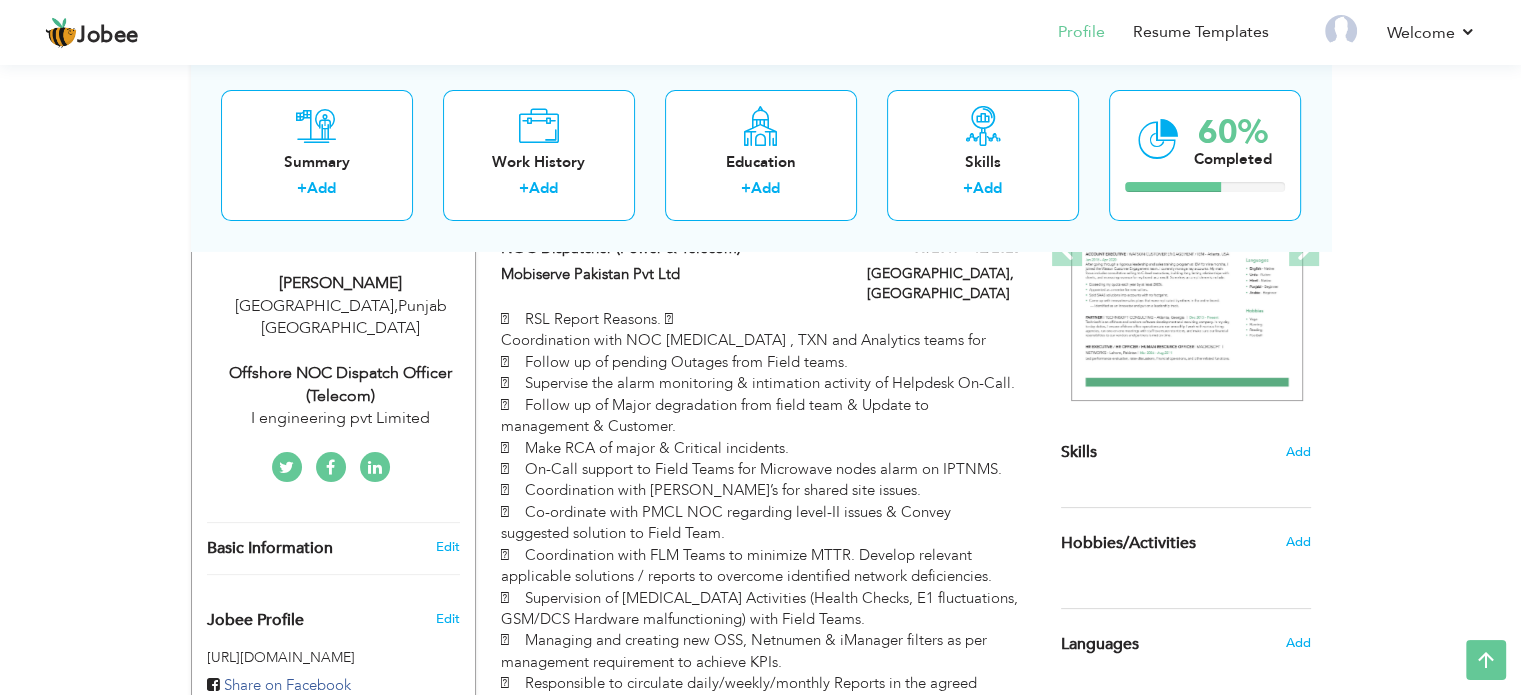 scroll, scrollTop: 321, scrollLeft: 0, axis: vertical 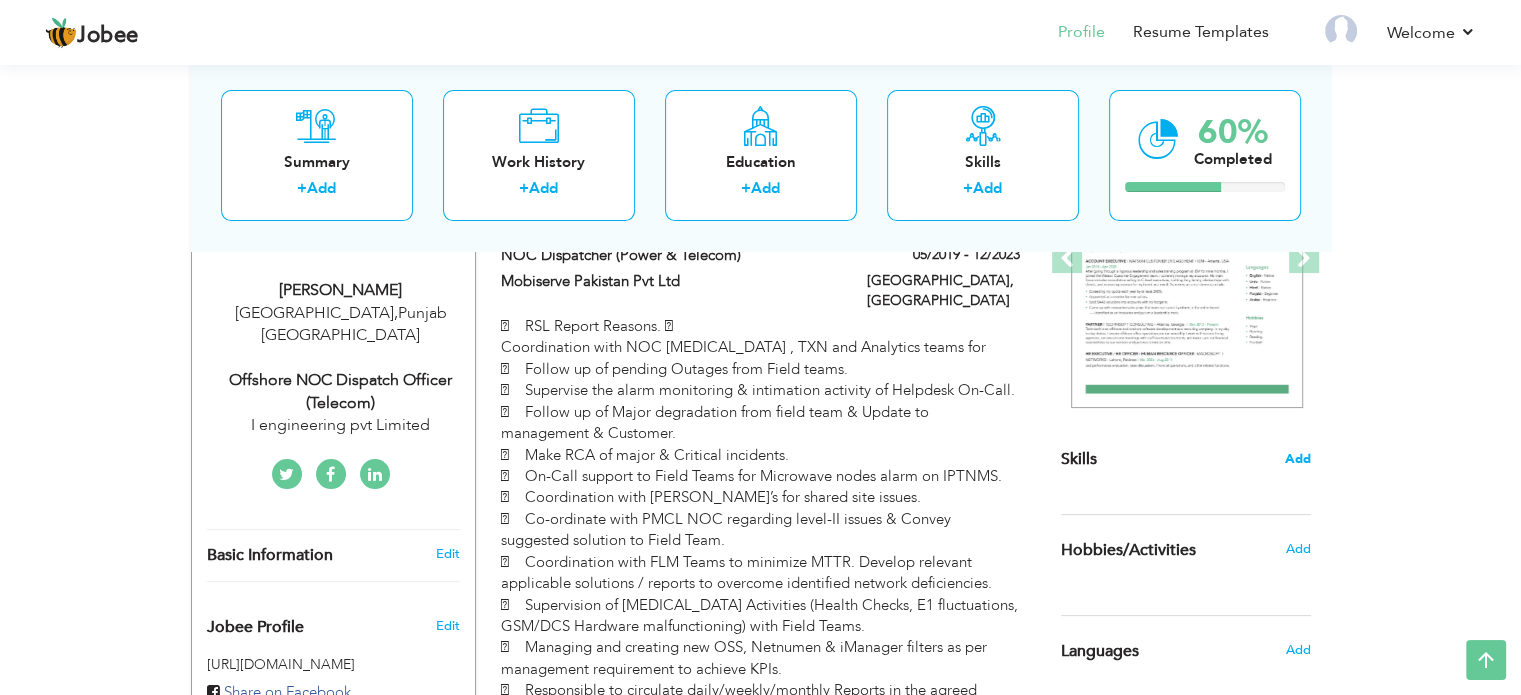 click on "Add" at bounding box center (1298, 459) 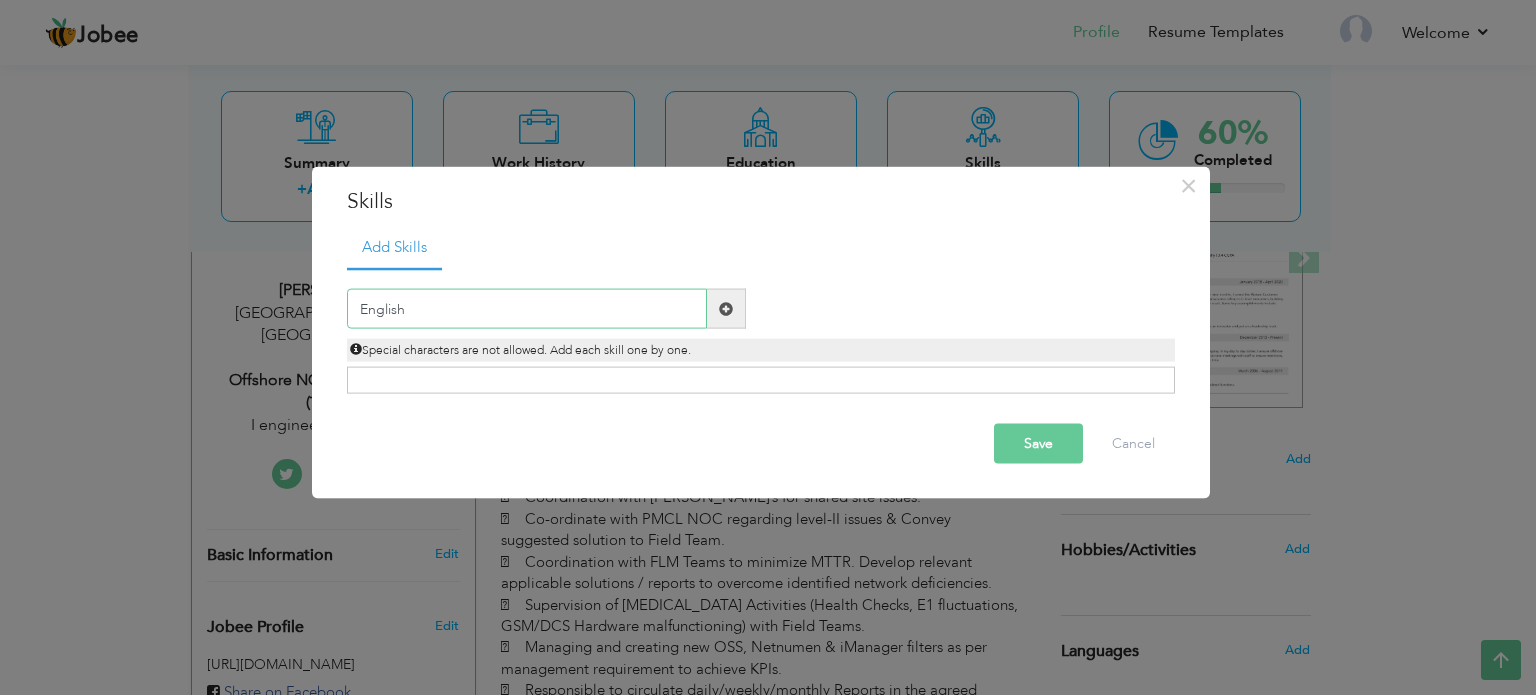 type on "English" 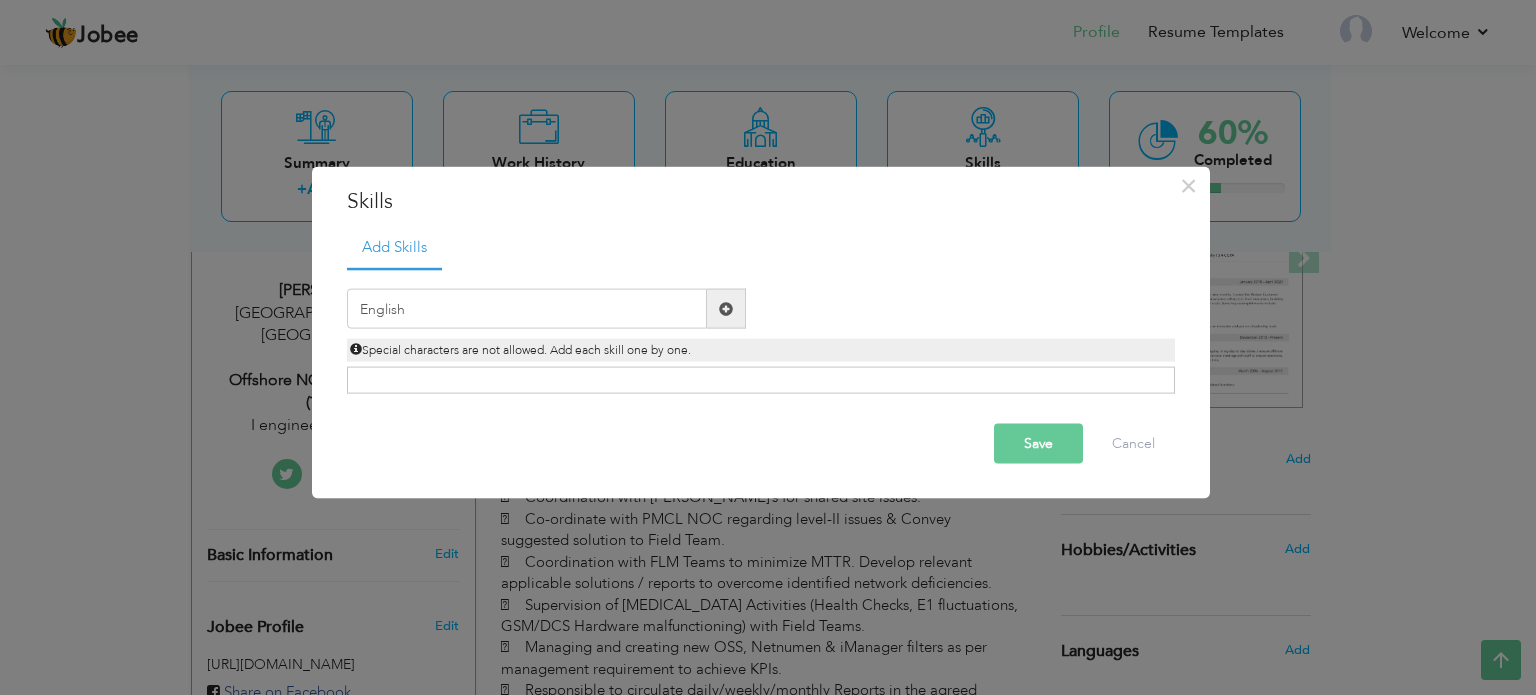 click at bounding box center (726, 308) 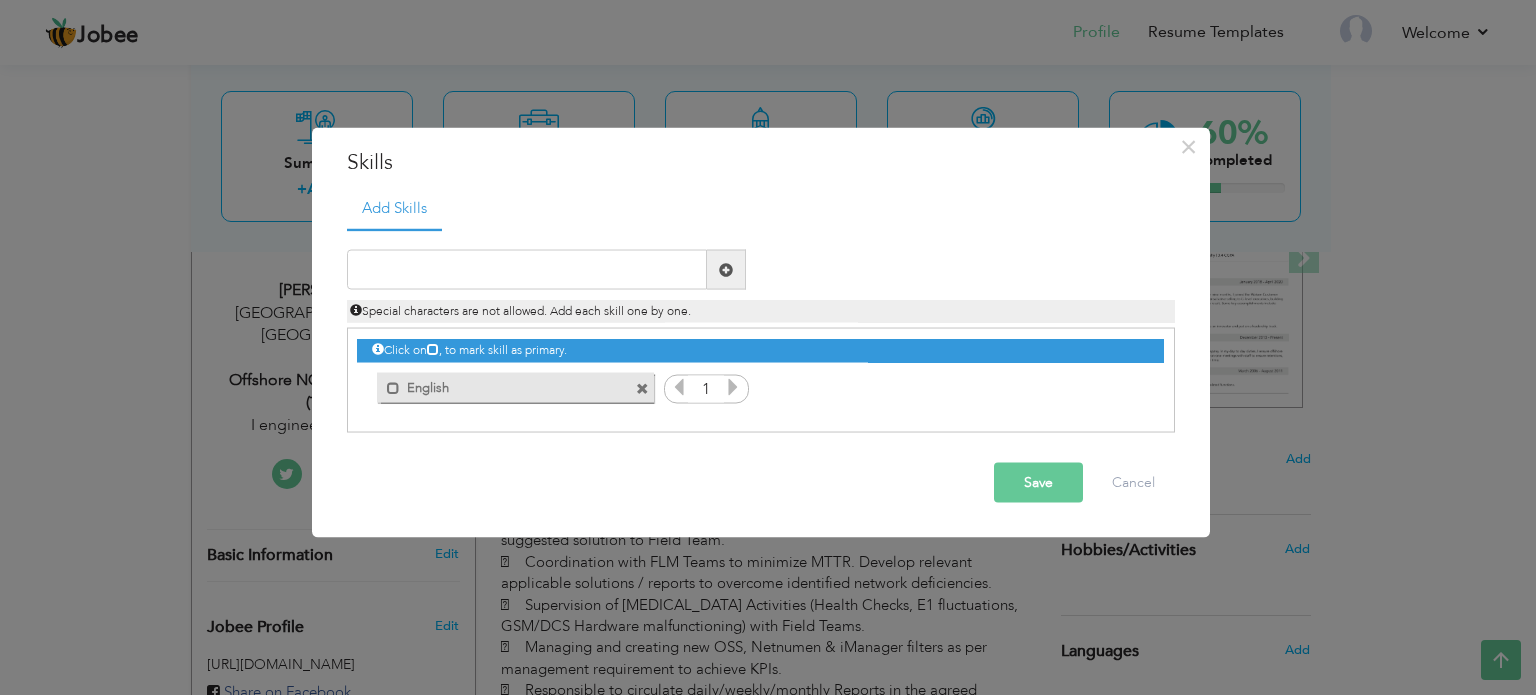 click at bounding box center (733, 387) 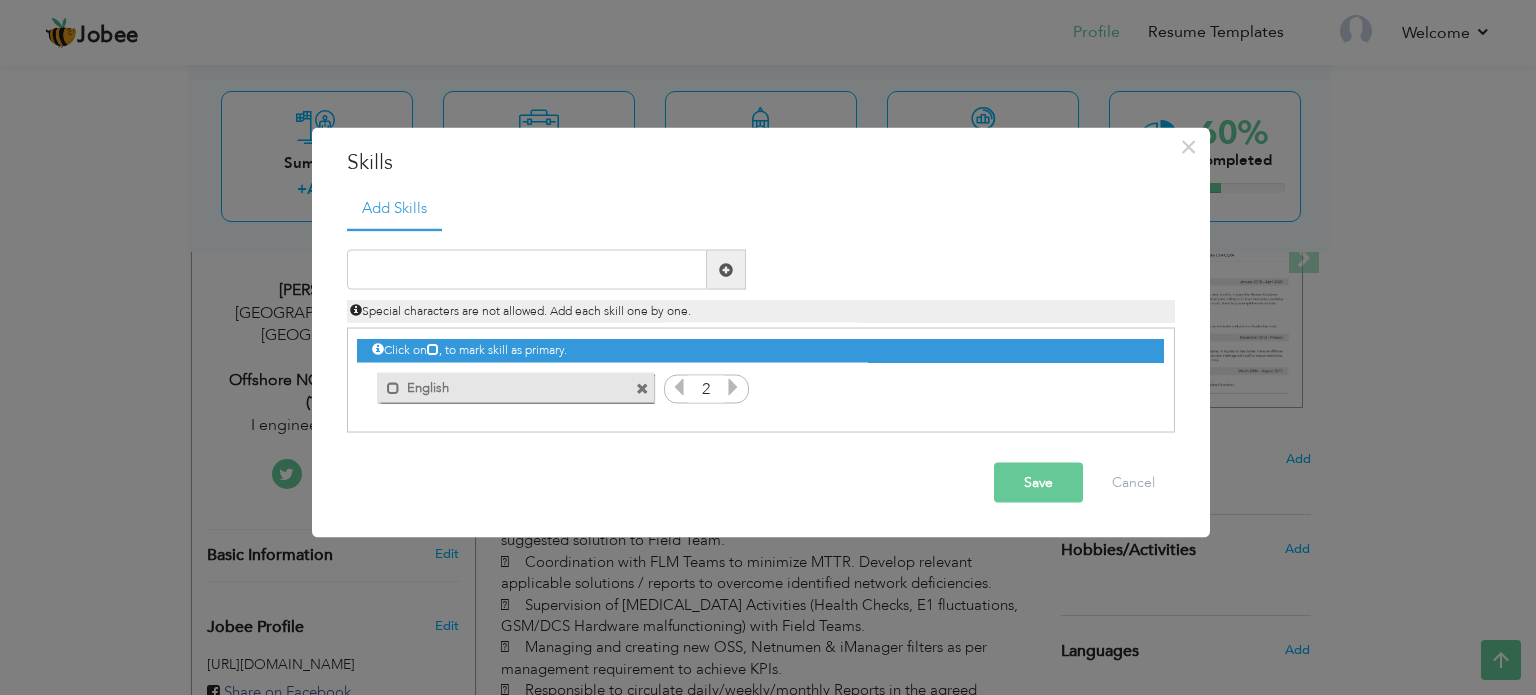 click at bounding box center [733, 387] 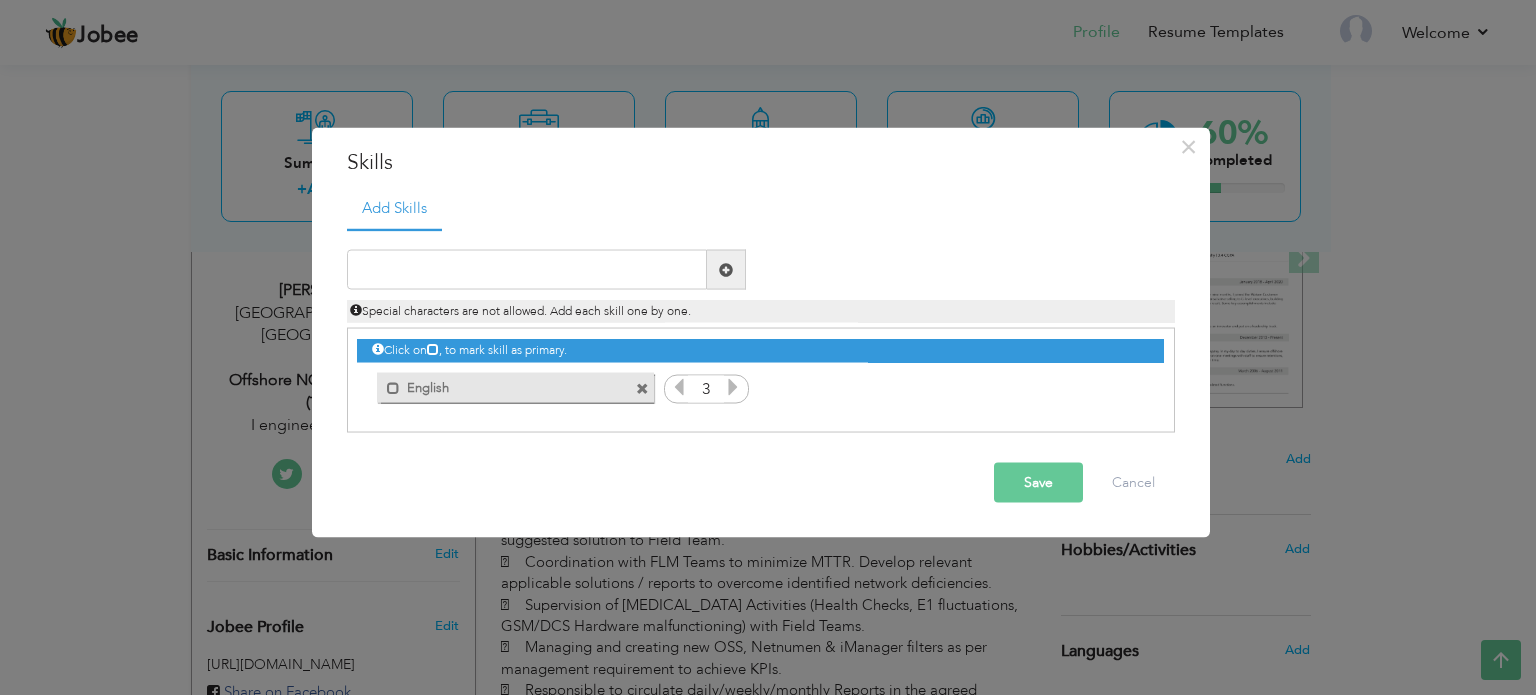 click at bounding box center [733, 387] 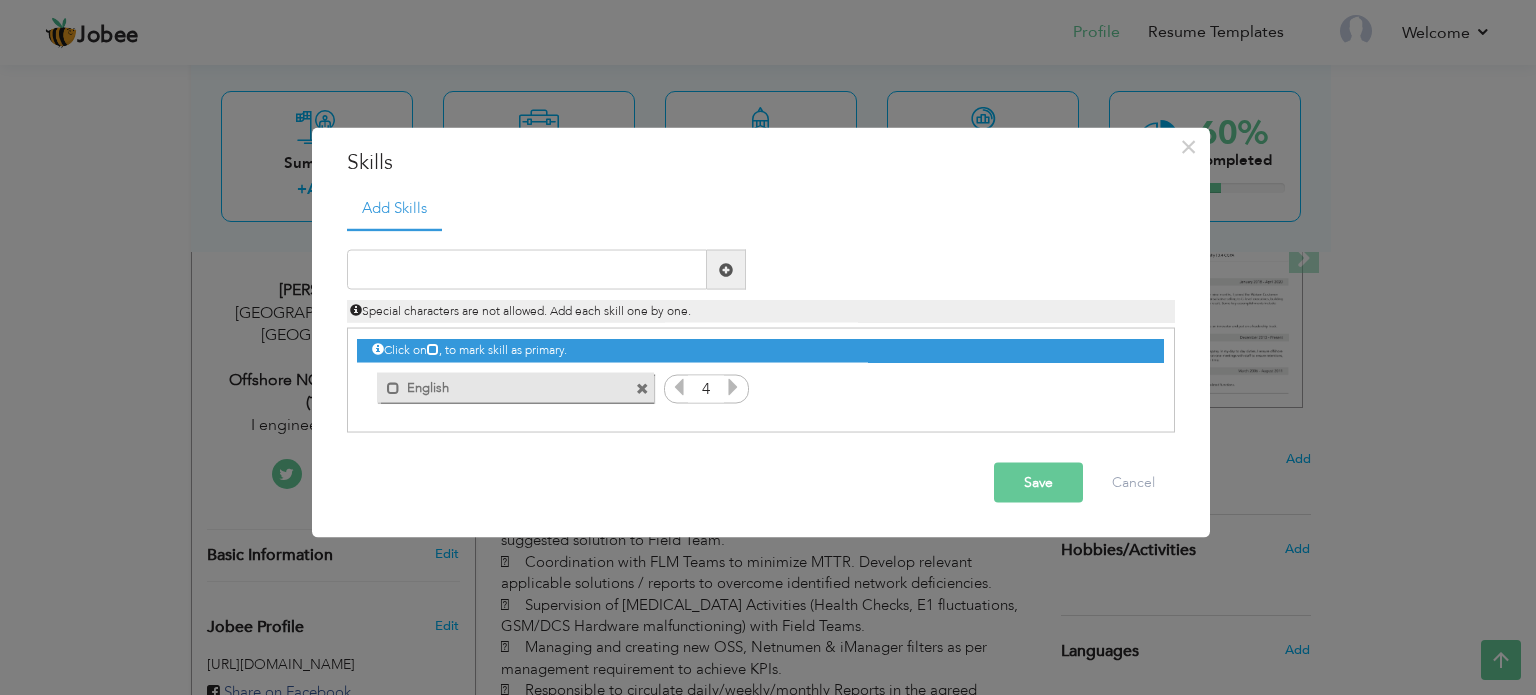 click at bounding box center [733, 387] 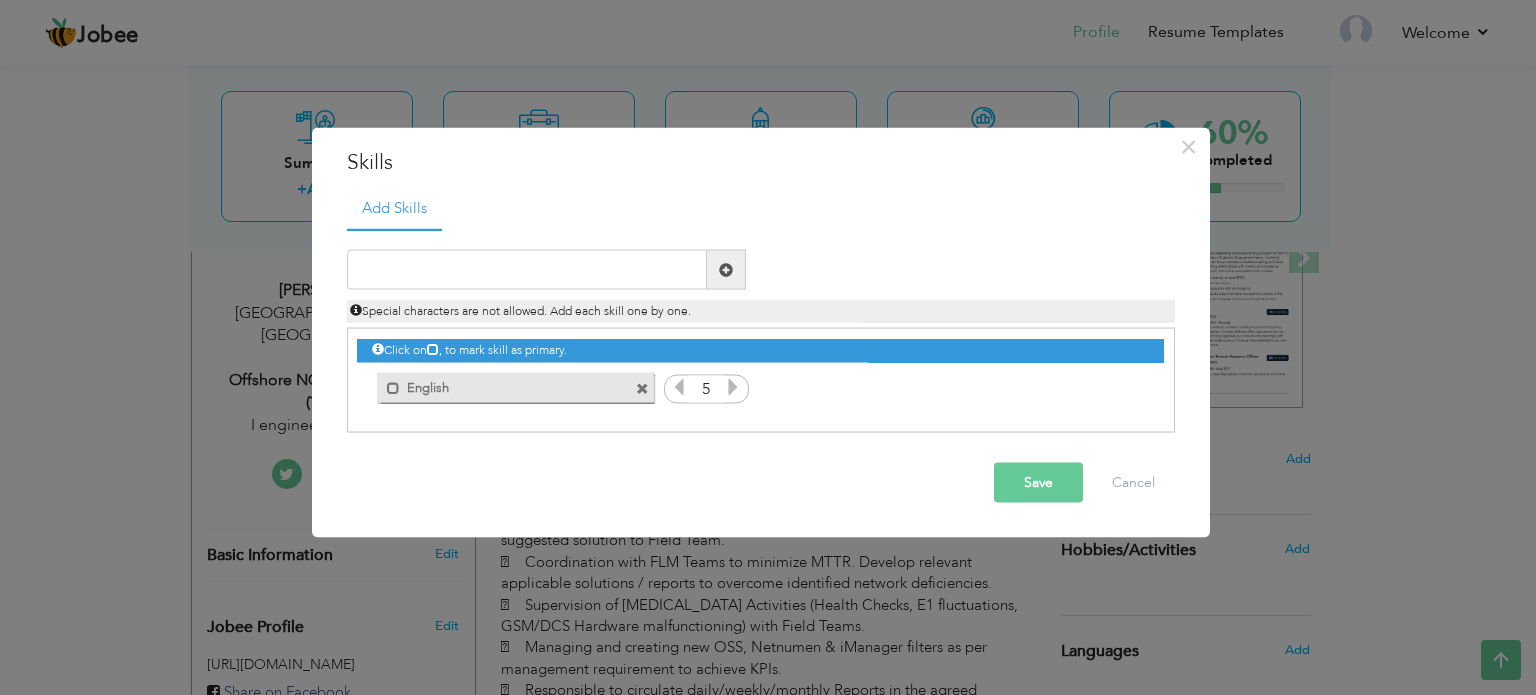 click at bounding box center (733, 387) 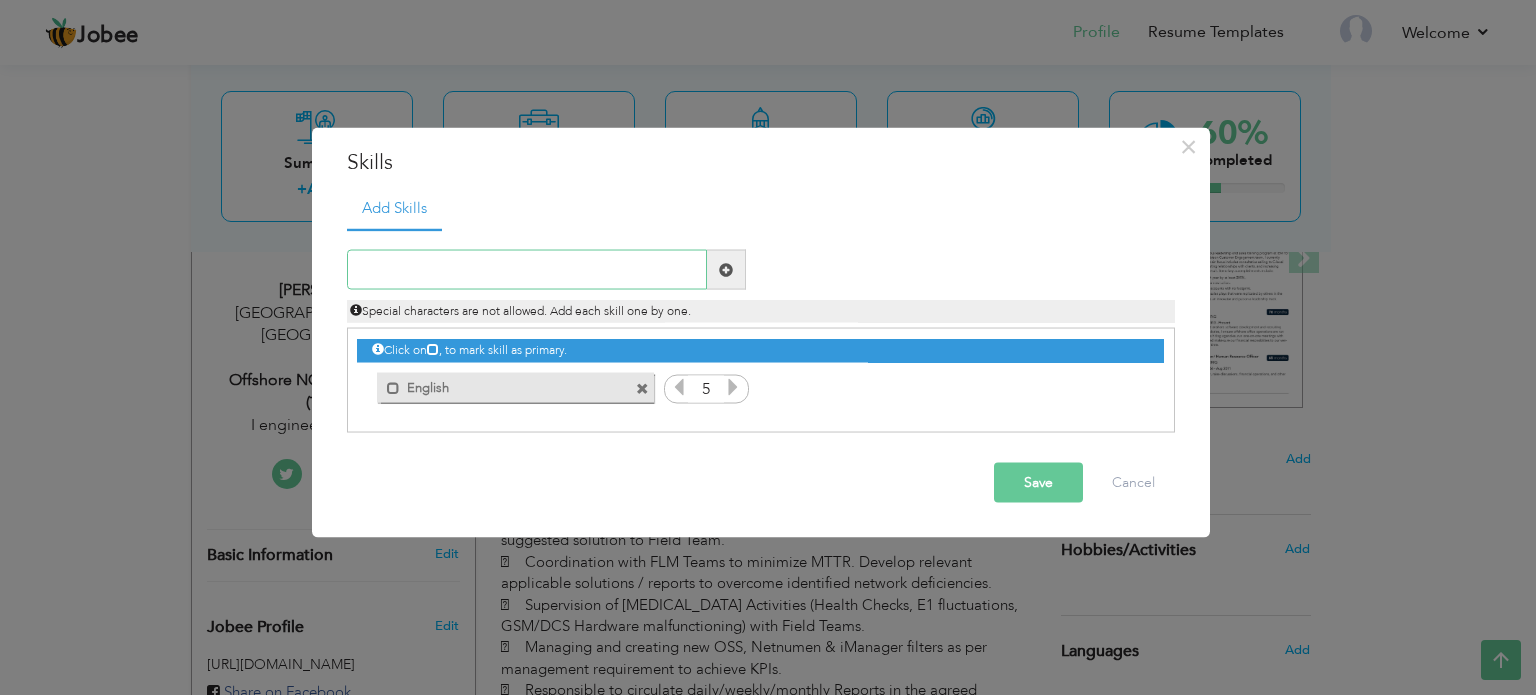 click at bounding box center [527, 270] 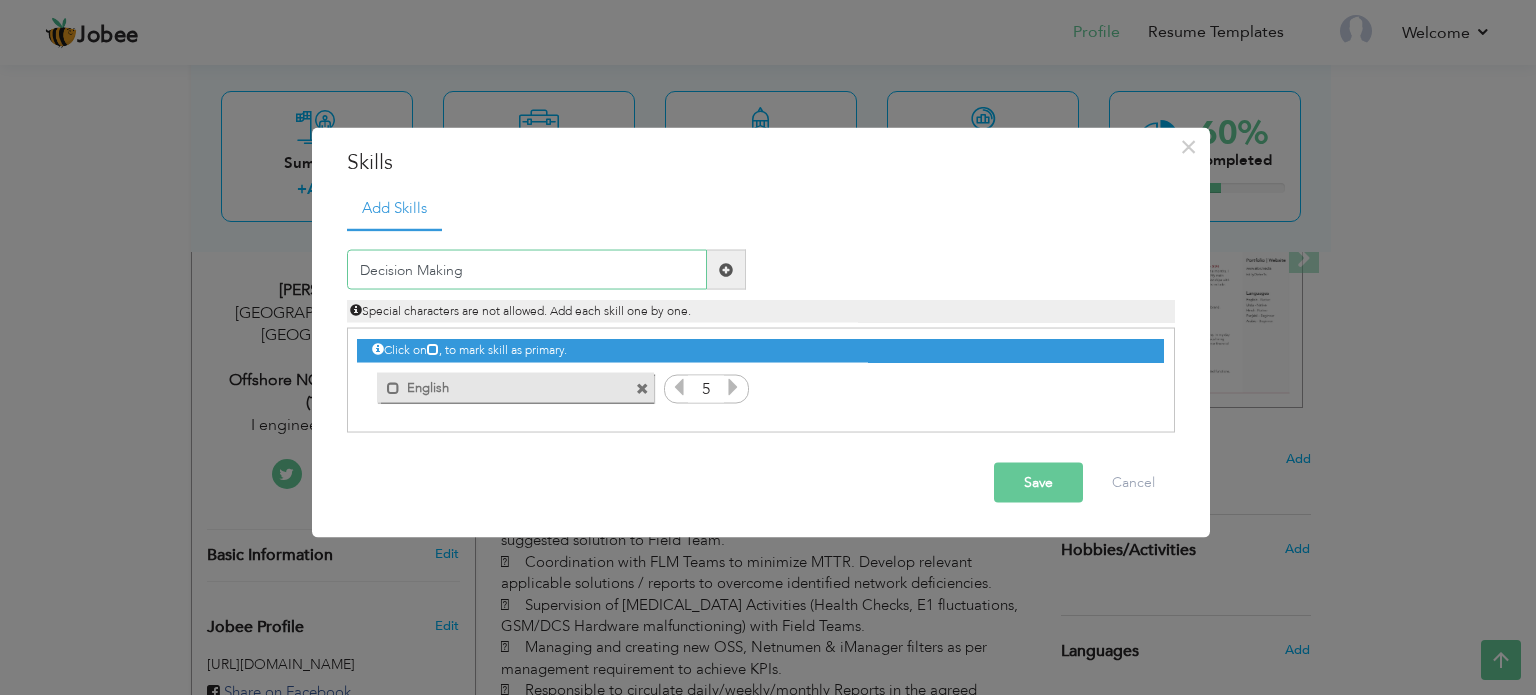 type on "Decision Making" 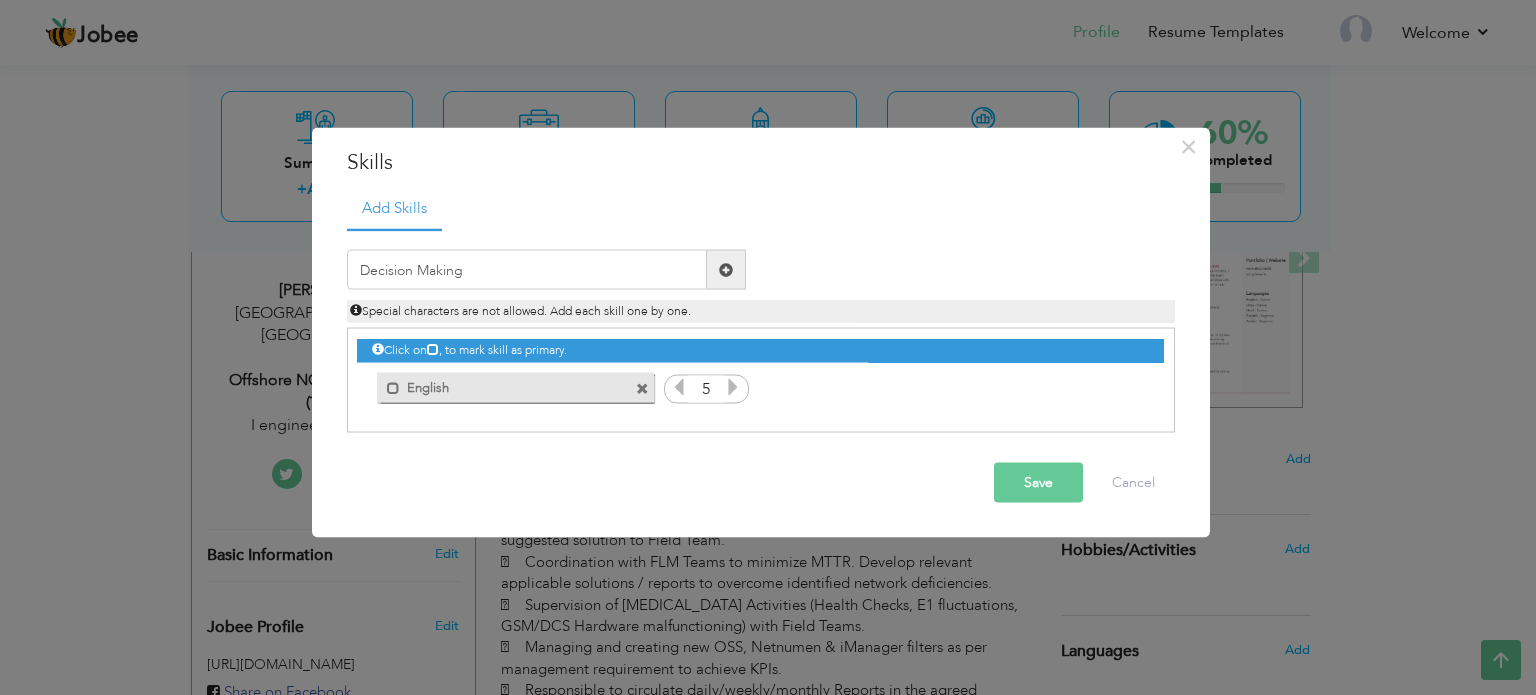 click at bounding box center [726, 269] 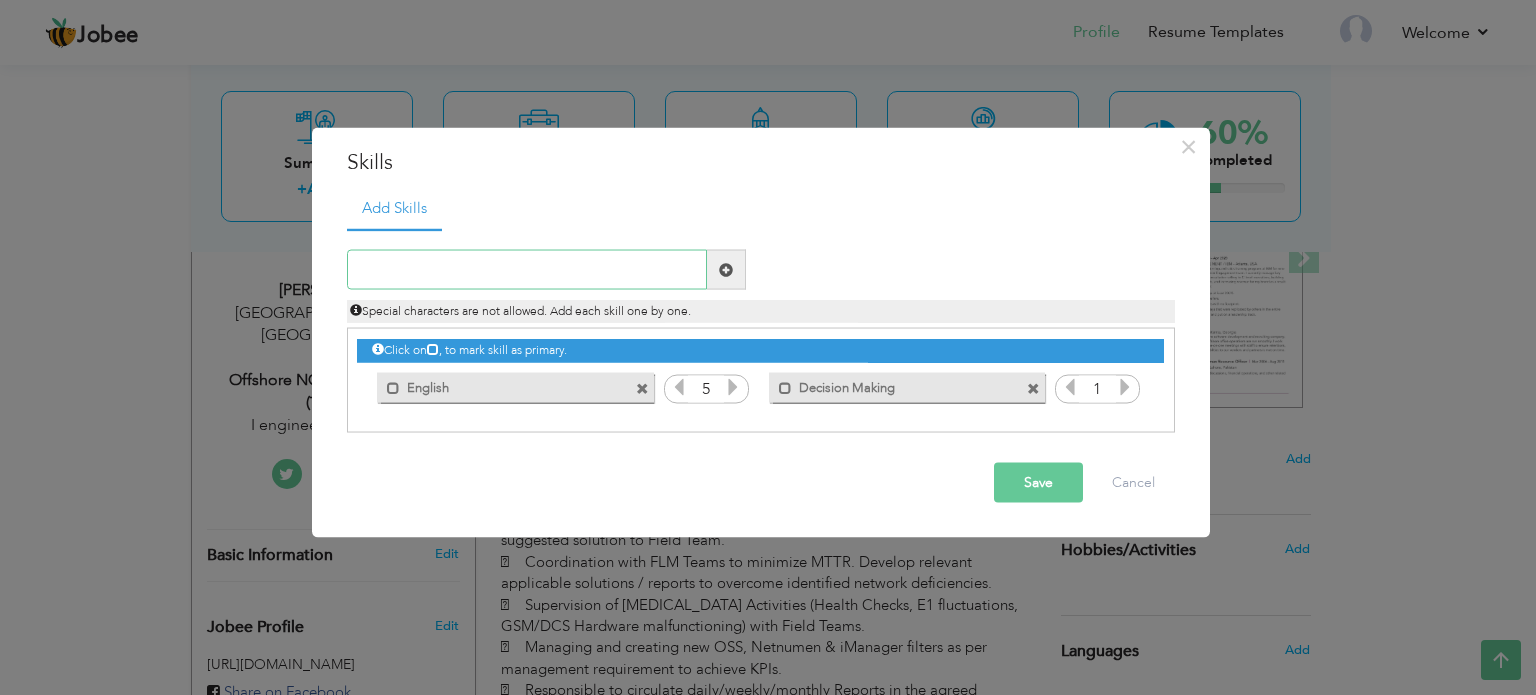 click at bounding box center [527, 270] 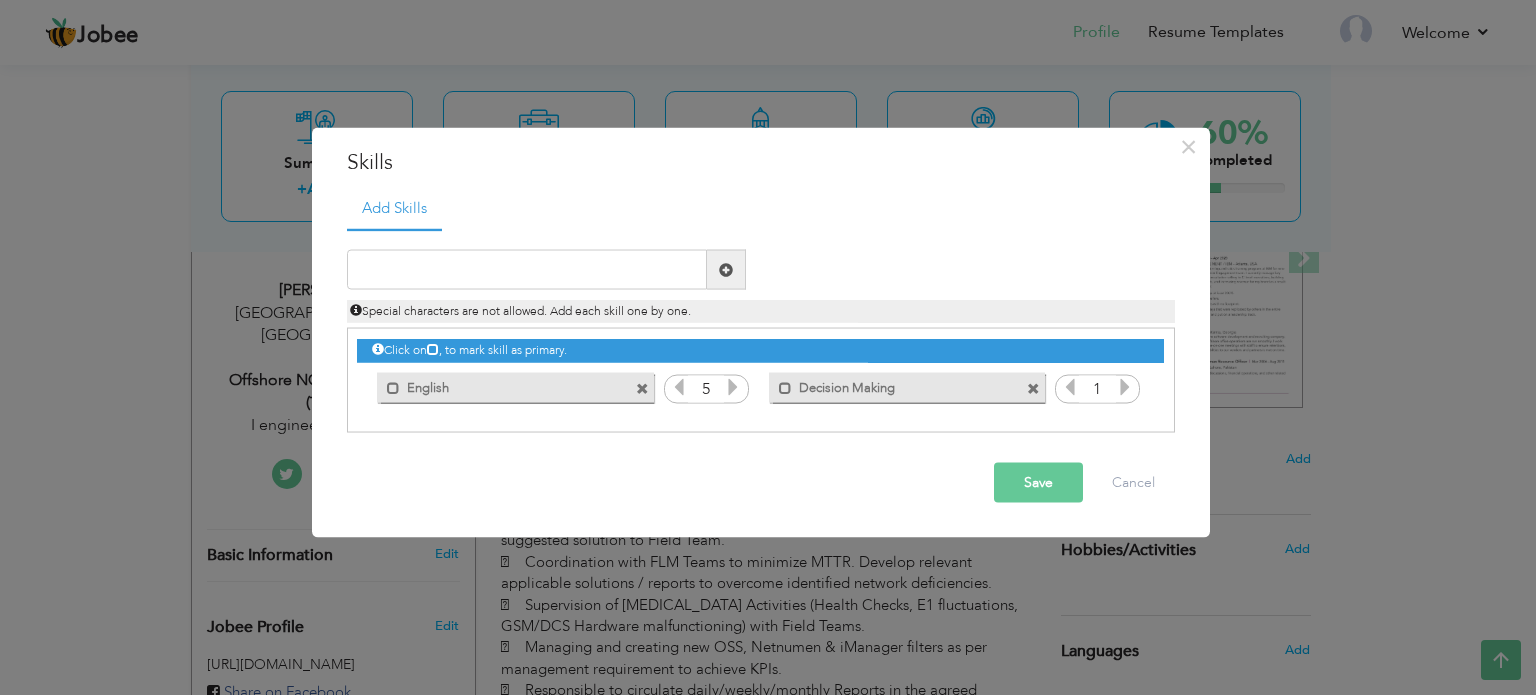 click on "Save" at bounding box center [1038, 483] 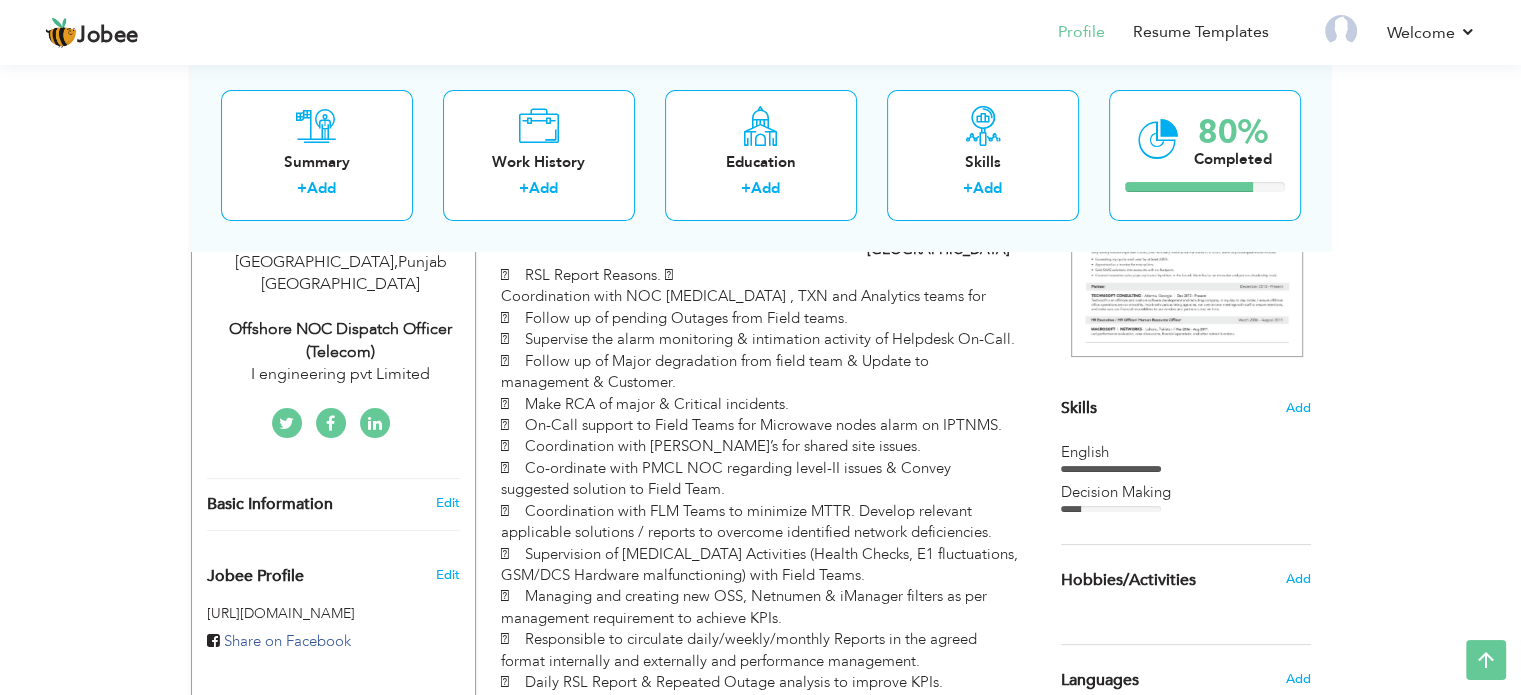 scroll, scrollTop: 421, scrollLeft: 0, axis: vertical 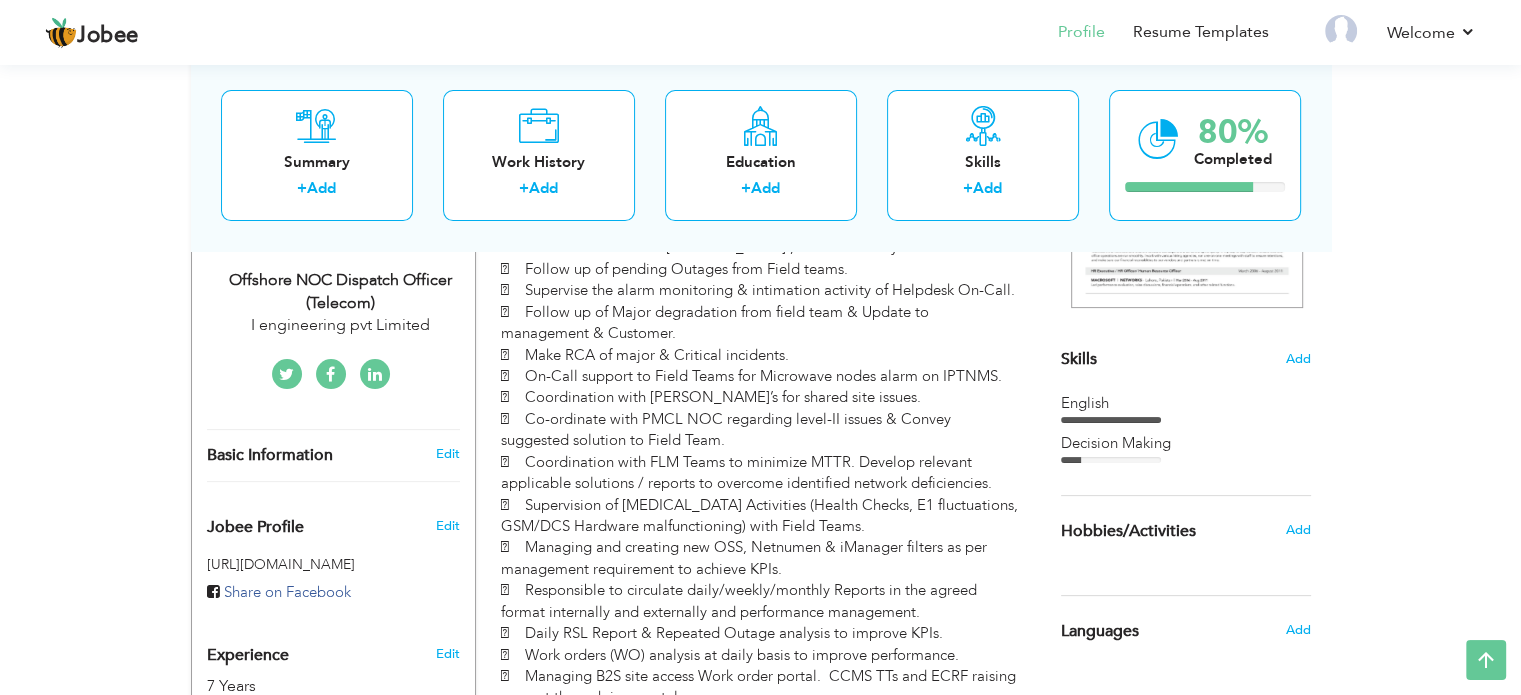 click on "Add" at bounding box center [1298, 359] 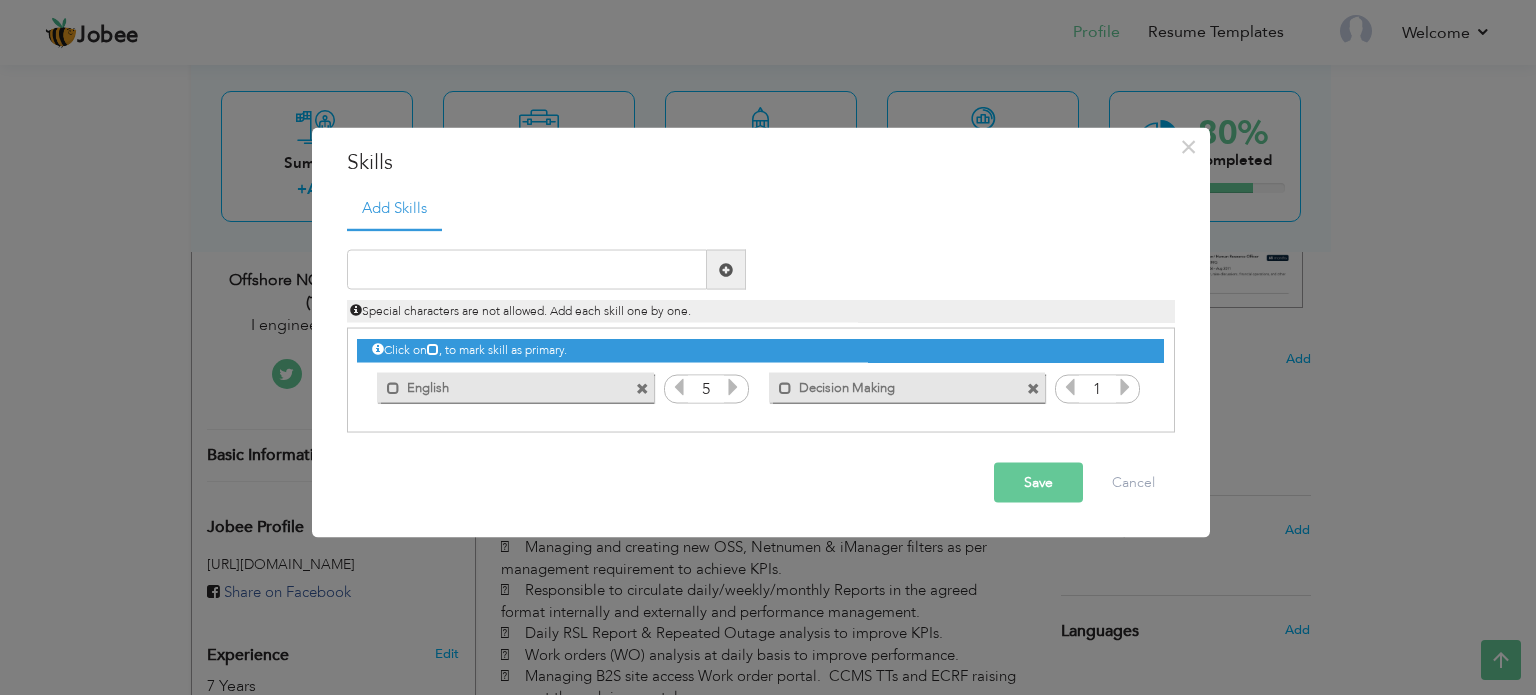 drag, startPoint x: 805, startPoint y: 143, endPoint x: 928, endPoint y: 103, distance: 129.34064 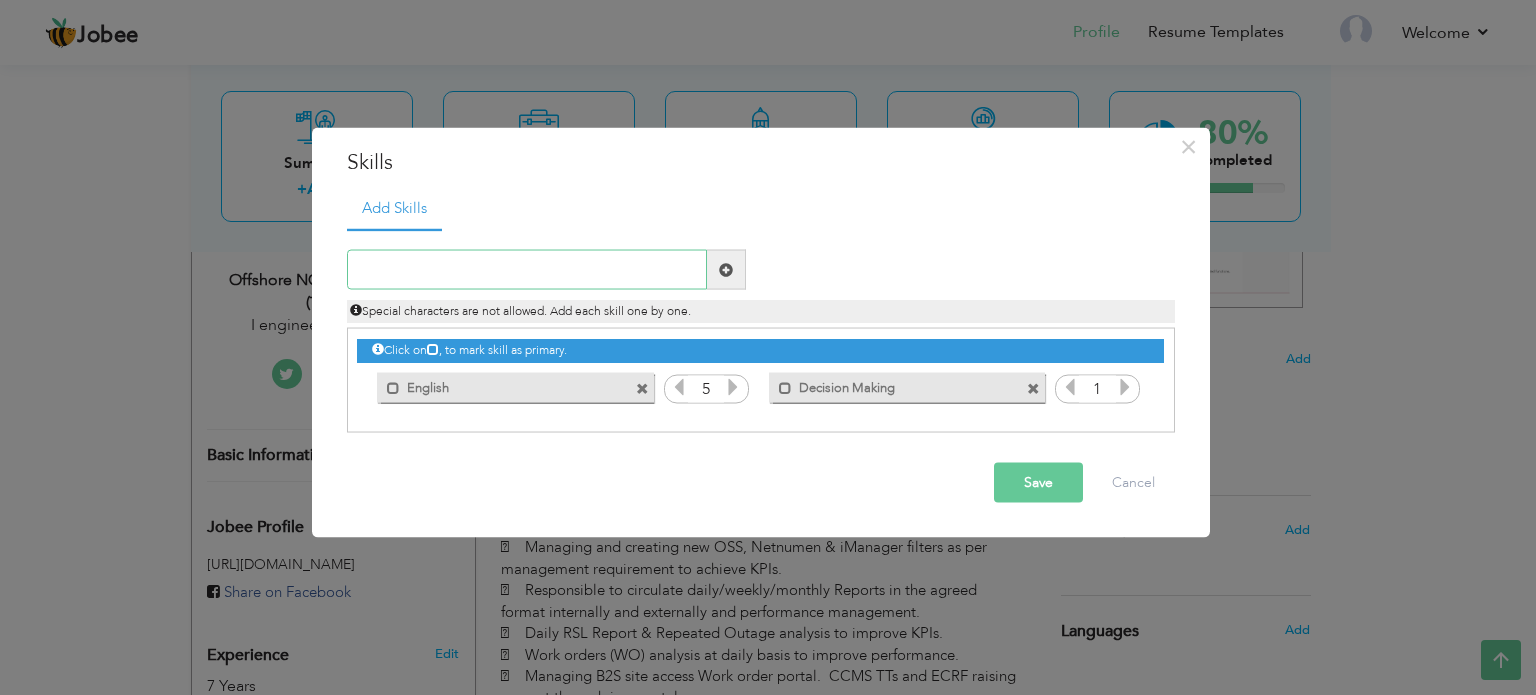 click at bounding box center [527, 270] 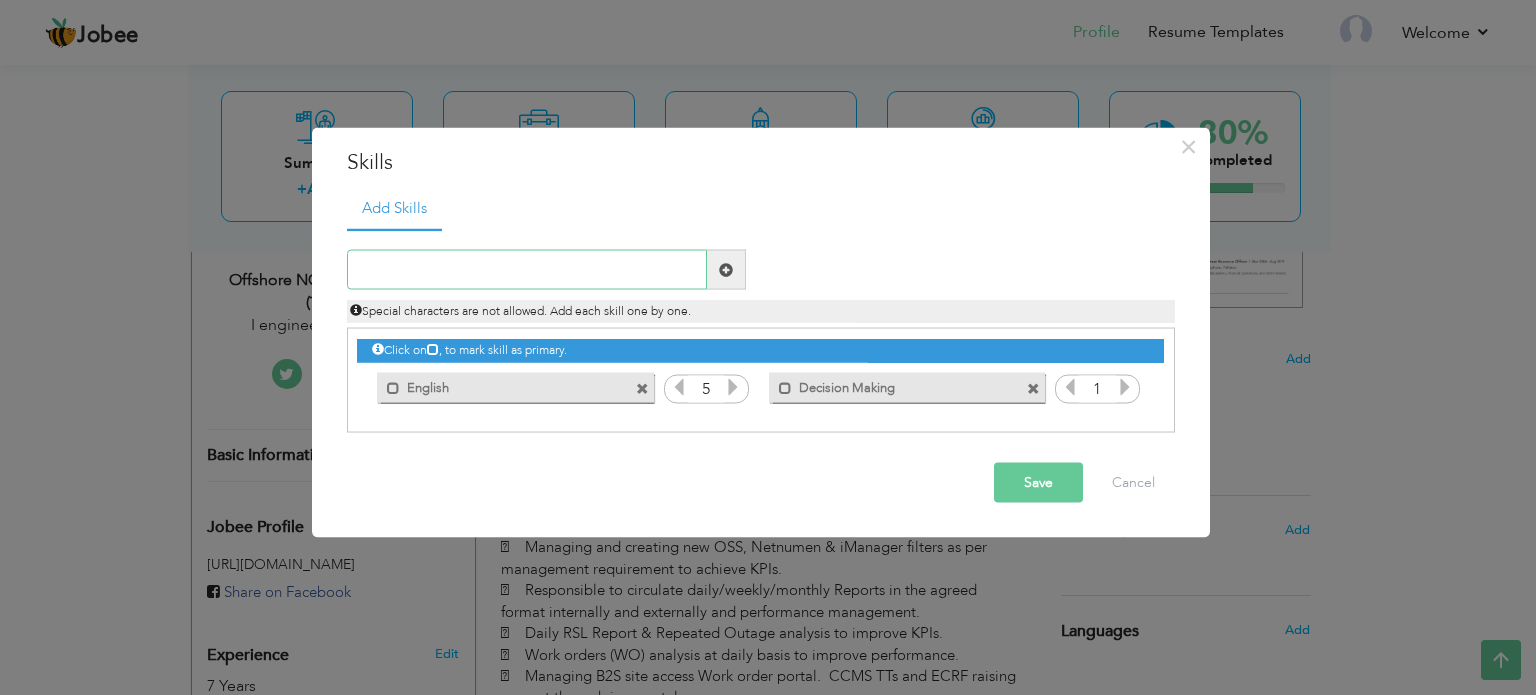 click at bounding box center [527, 270] 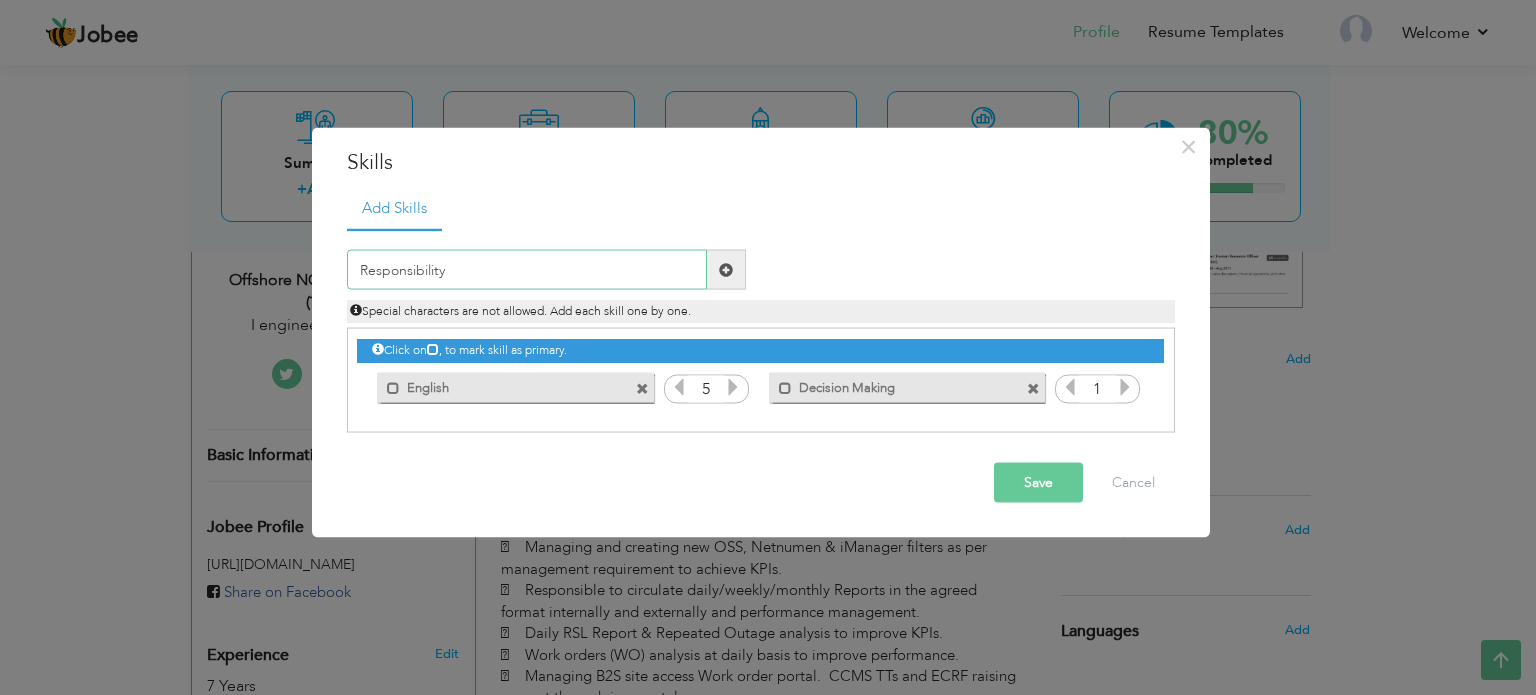 type on "Responsibility" 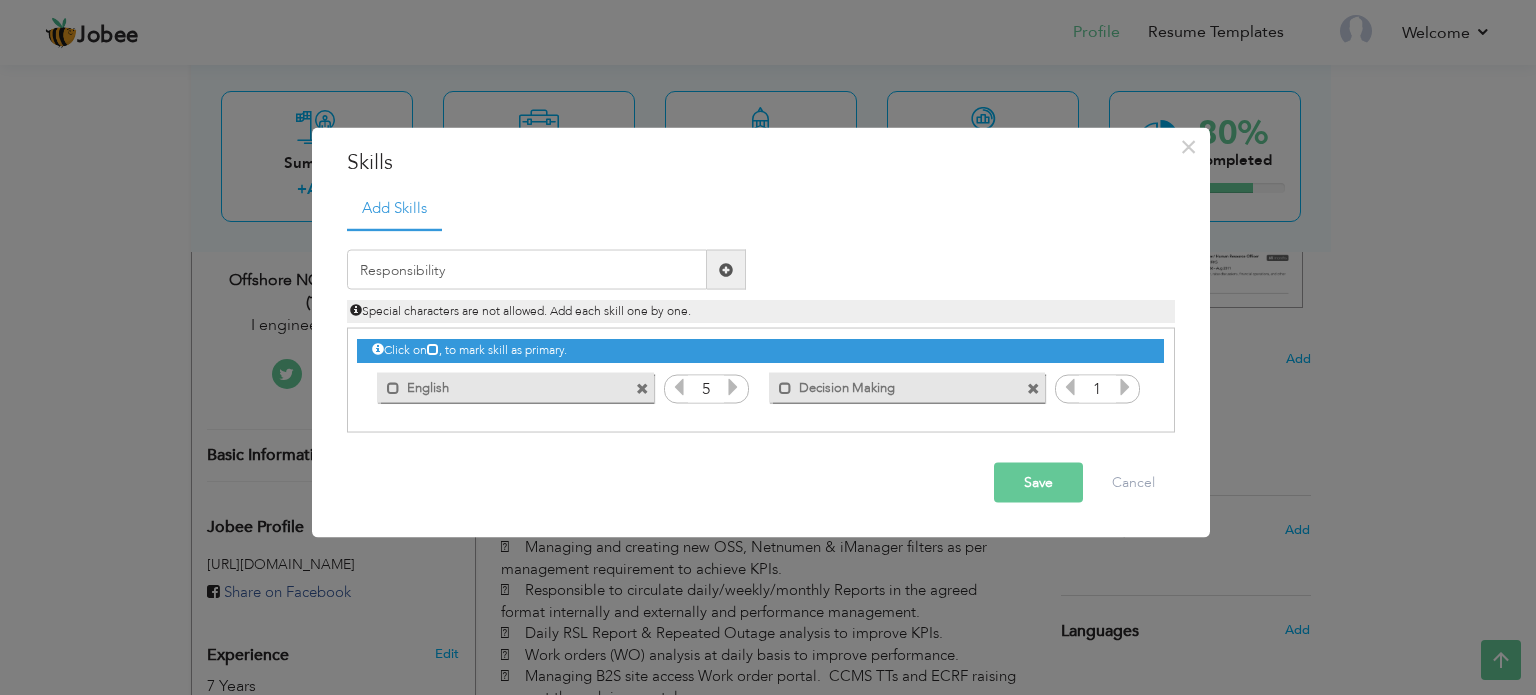 click at bounding box center [726, 270] 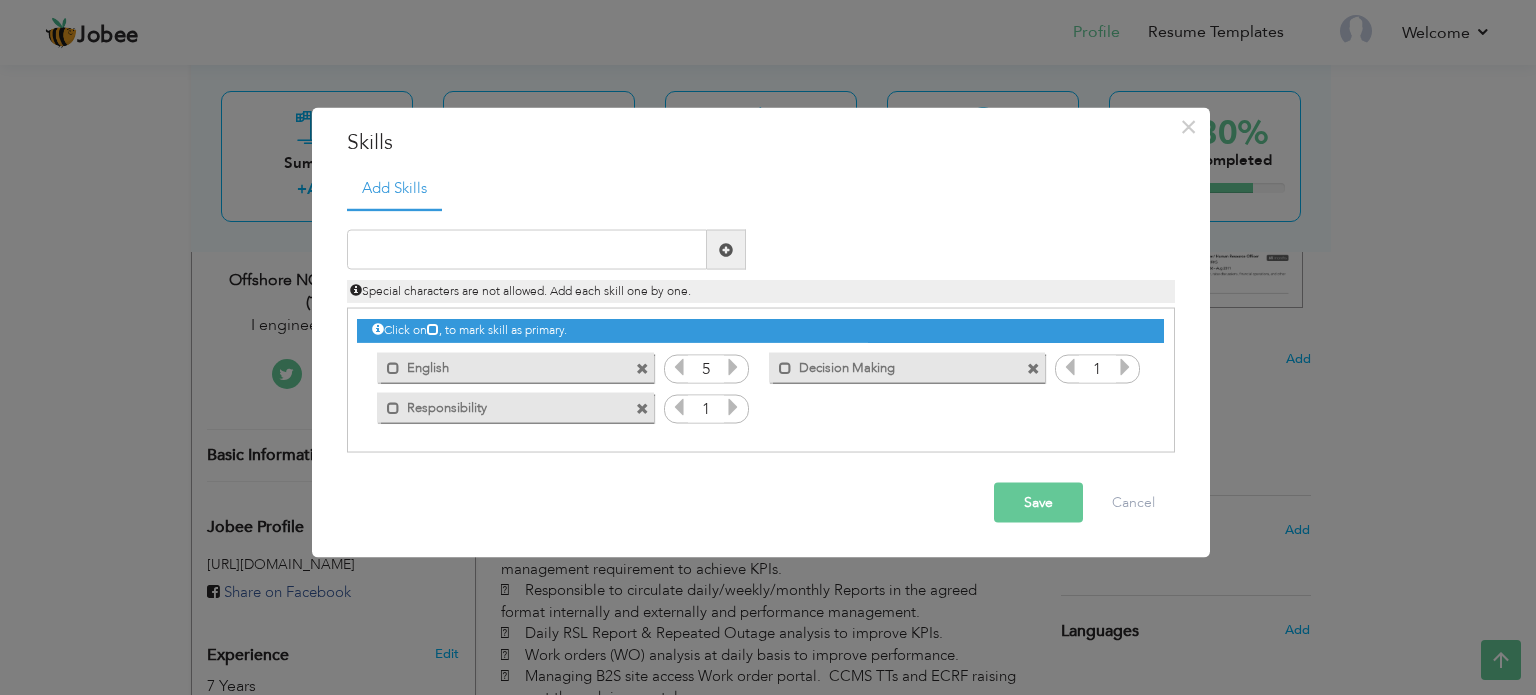 click at bounding box center [1125, 367] 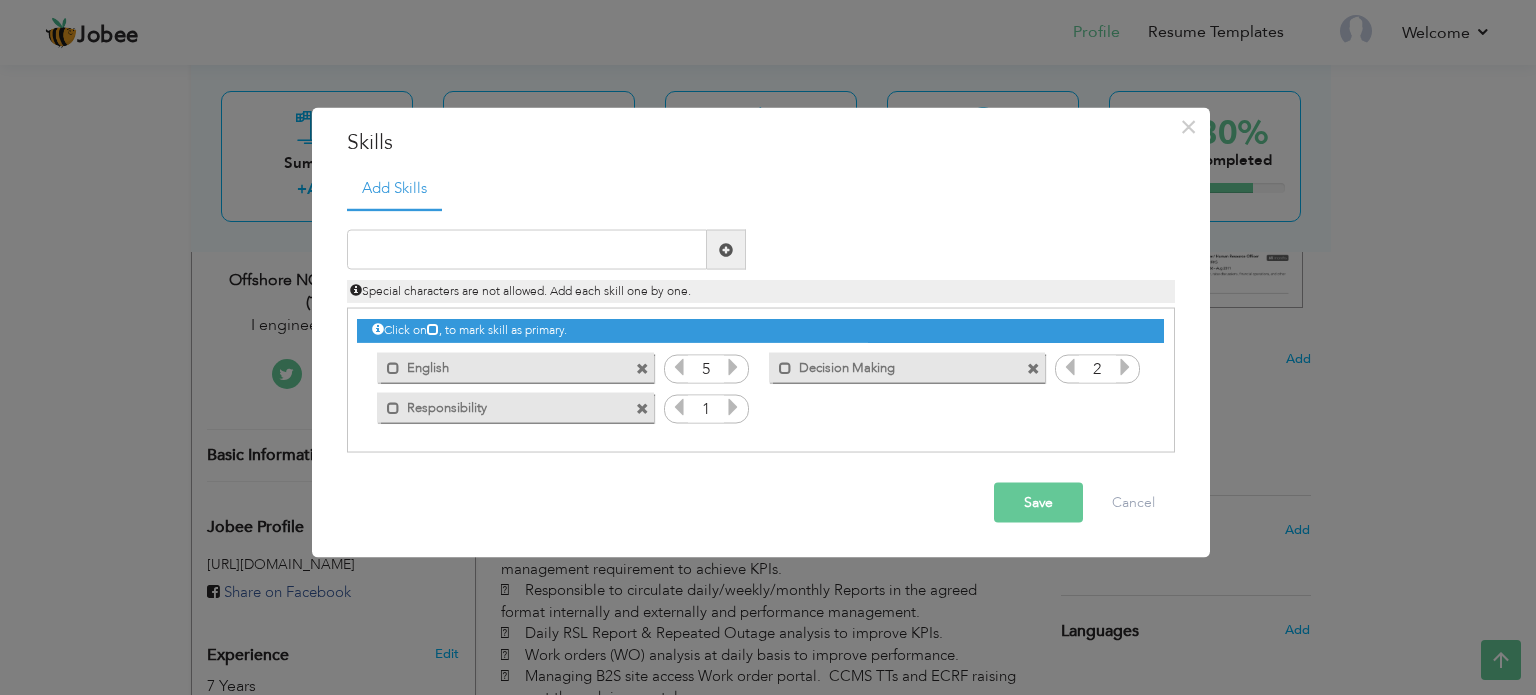 click at bounding box center (1125, 367) 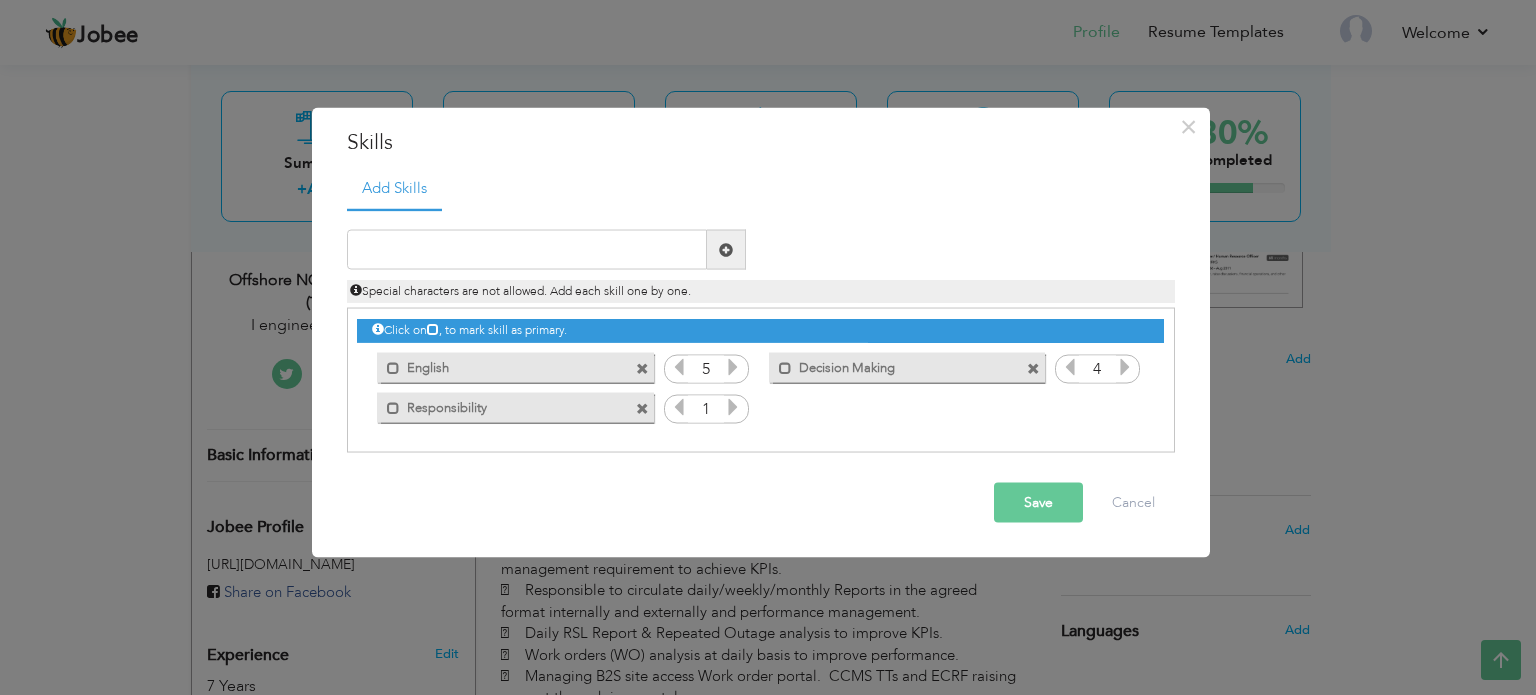click at bounding box center (1125, 367) 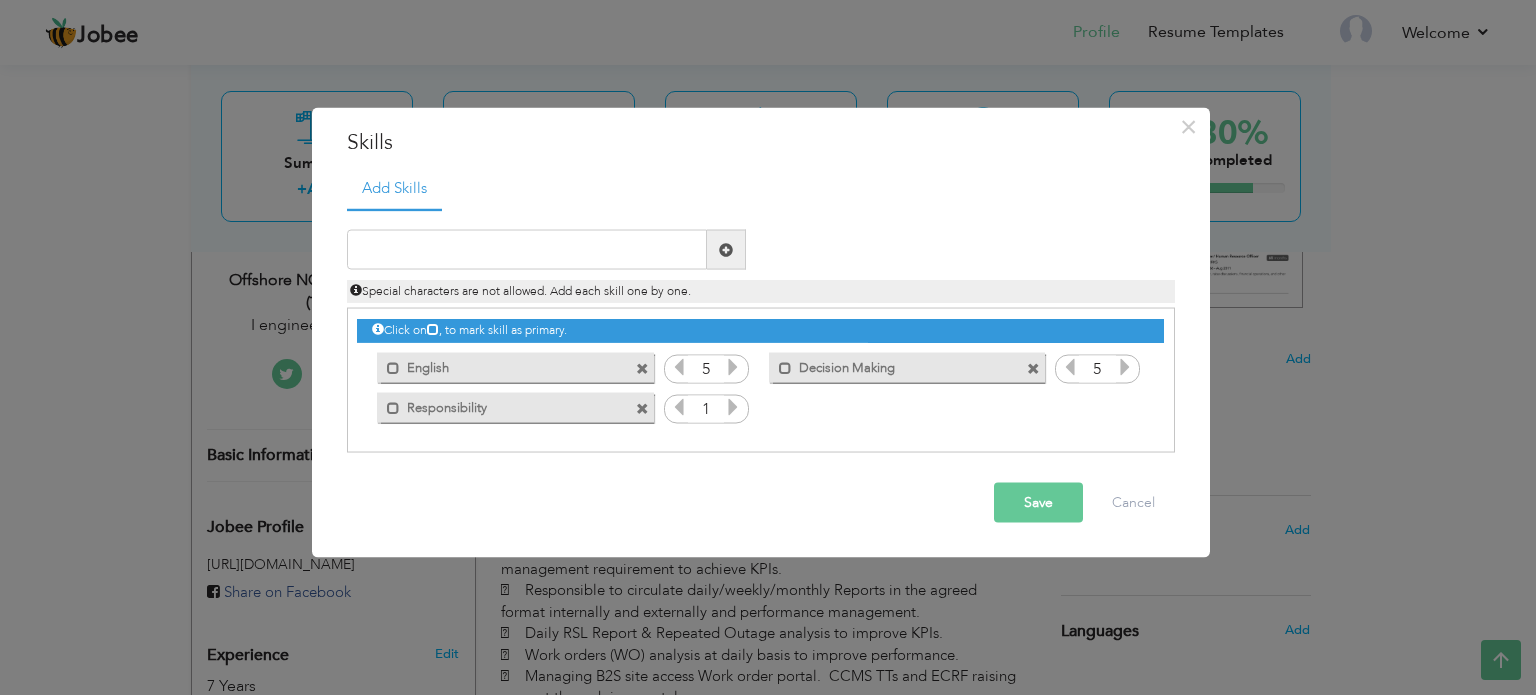 click at bounding box center (1125, 367) 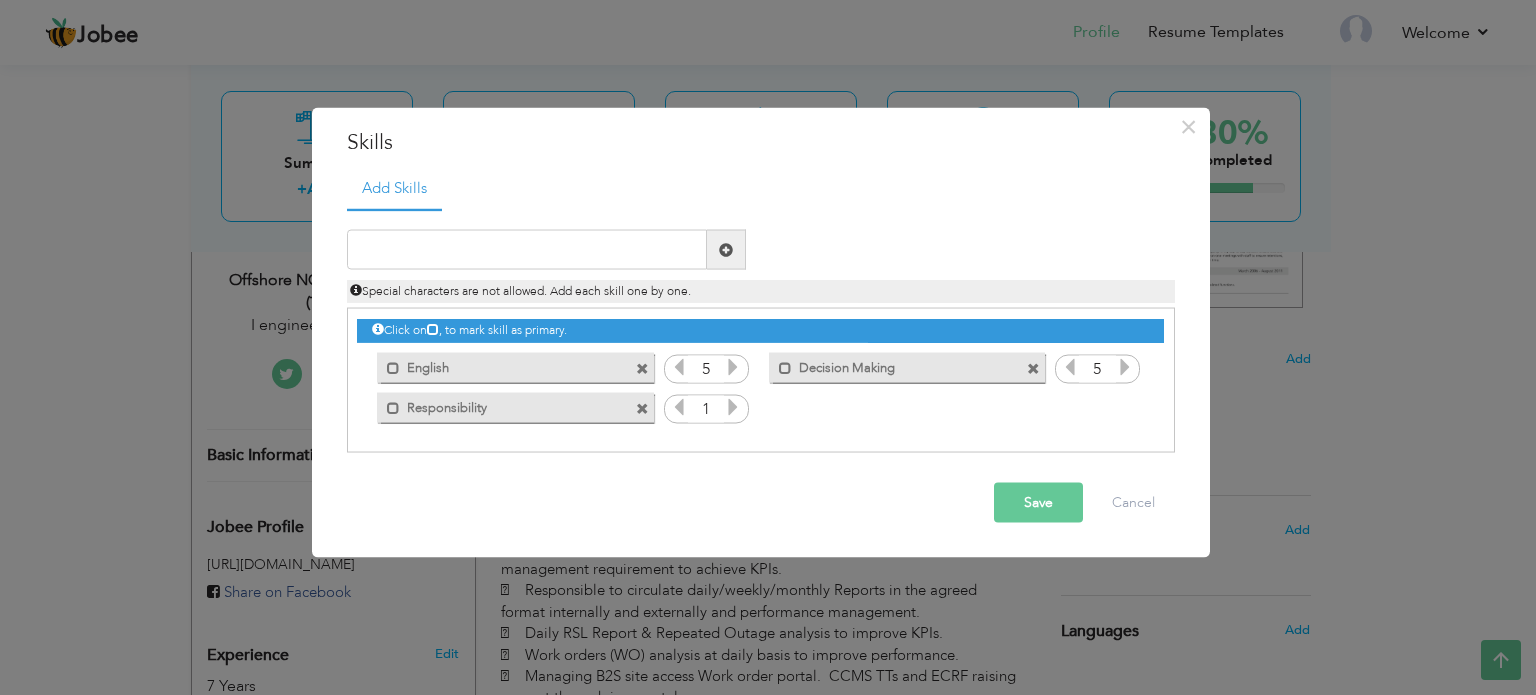 drag, startPoint x: 724, startPoint y: 395, endPoint x: 732, endPoint y: 404, distance: 12.0415945 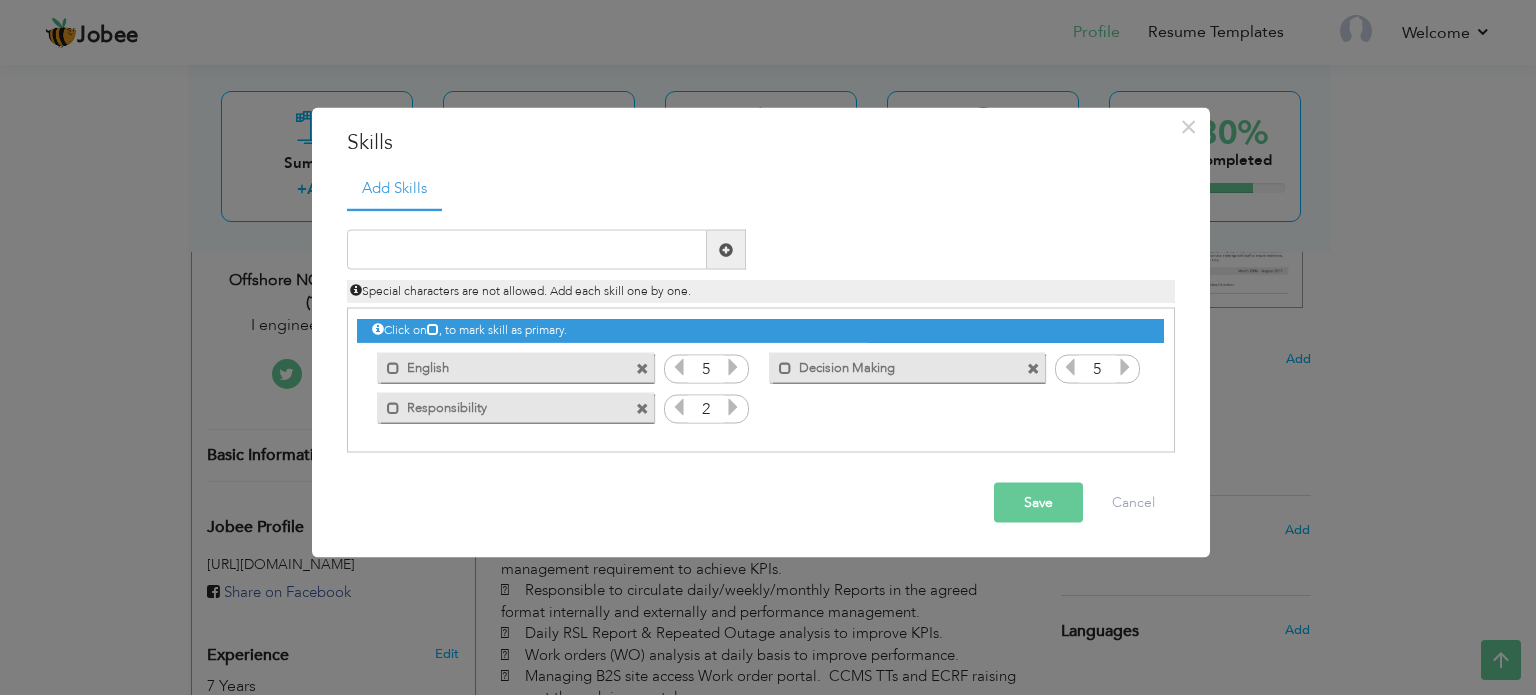 click at bounding box center [733, 407] 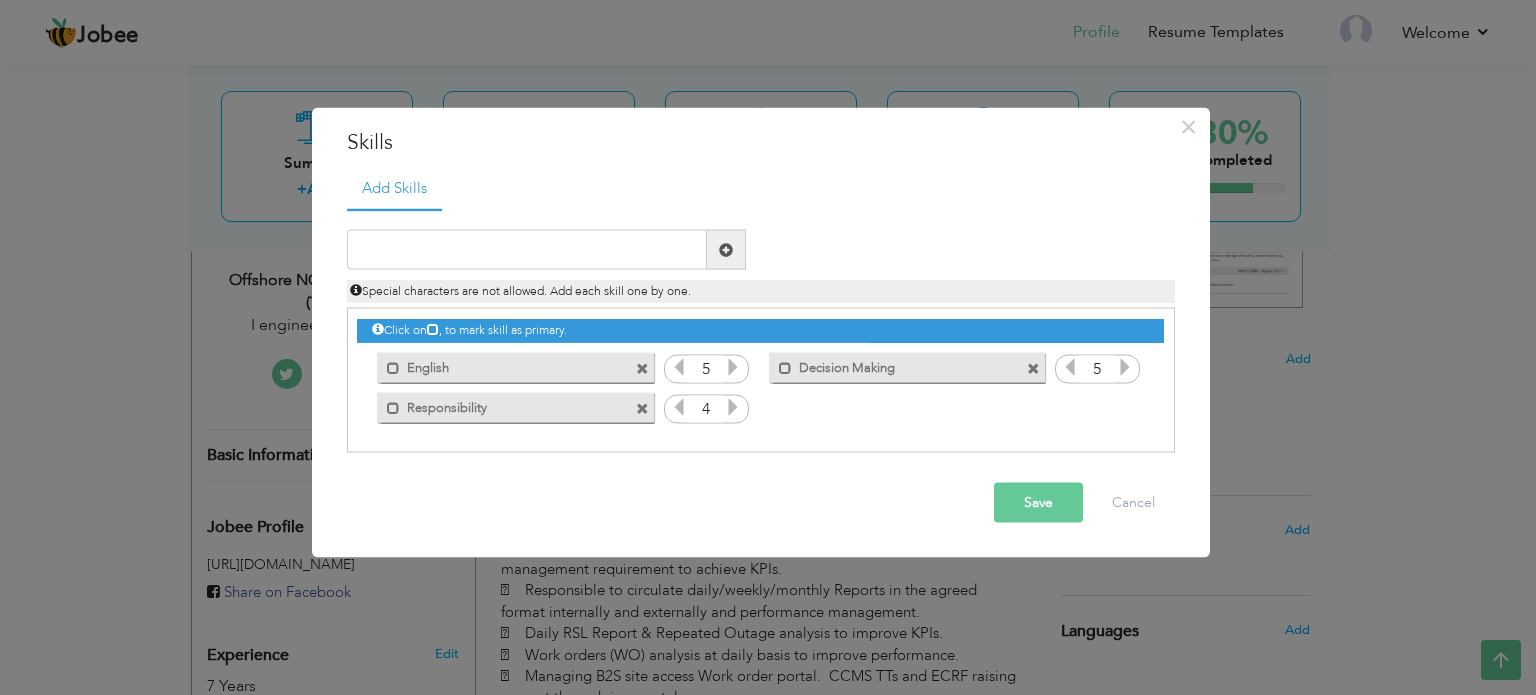 click at bounding box center [733, 407] 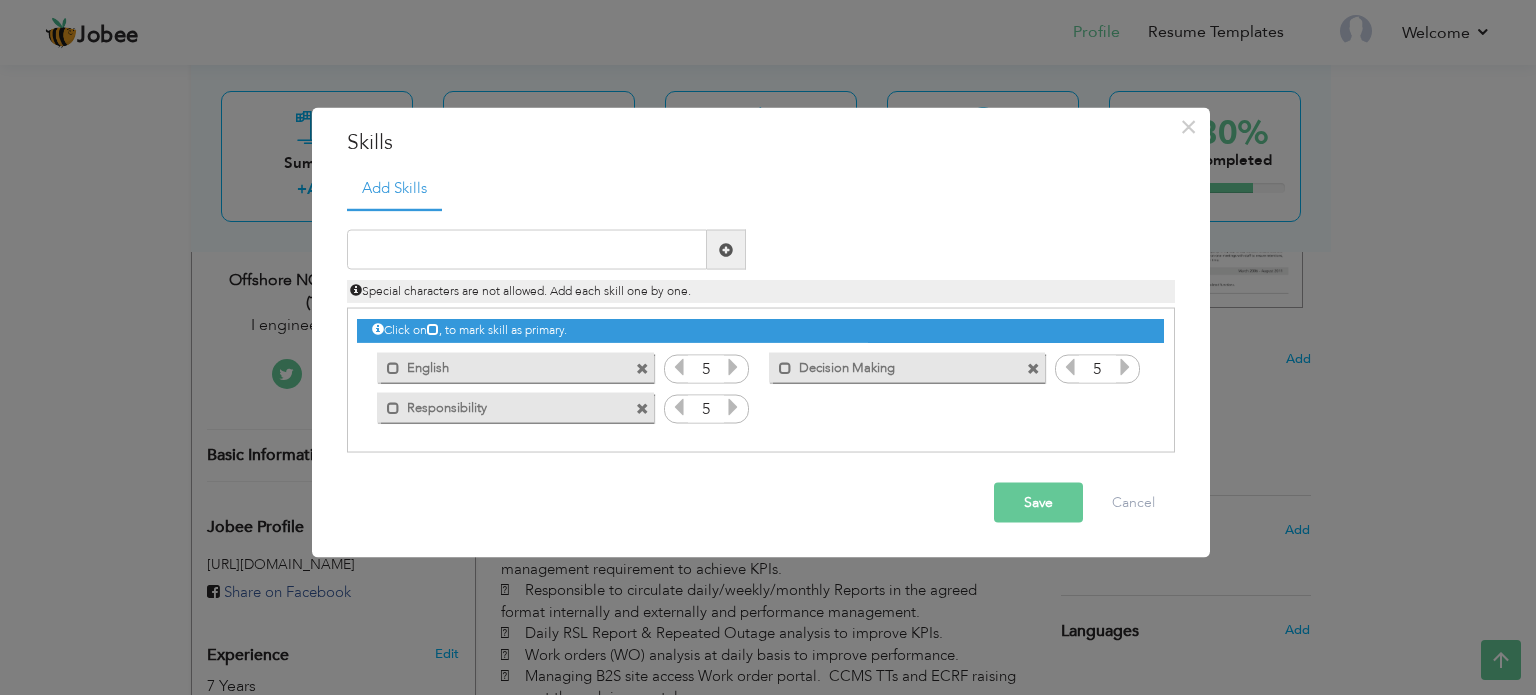 click at bounding box center (733, 407) 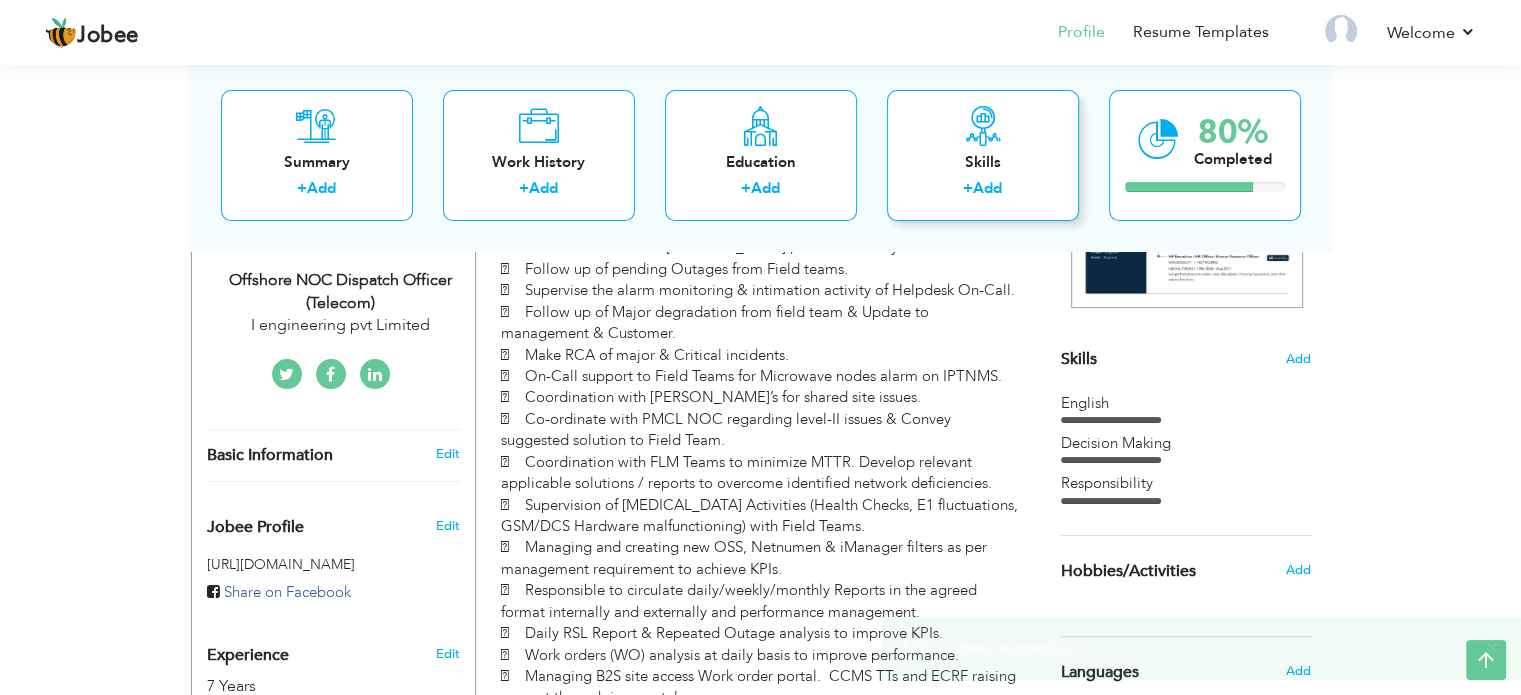 click on "Add" at bounding box center [987, 189] 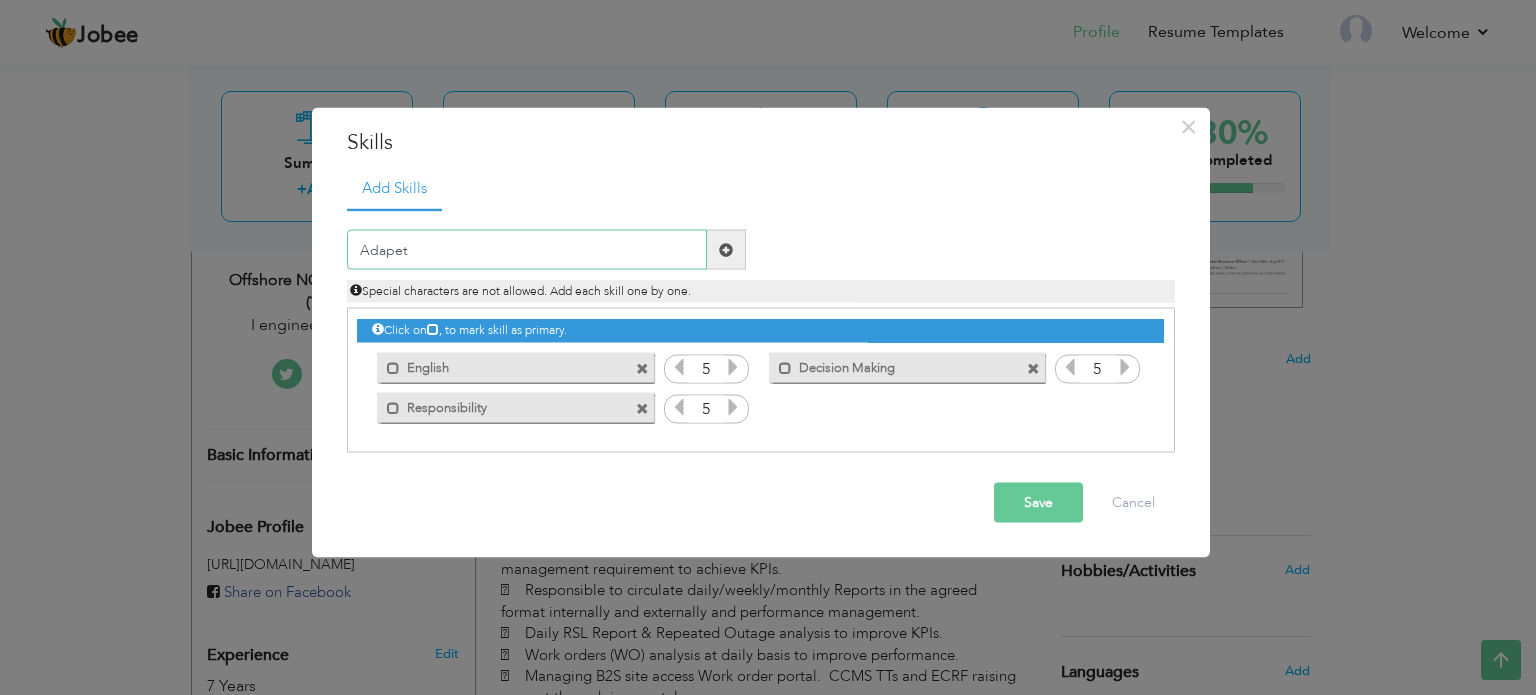 click on "Adapet" at bounding box center (527, 250) 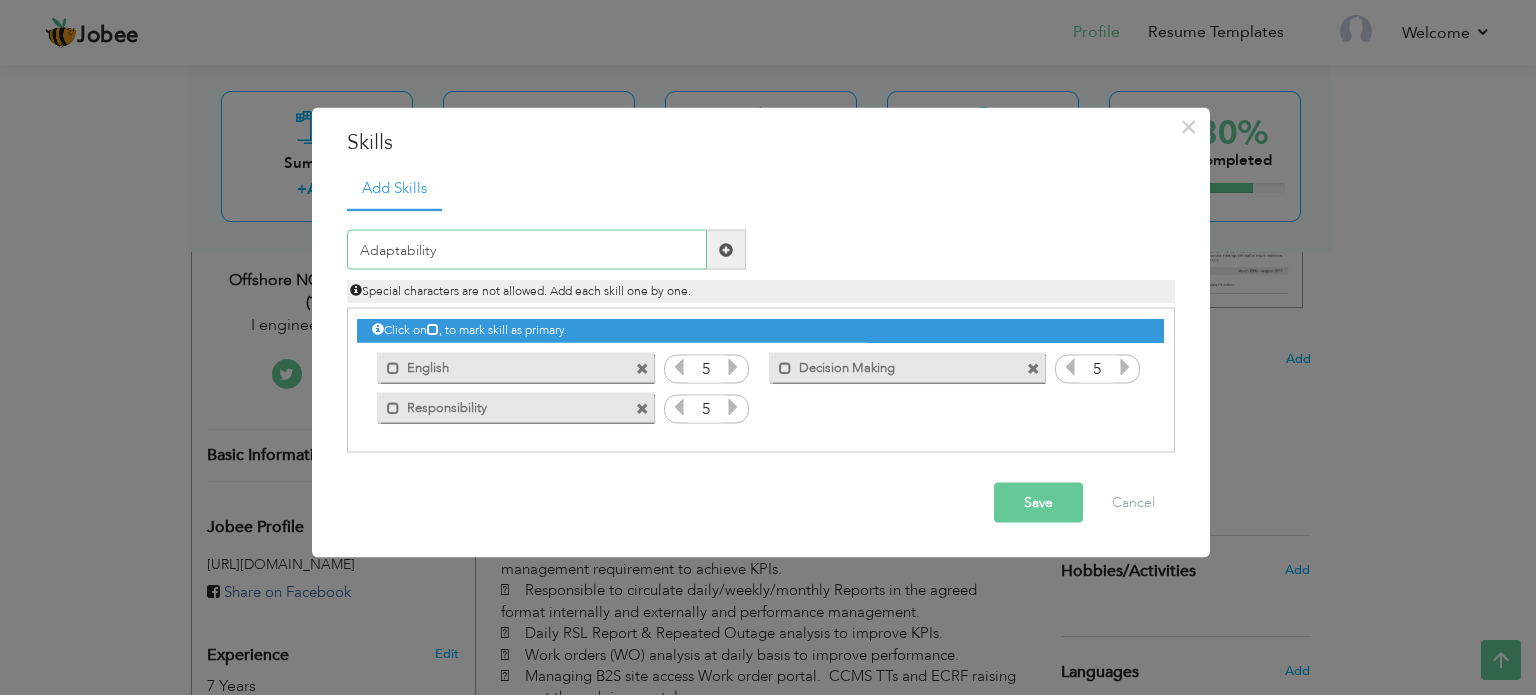 type on "Adaptability" 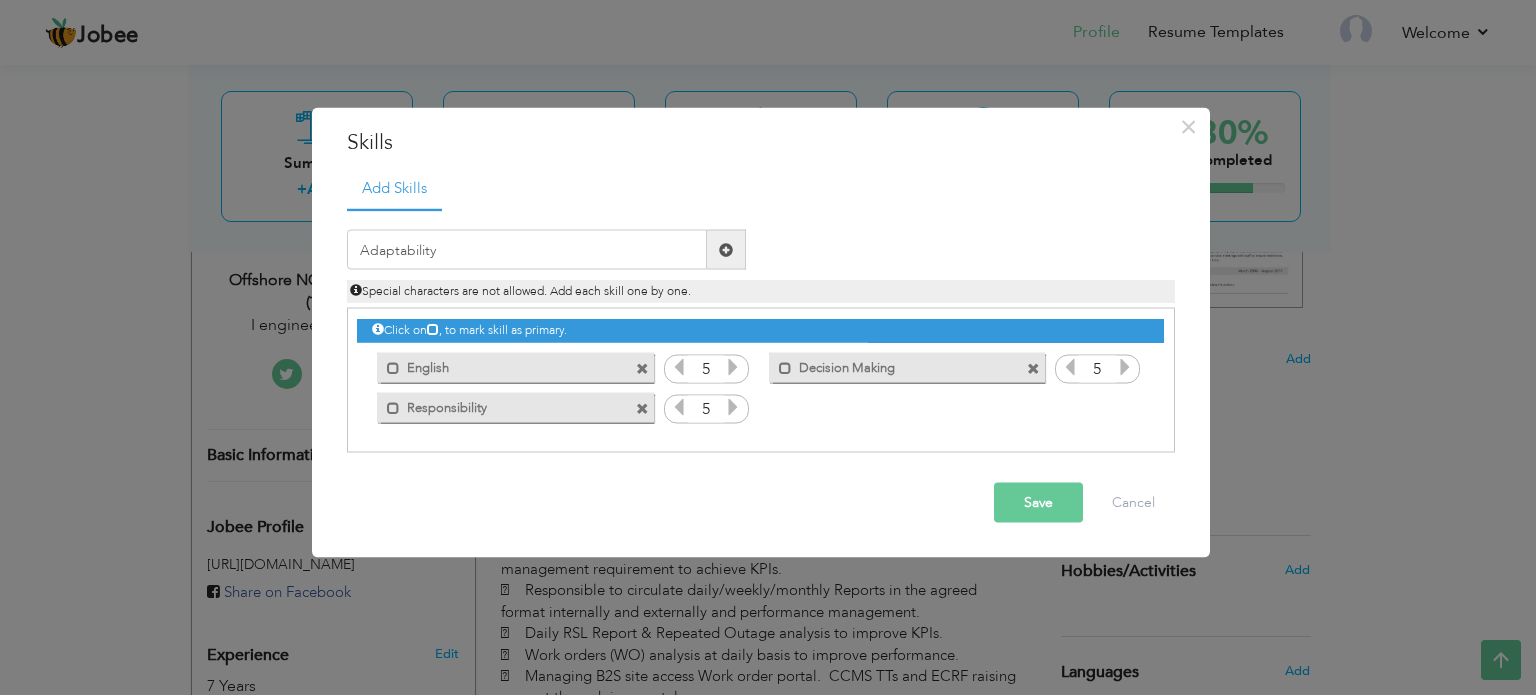 click at bounding box center (726, 249) 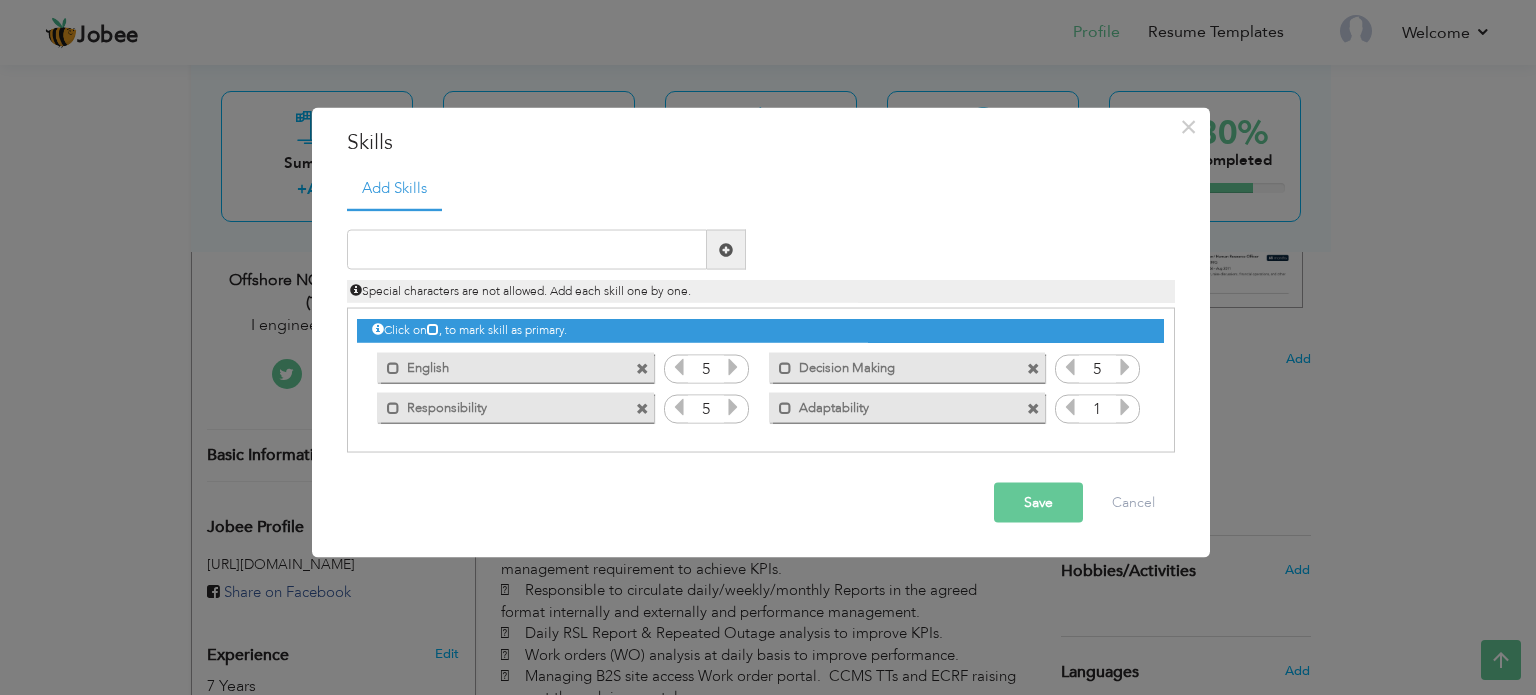 click at bounding box center [1125, 407] 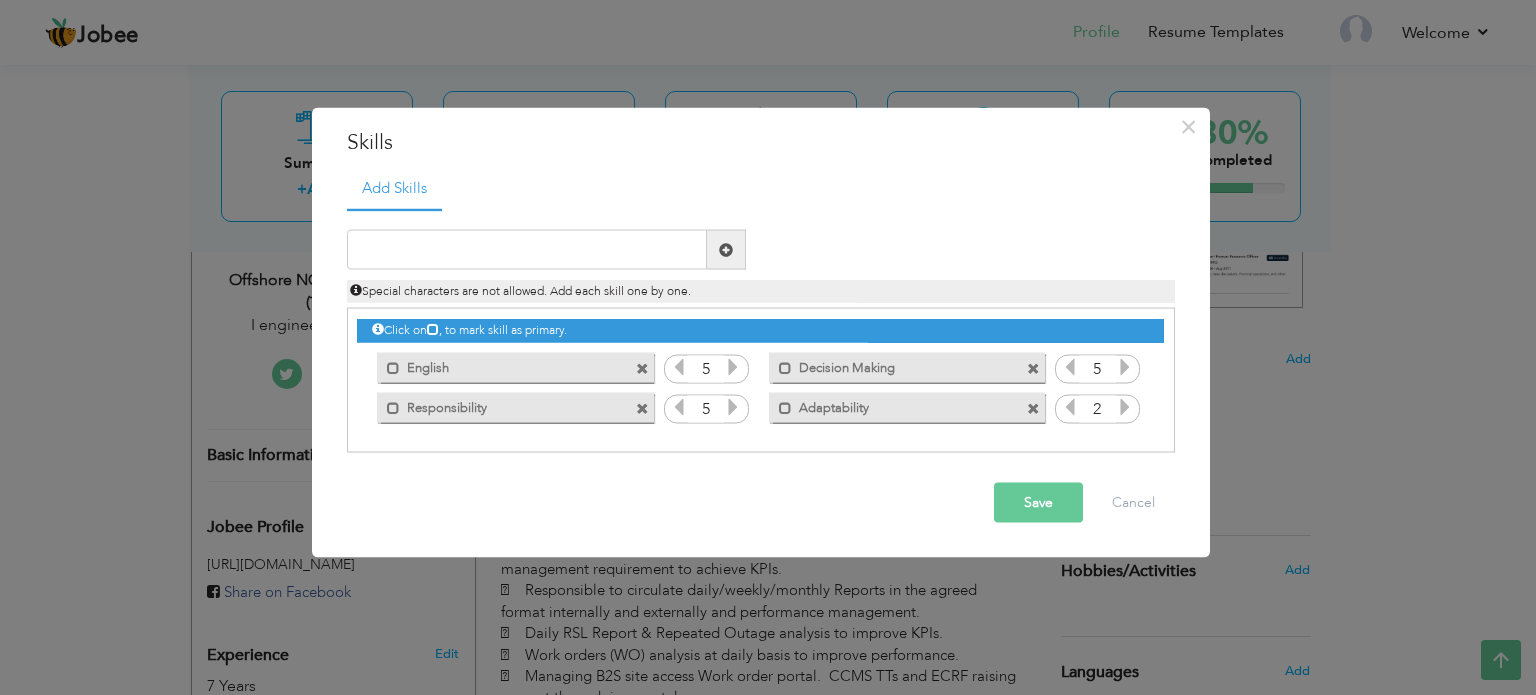click at bounding box center (1125, 407) 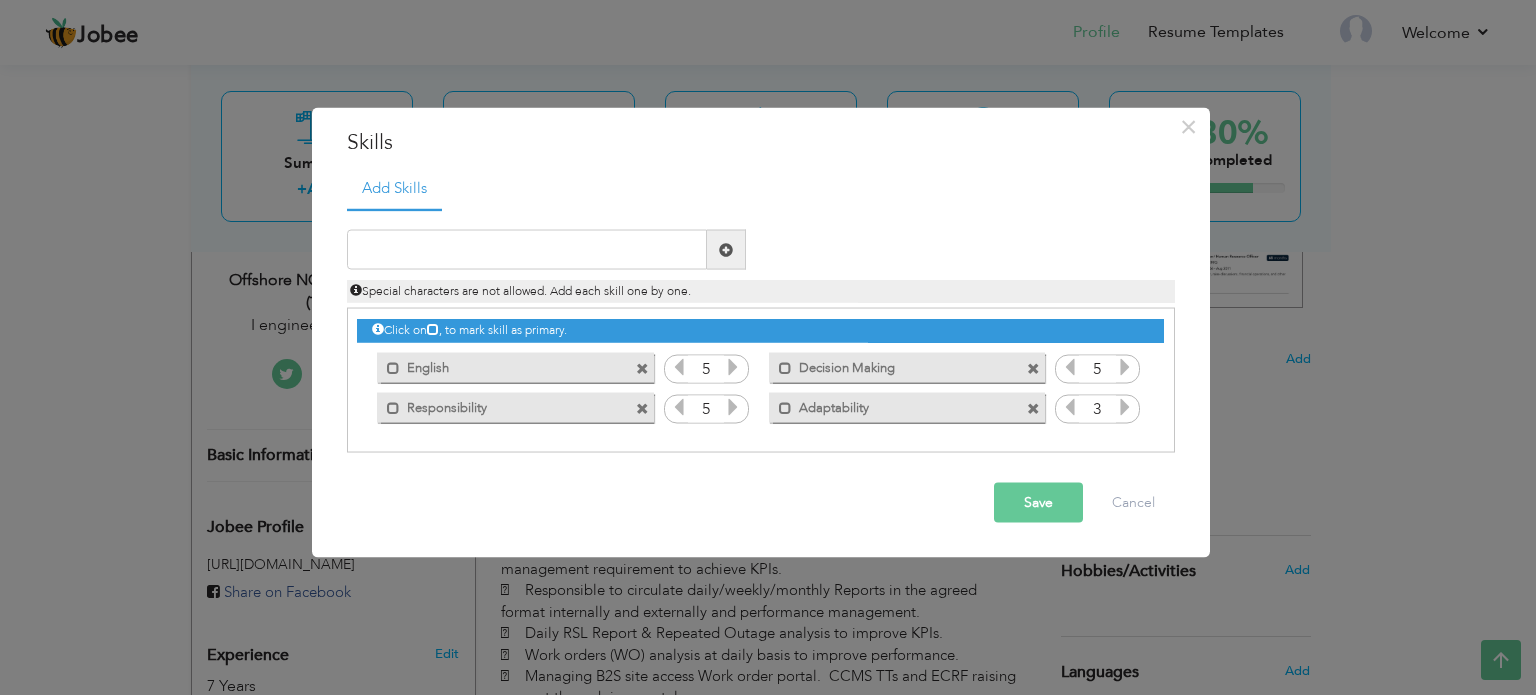 click at bounding box center [1125, 407] 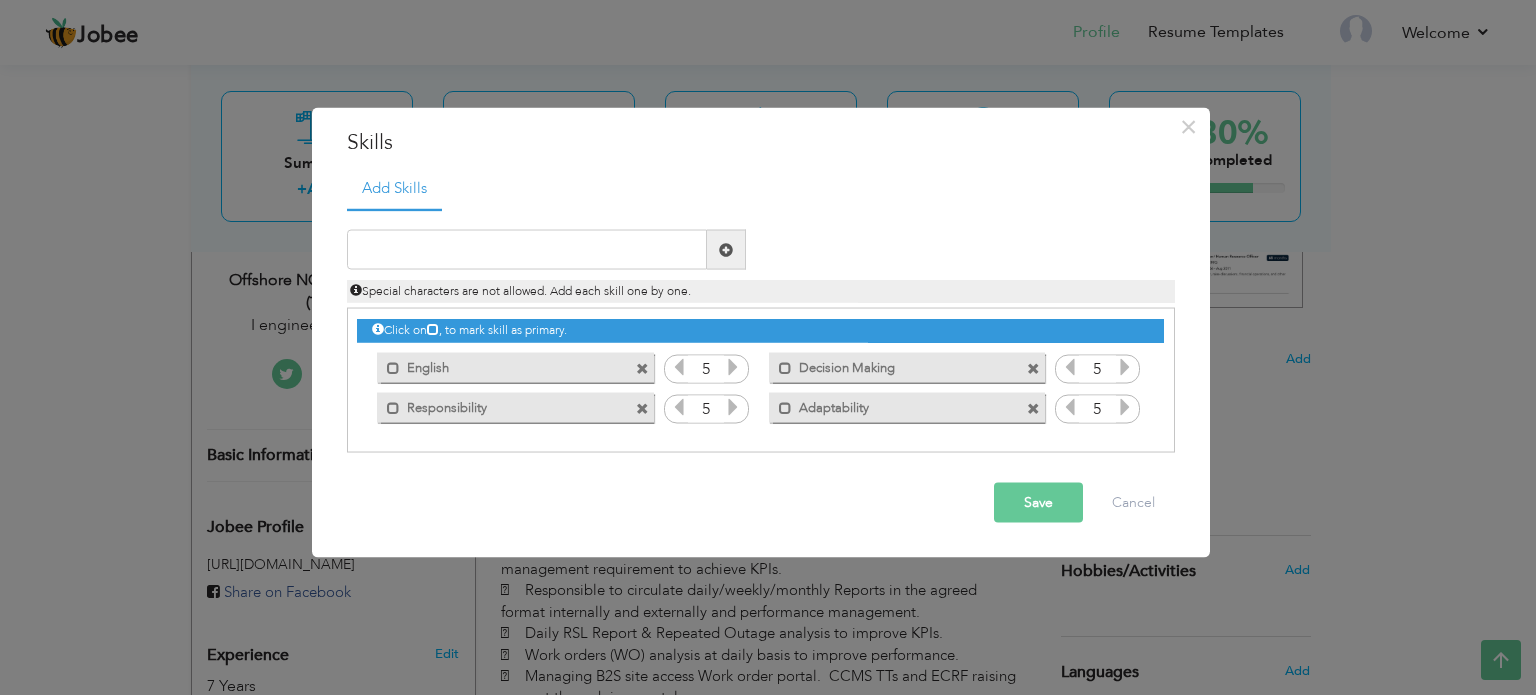 click at bounding box center [1125, 407] 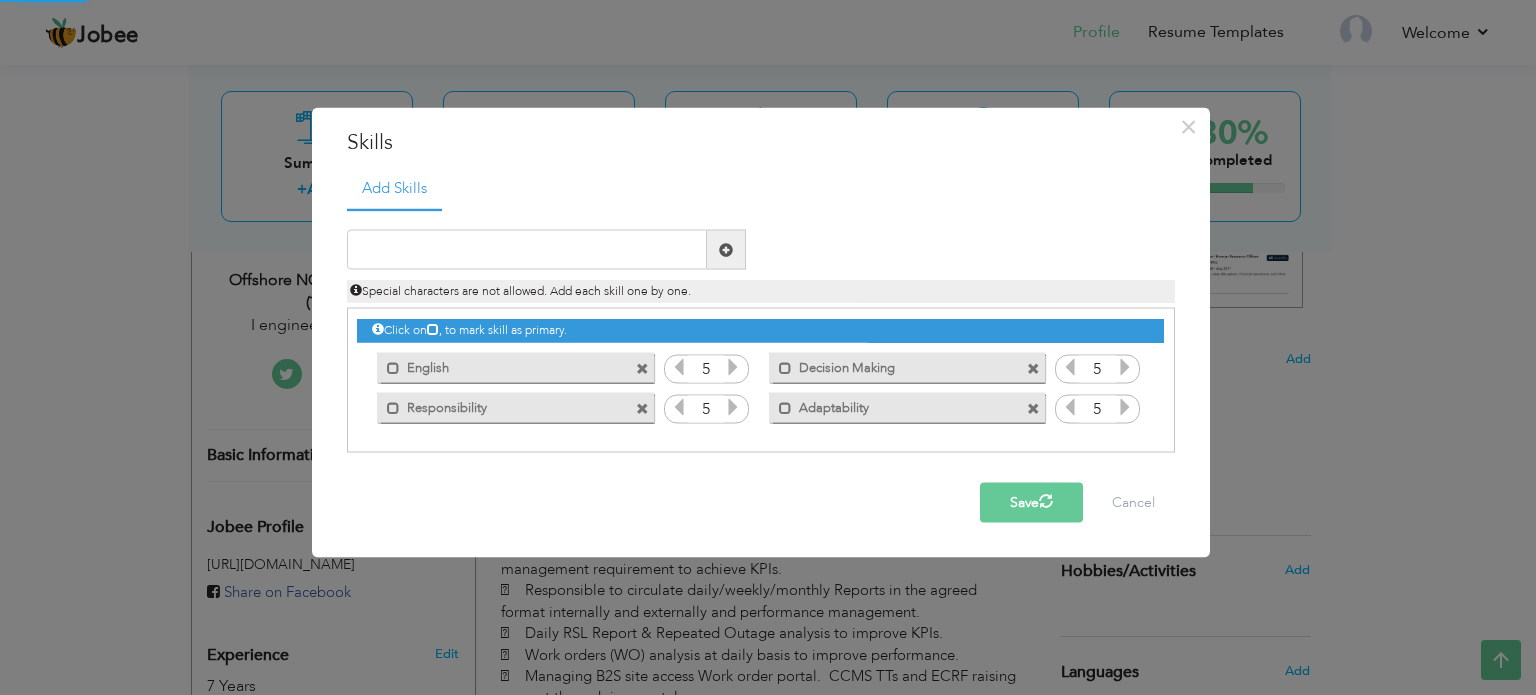 type 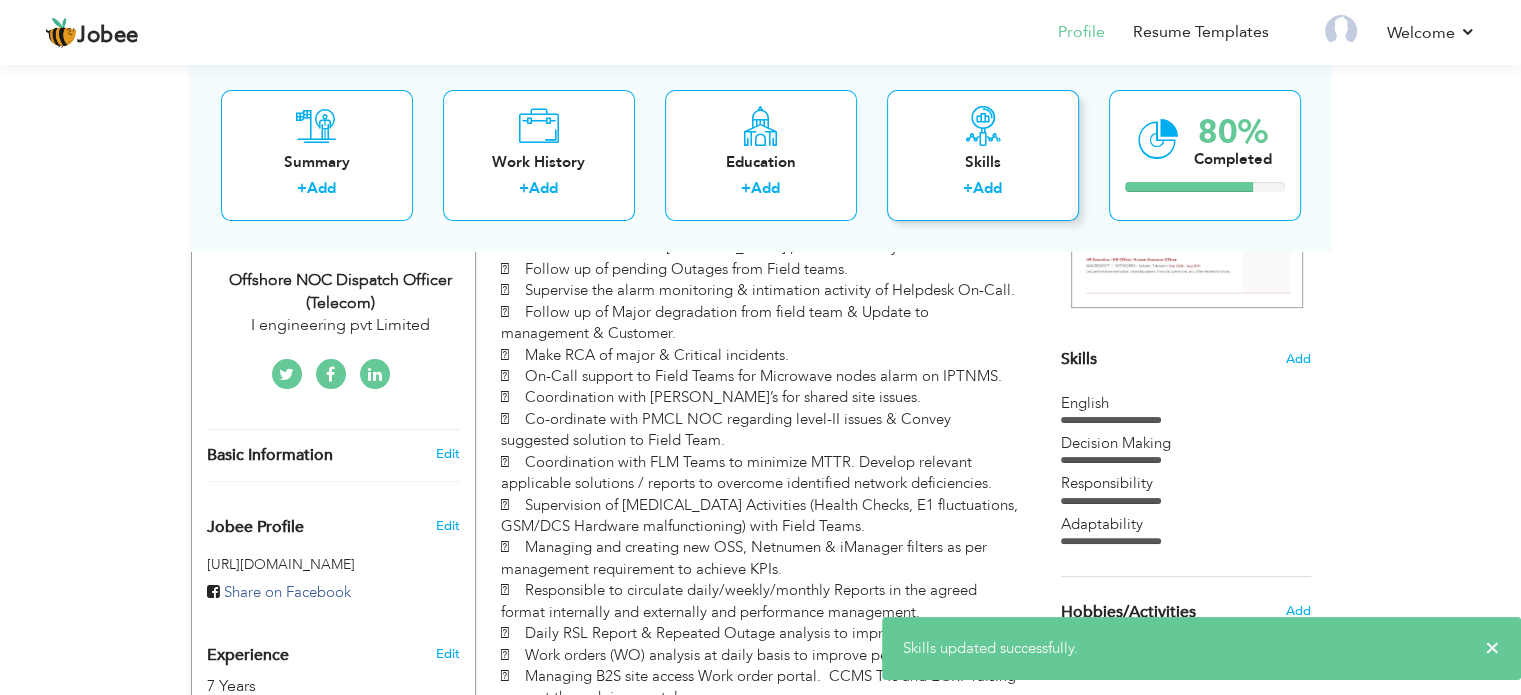 click on "Skills
+  Add" at bounding box center [983, 155] 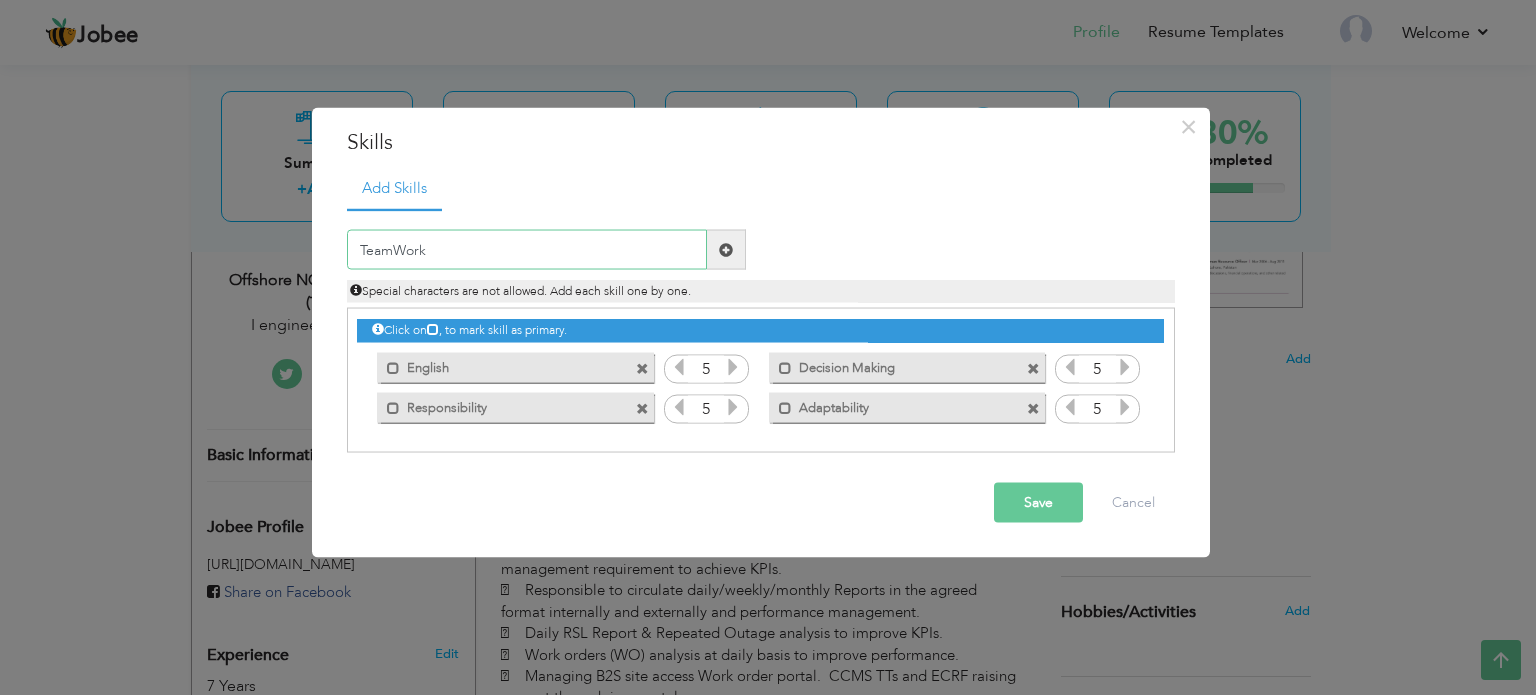 type on "TeamWork" 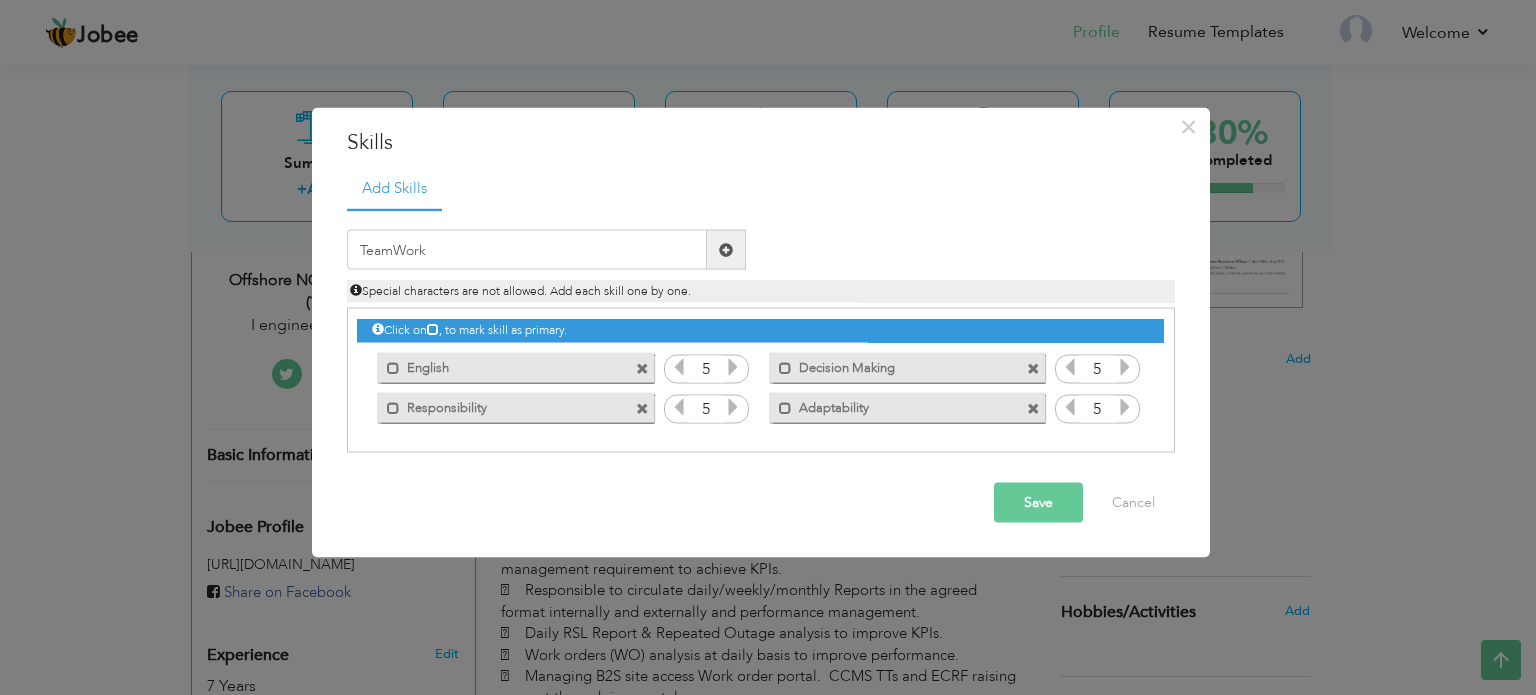 click at bounding box center [726, 250] 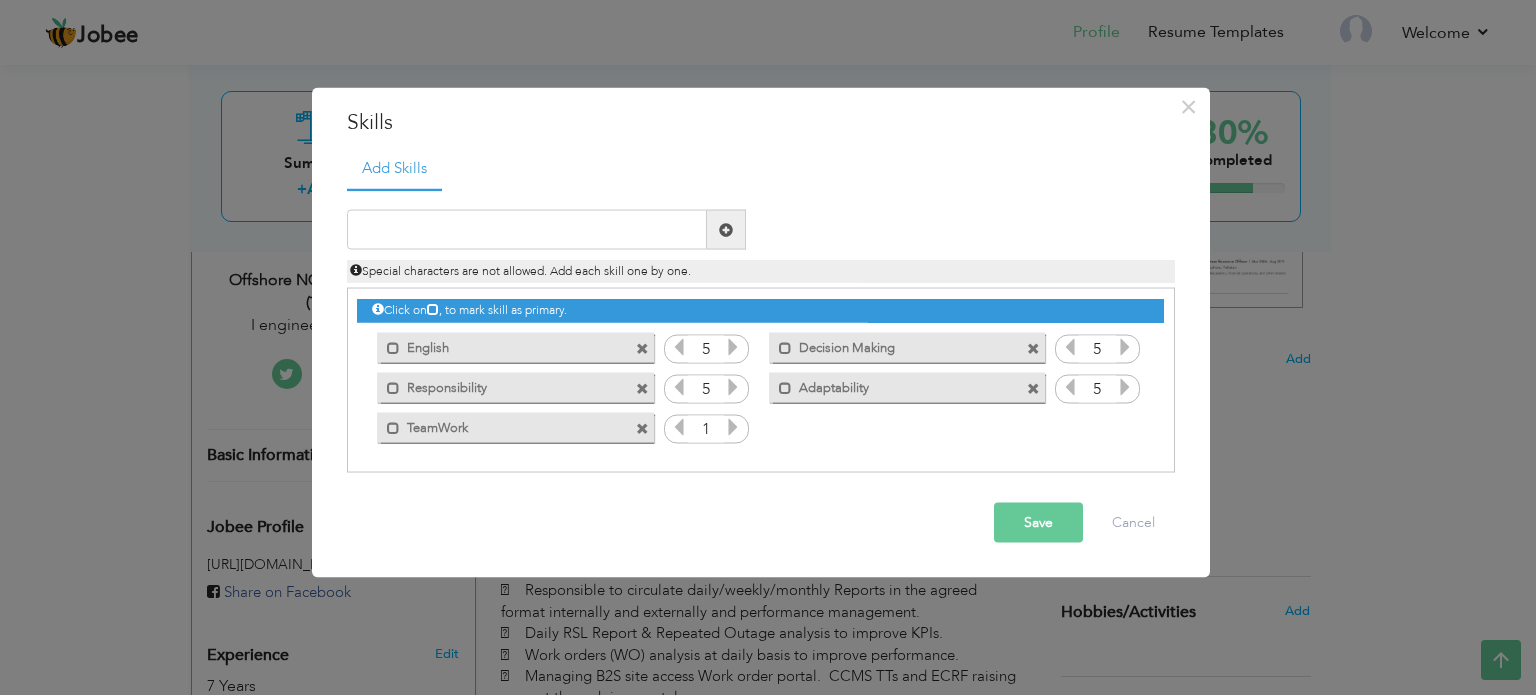click on "Save" at bounding box center [1038, 523] 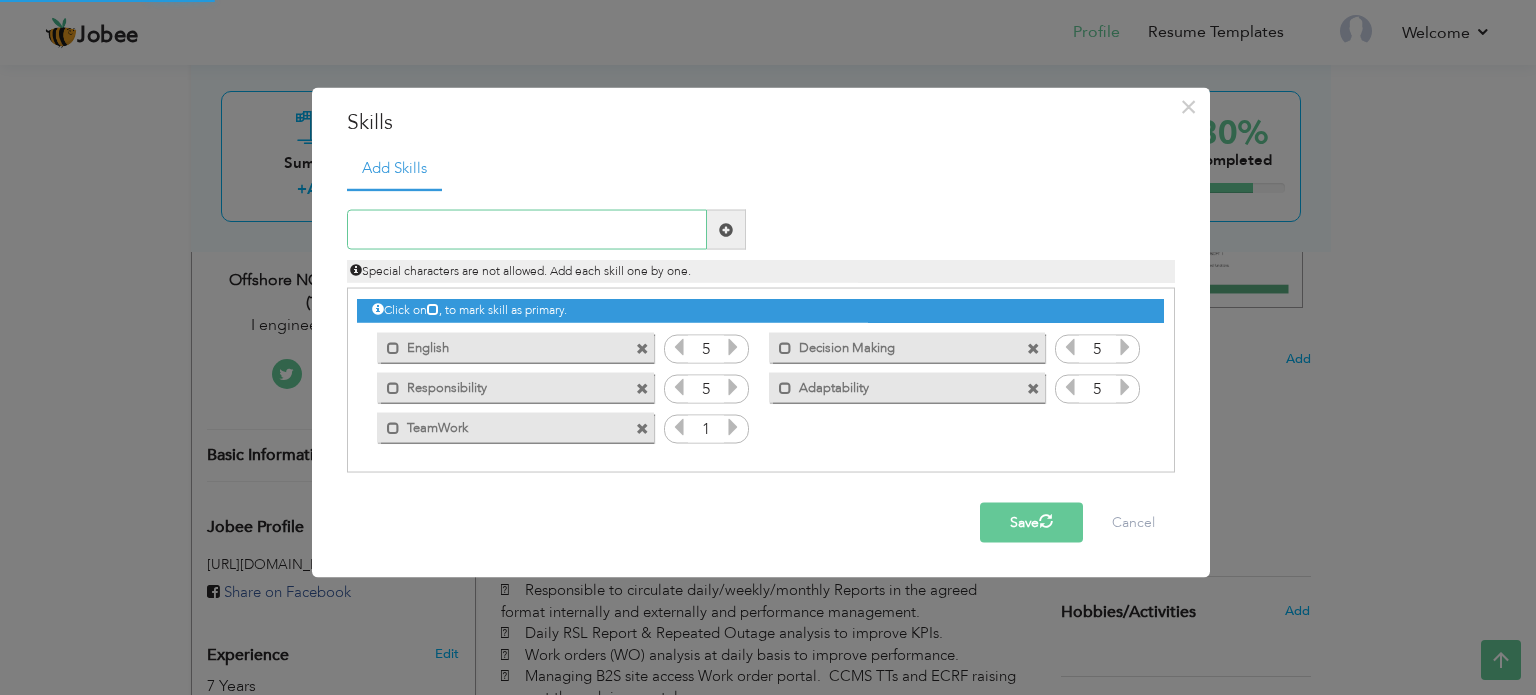 click at bounding box center (527, 230) 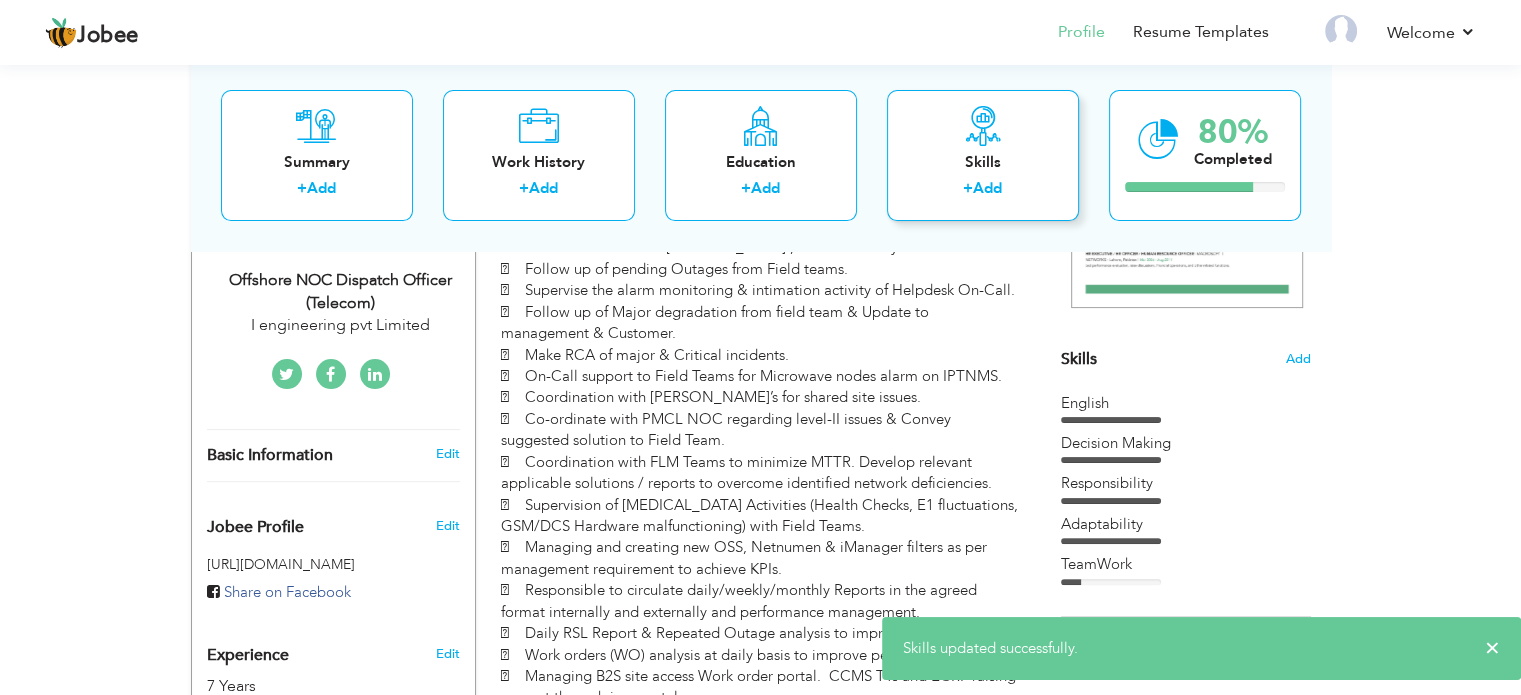 click on "Skills
+  Add" at bounding box center [983, 155] 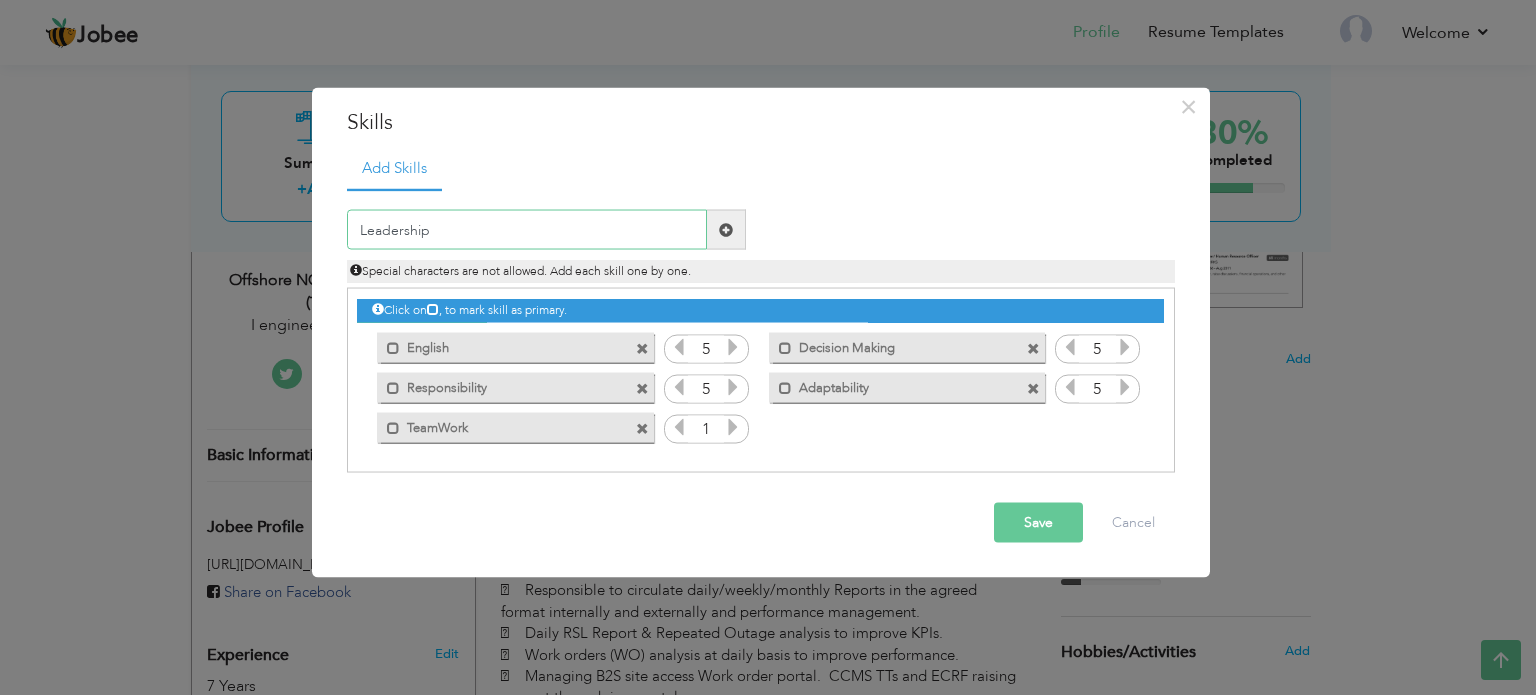 type on "Leadership" 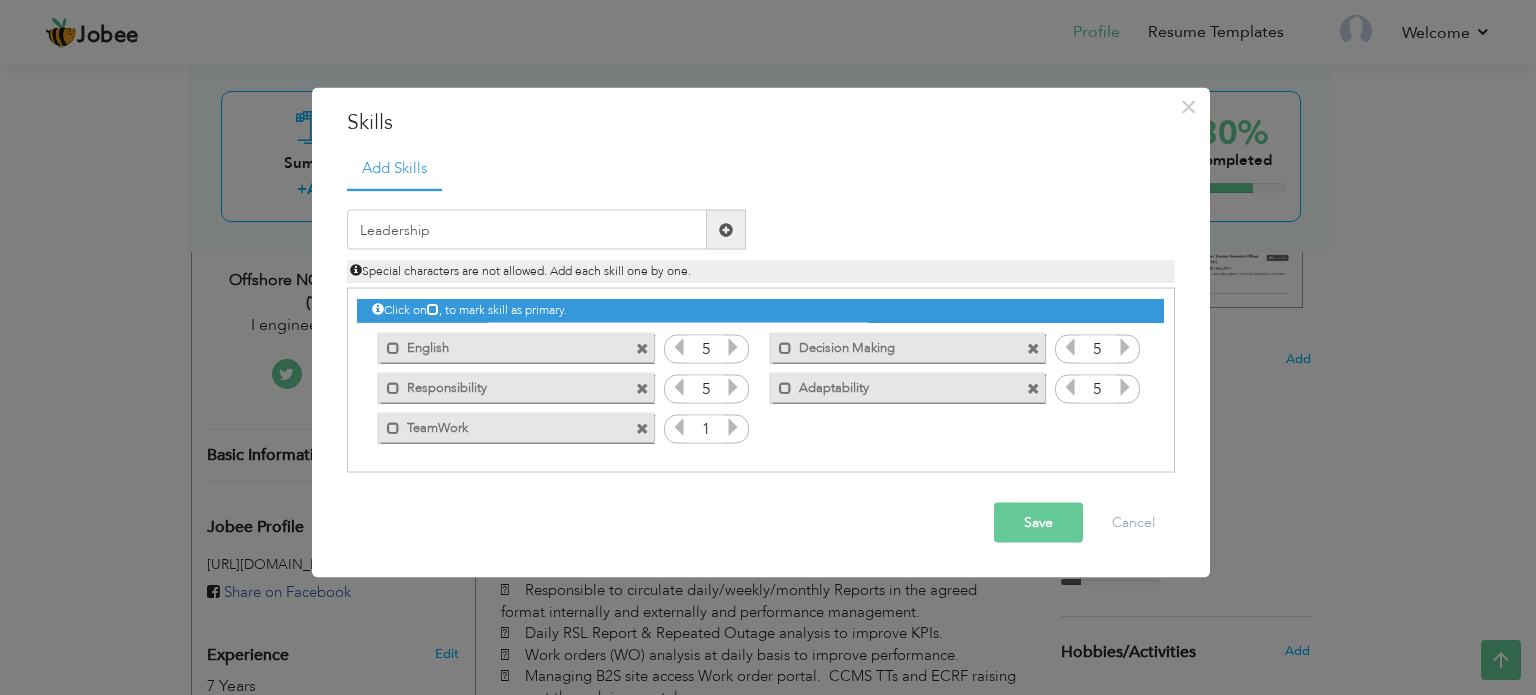 click at bounding box center [726, 230] 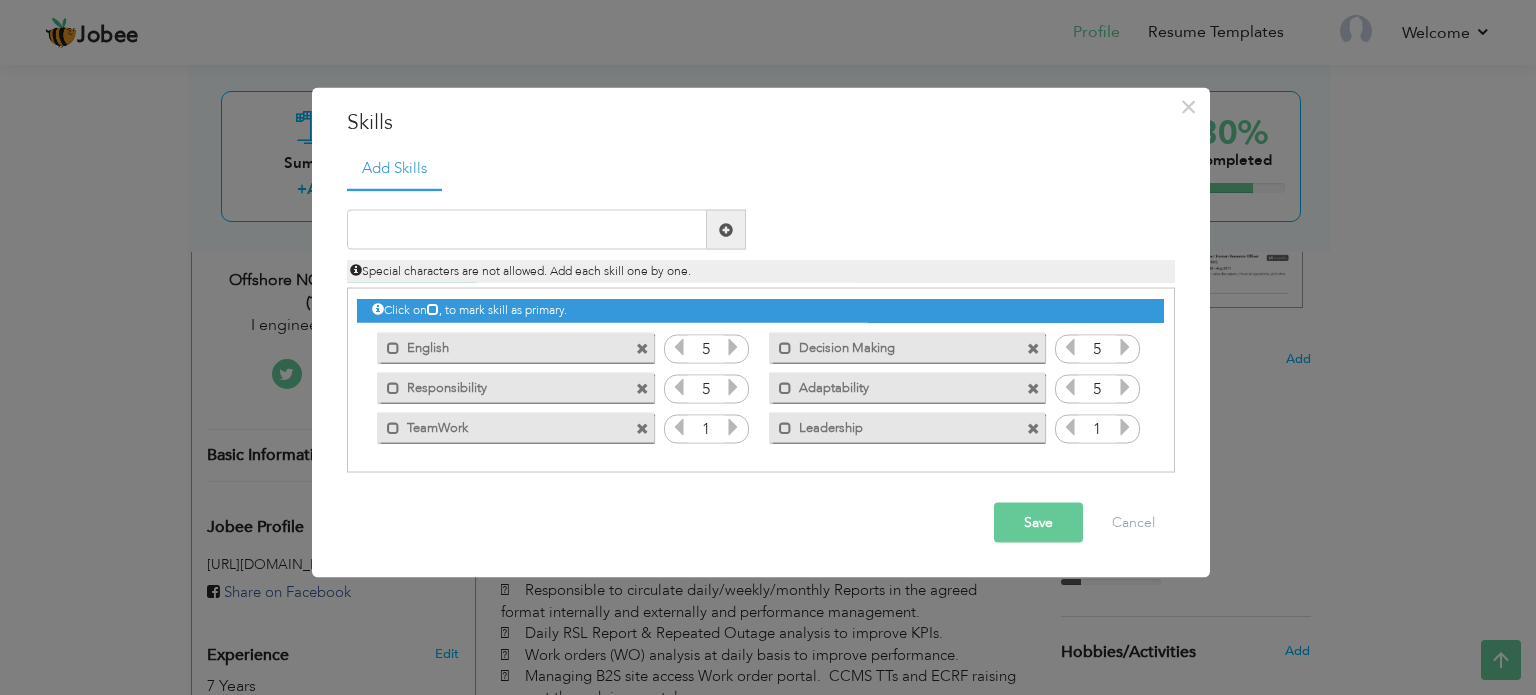 click at bounding box center (1125, 427) 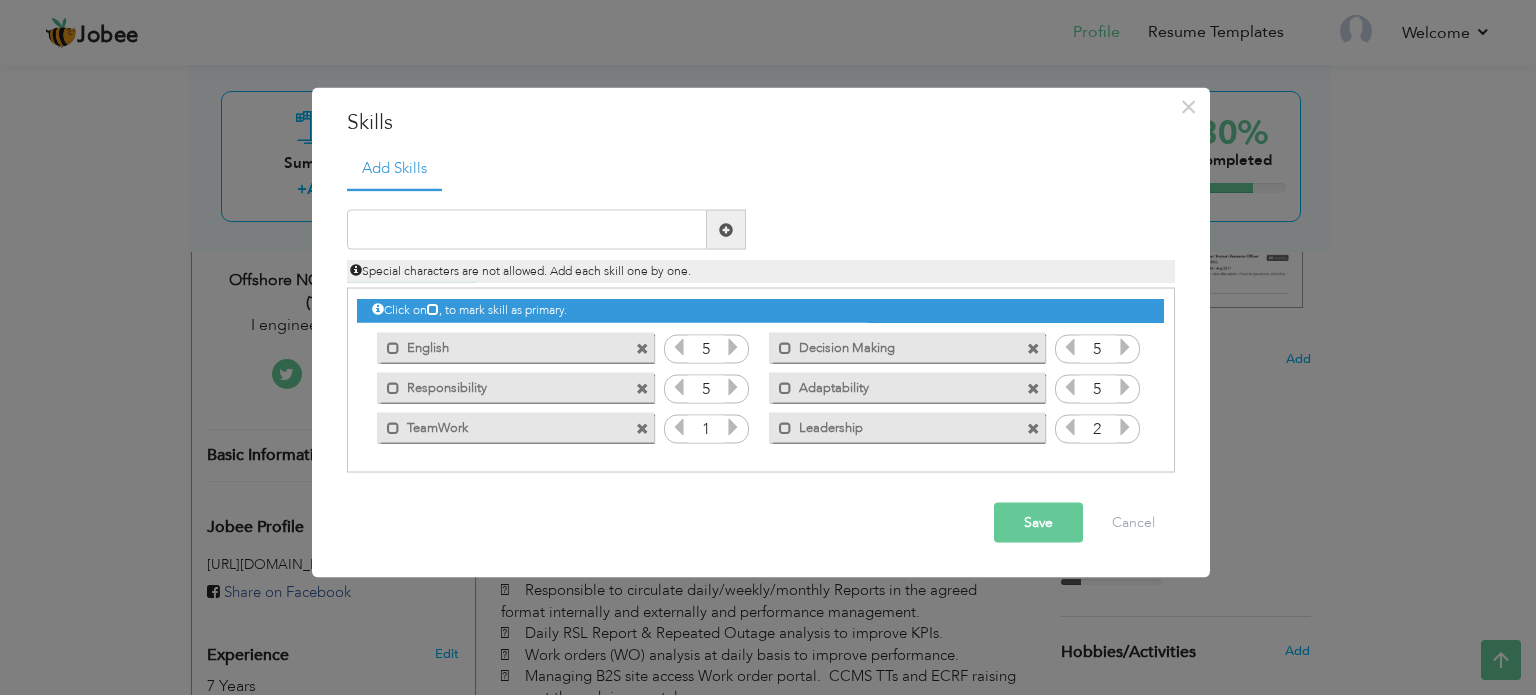 click at bounding box center (1125, 427) 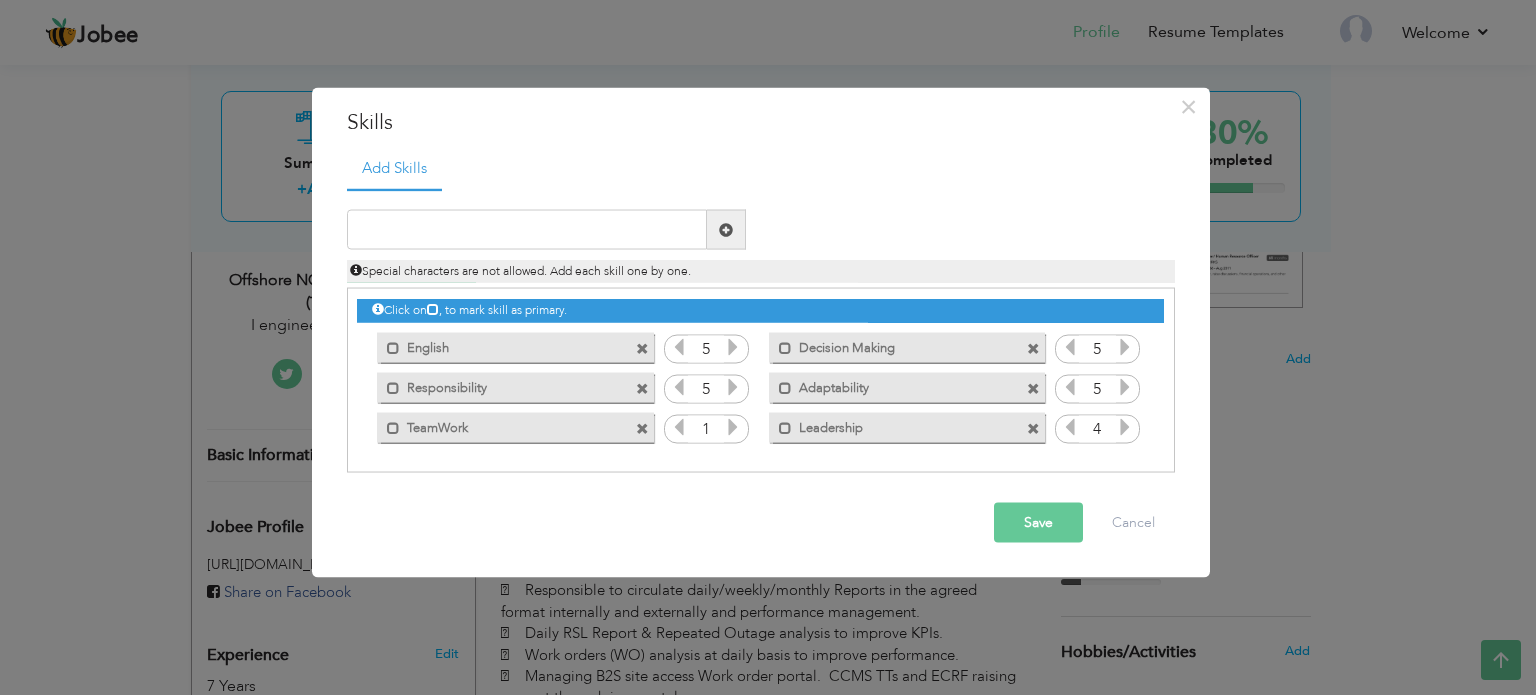 click at bounding box center [1125, 427] 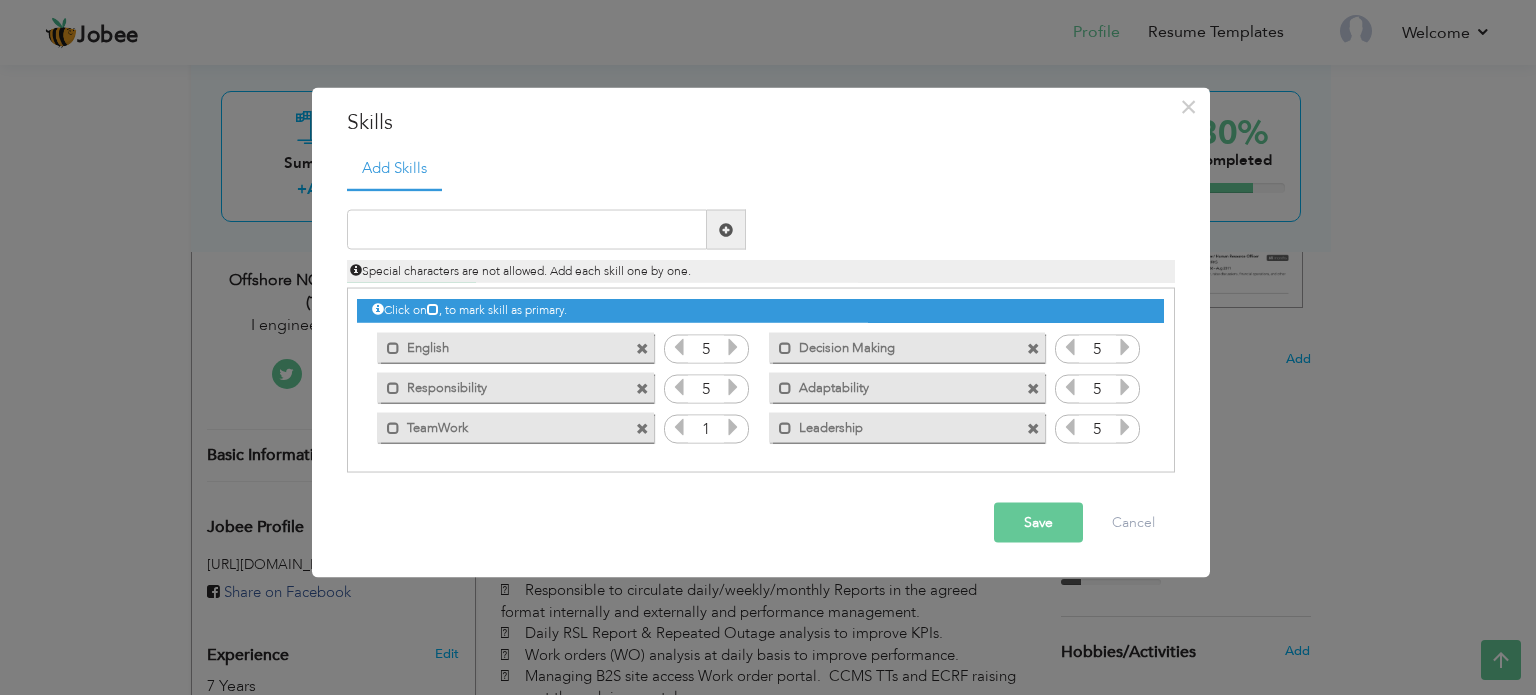 click at bounding box center (1125, 427) 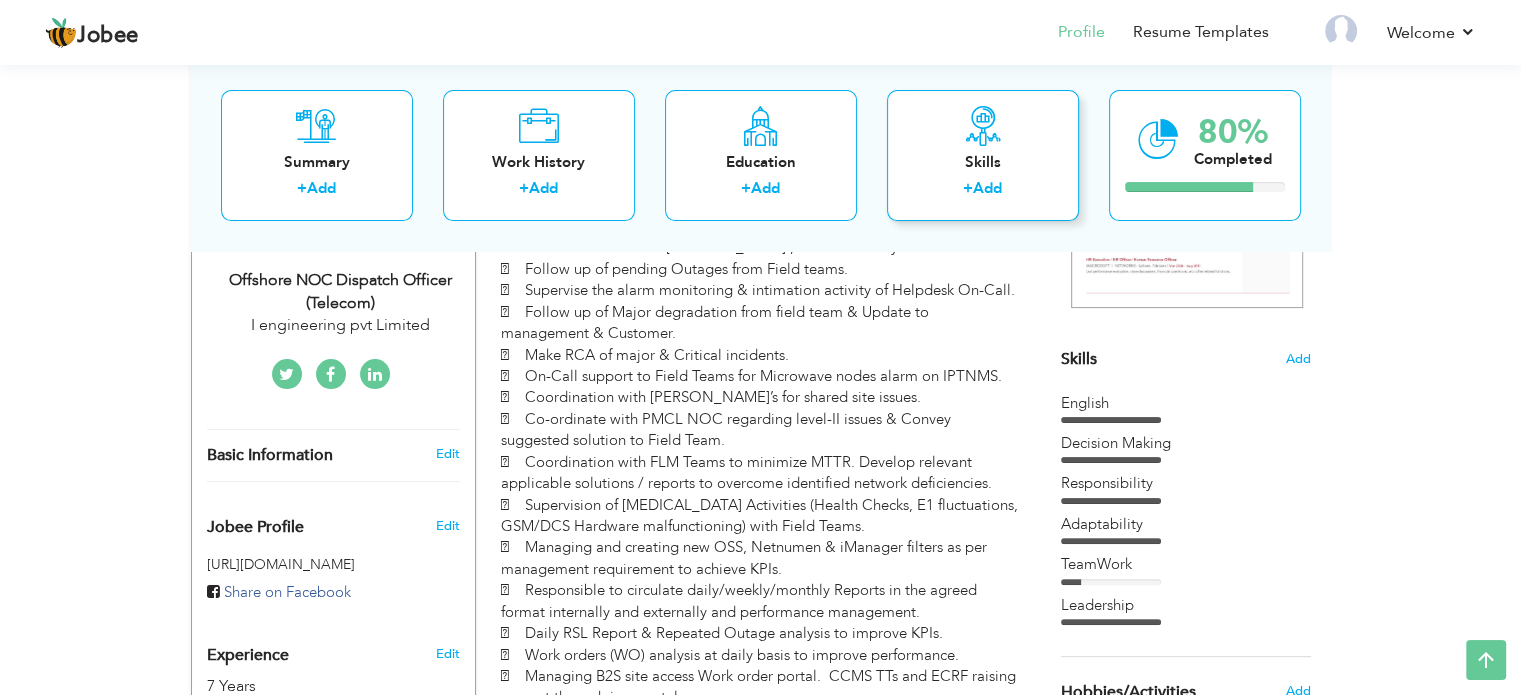 click at bounding box center (983, 126) 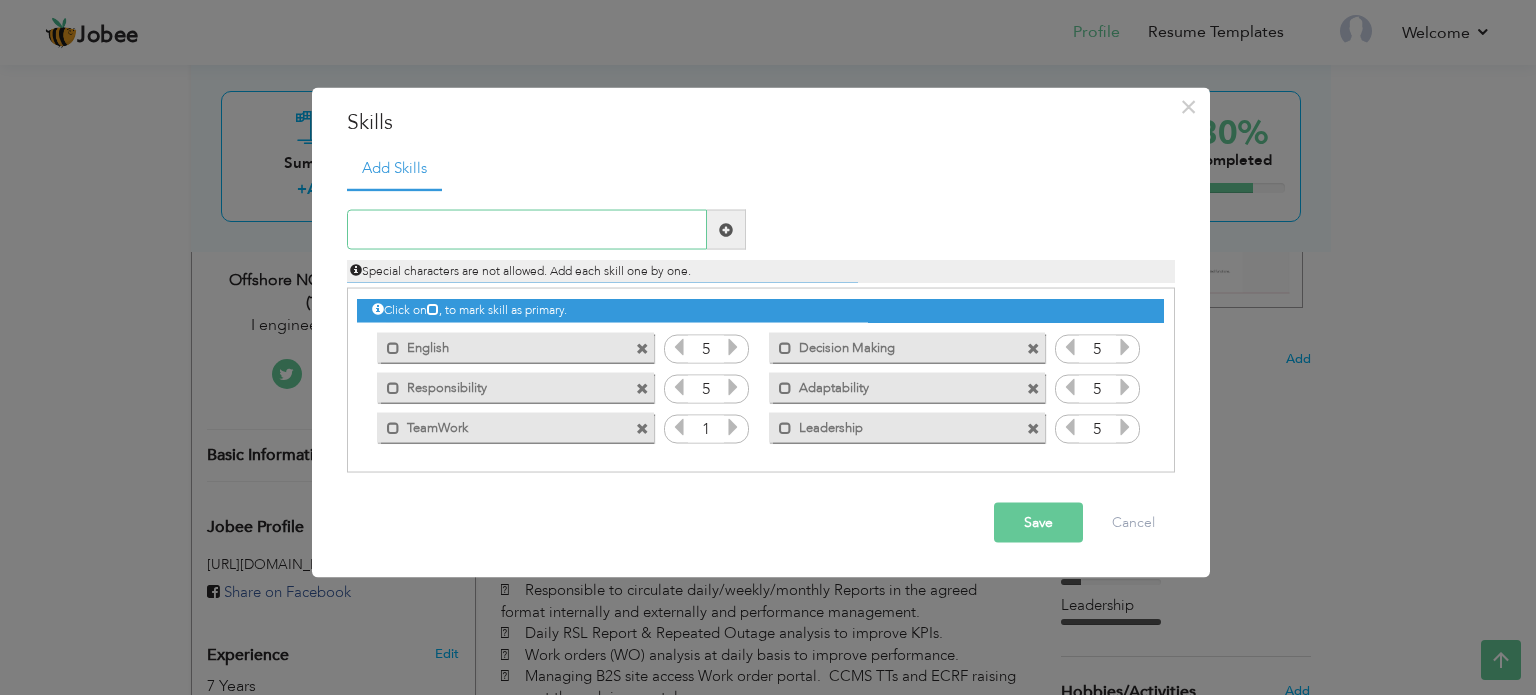 click at bounding box center [527, 230] 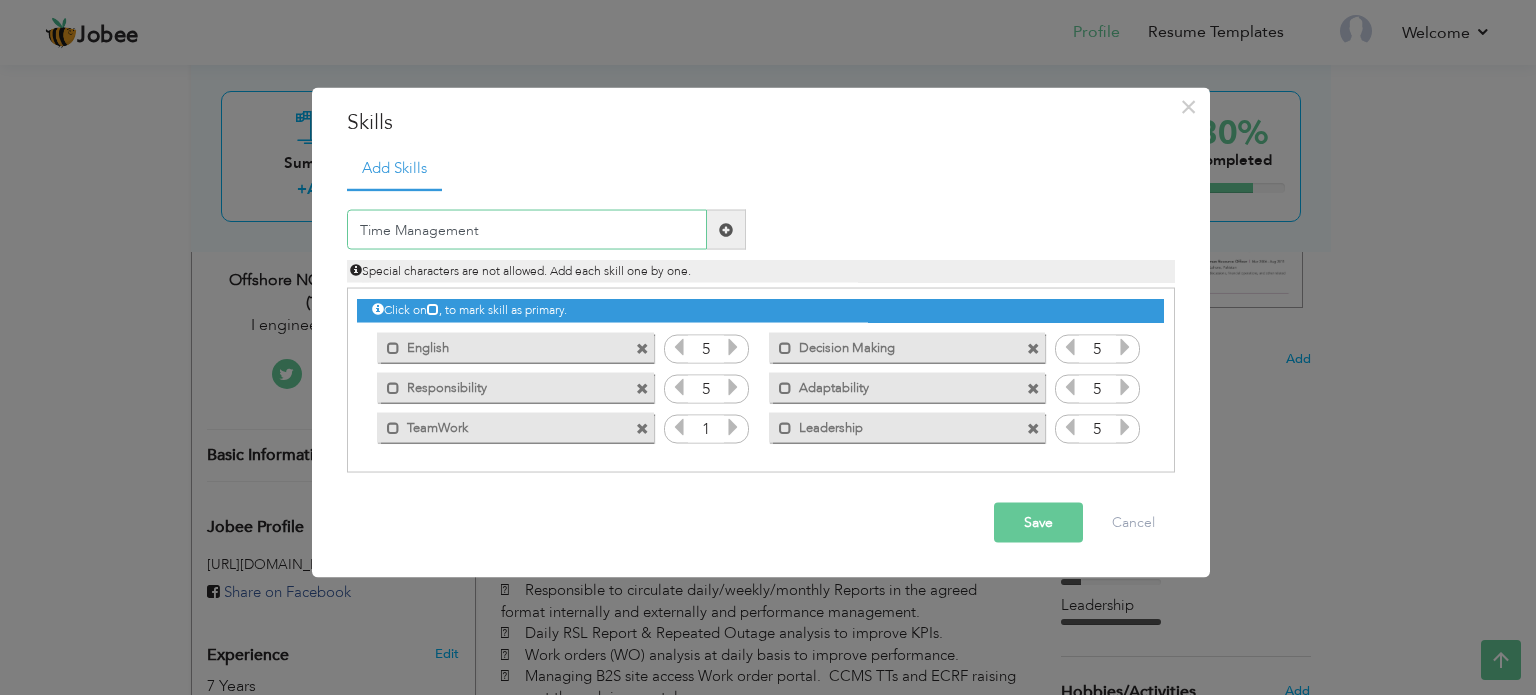 type on "Time Management" 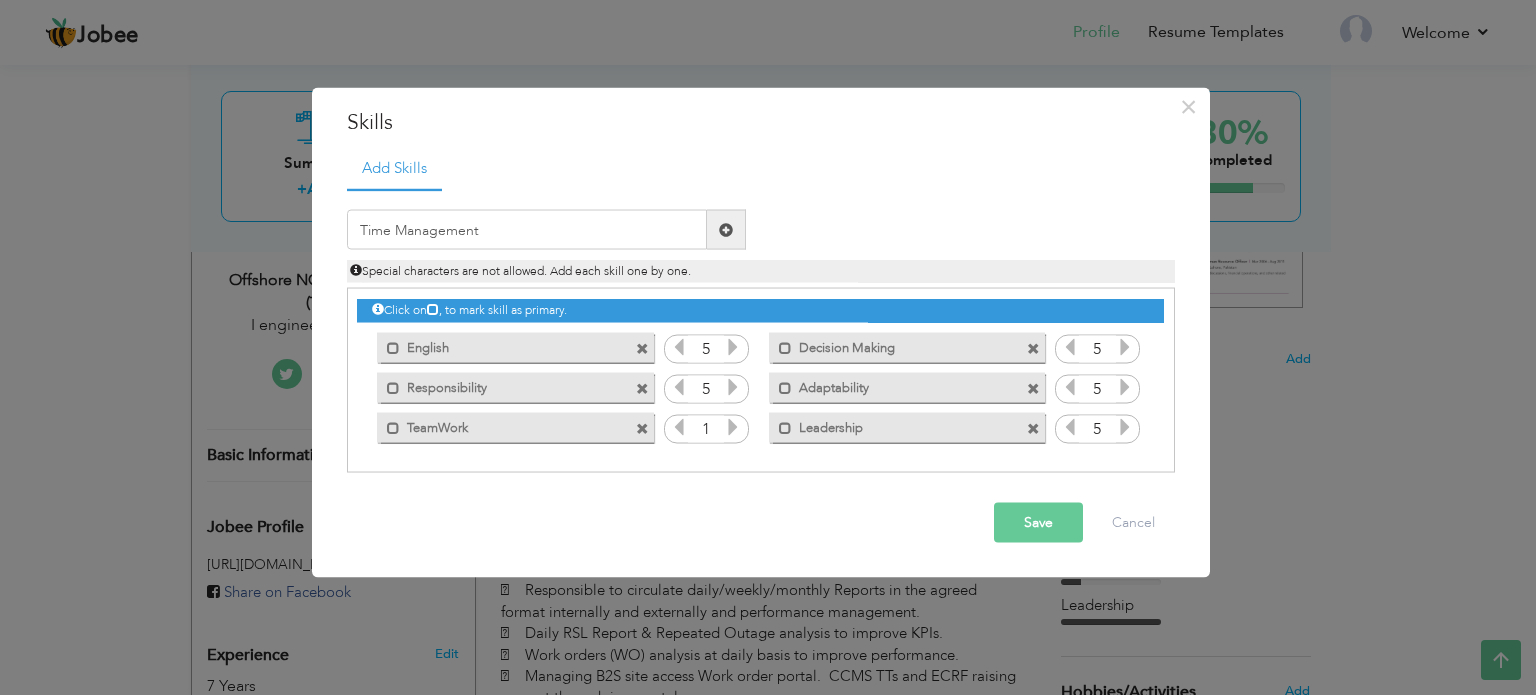 drag, startPoint x: 753, startPoint y: 236, endPoint x: 717, endPoint y: 229, distance: 36.67424 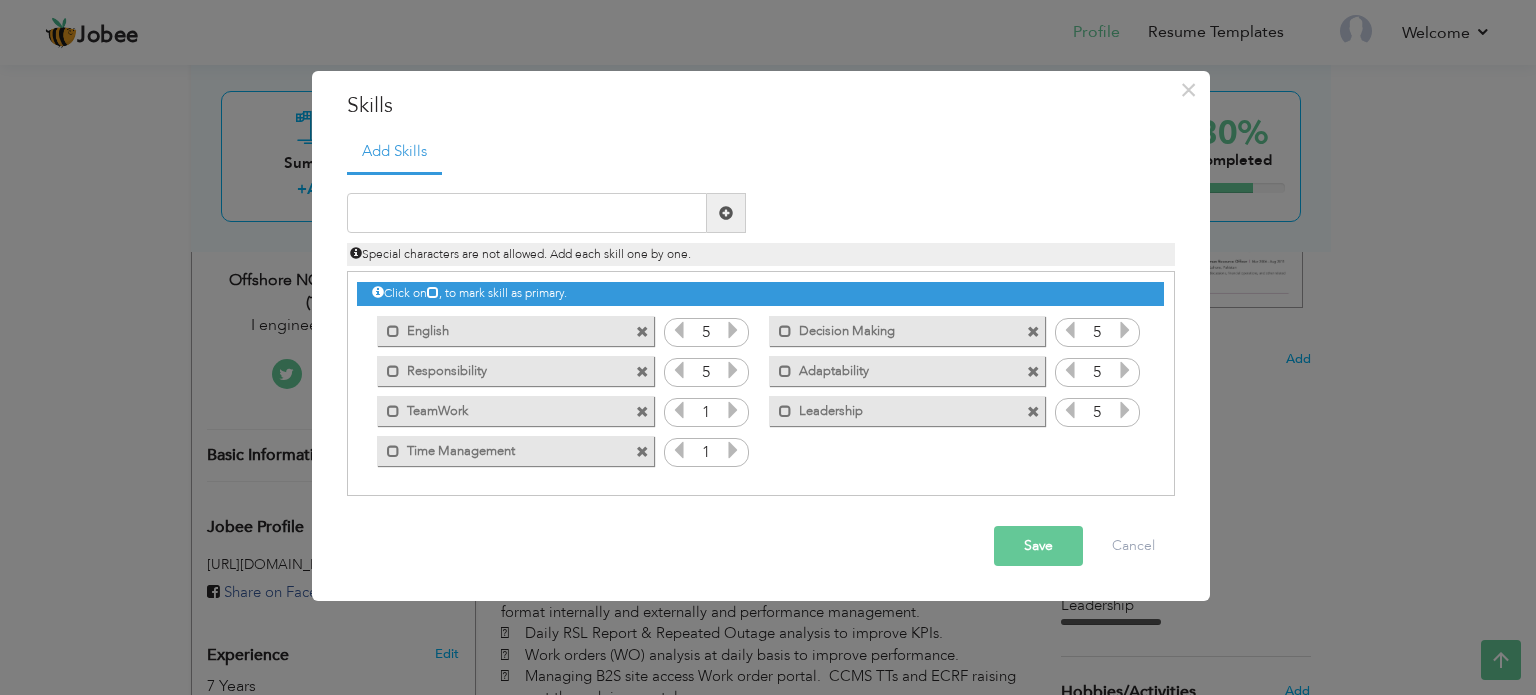 click at bounding box center (733, 410) 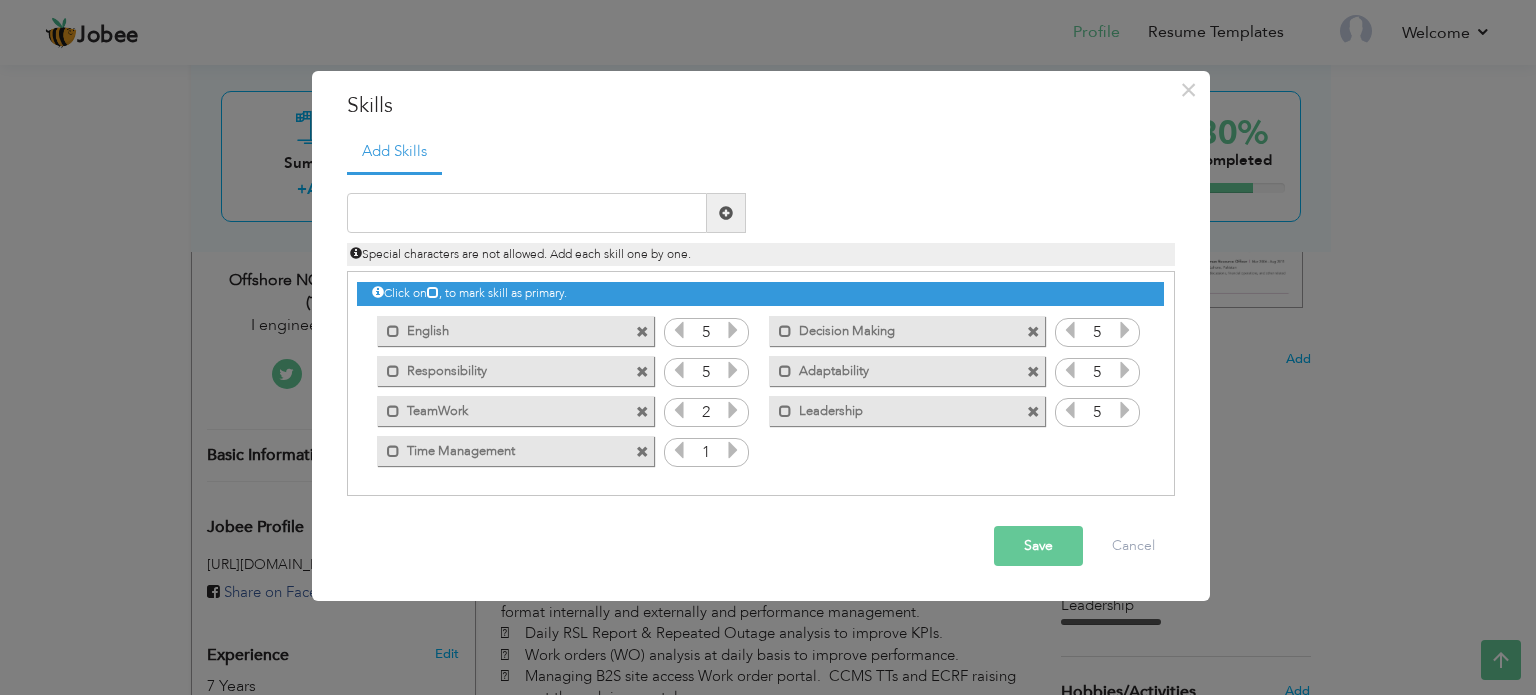 click at bounding box center [733, 410] 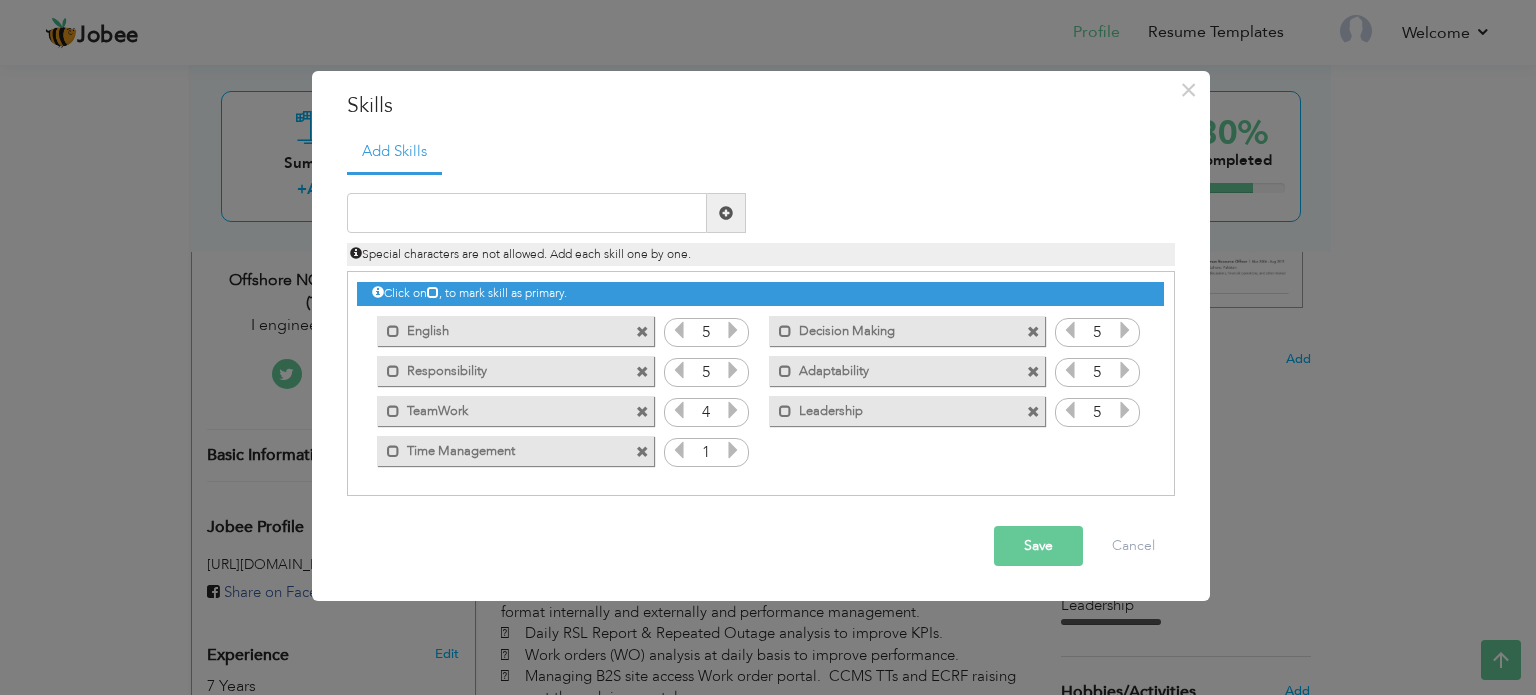 click at bounding box center (733, 410) 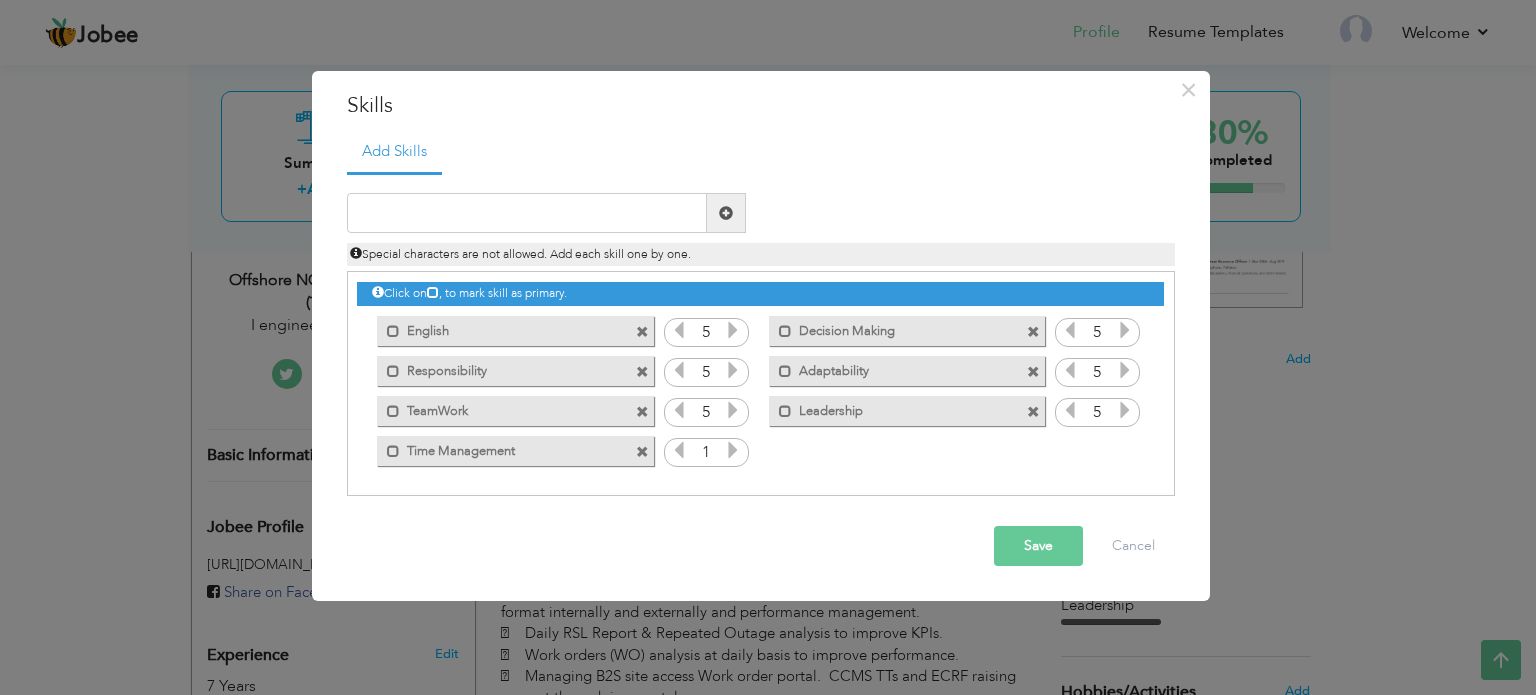 click at bounding box center [733, 410] 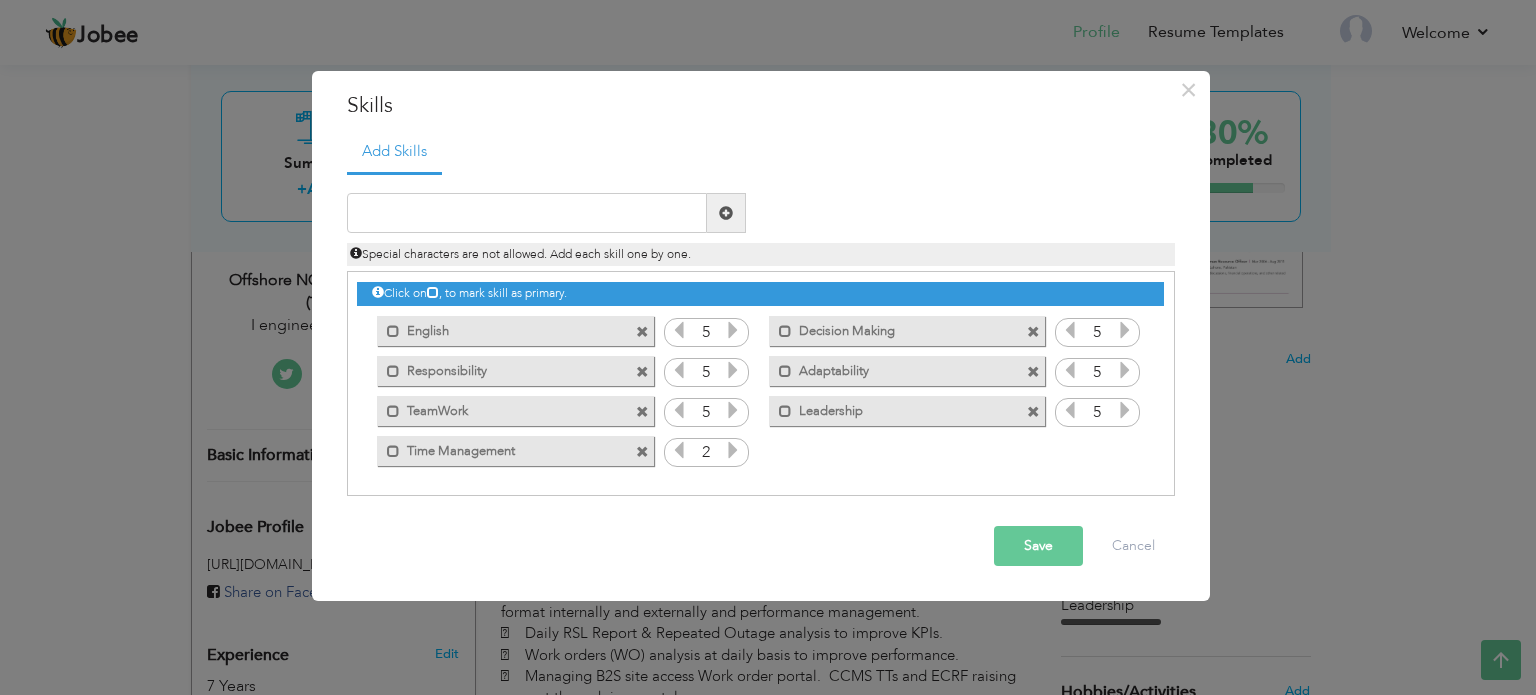 click at bounding box center [733, 450] 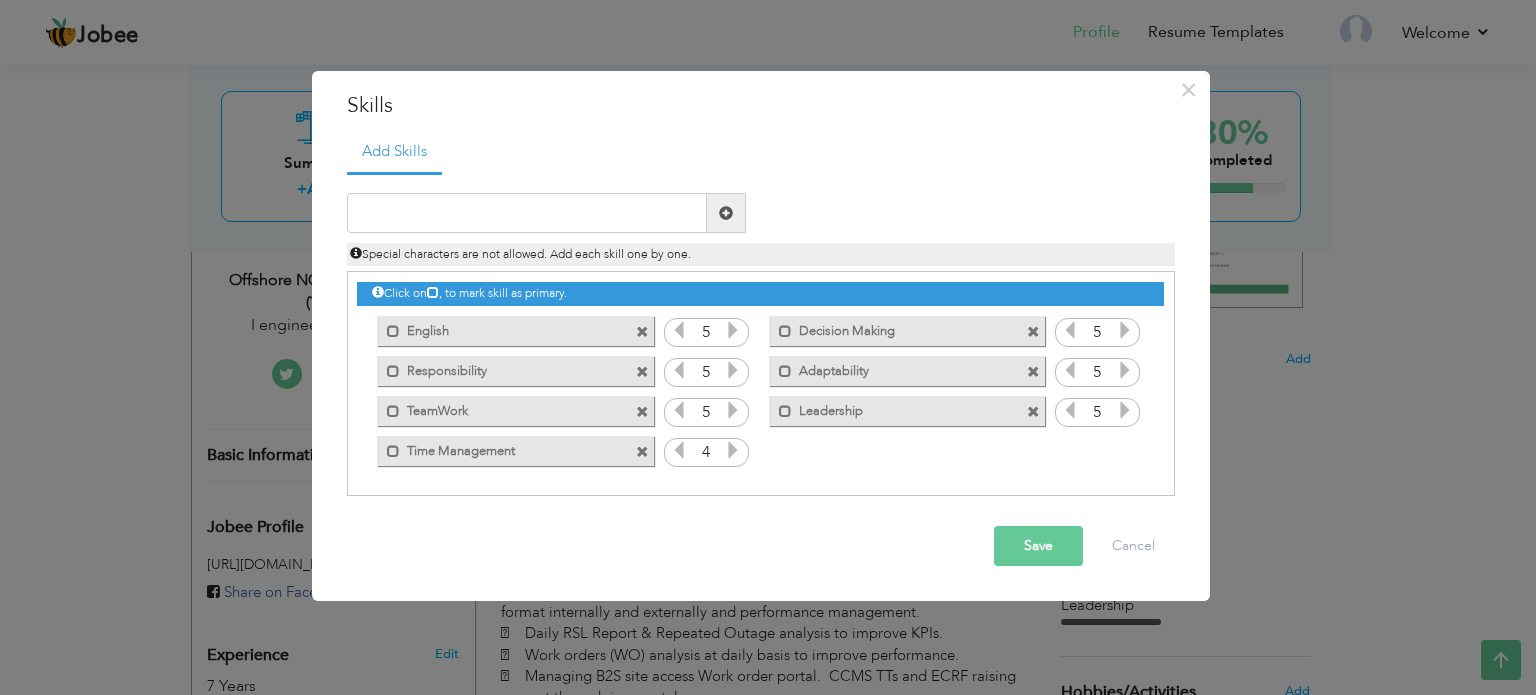 click at bounding box center (733, 450) 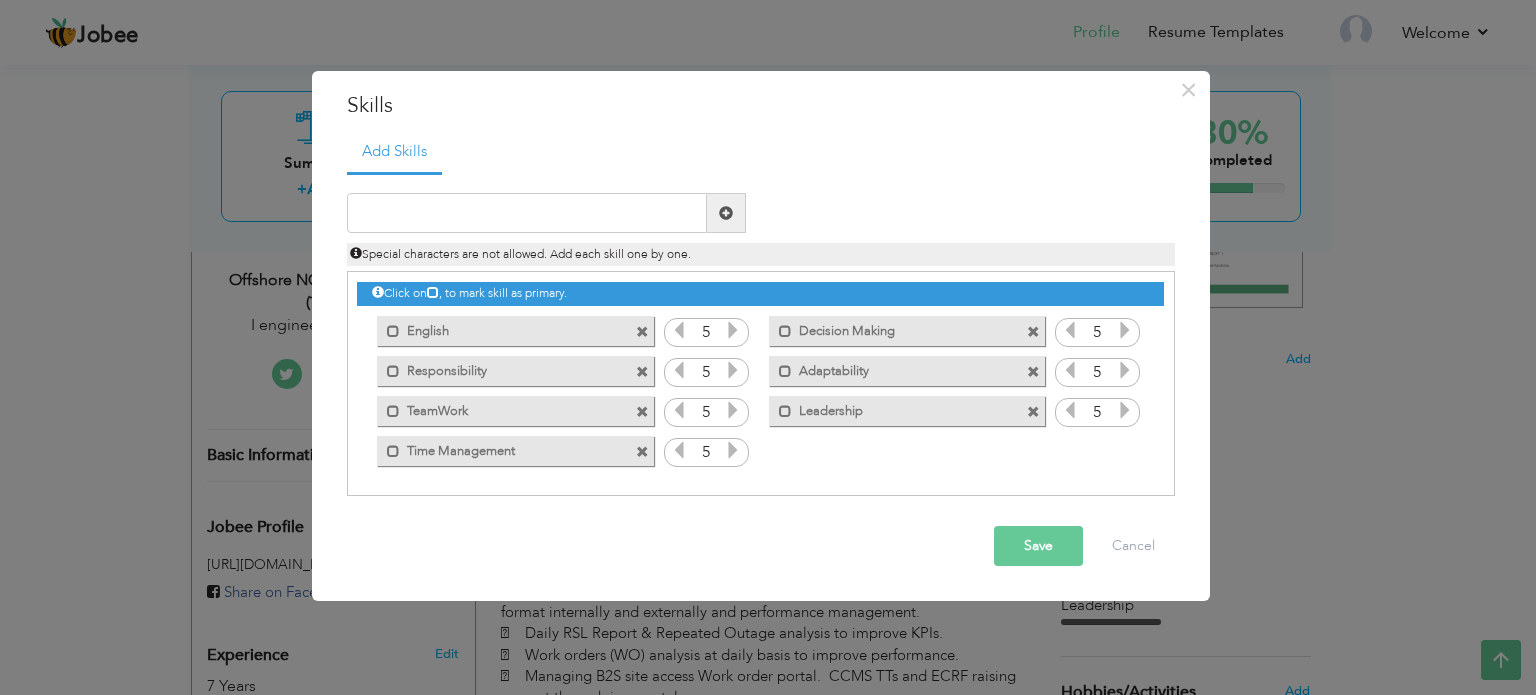 click at bounding box center (733, 450) 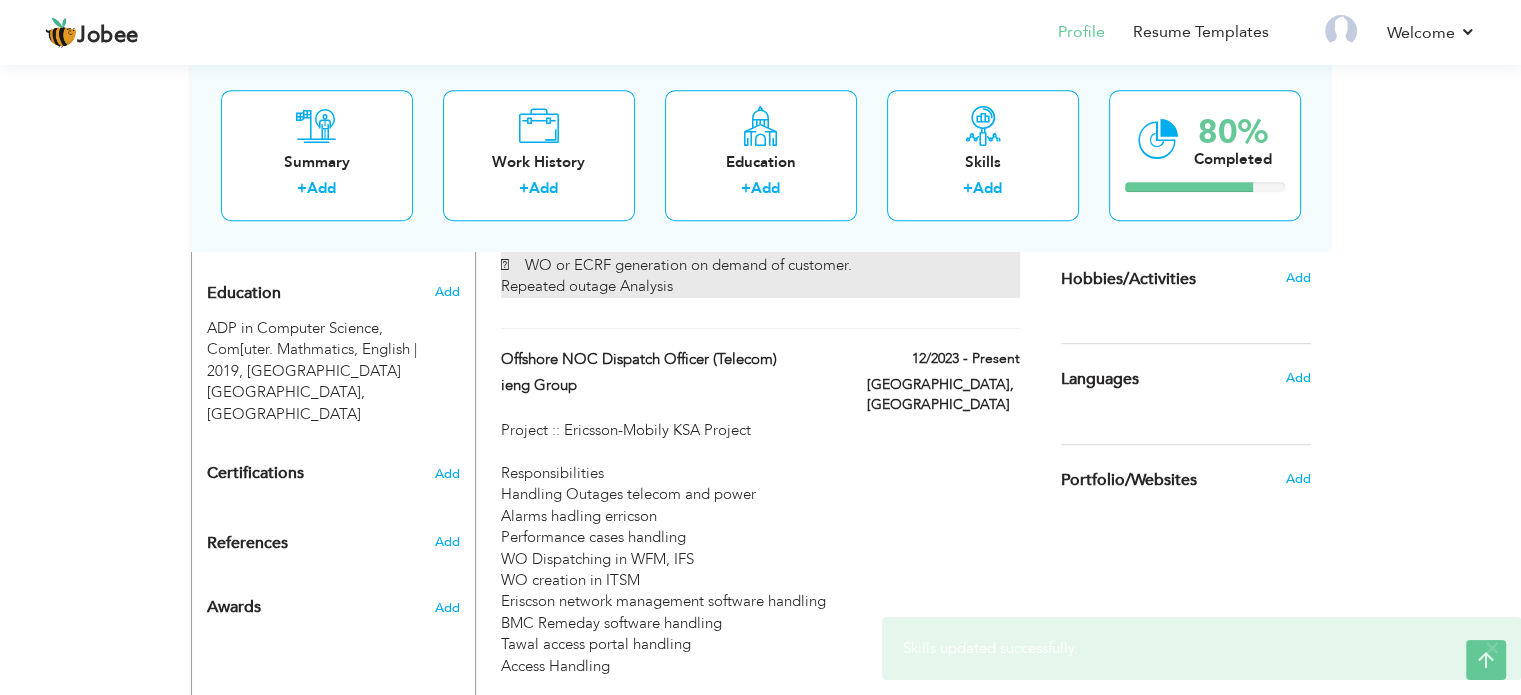 scroll, scrollTop: 921, scrollLeft: 0, axis: vertical 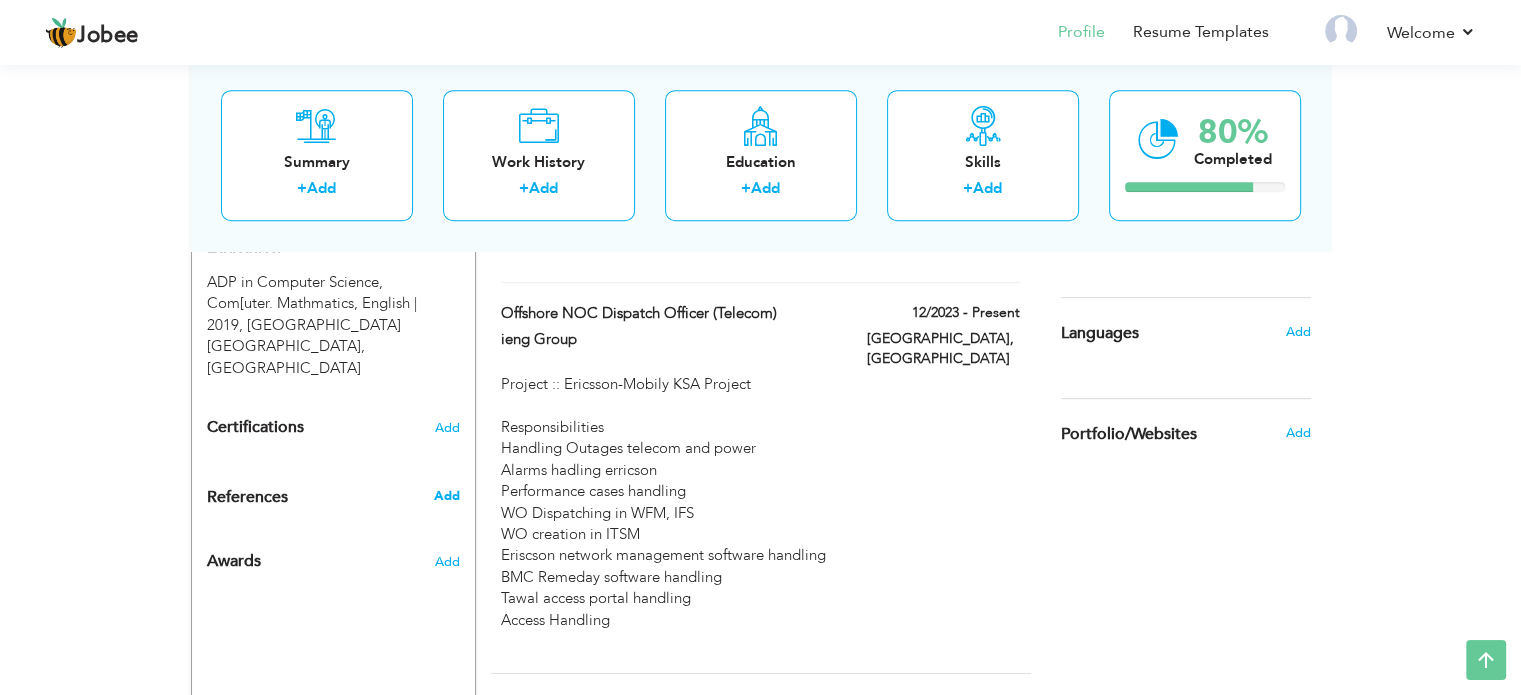 click on "Add" at bounding box center [446, 496] 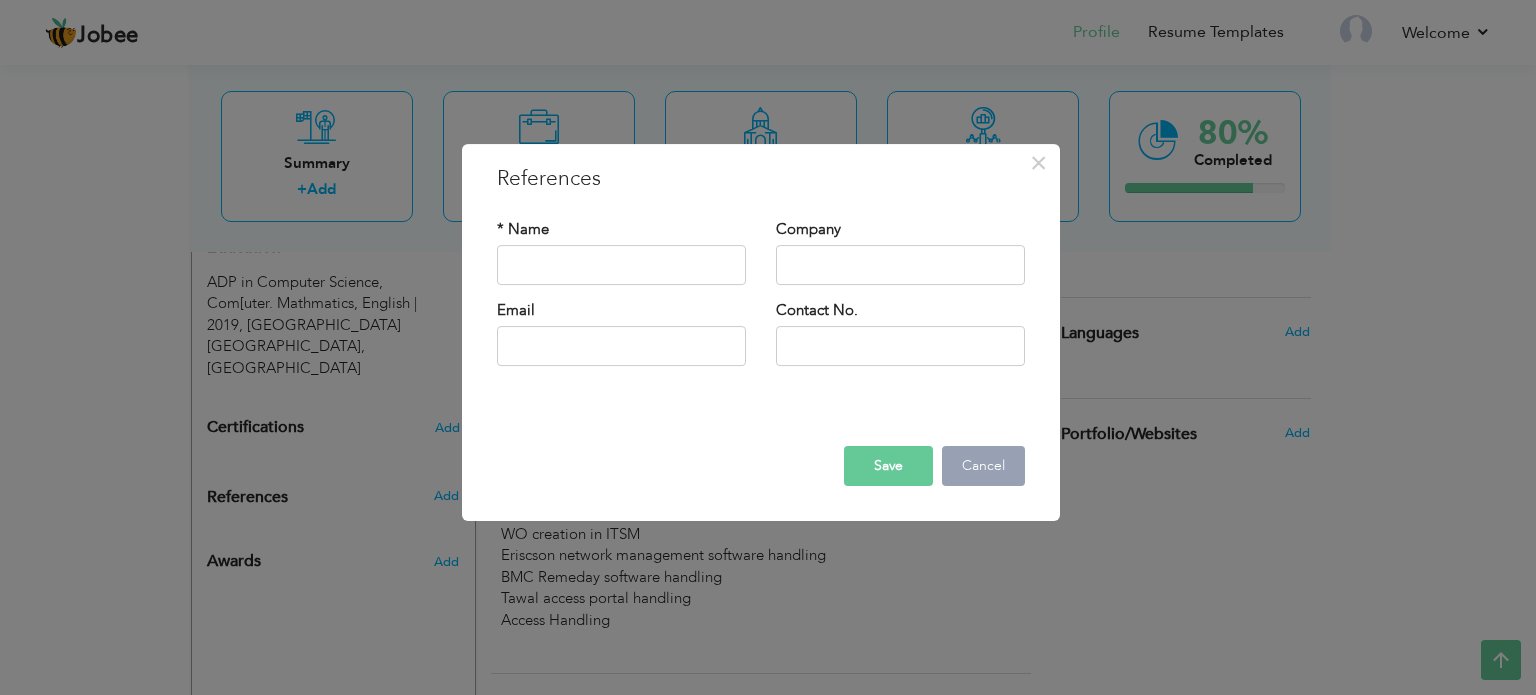 click on "Cancel" at bounding box center [983, 466] 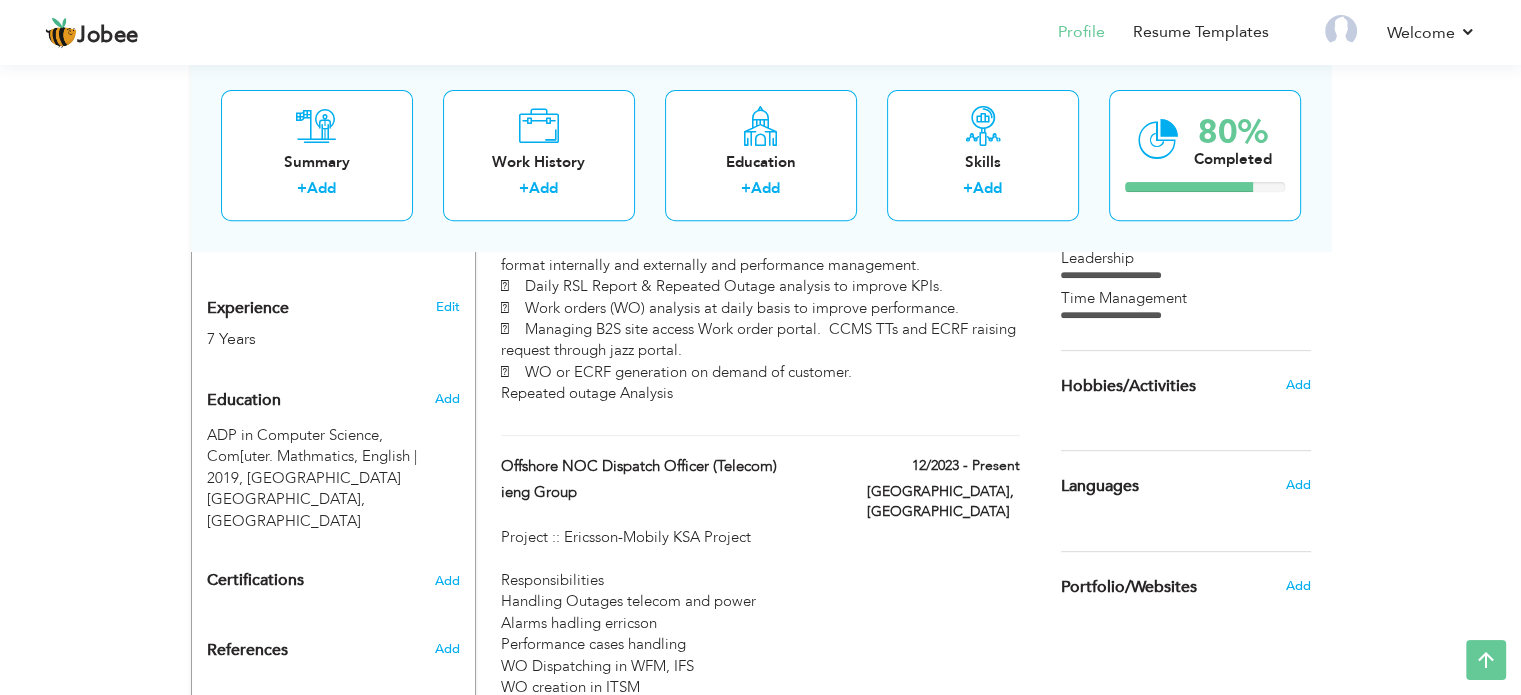 scroll, scrollTop: 721, scrollLeft: 0, axis: vertical 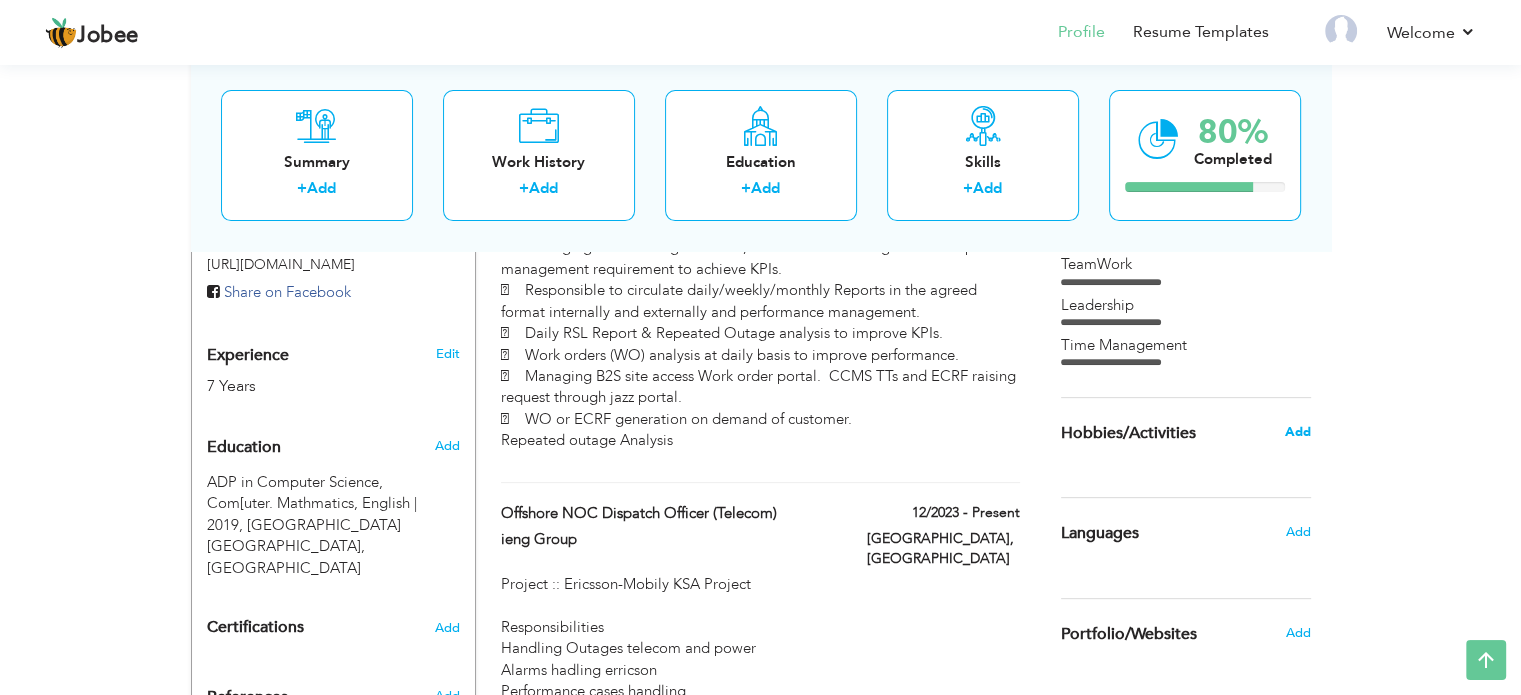 click on "Add" at bounding box center [1297, 432] 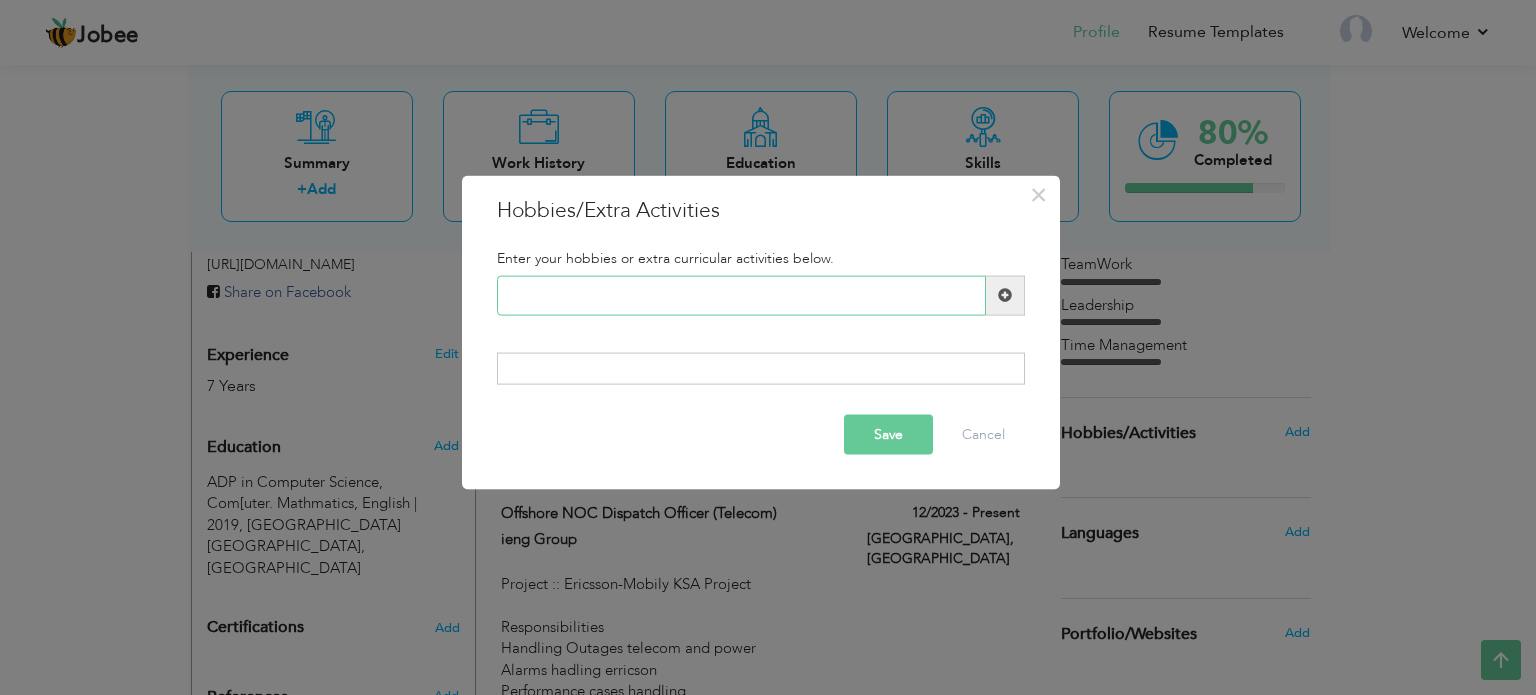click at bounding box center [741, 295] 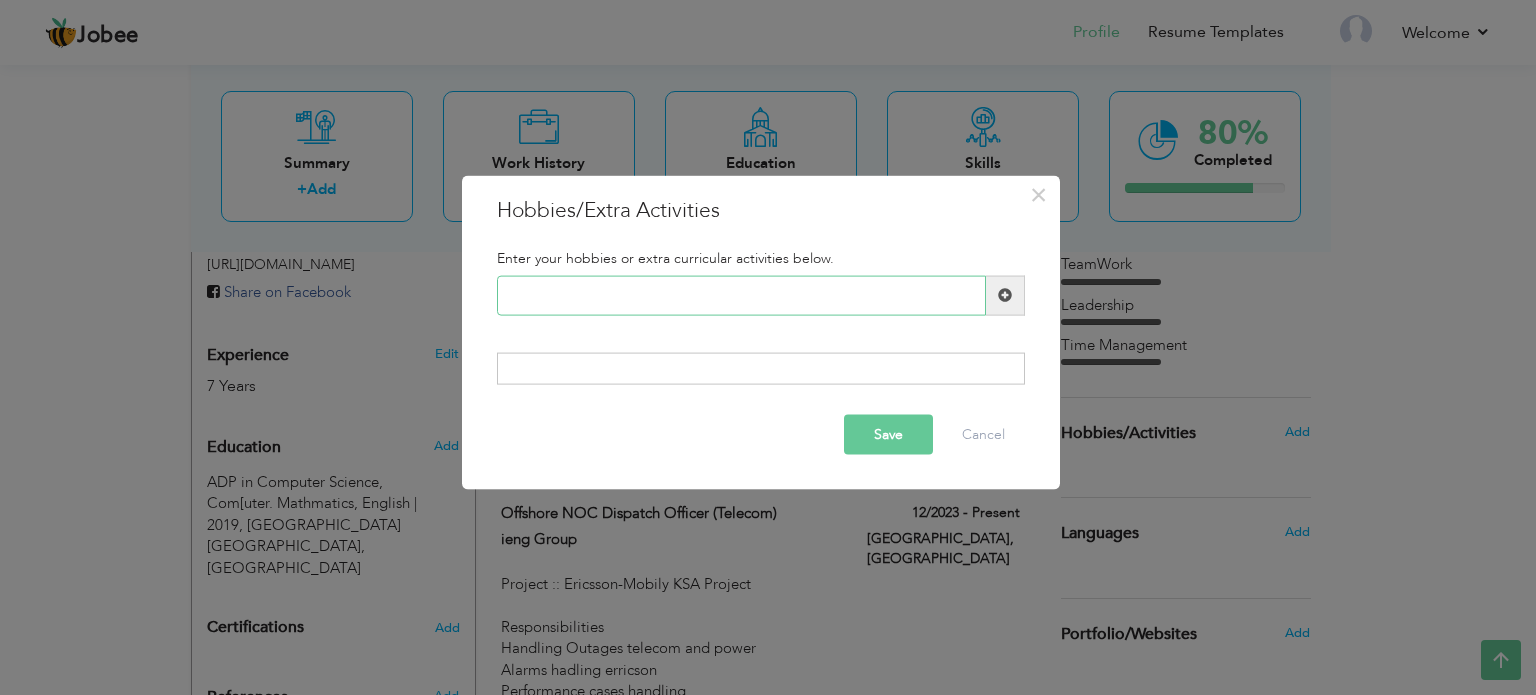 type on "c" 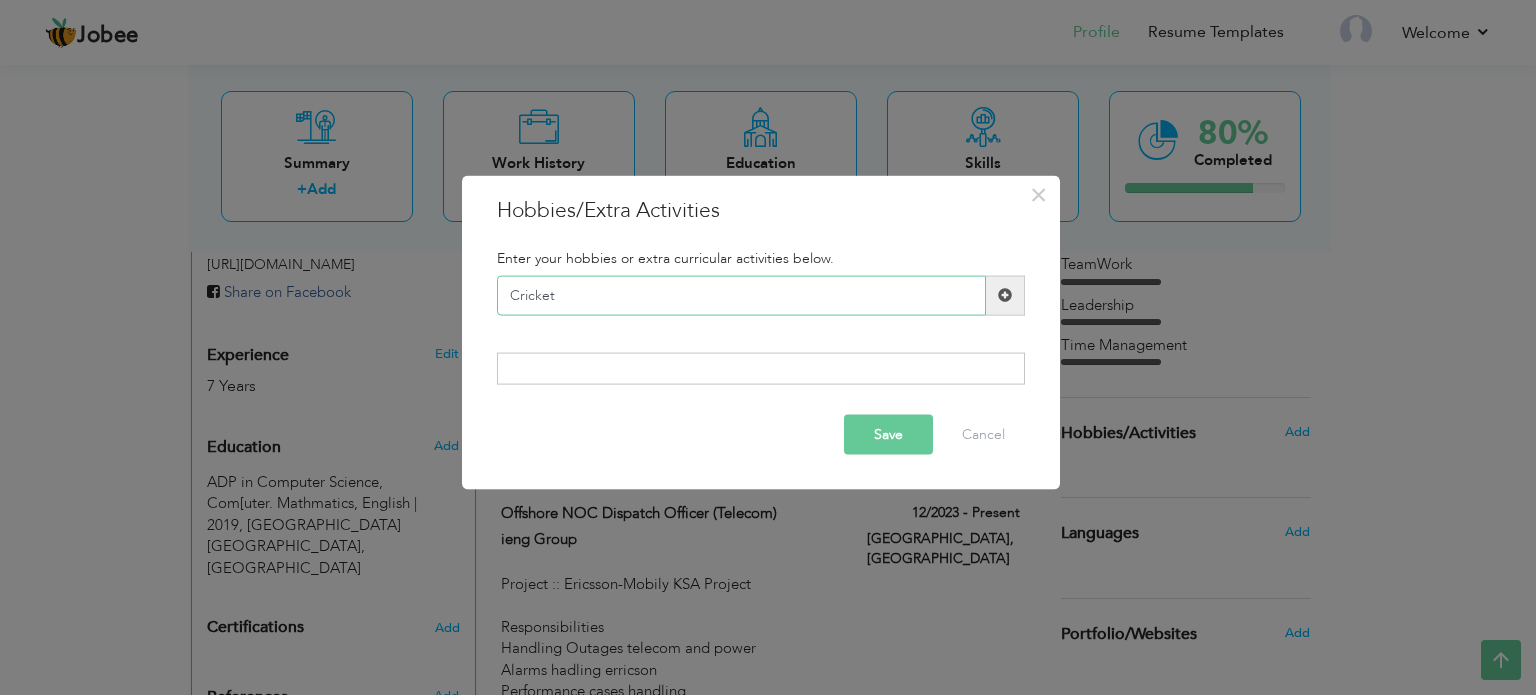 type on "Cricket" 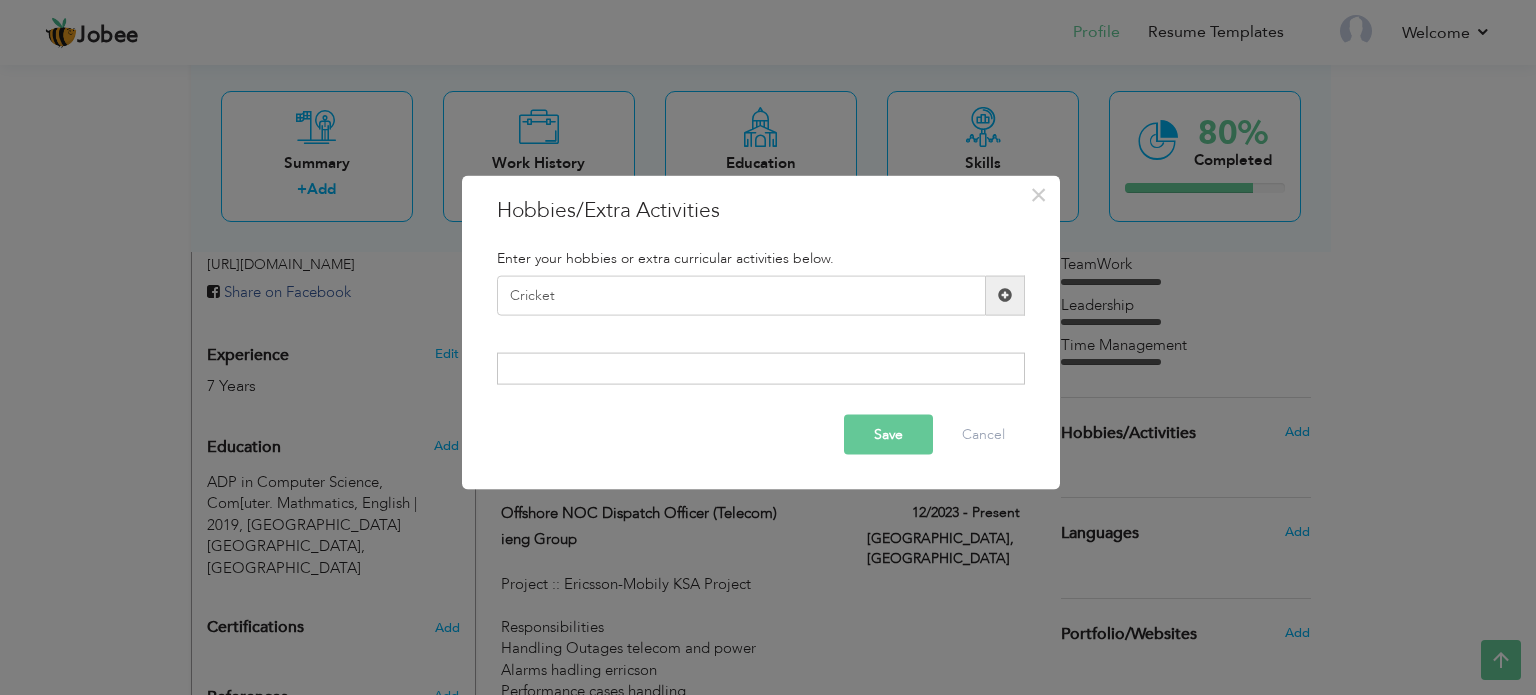 click at bounding box center (1005, 295) 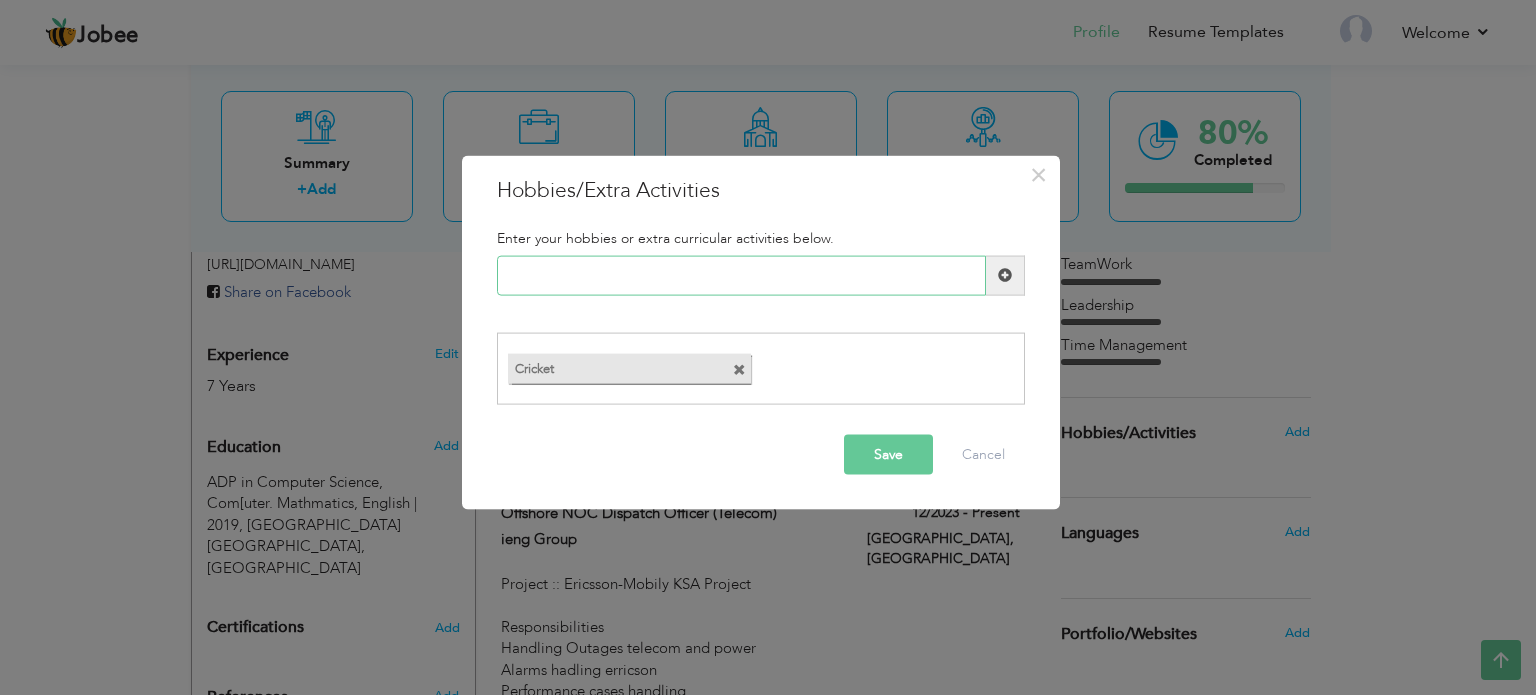 click at bounding box center (741, 275) 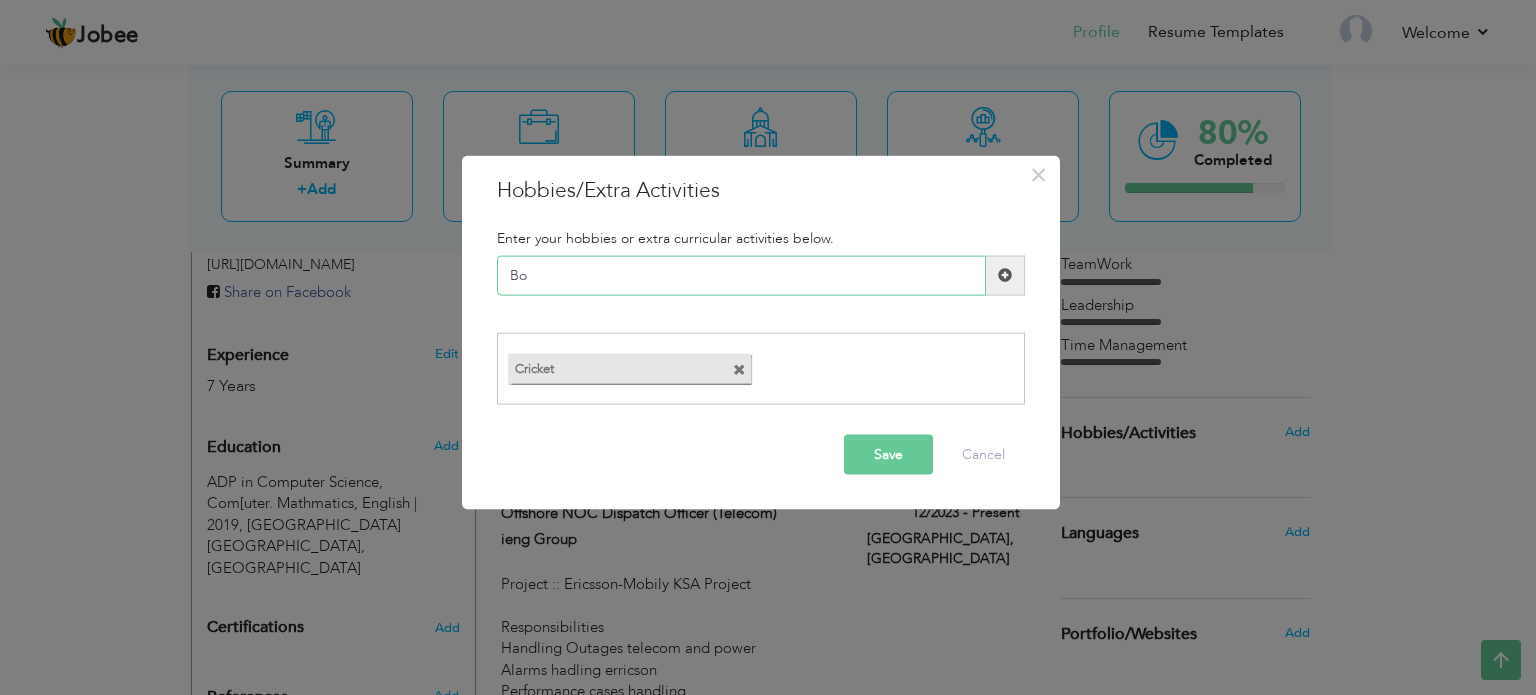 type on "B" 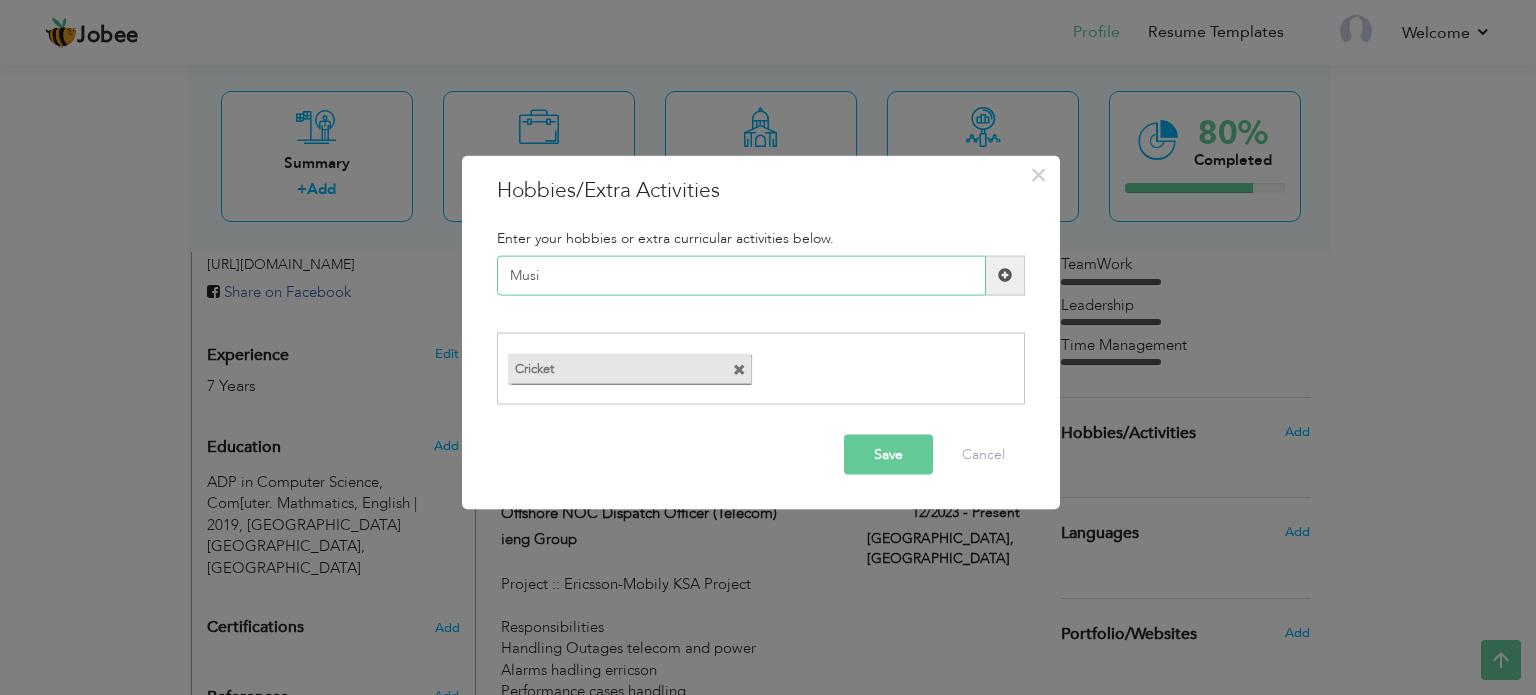 type on "Music" 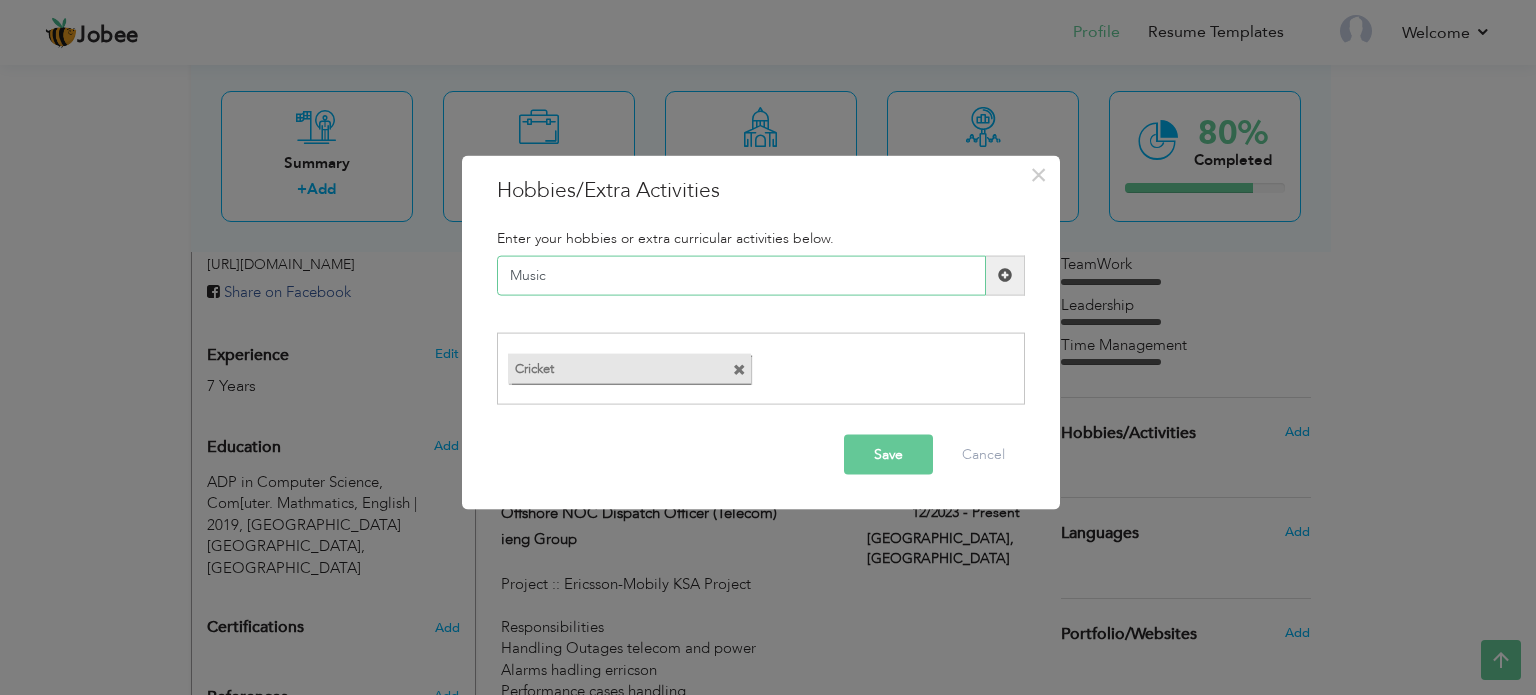 type 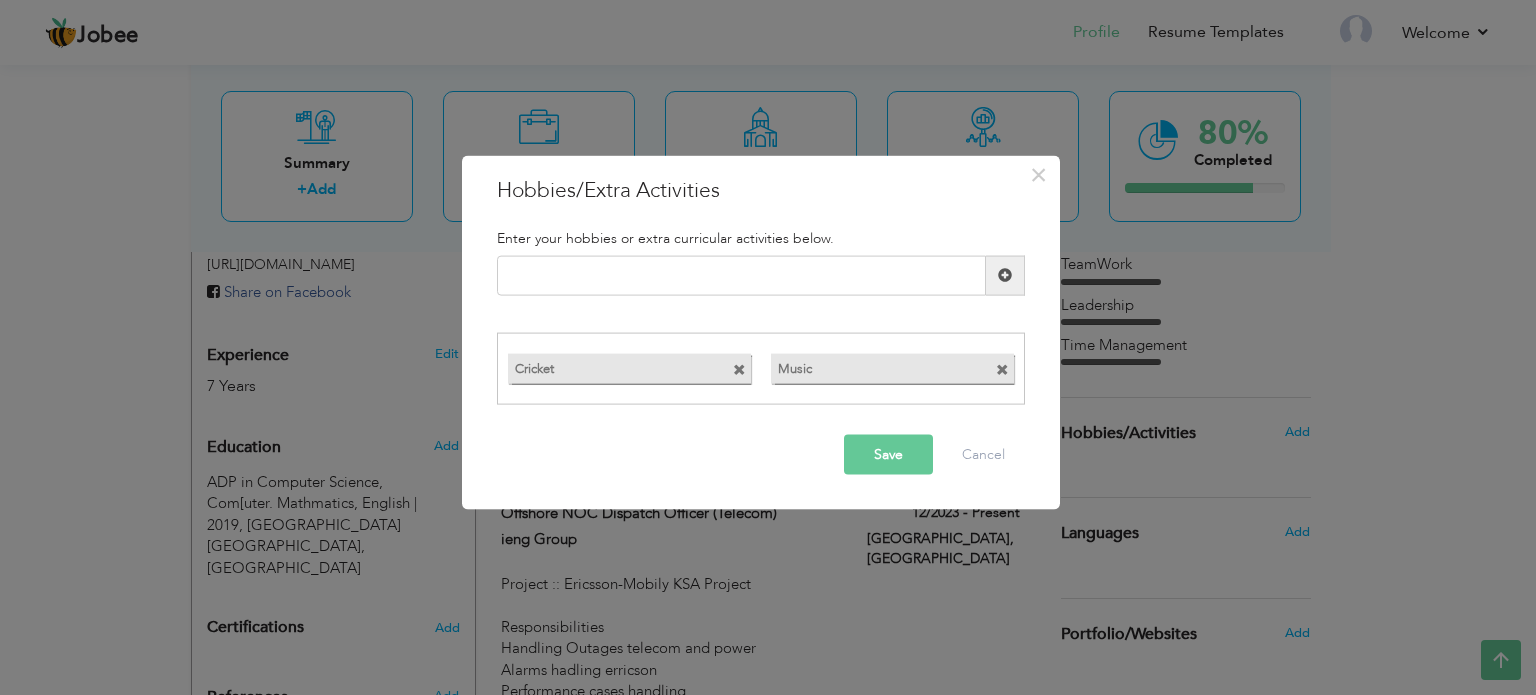 click on "Save" at bounding box center (888, 455) 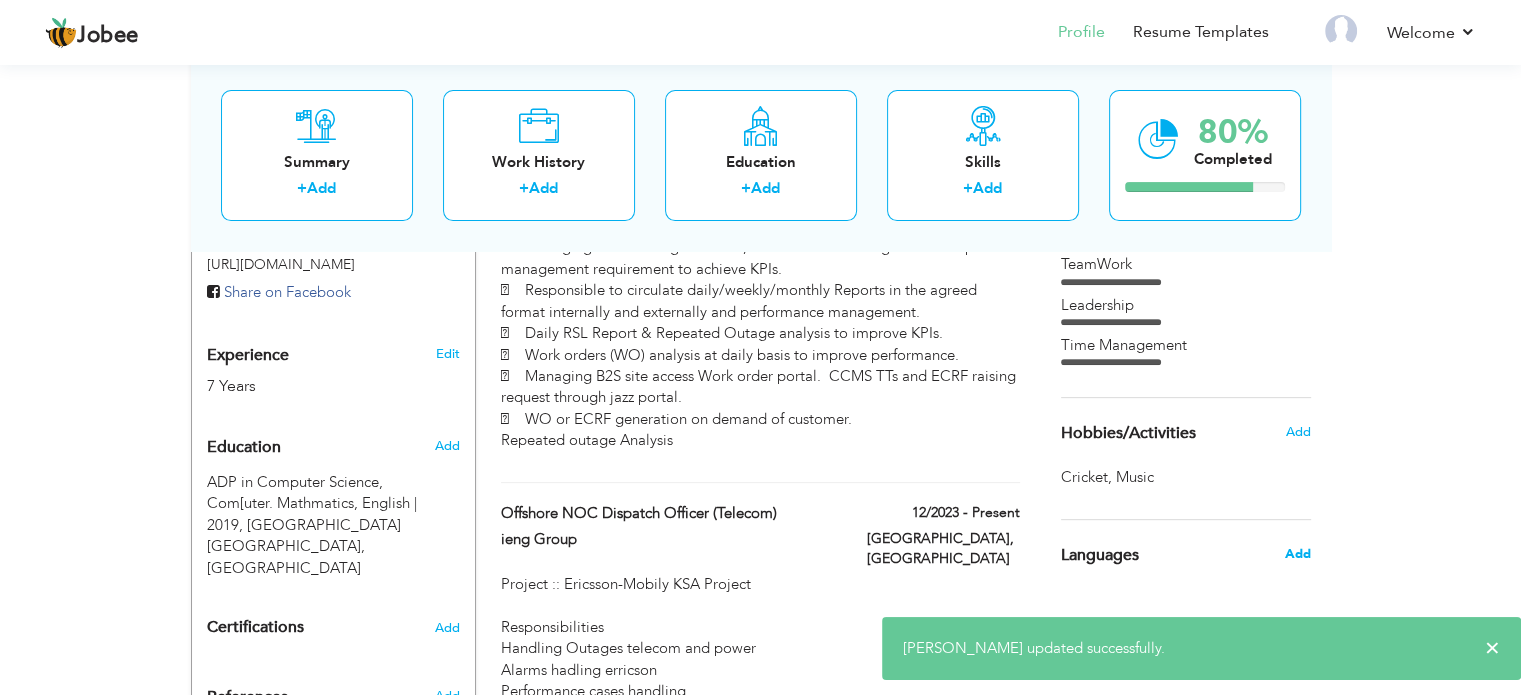 click on "Add" at bounding box center (1297, 554) 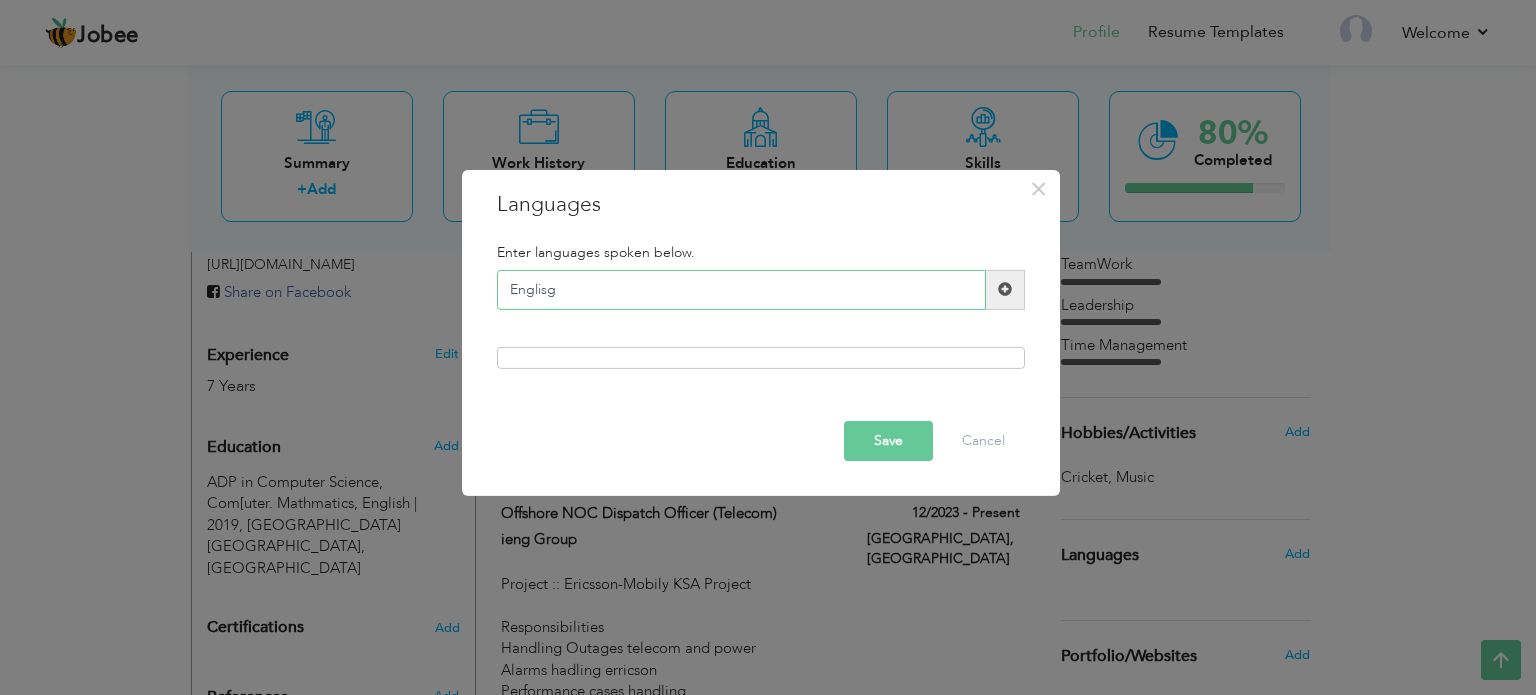type on "Englisg" 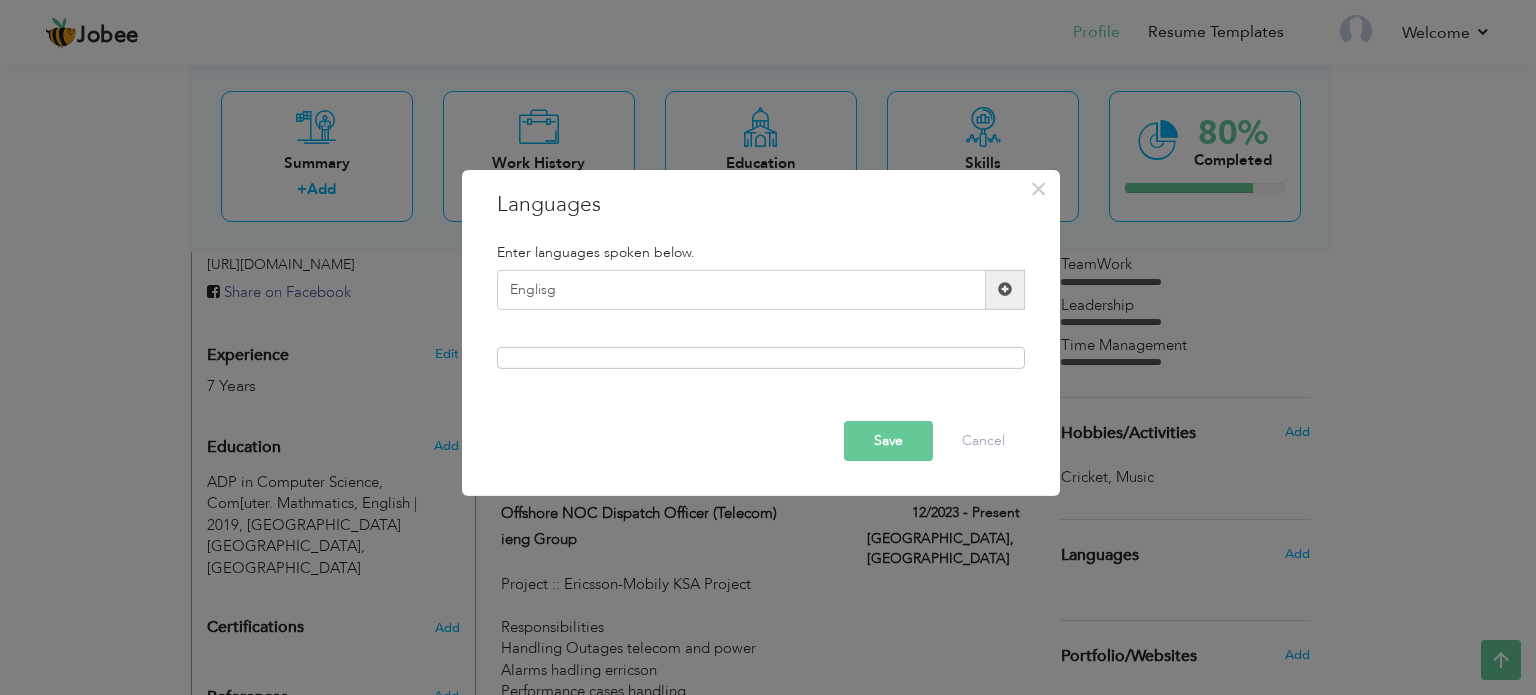 click at bounding box center [1005, 290] 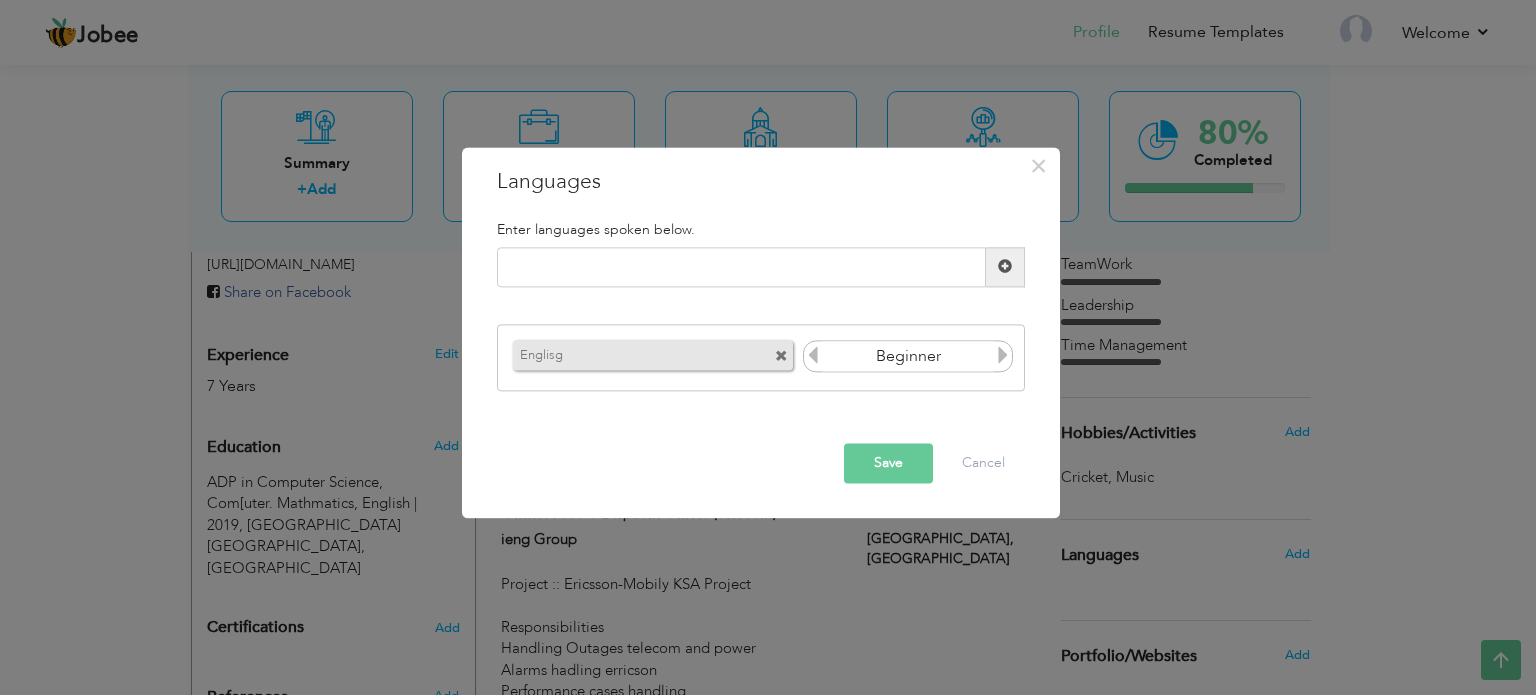 click on "Beginner" at bounding box center (908, 357) 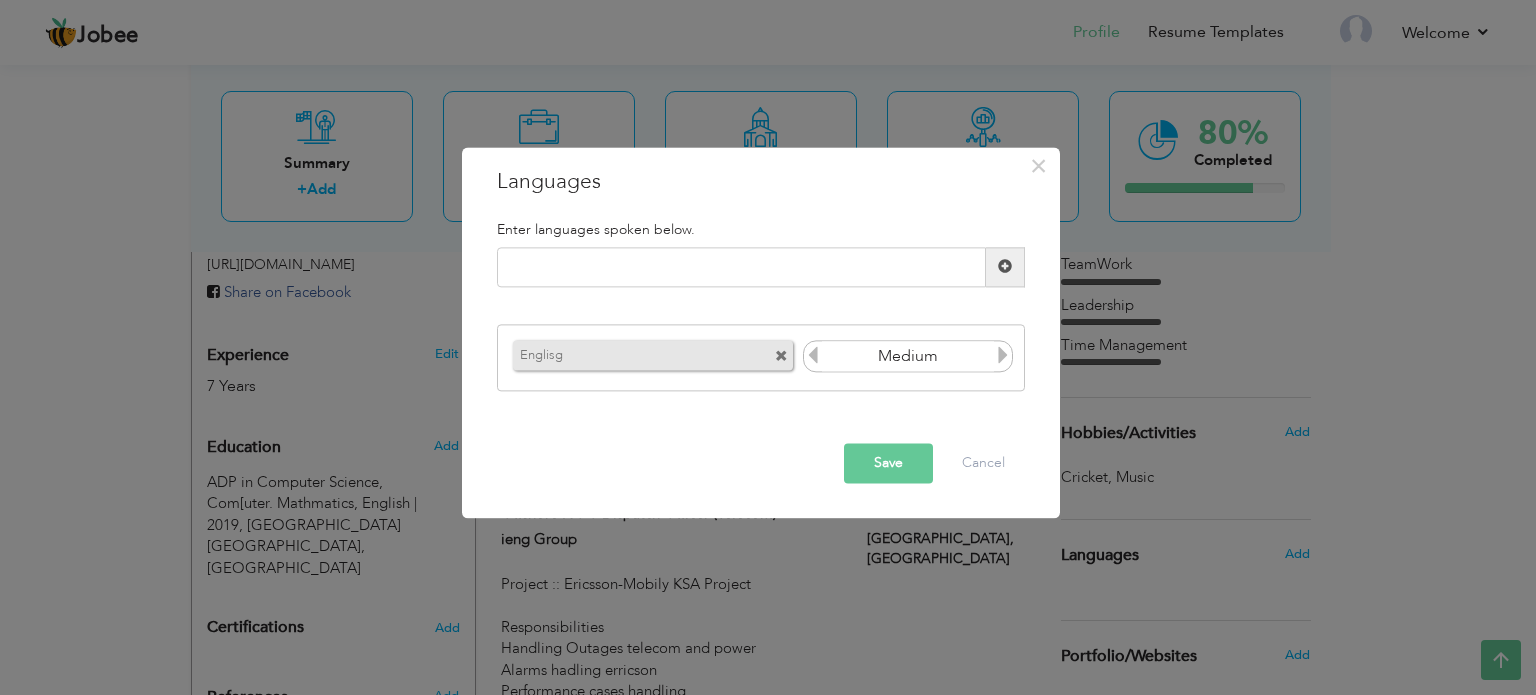 click on "Save" at bounding box center (888, 463) 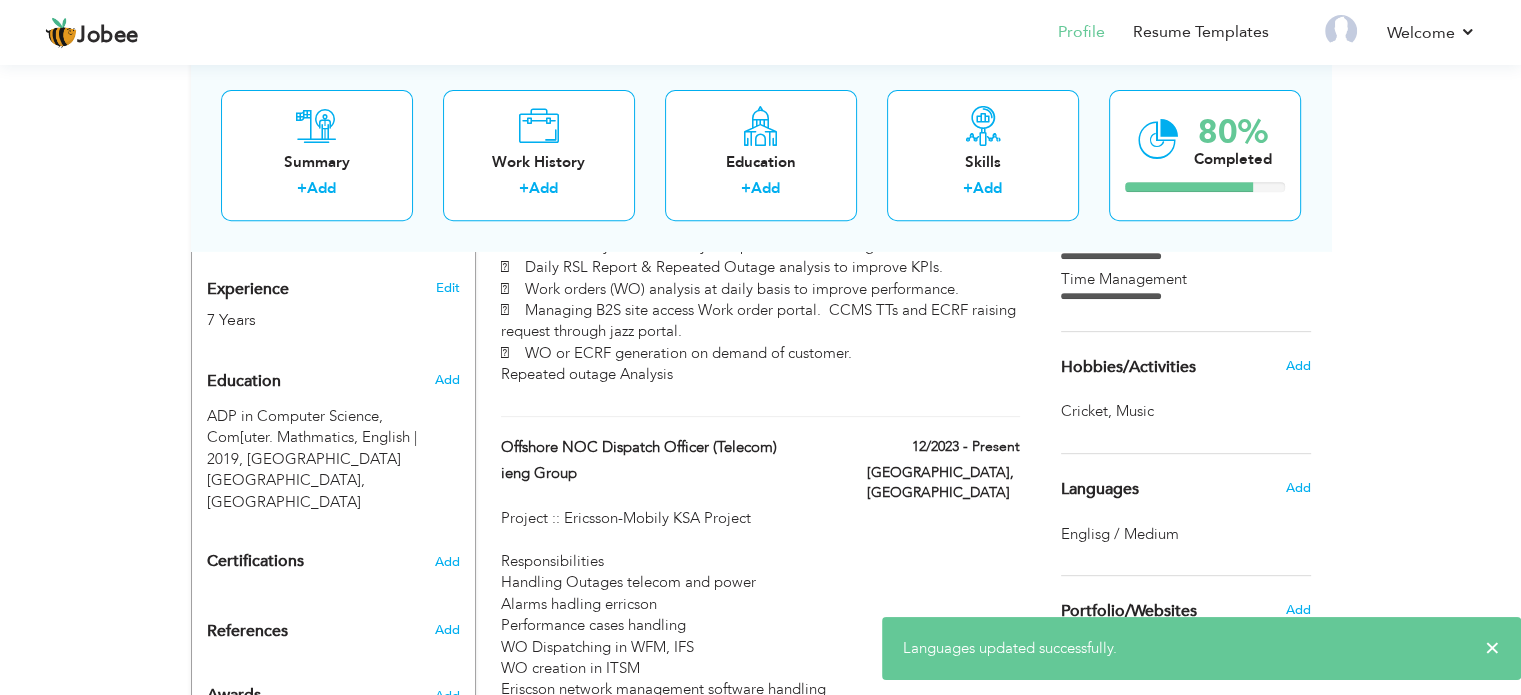 scroll, scrollTop: 821, scrollLeft: 0, axis: vertical 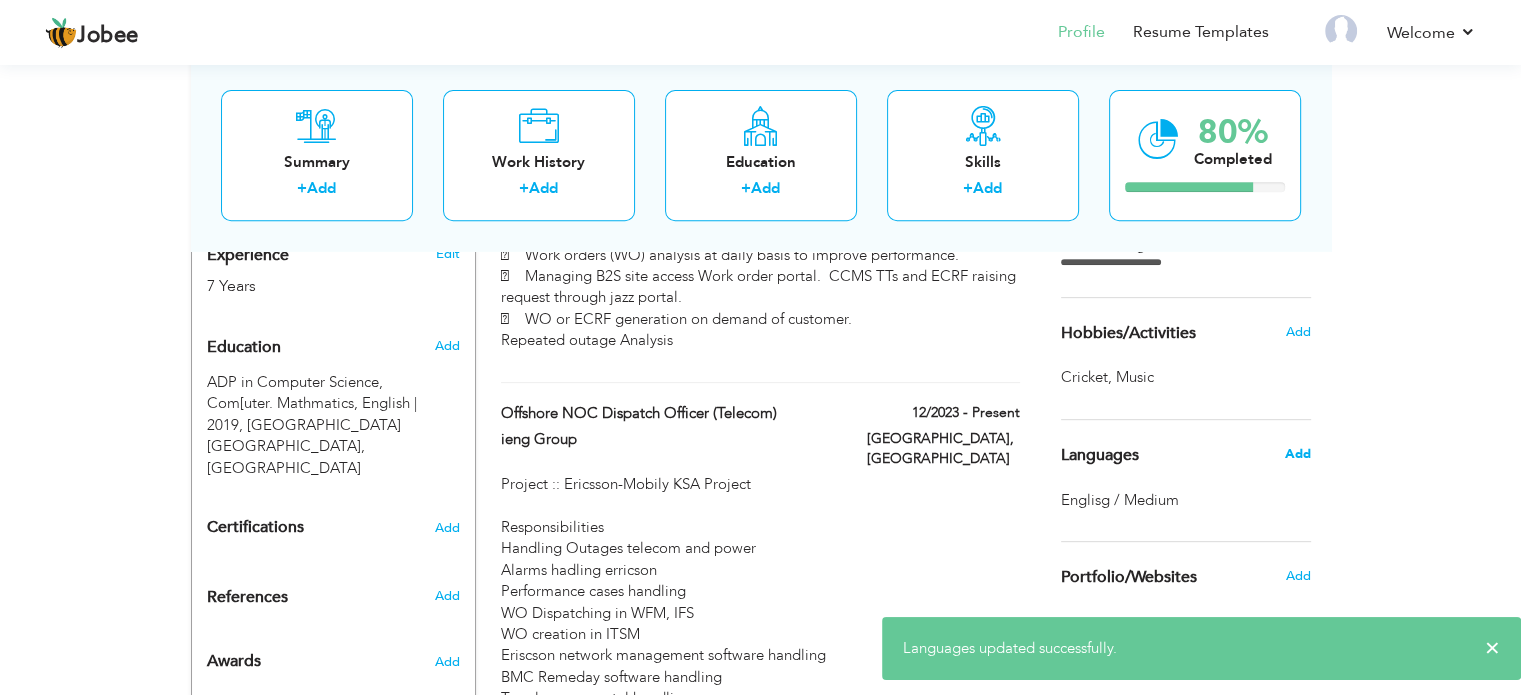 click on "Add" at bounding box center [1297, 454] 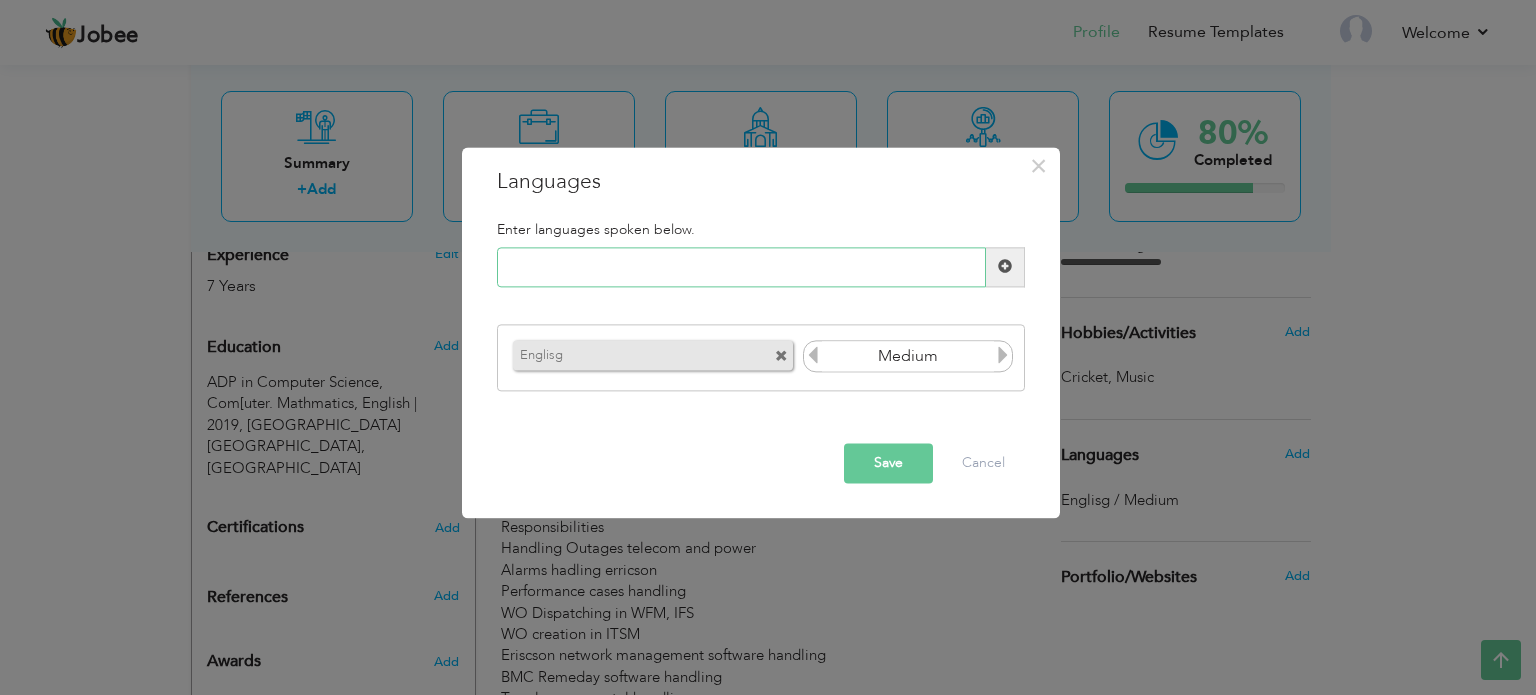 click at bounding box center (741, 267) 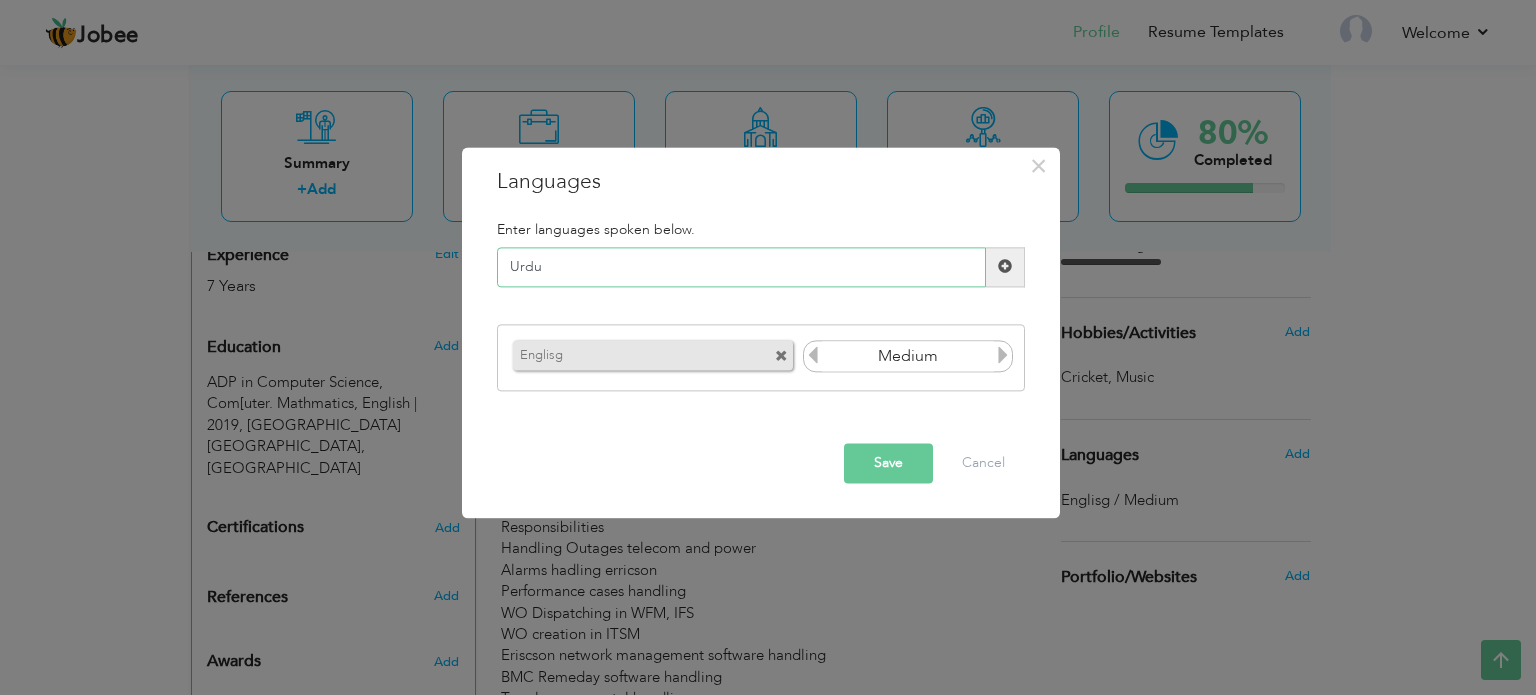 type on "Urdu" 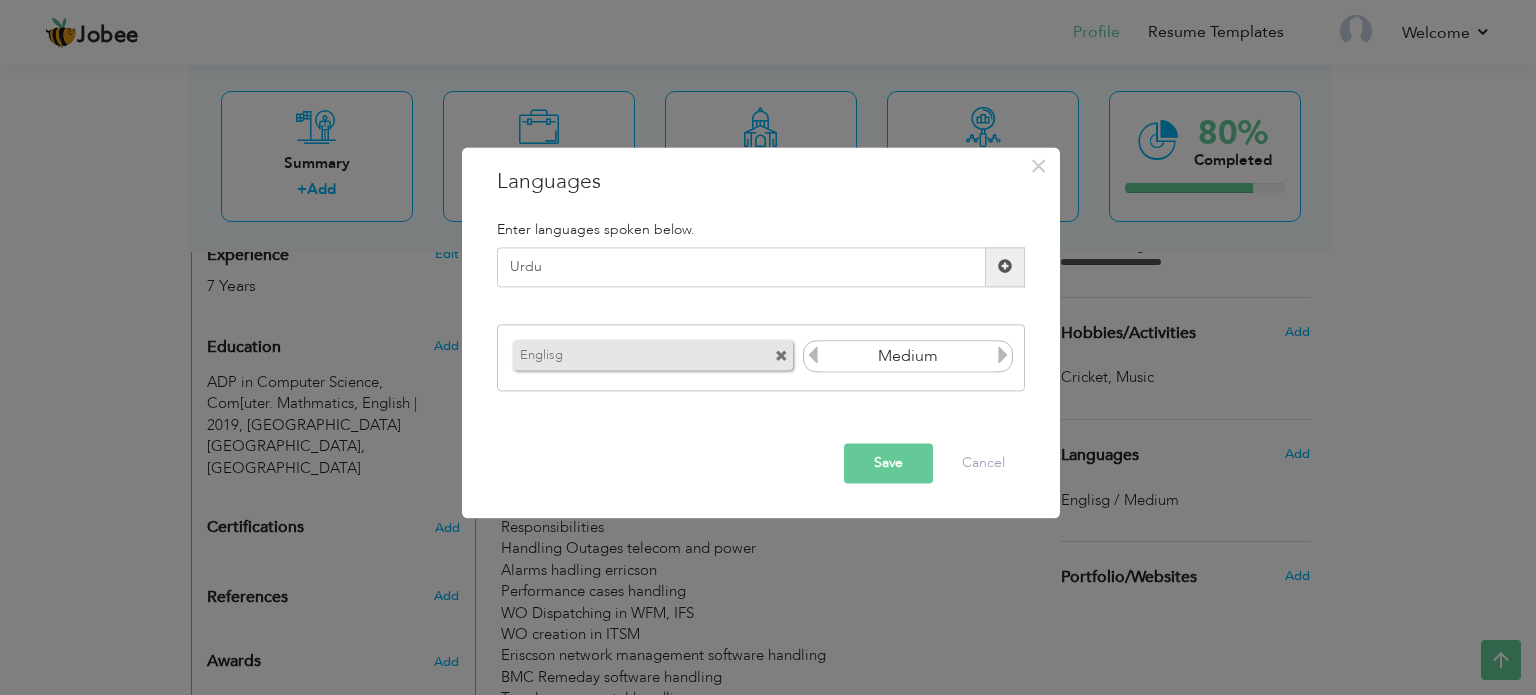 click on "Save" at bounding box center (888, 463) 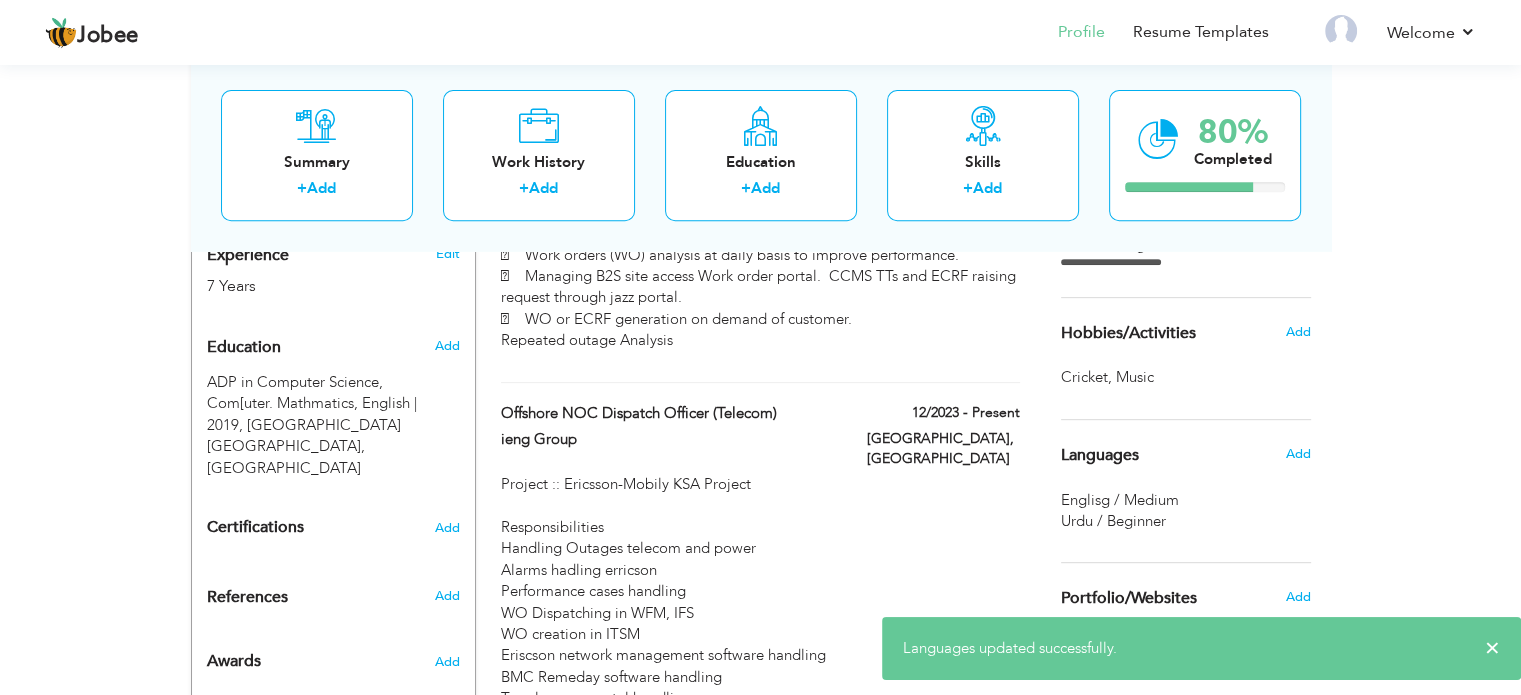 click on "Urdu / Beginner" at bounding box center (1113, 521) 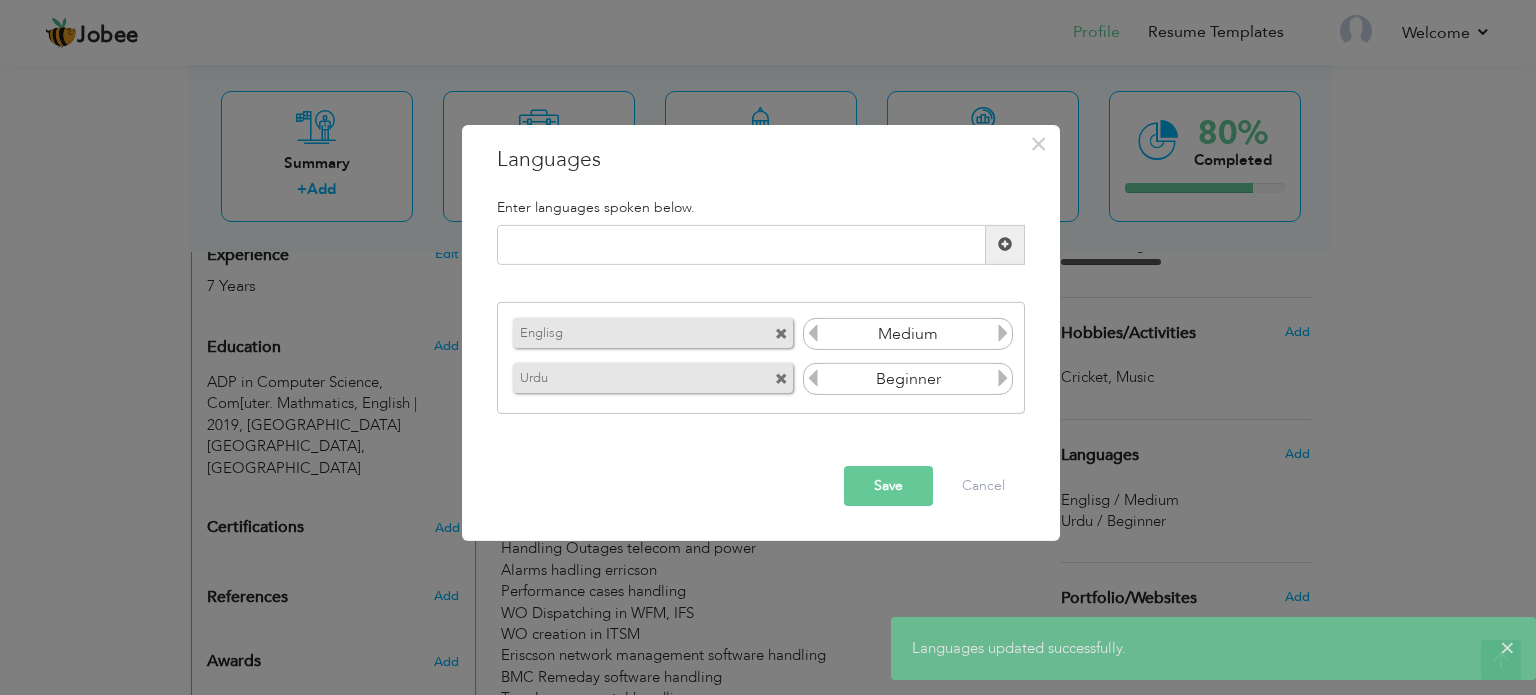 click at bounding box center (1003, 378) 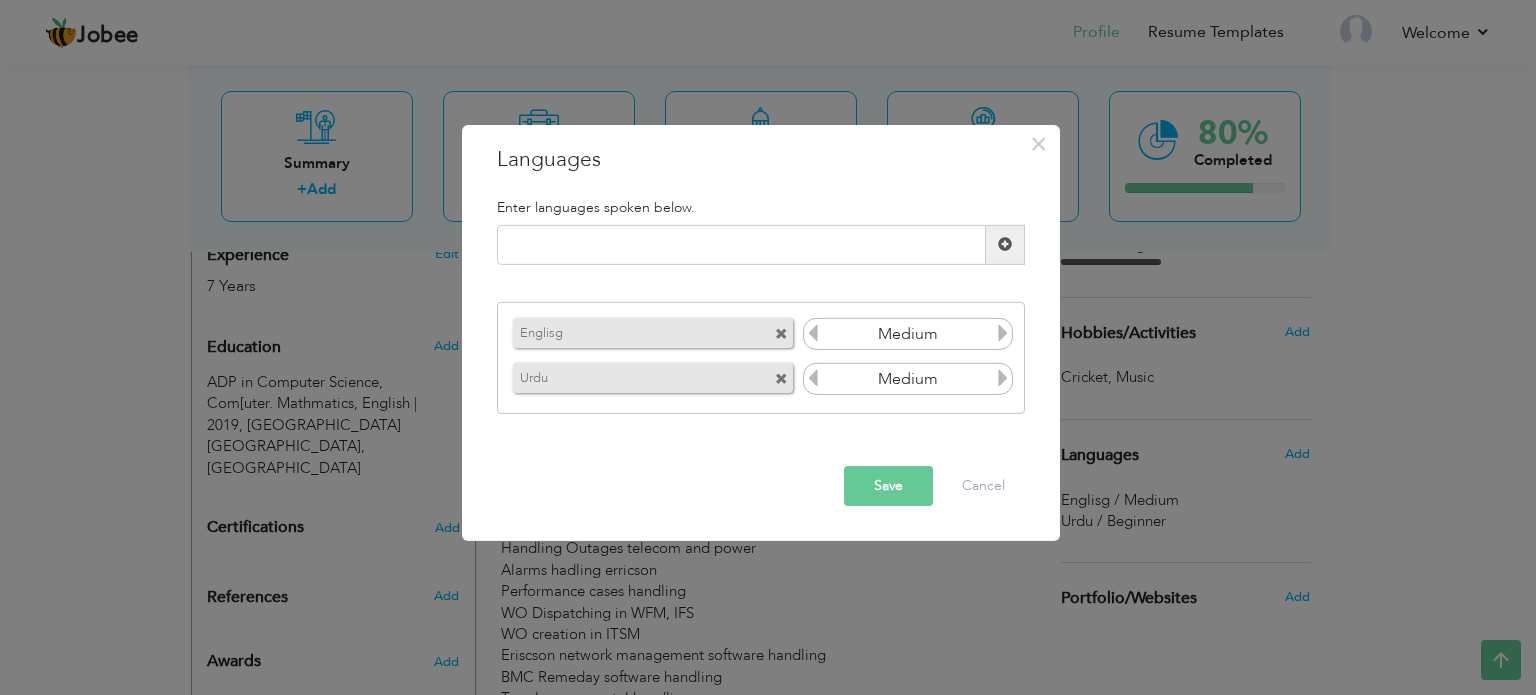 click on "Save" at bounding box center (888, 486) 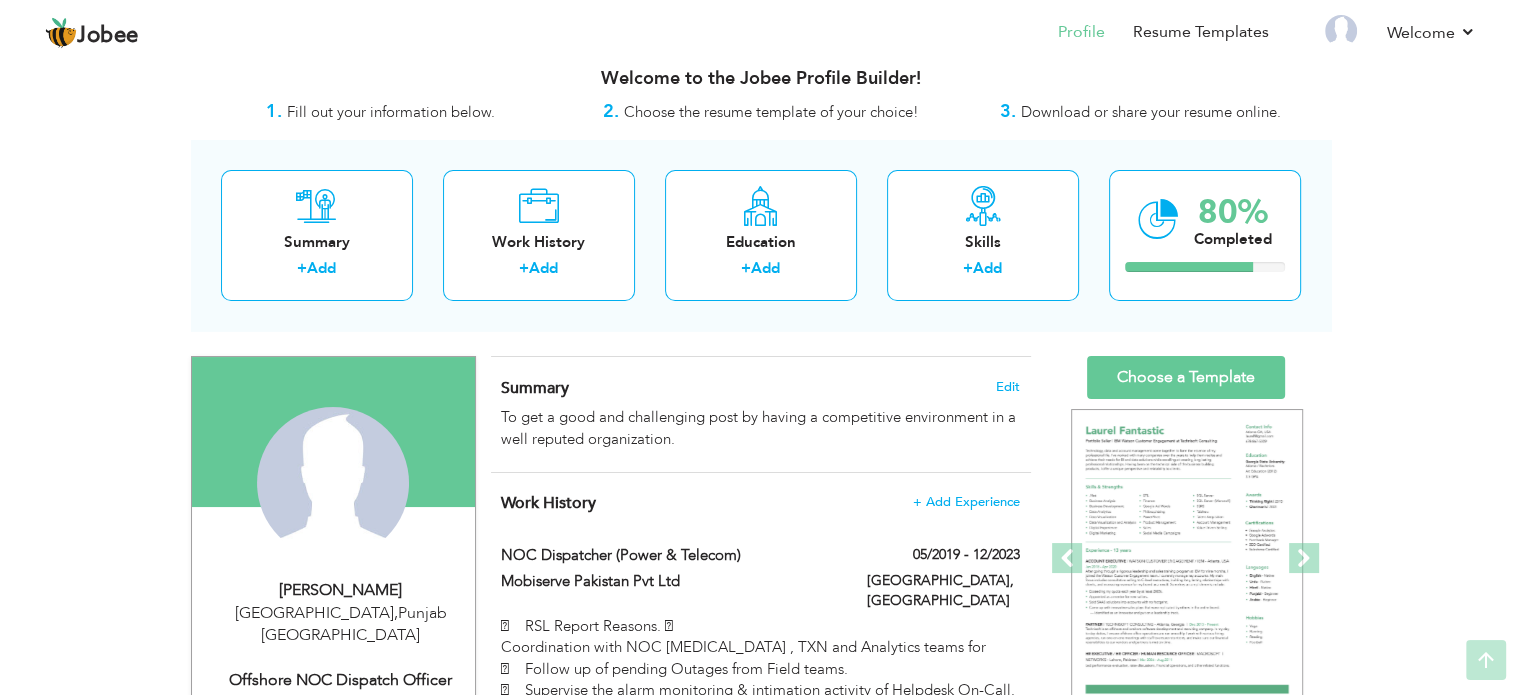 scroll, scrollTop: 0, scrollLeft: 0, axis: both 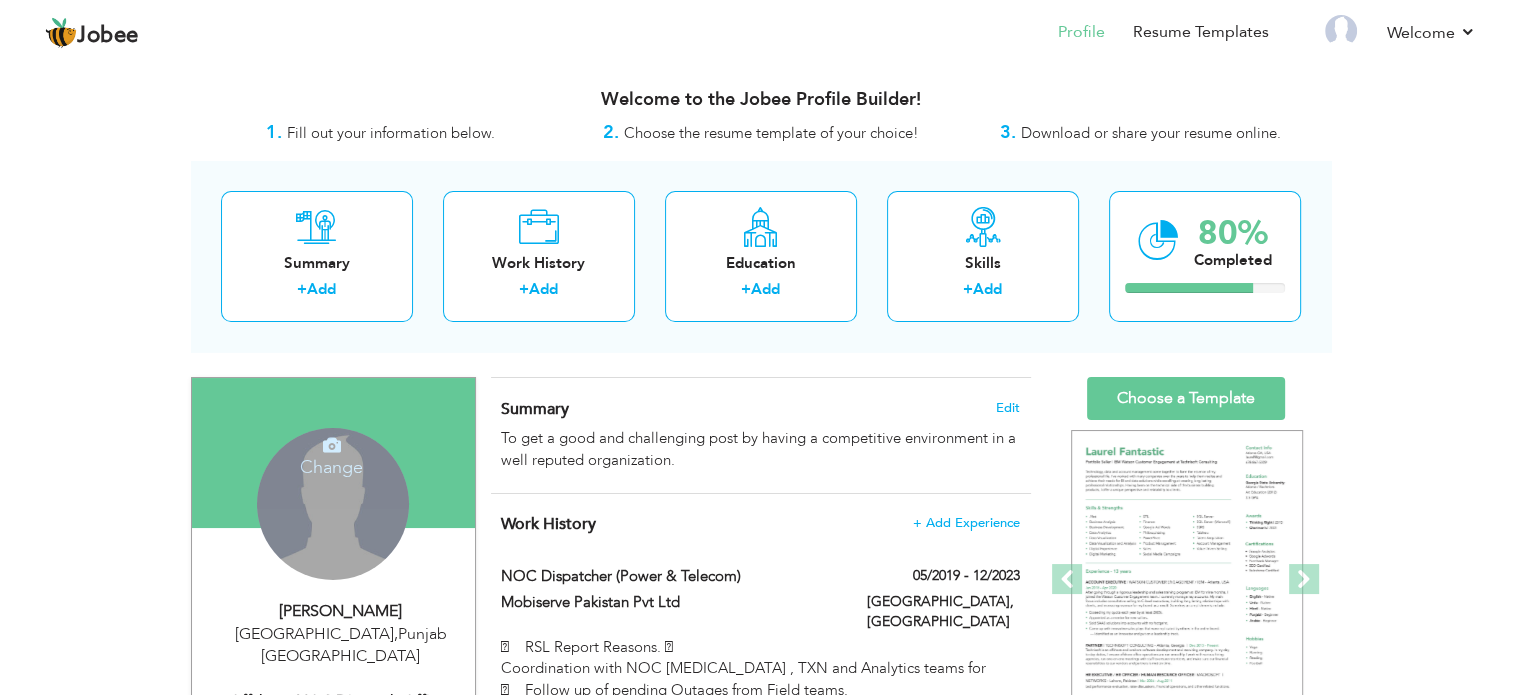 click on "Change
Remove" at bounding box center [333, 504] 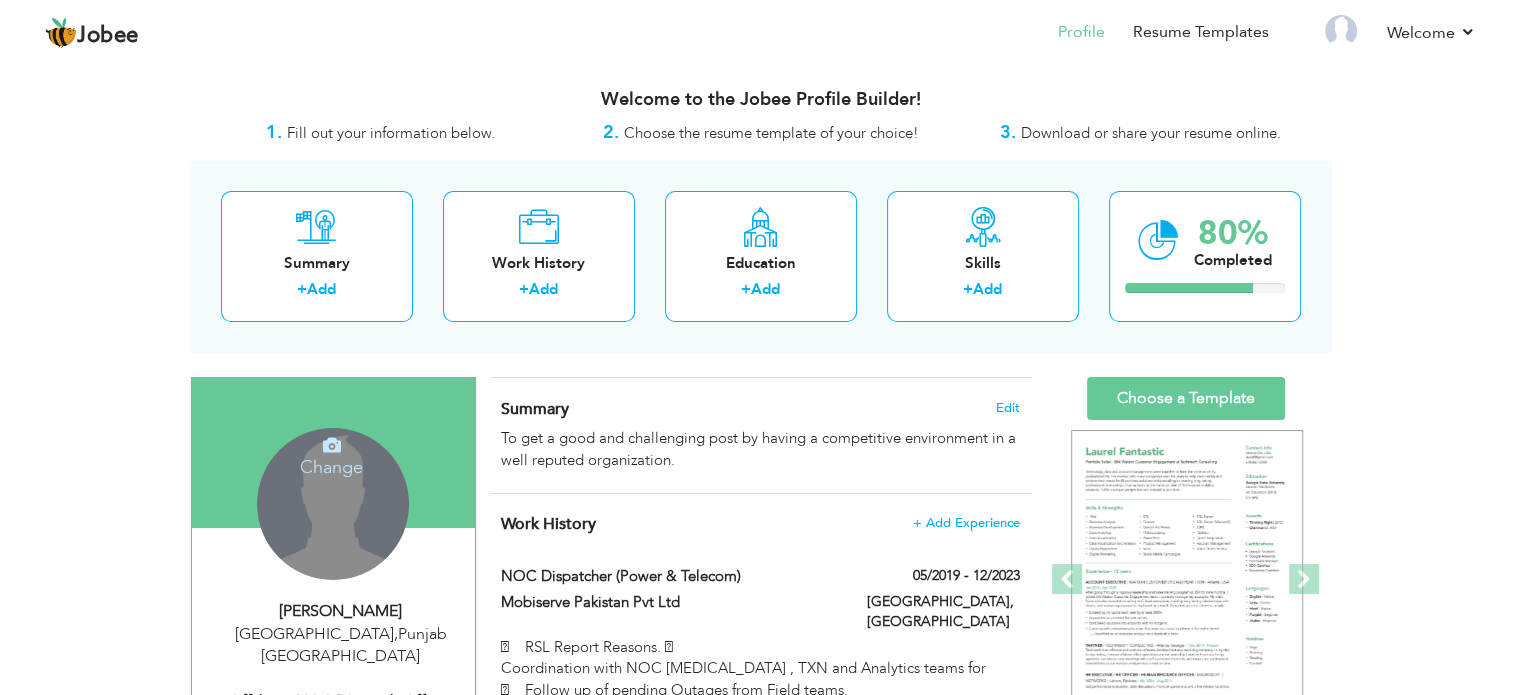 click on "Change
Remove" at bounding box center [333, 504] 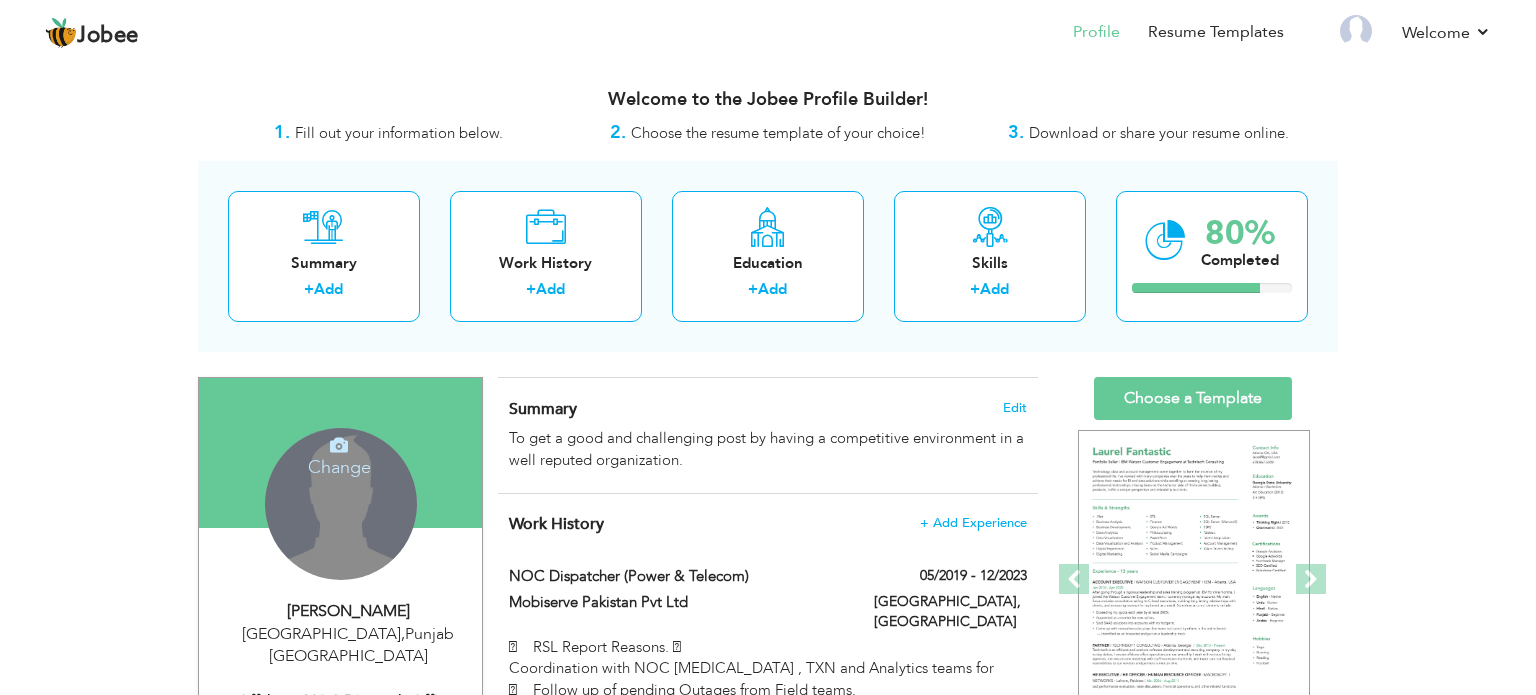 click on "Jobee
Profile
Resume Templates
Resume Templates
Cover Letters
About
My Resume
Welcome
Settings
Log off
Welcome" at bounding box center (768, 862) 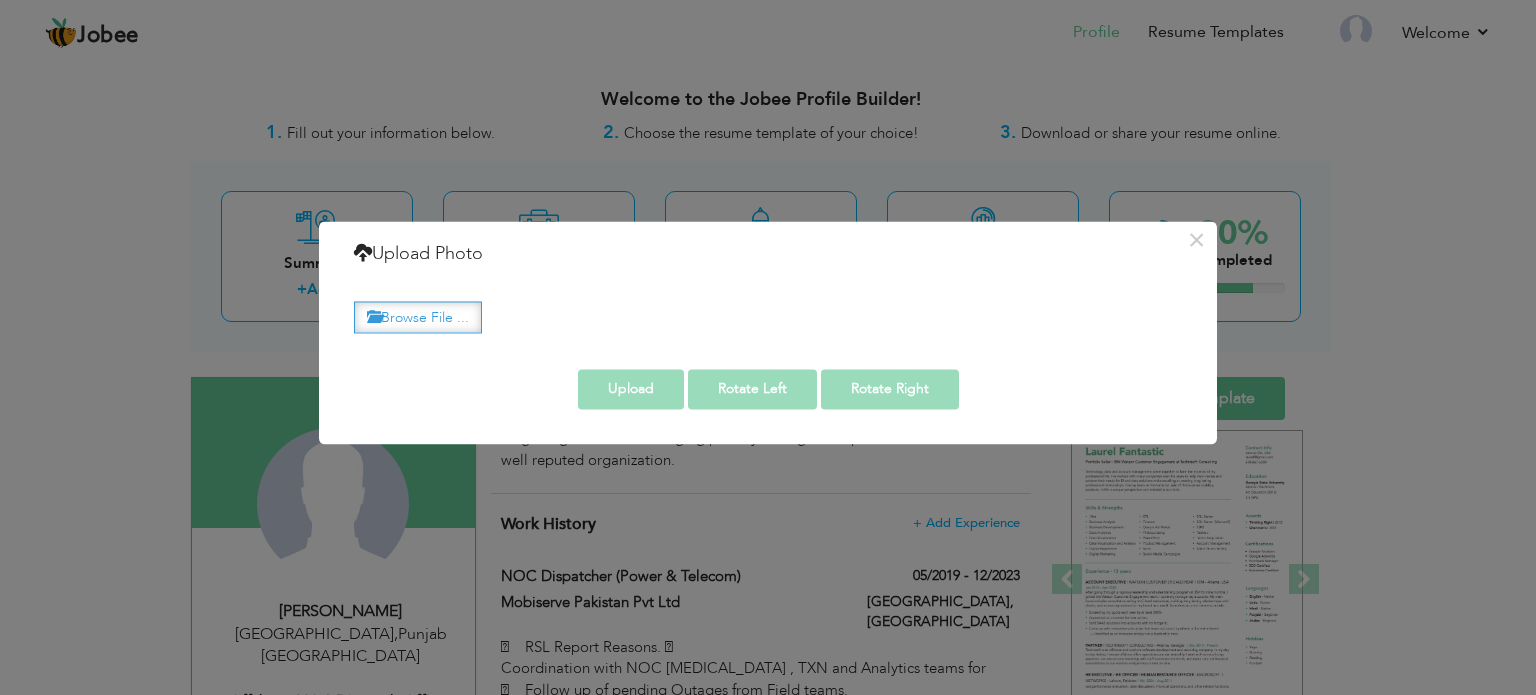 click on "Browse File ..." at bounding box center (418, 317) 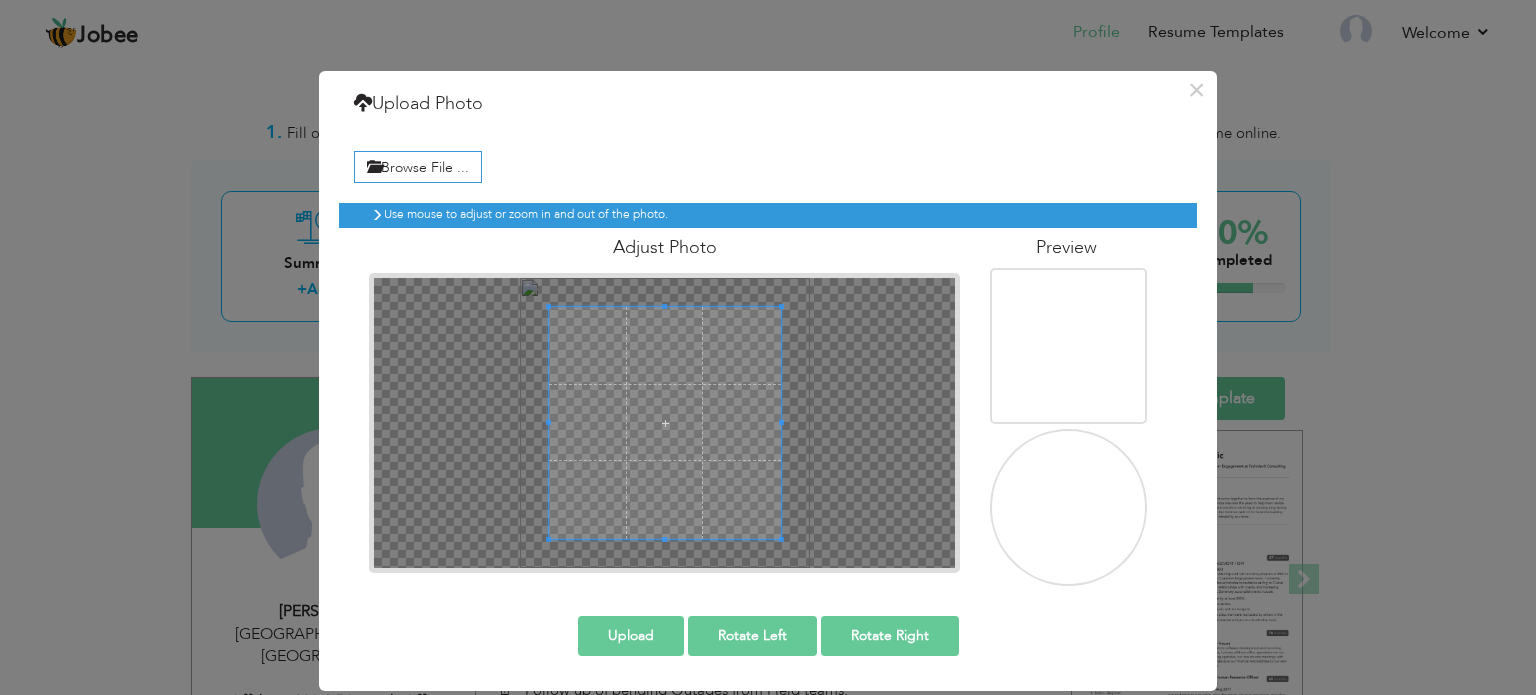 click on "Upload" at bounding box center (631, 636) 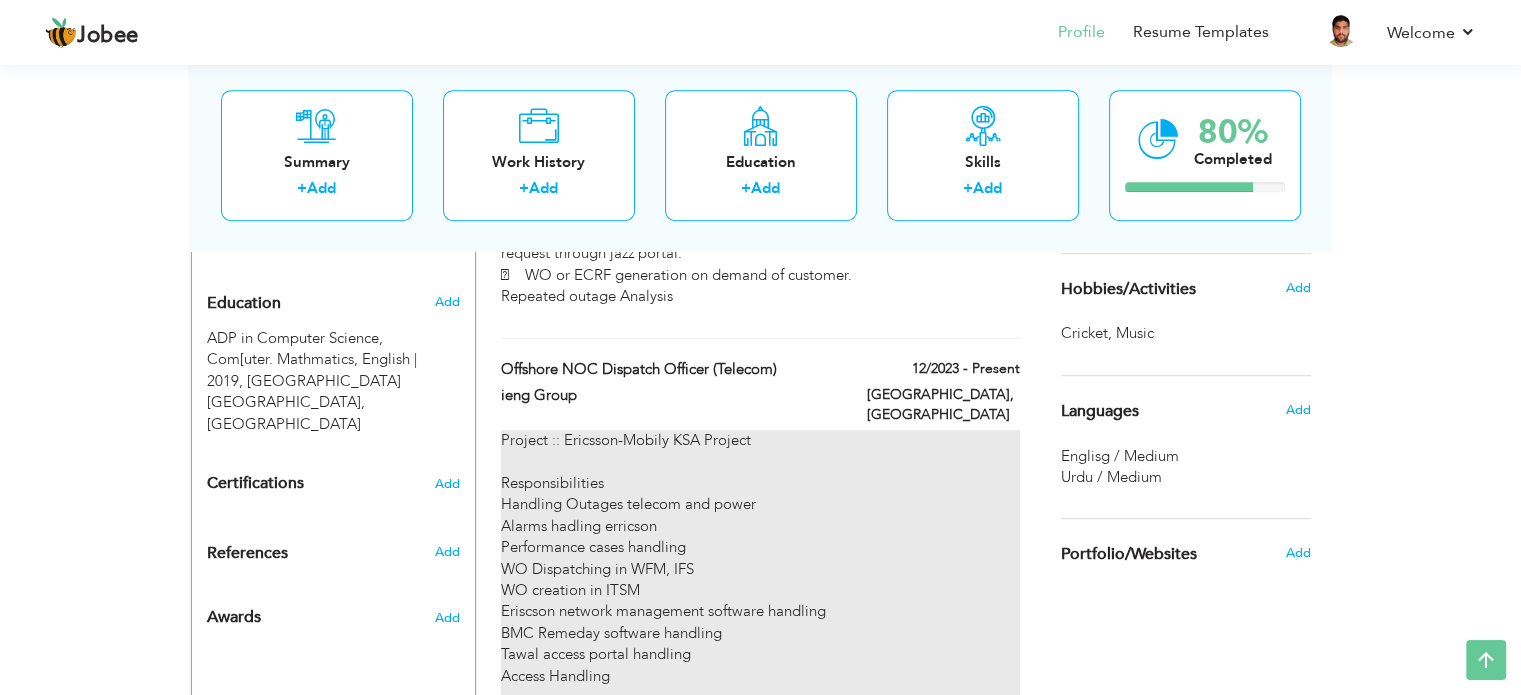scroll, scrollTop: 840, scrollLeft: 0, axis: vertical 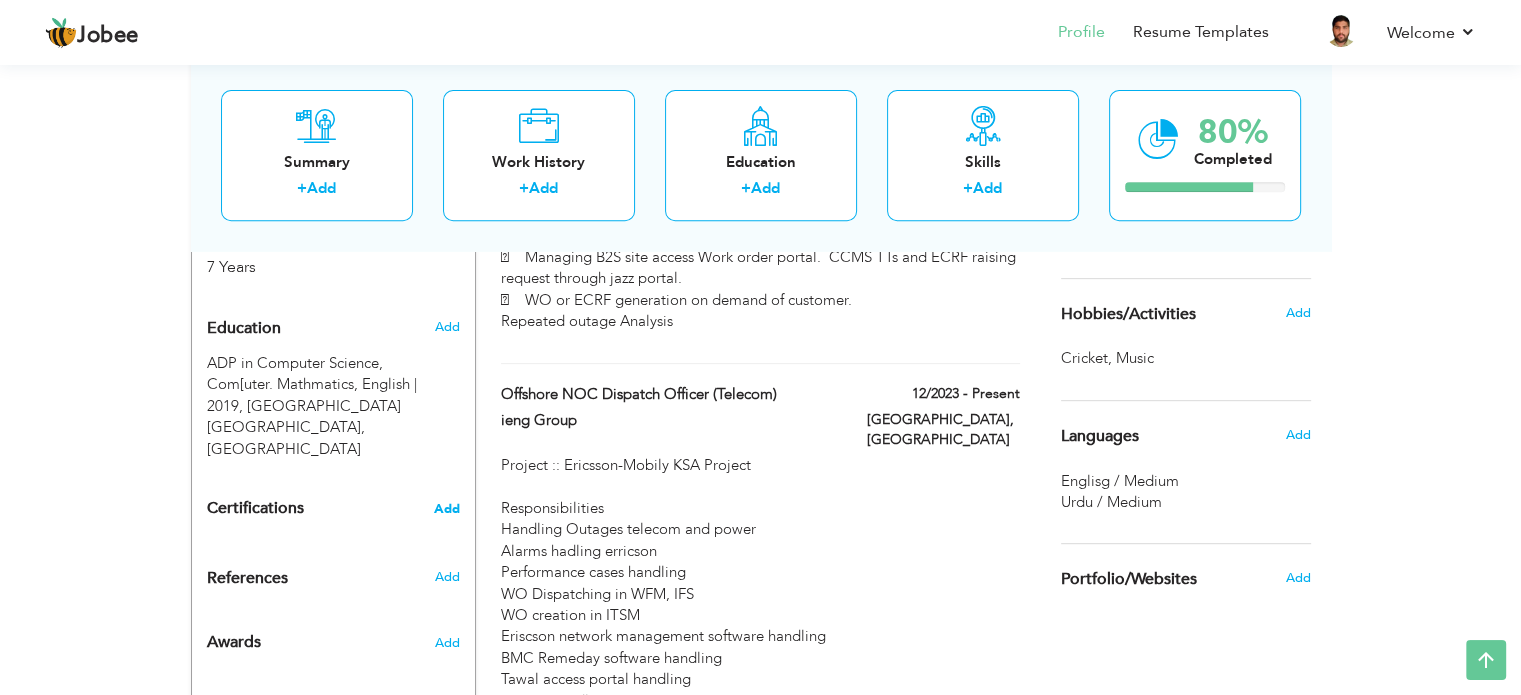 click on "Add" at bounding box center [447, 509] 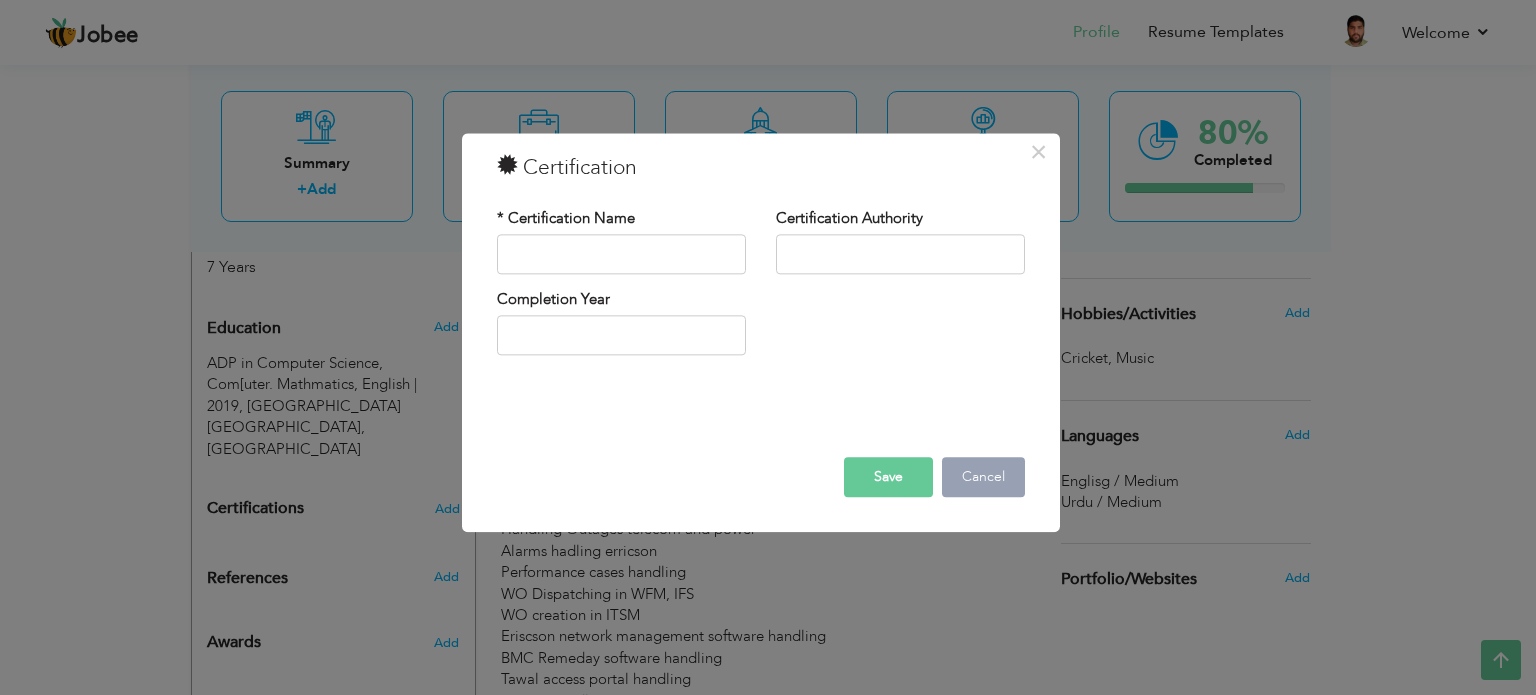 click on "Cancel" at bounding box center [983, 477] 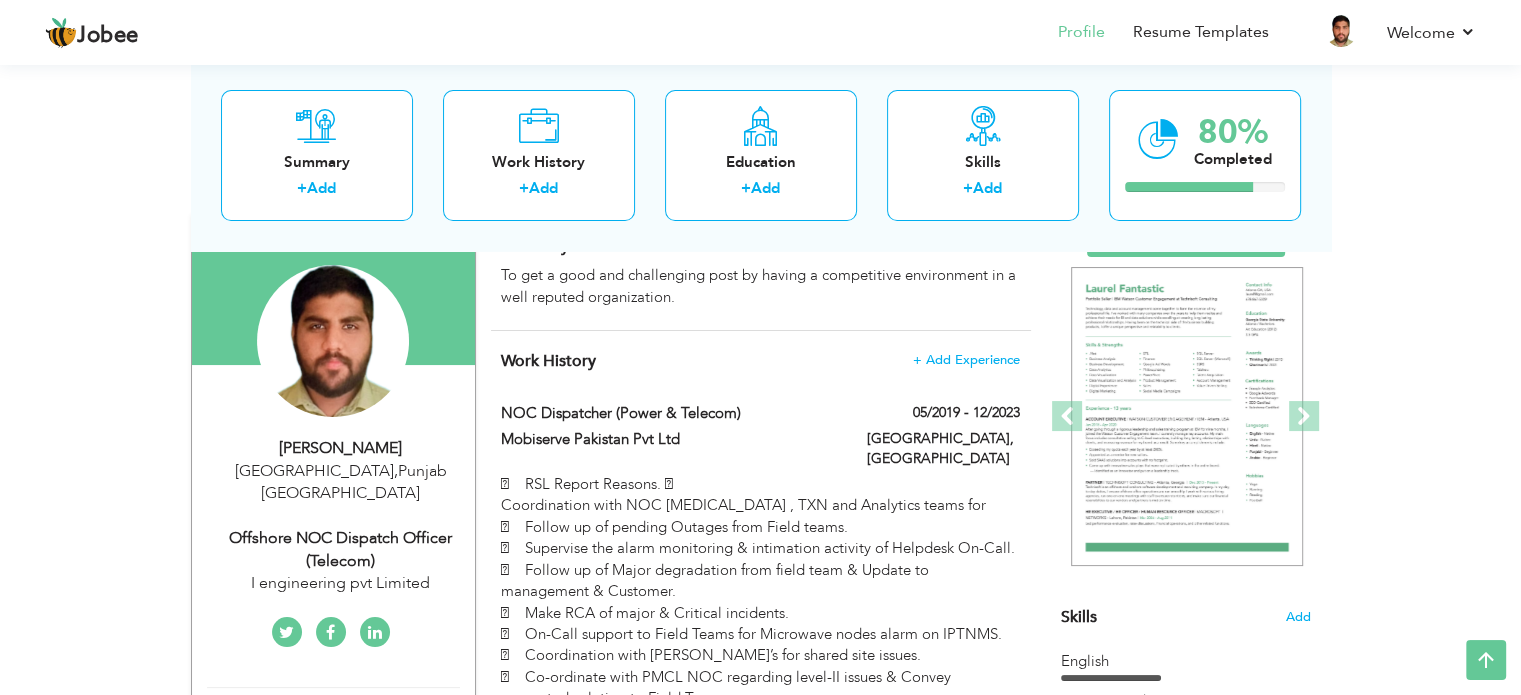 scroll, scrollTop: 0, scrollLeft: 0, axis: both 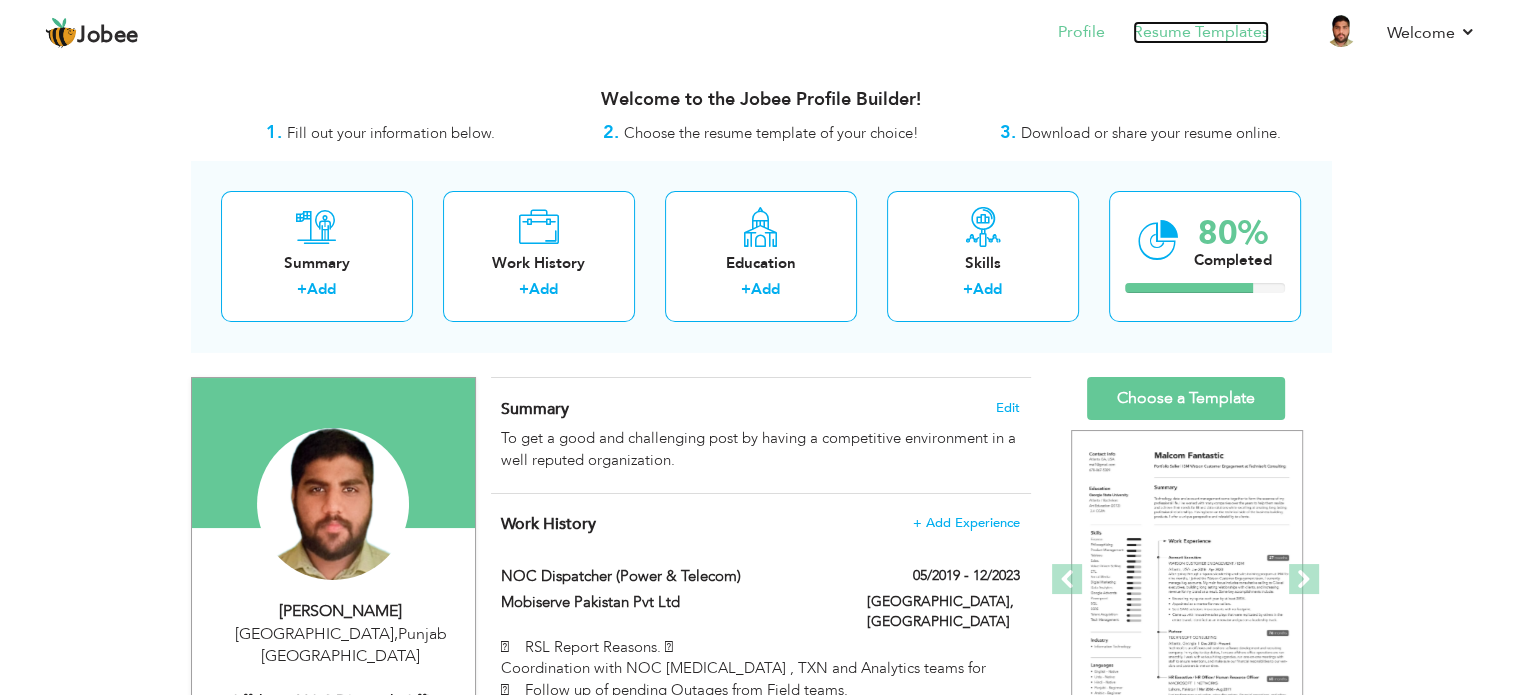 click on "Resume Templates" at bounding box center [1201, 32] 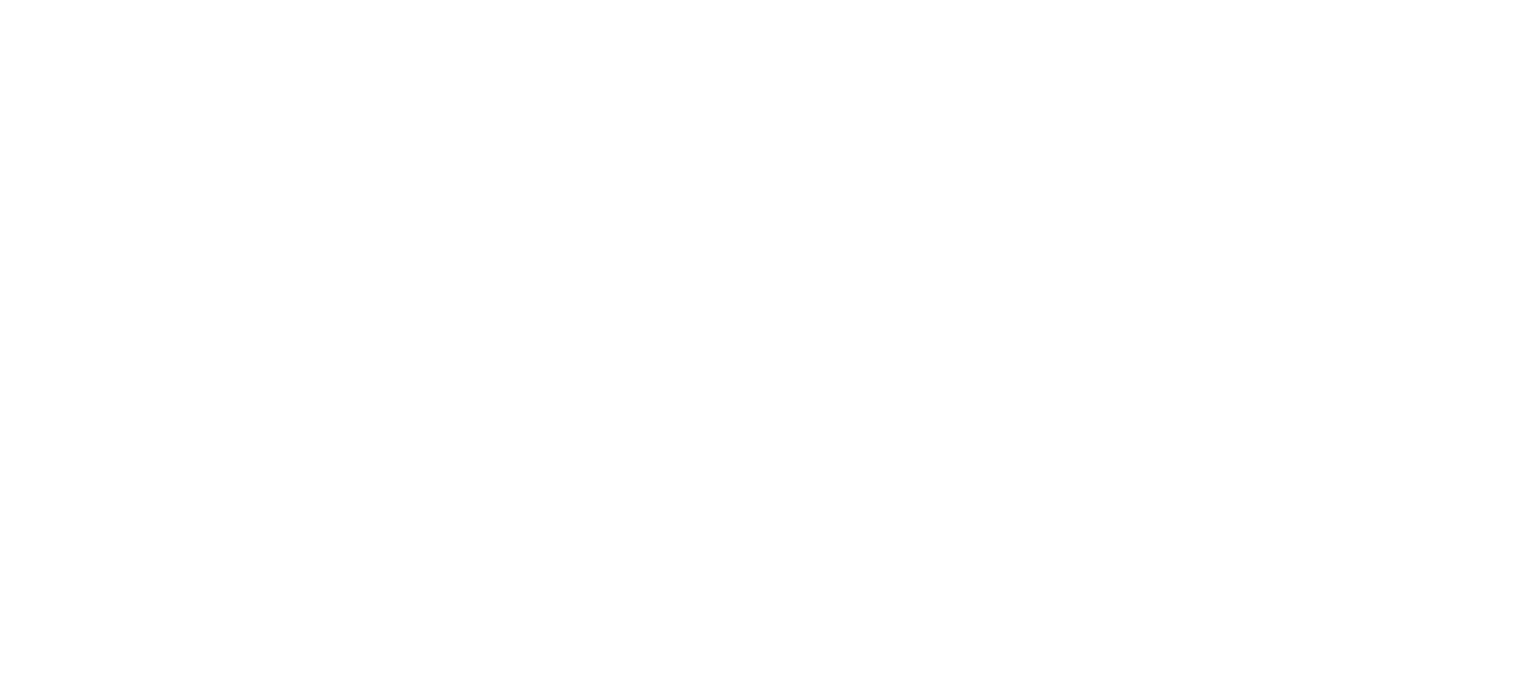 scroll, scrollTop: 0, scrollLeft: 0, axis: both 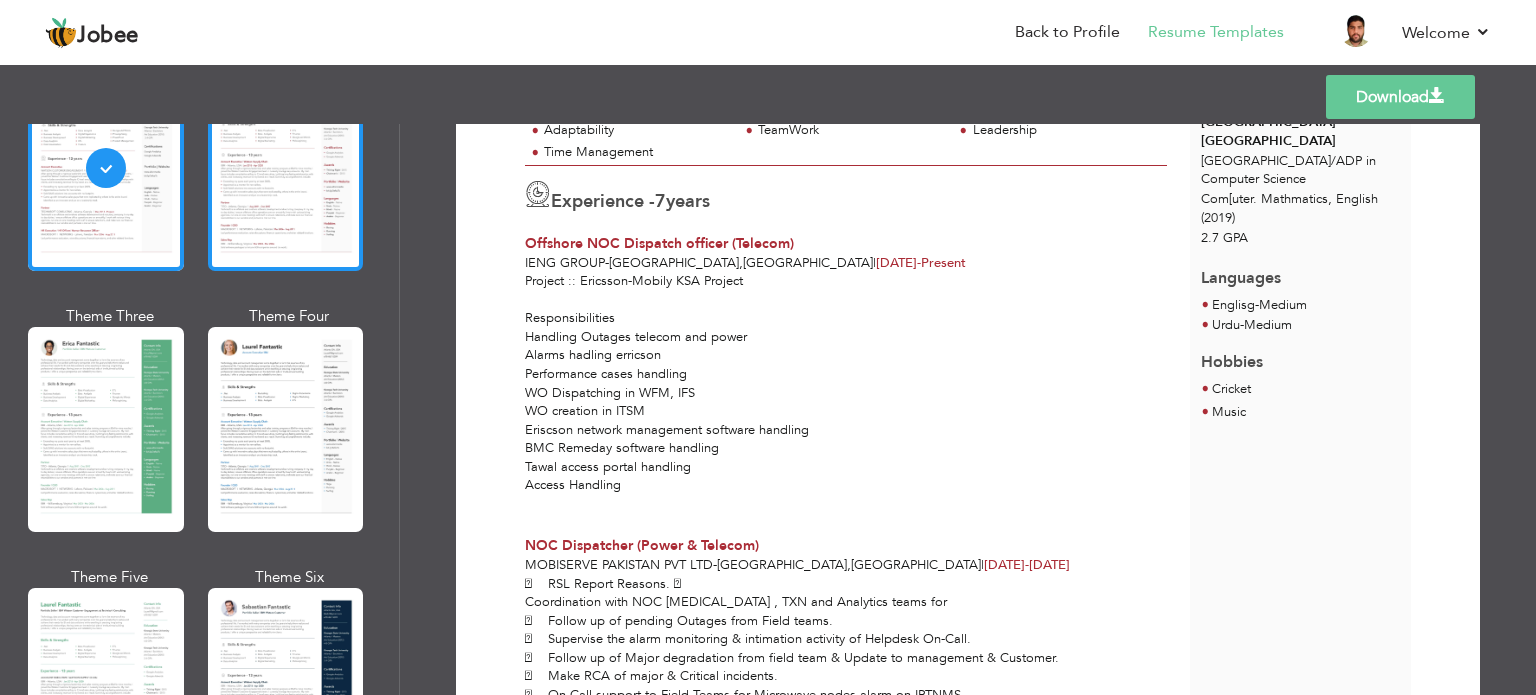 click at bounding box center (286, 168) 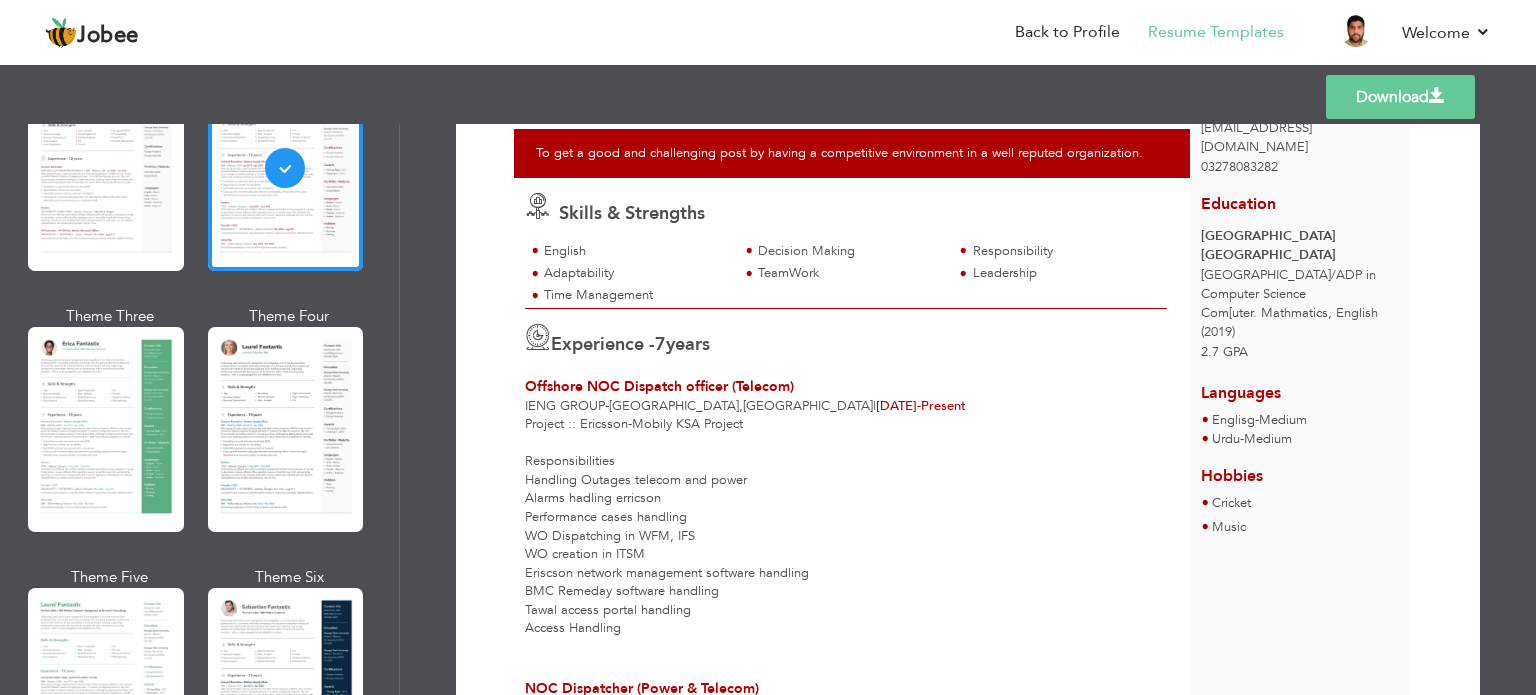 scroll, scrollTop: 200, scrollLeft: 0, axis: vertical 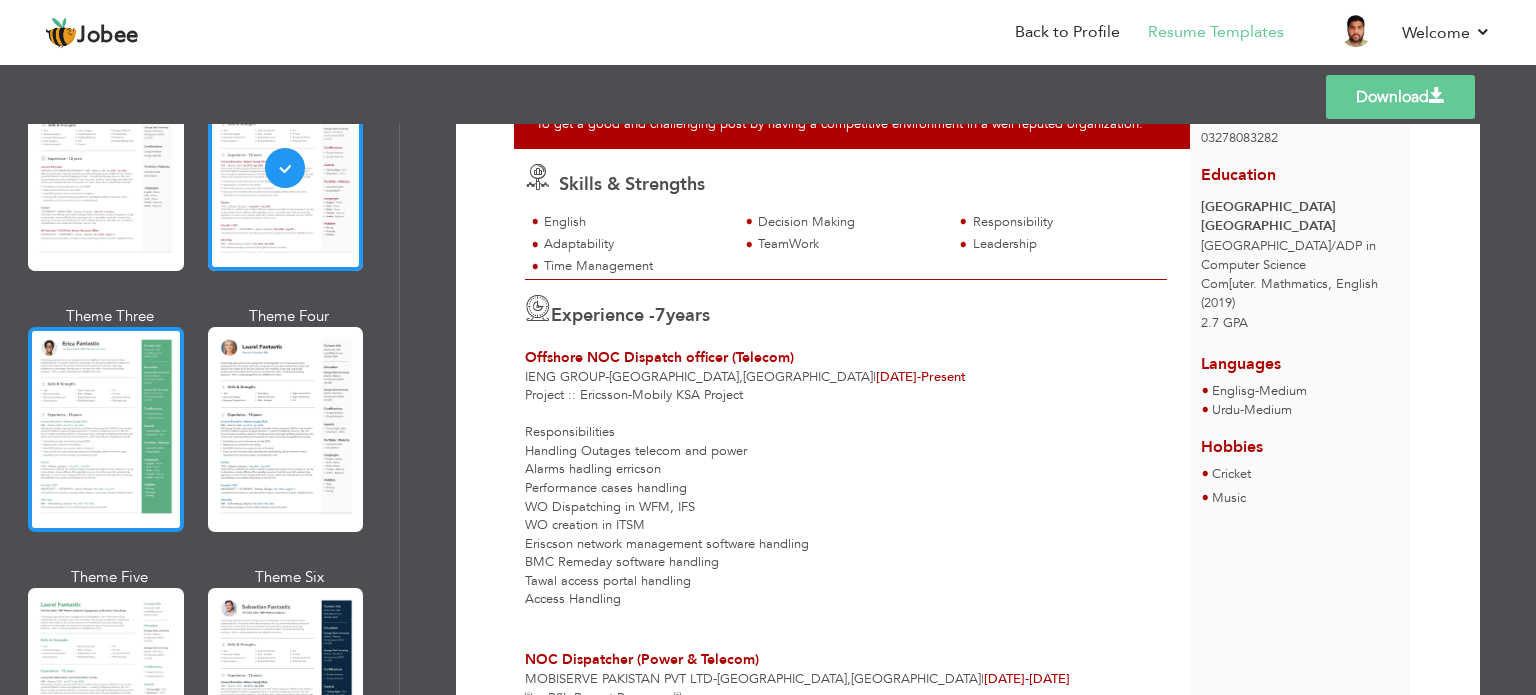 click at bounding box center [106, 429] 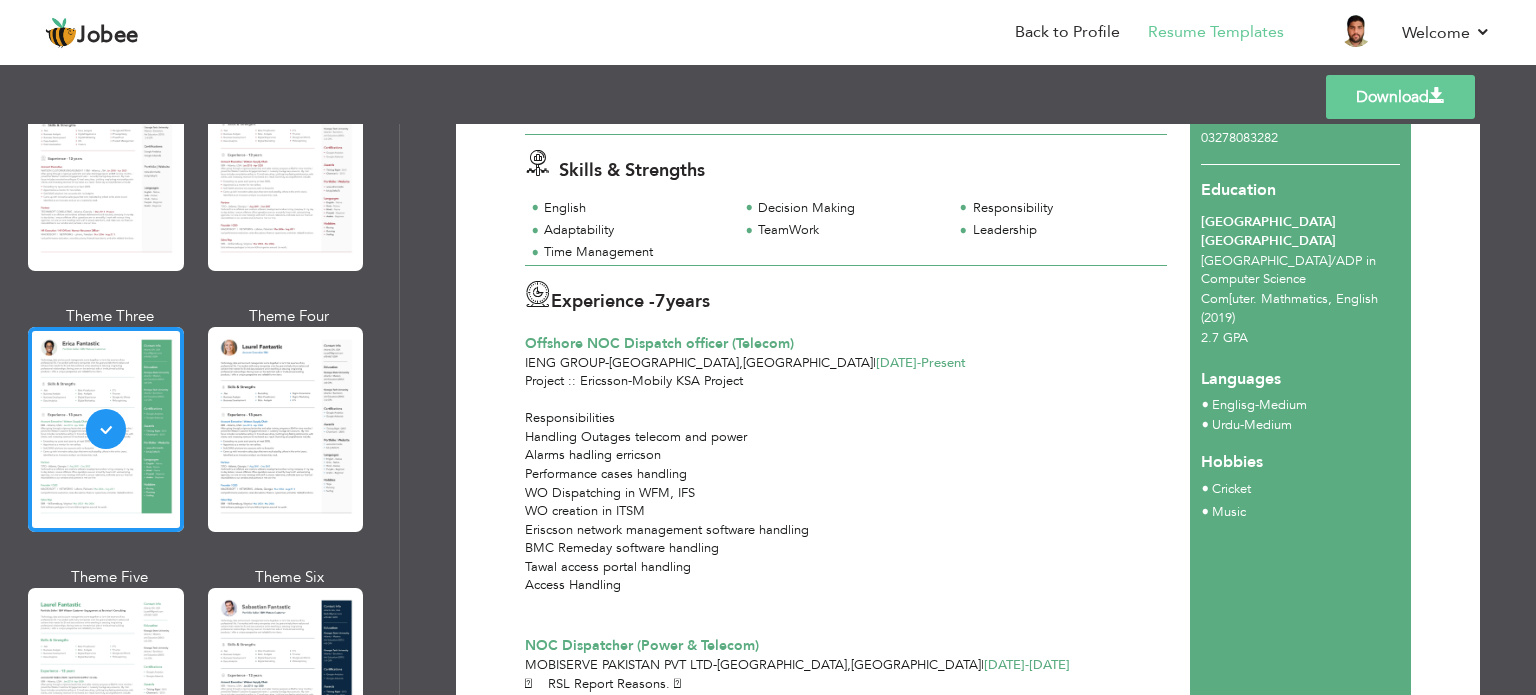 scroll, scrollTop: 300, scrollLeft: 0, axis: vertical 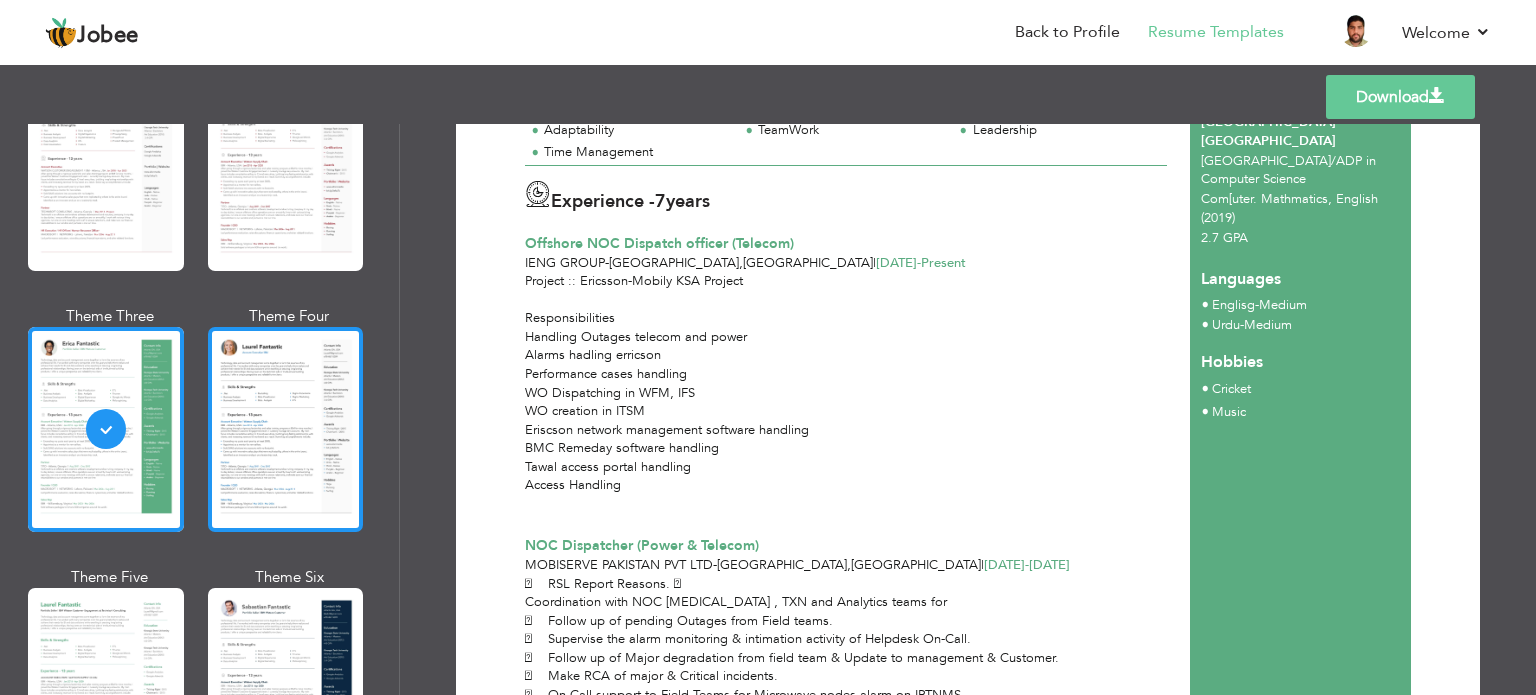 click at bounding box center (286, 429) 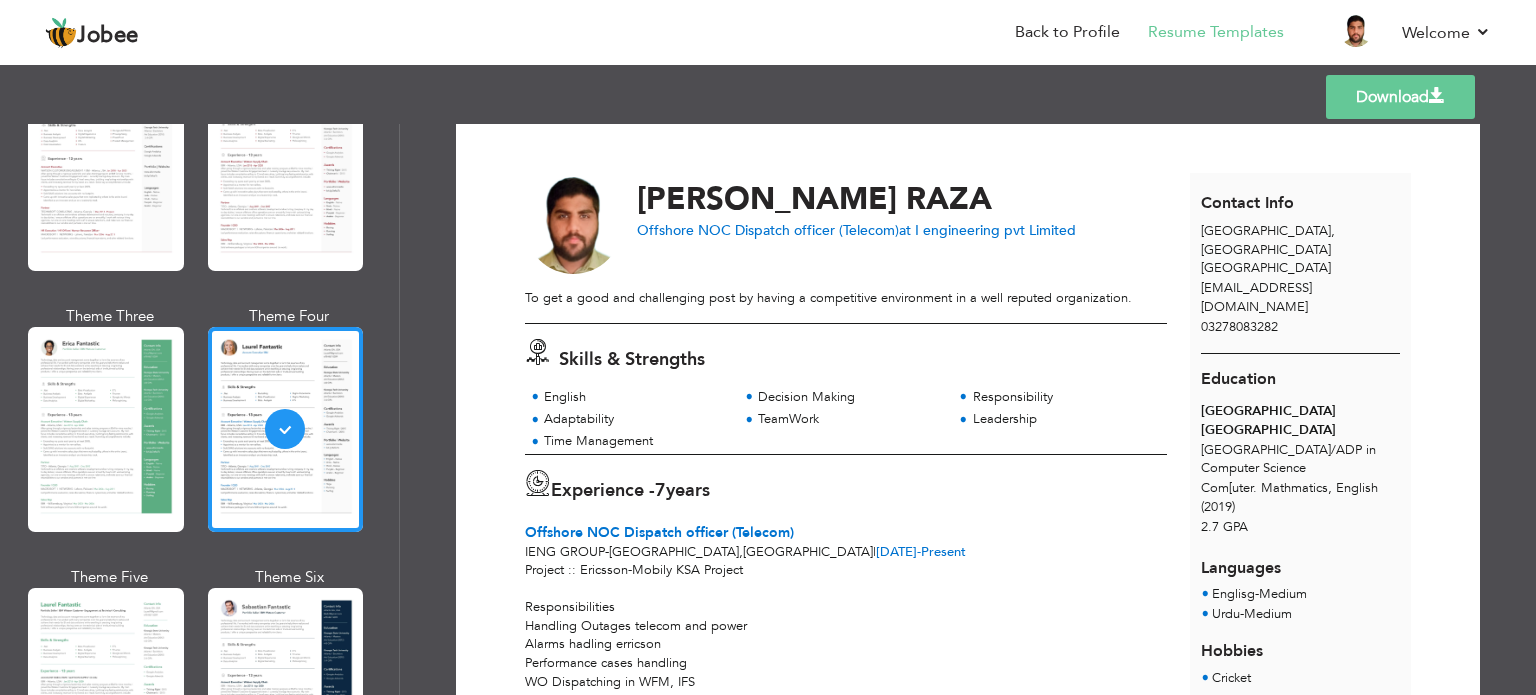 scroll, scrollTop: 0, scrollLeft: 0, axis: both 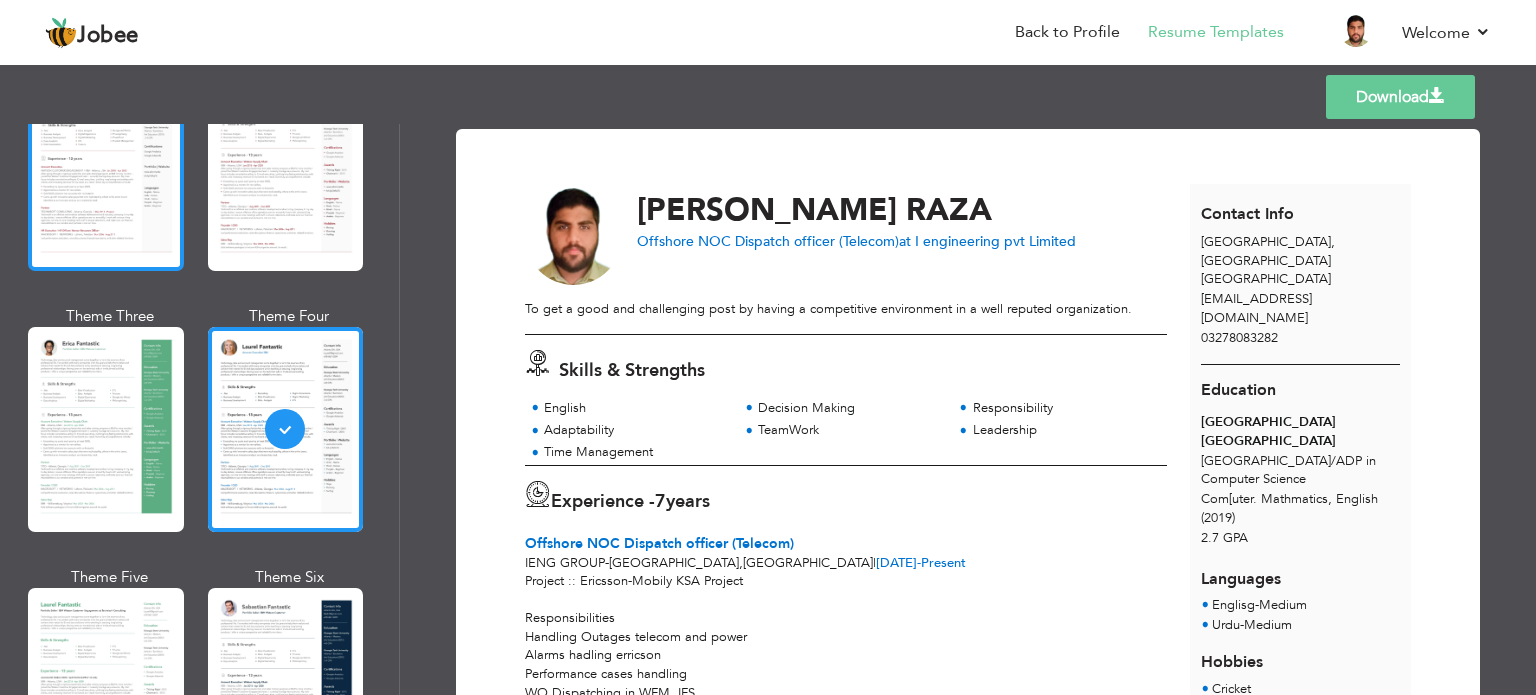 click at bounding box center (106, 168) 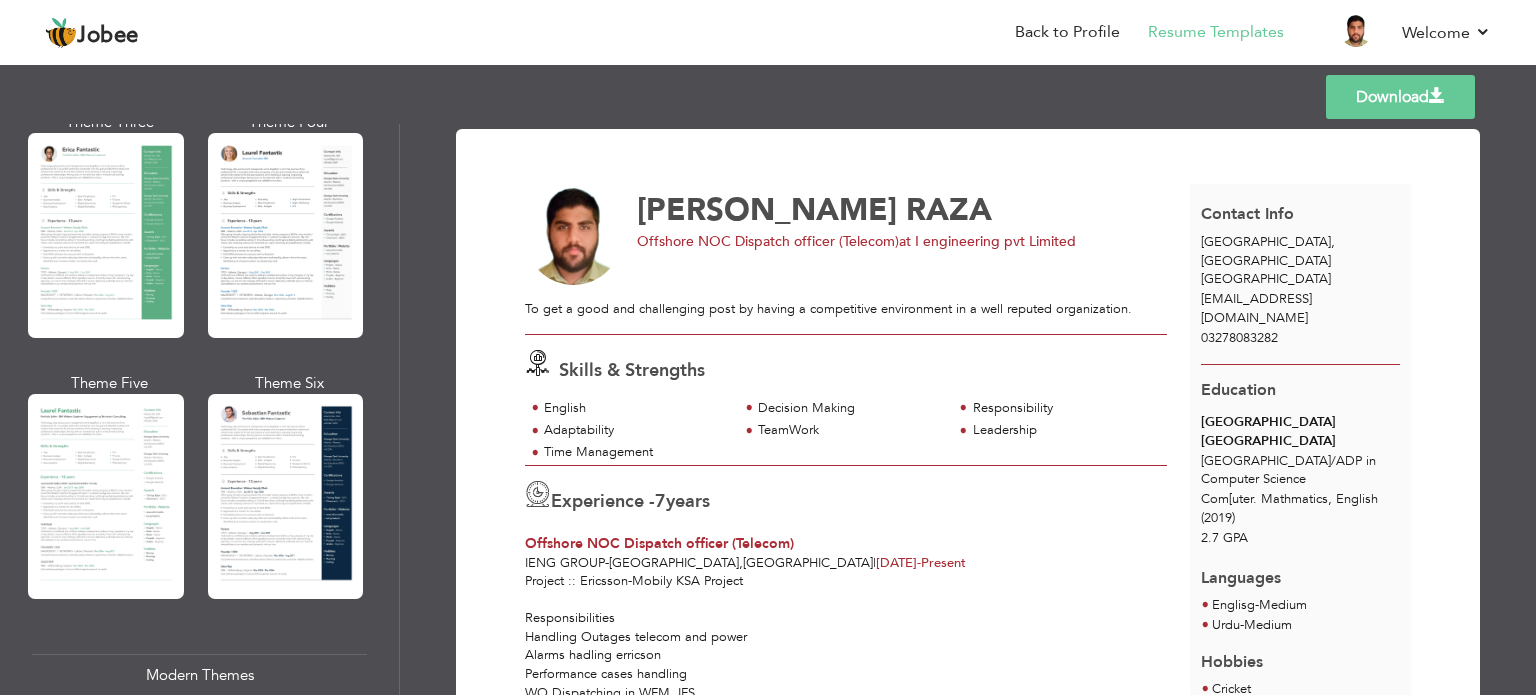 scroll, scrollTop: 0, scrollLeft: 0, axis: both 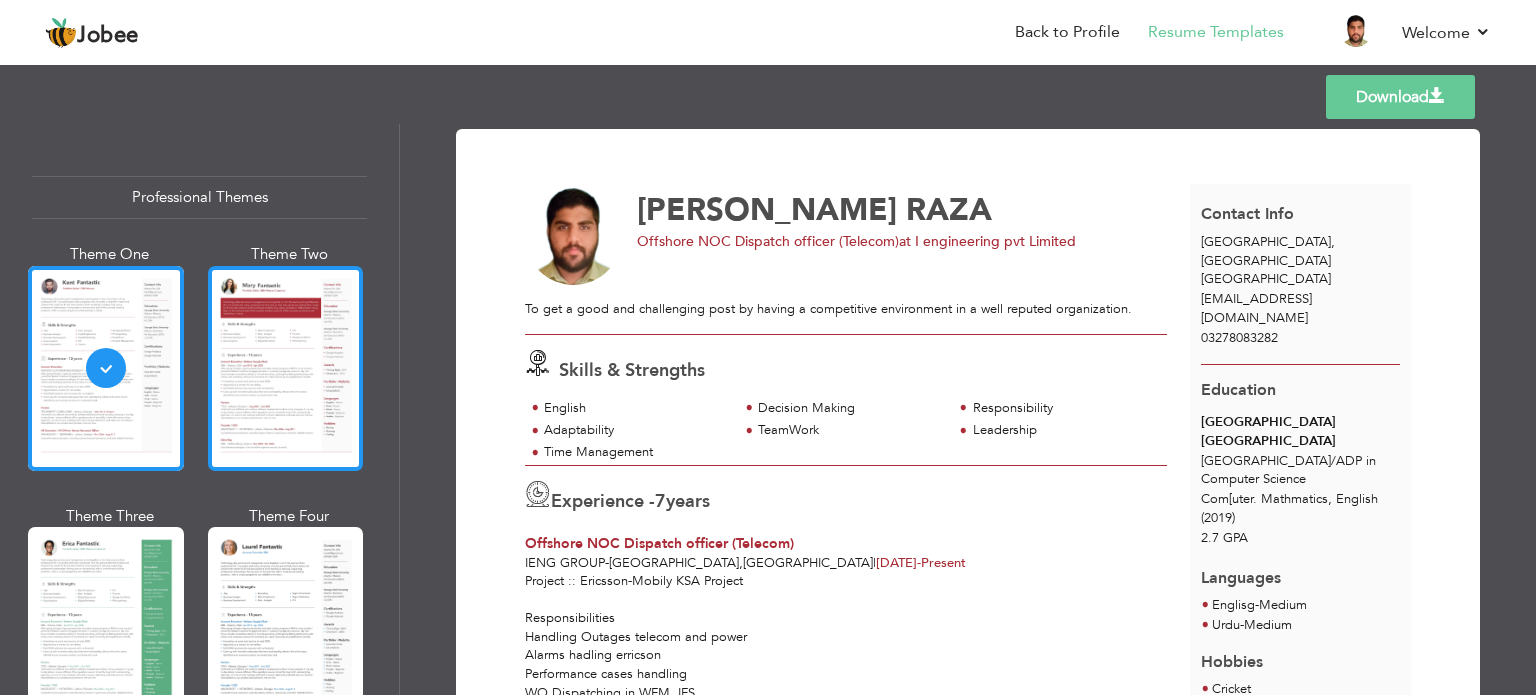click at bounding box center [286, 368] 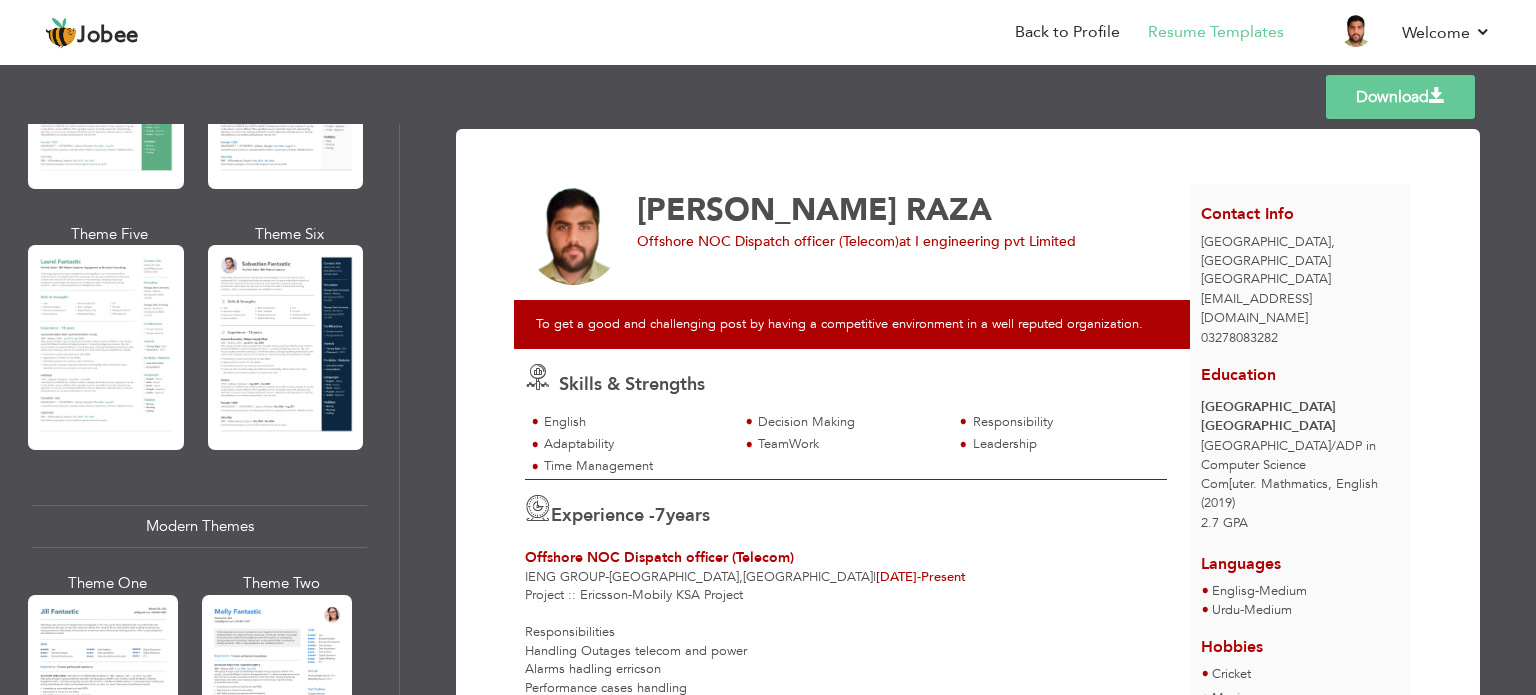 scroll, scrollTop: 600, scrollLeft: 0, axis: vertical 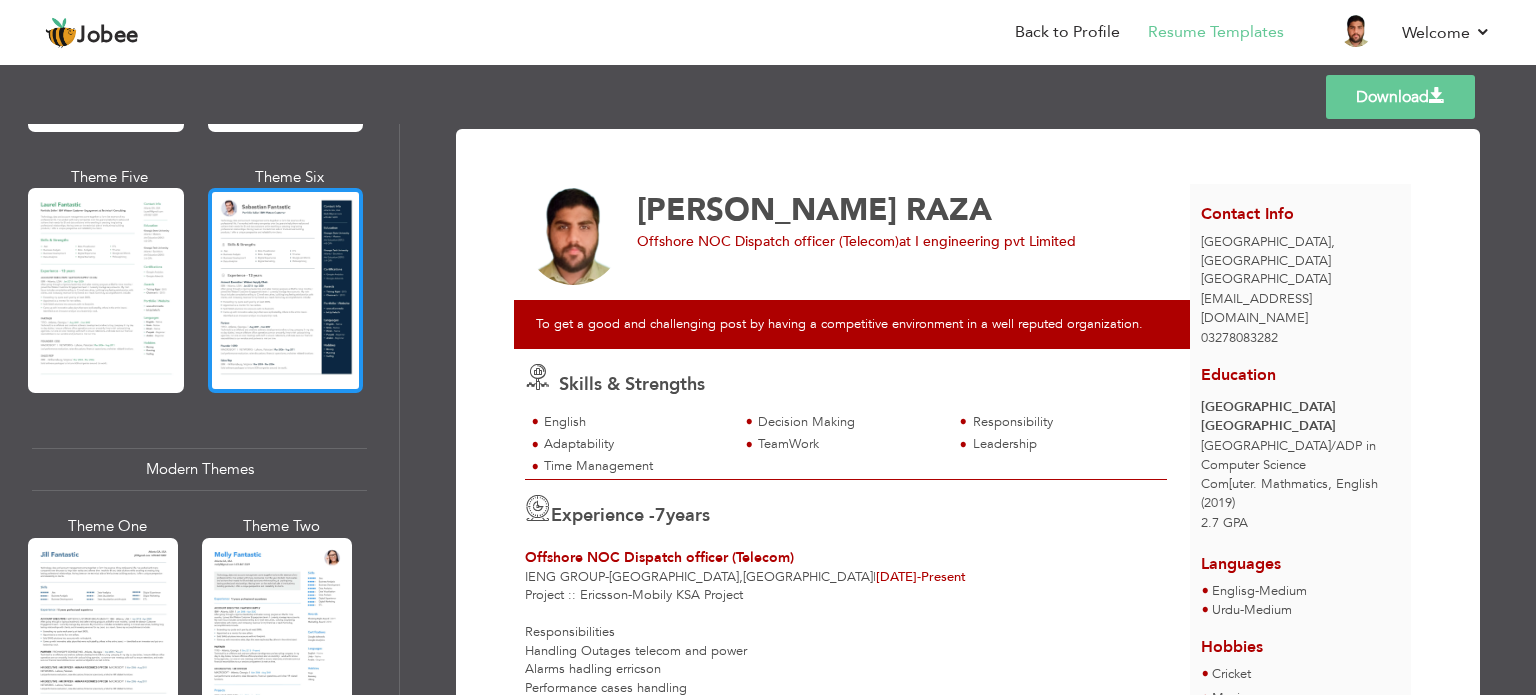 click at bounding box center (286, 290) 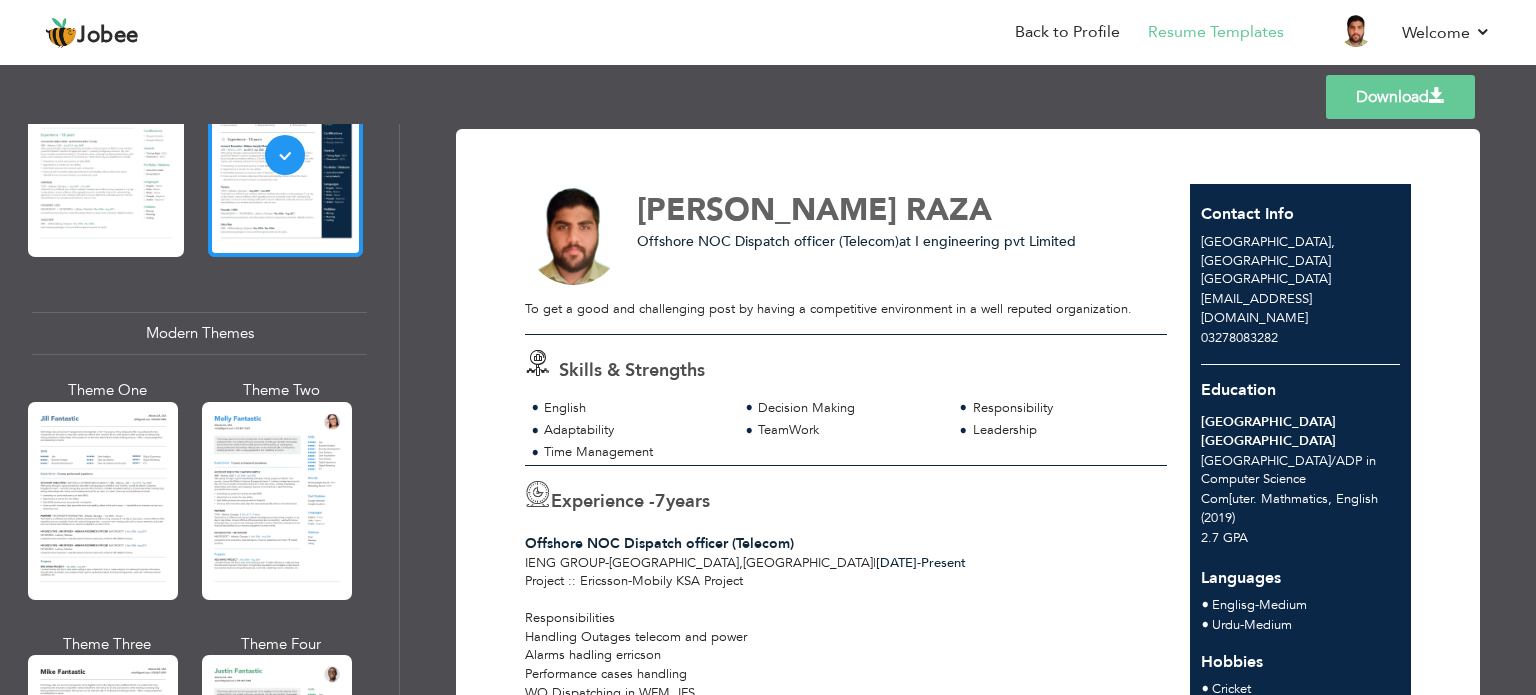 scroll, scrollTop: 1000, scrollLeft: 0, axis: vertical 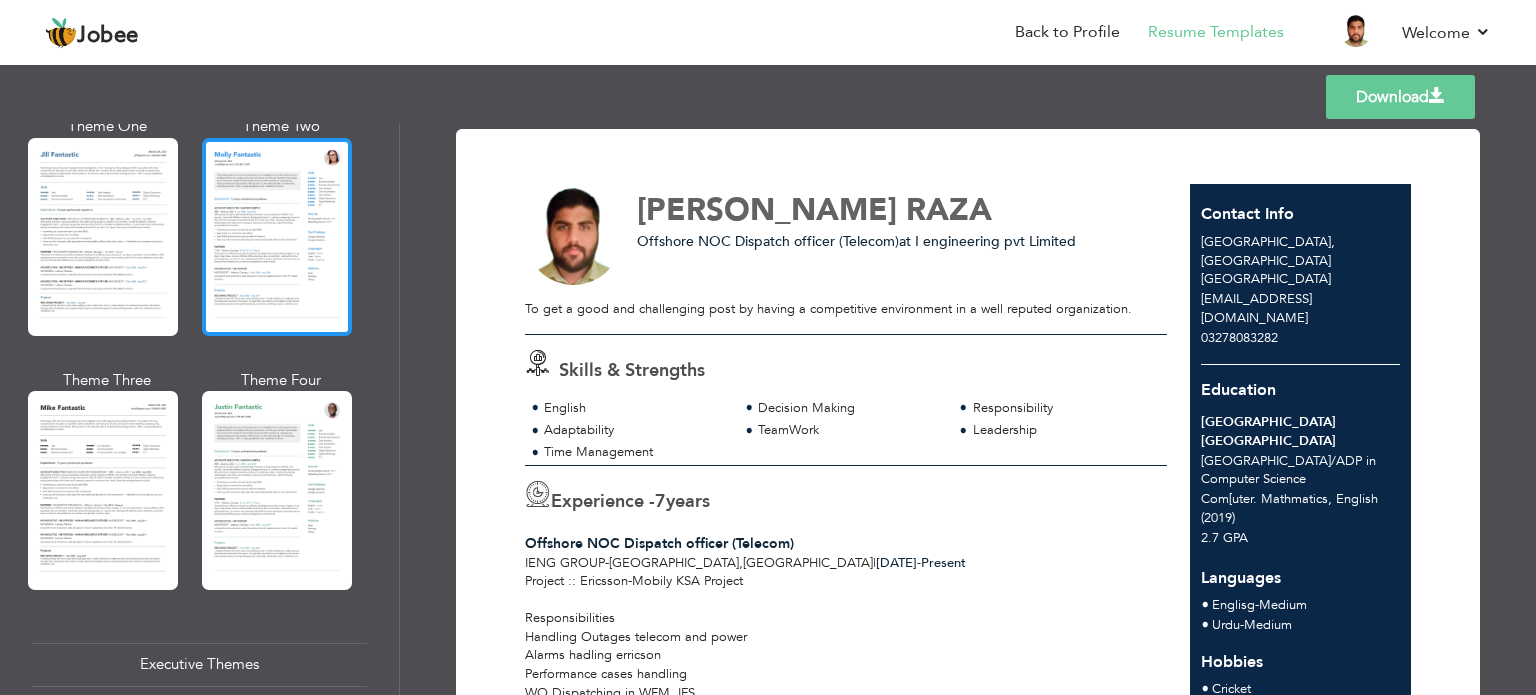 click at bounding box center [277, 237] 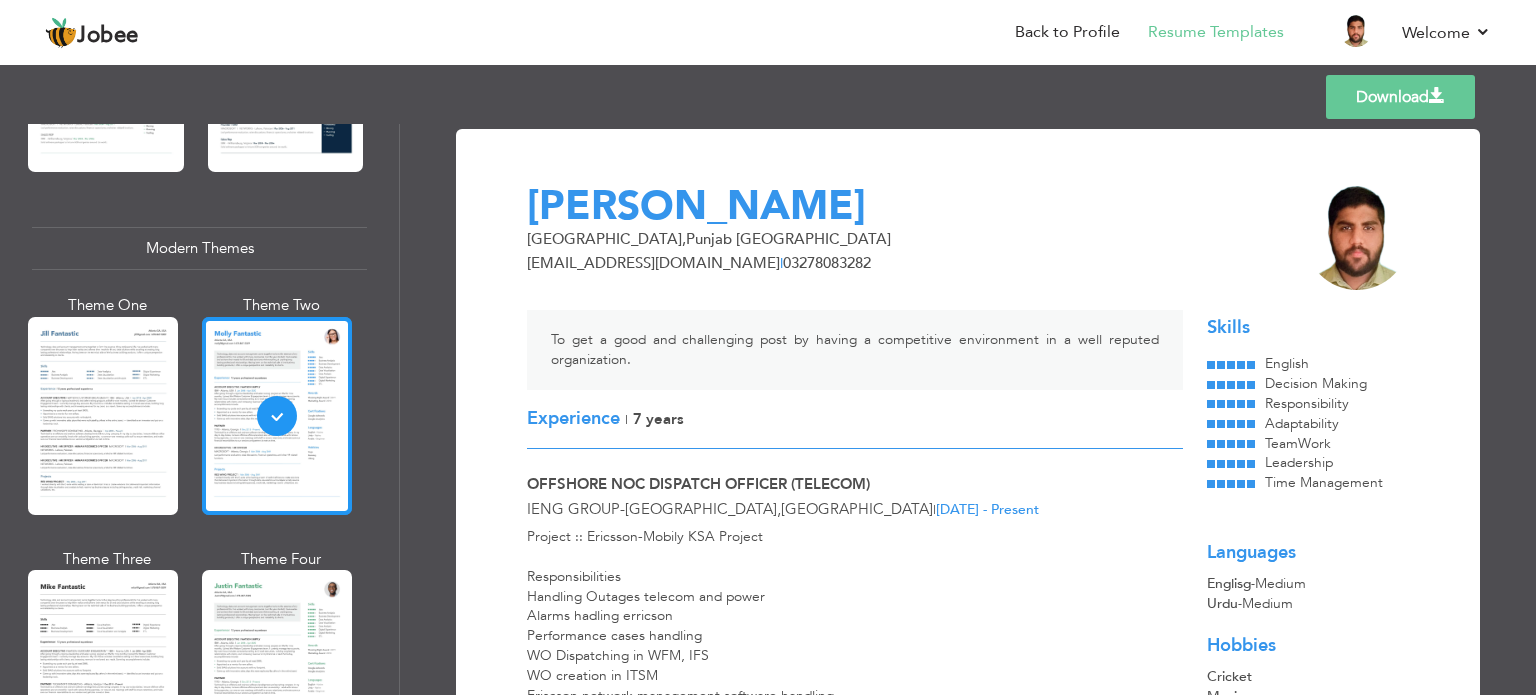 scroll, scrollTop: 800, scrollLeft: 0, axis: vertical 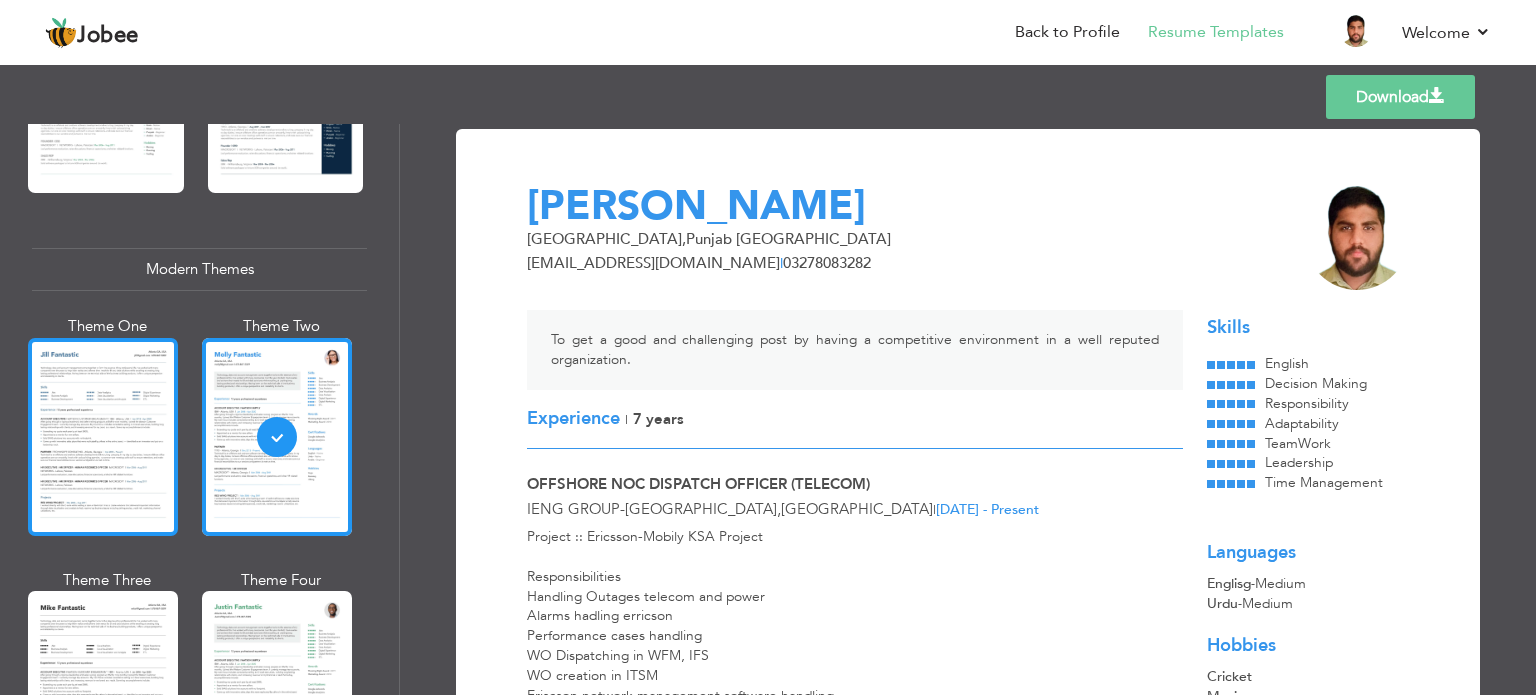 click at bounding box center (103, 437) 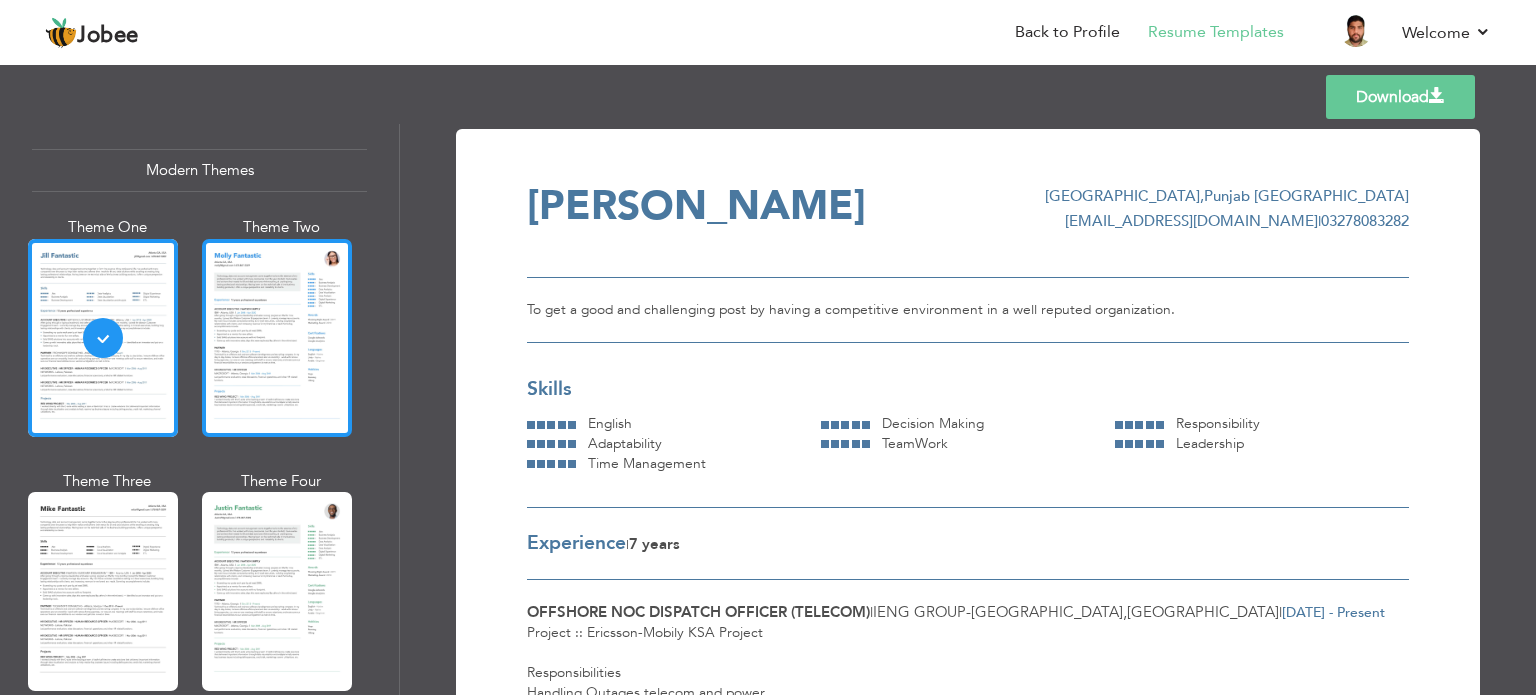 scroll, scrollTop: 900, scrollLeft: 0, axis: vertical 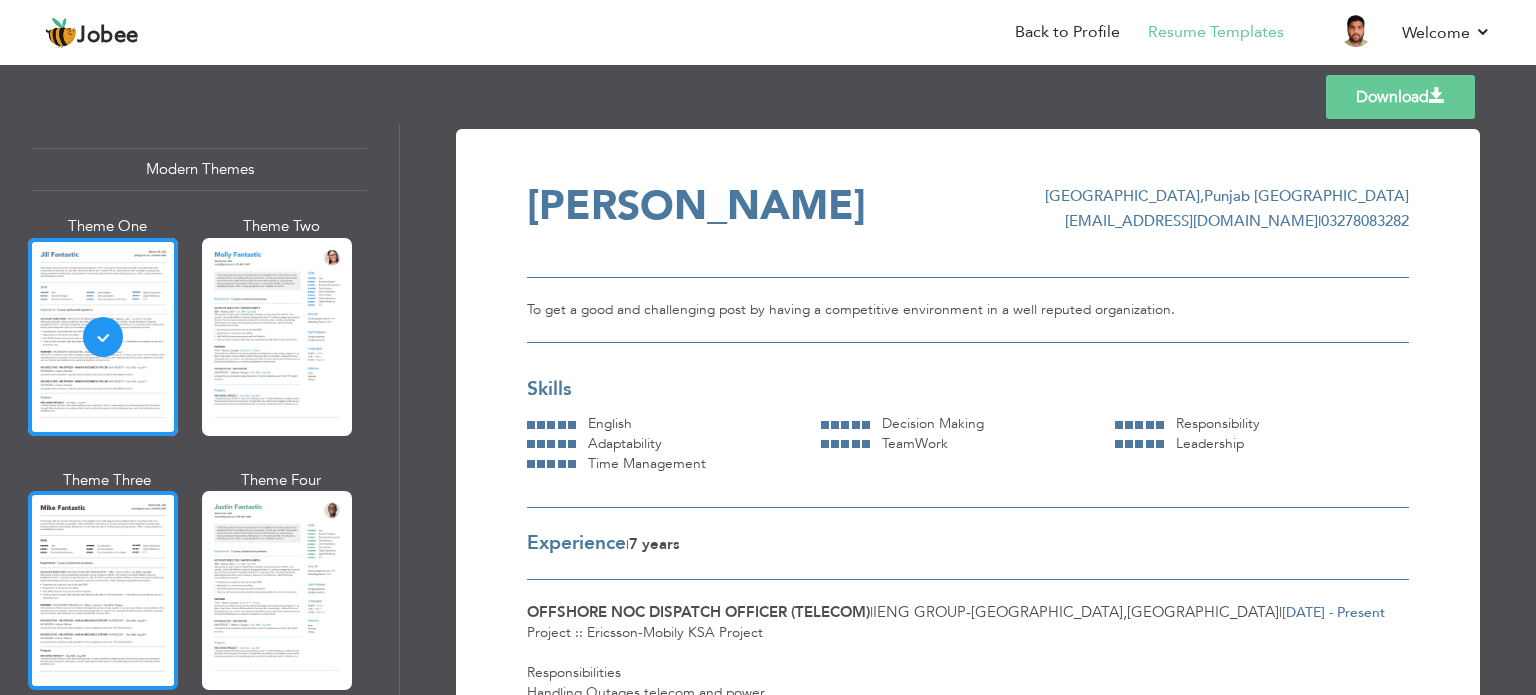 click at bounding box center (103, 590) 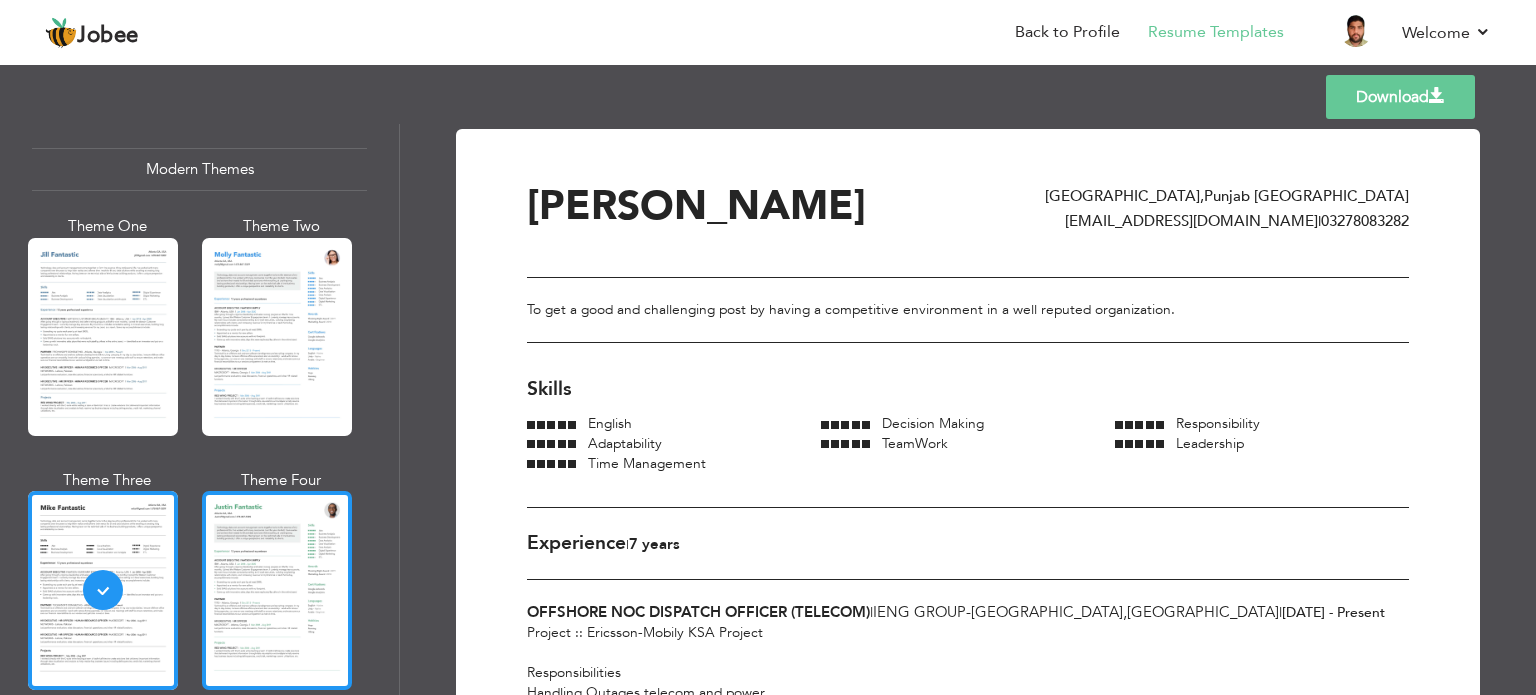 click at bounding box center (277, 590) 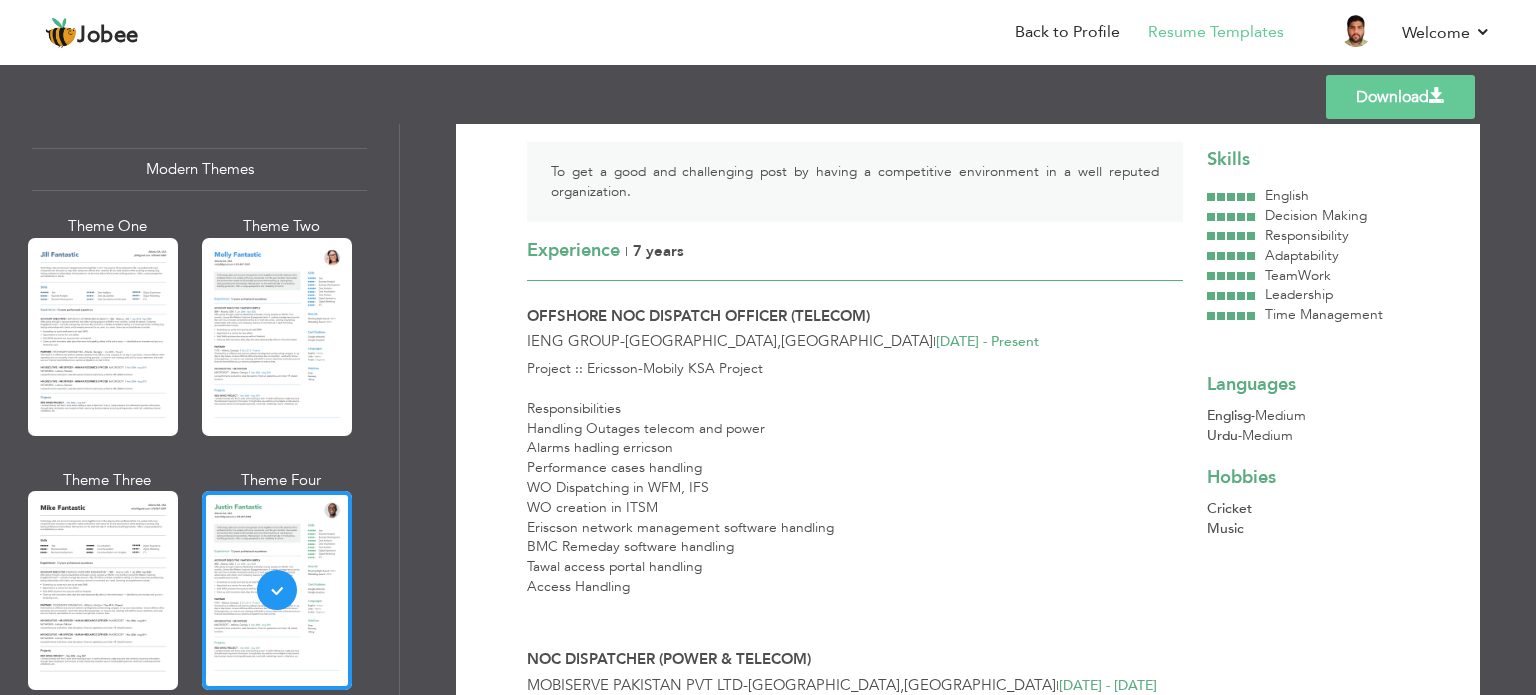 scroll, scrollTop: 0, scrollLeft: 0, axis: both 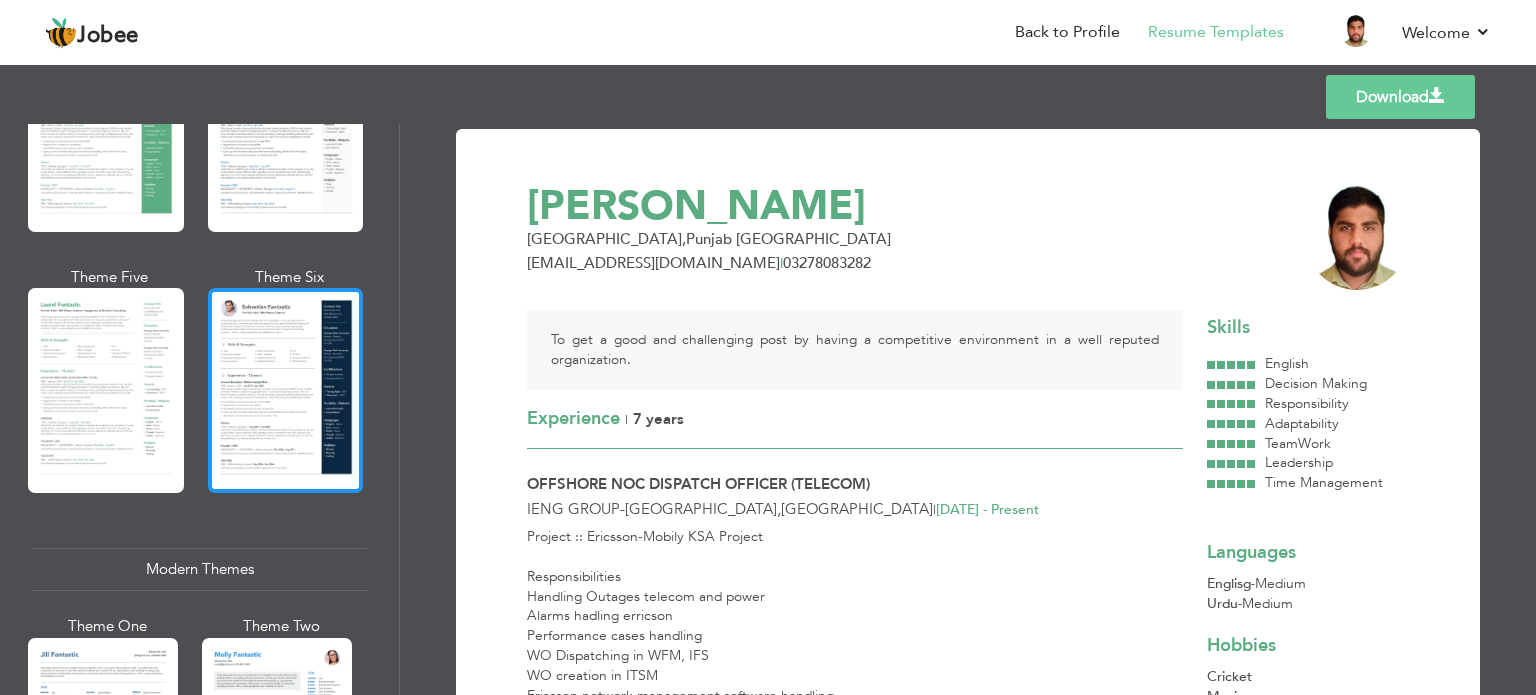 click at bounding box center (286, 390) 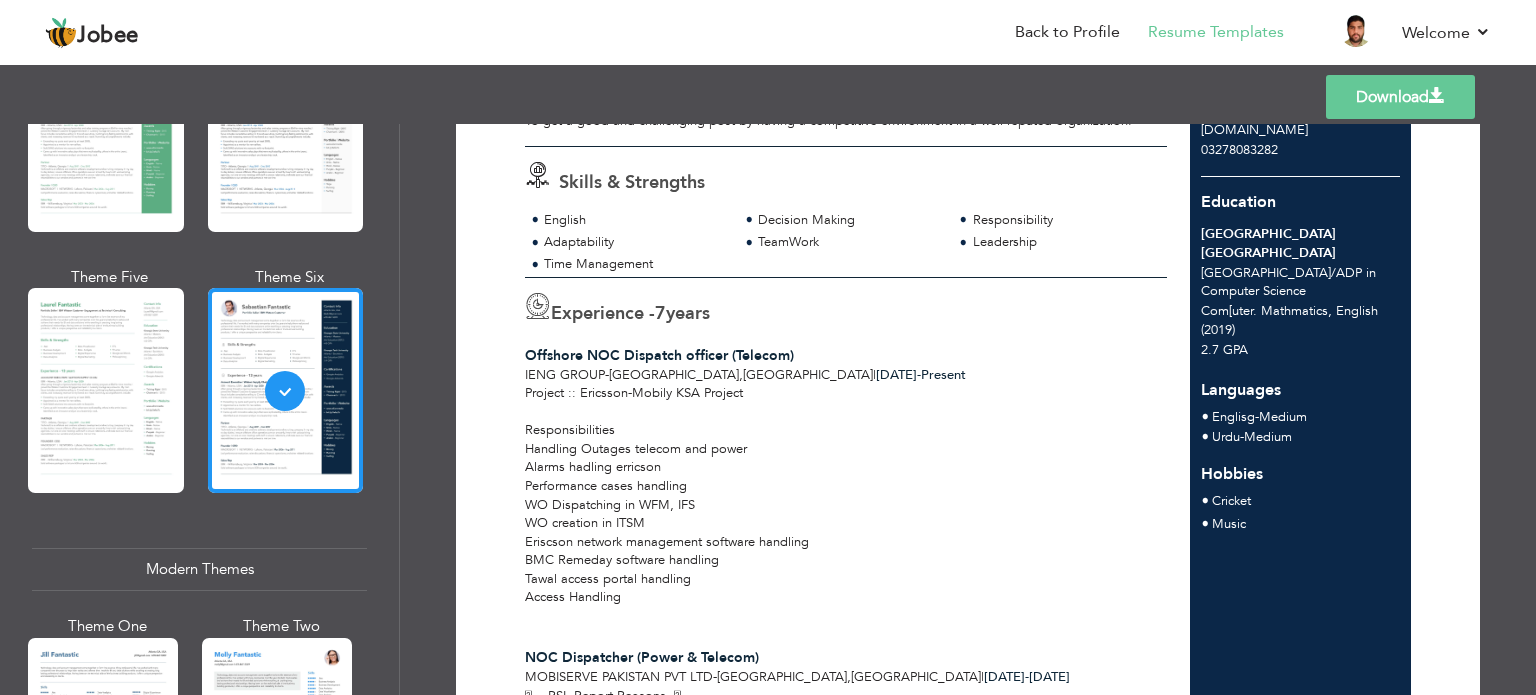 scroll, scrollTop: 0, scrollLeft: 0, axis: both 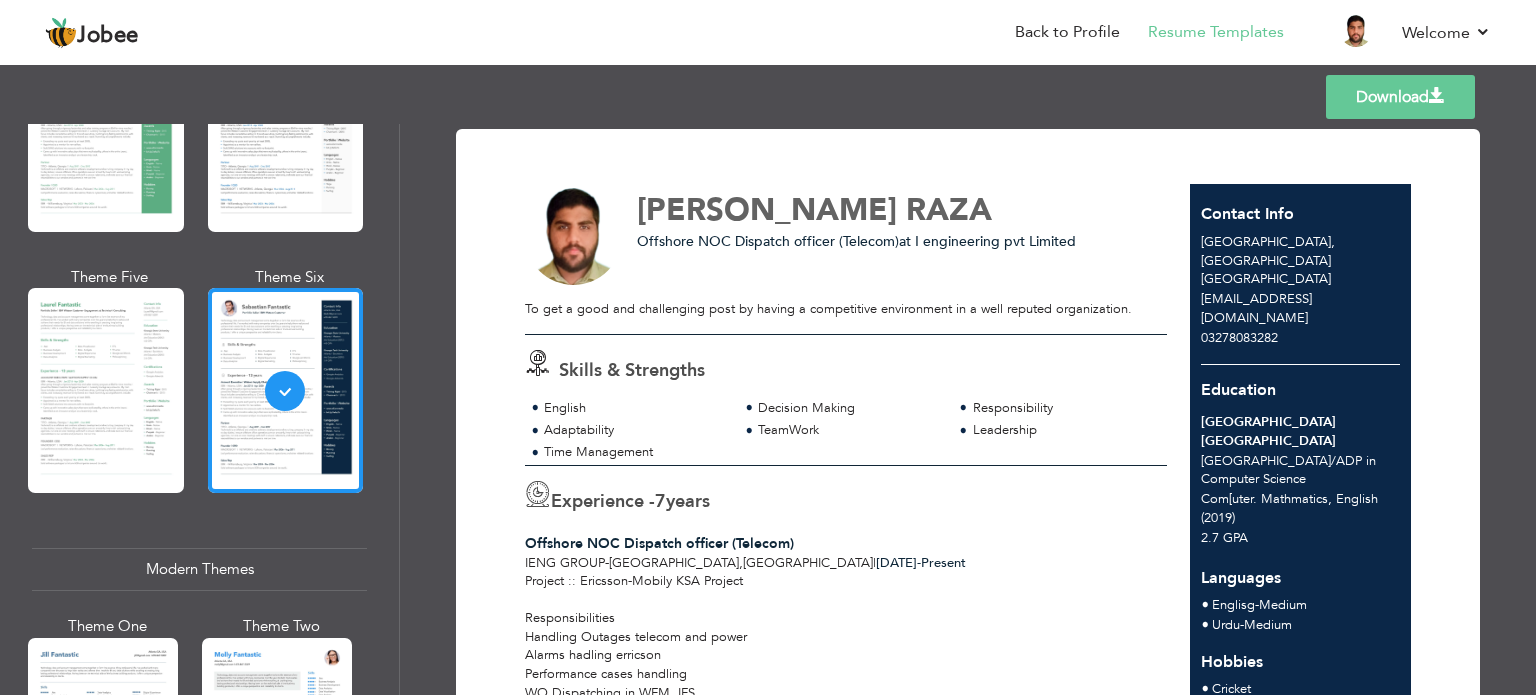 click at bounding box center [1437, 96] 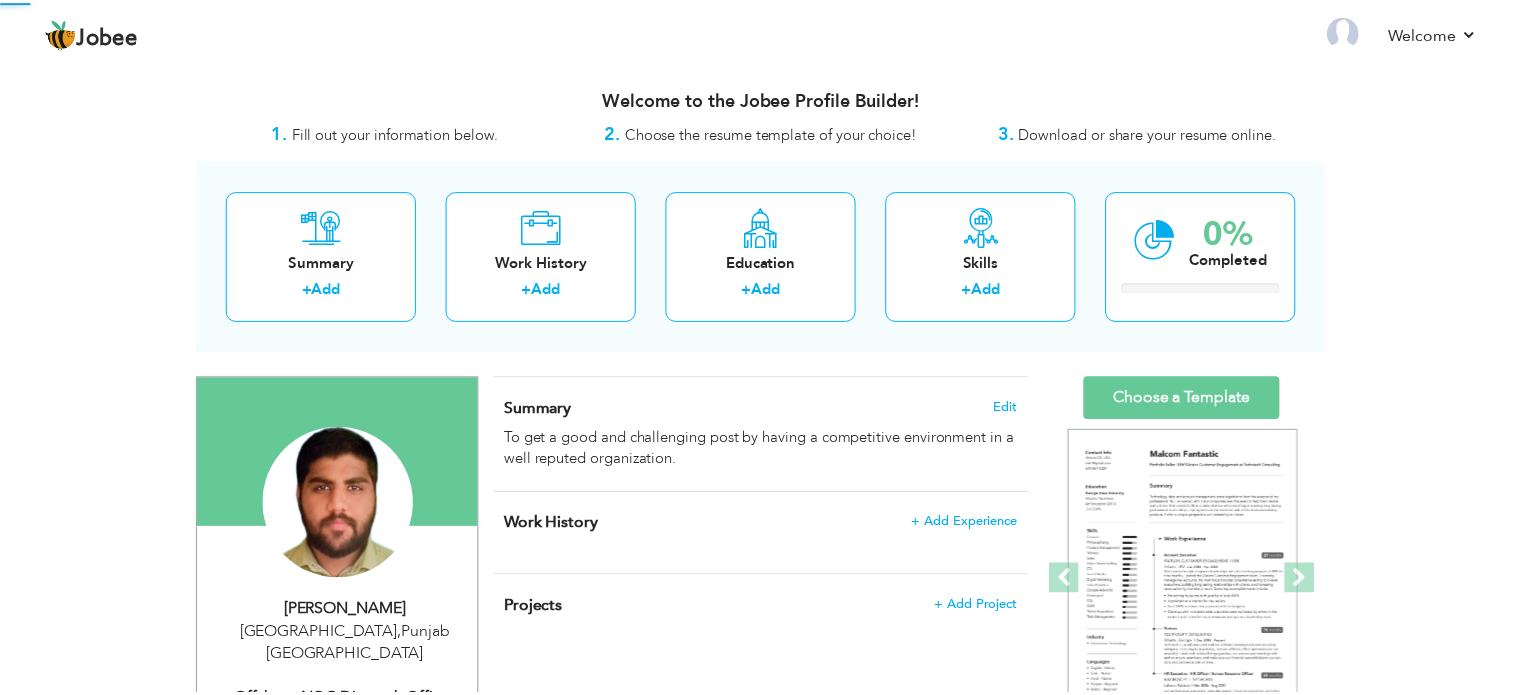 scroll, scrollTop: 0, scrollLeft: 0, axis: both 